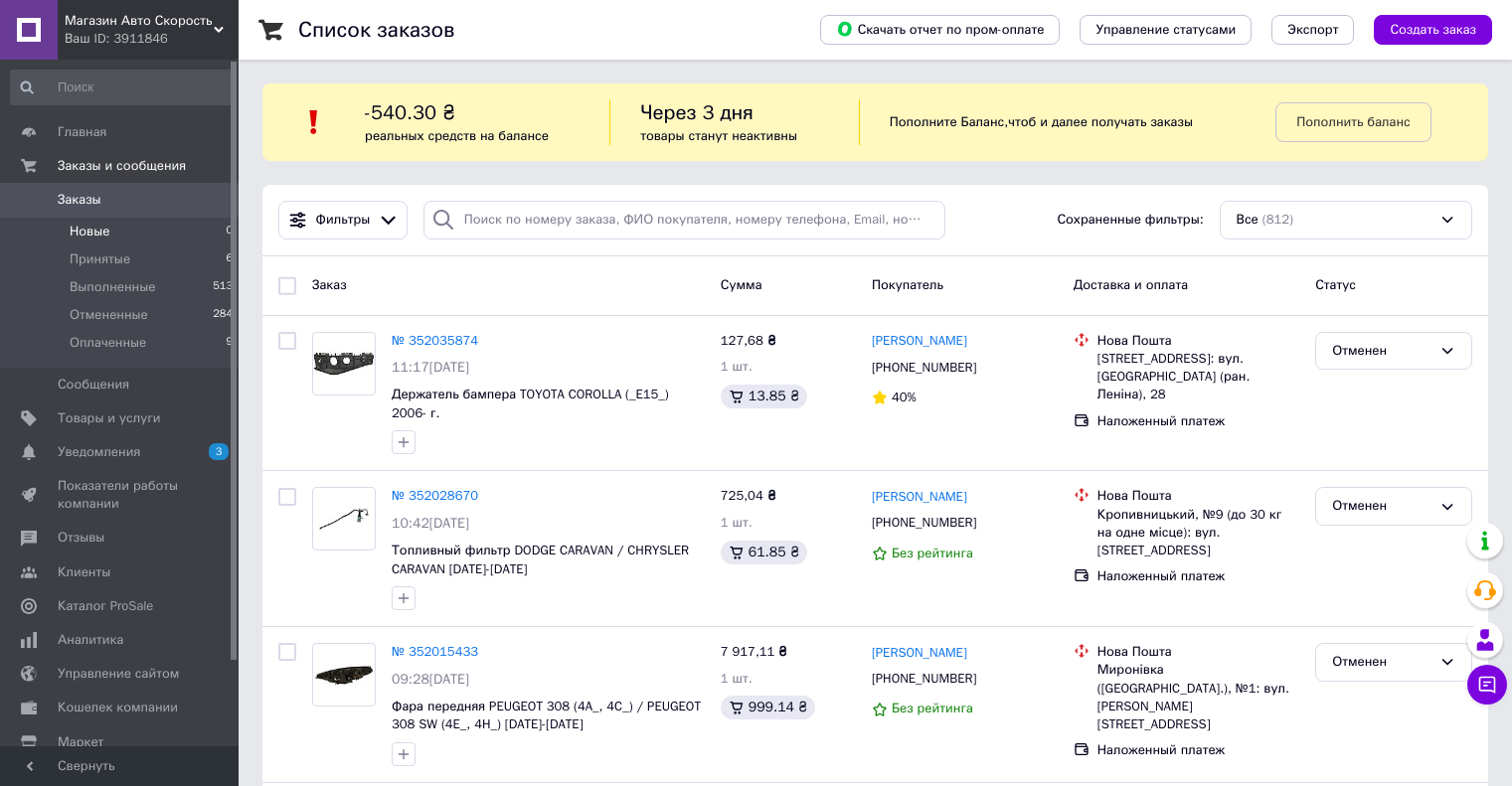 scroll, scrollTop: 0, scrollLeft: 0, axis: both 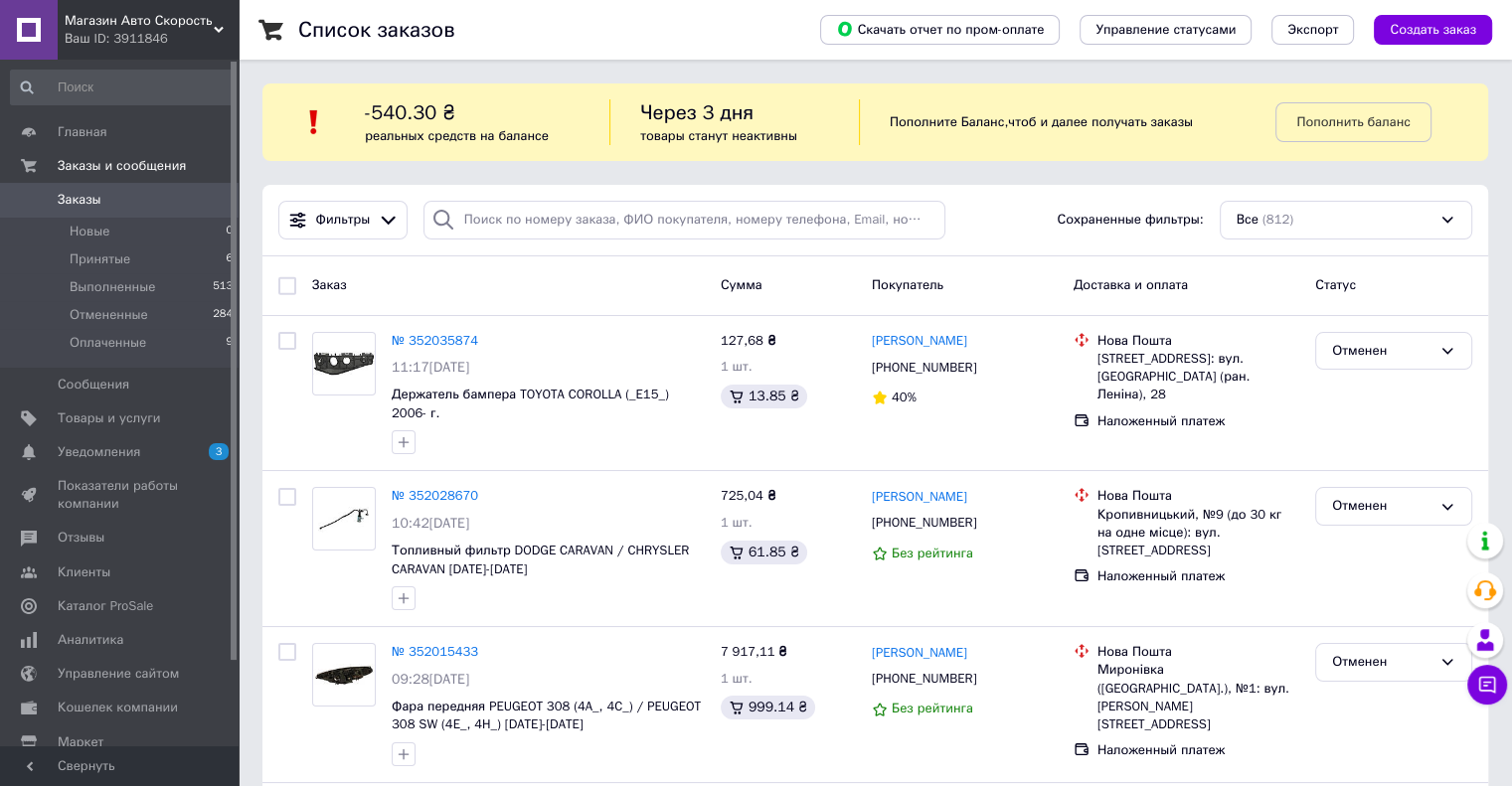 click on "Заказы" at bounding box center [80, 200] 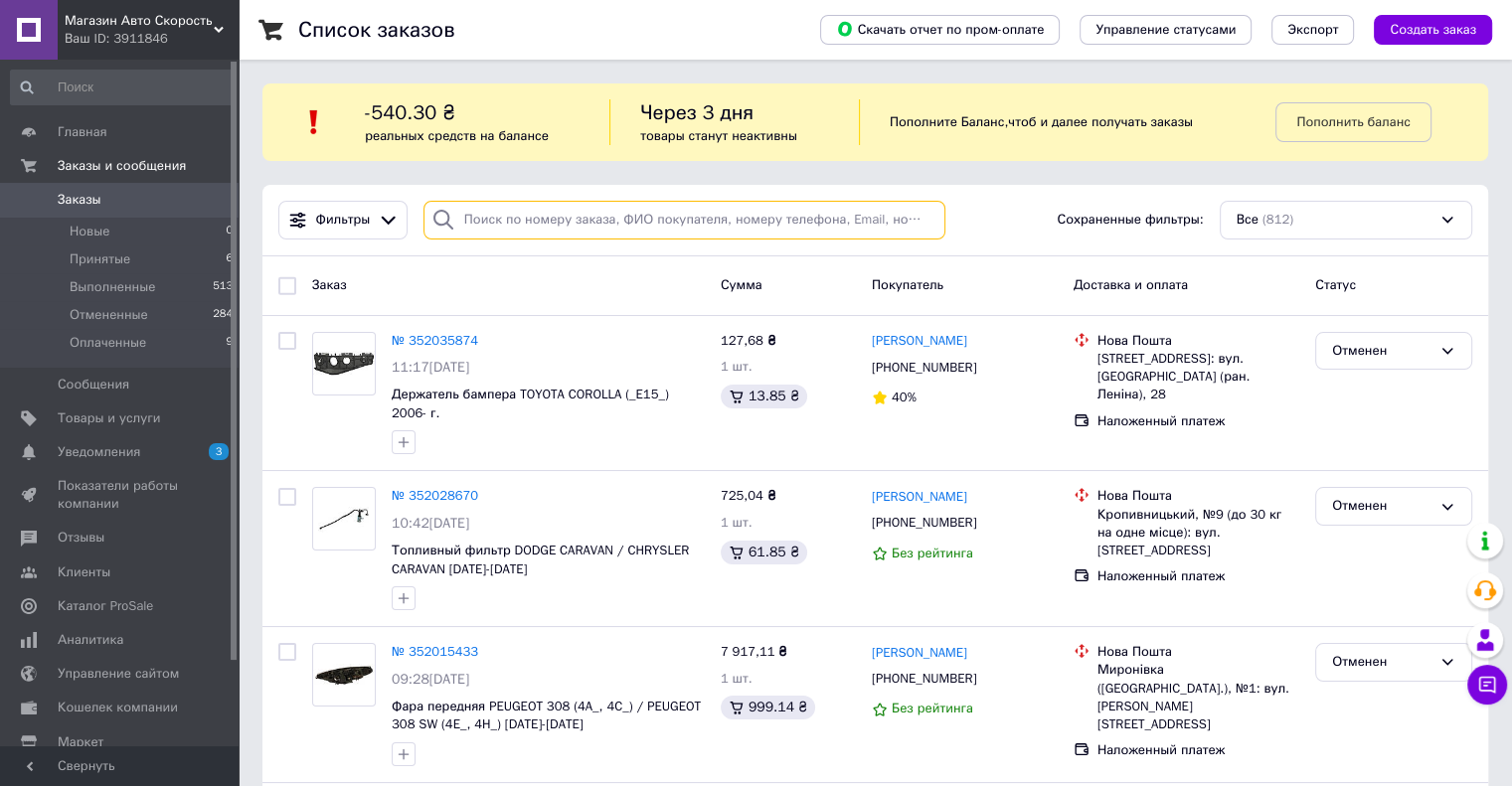 click at bounding box center [684, 220] 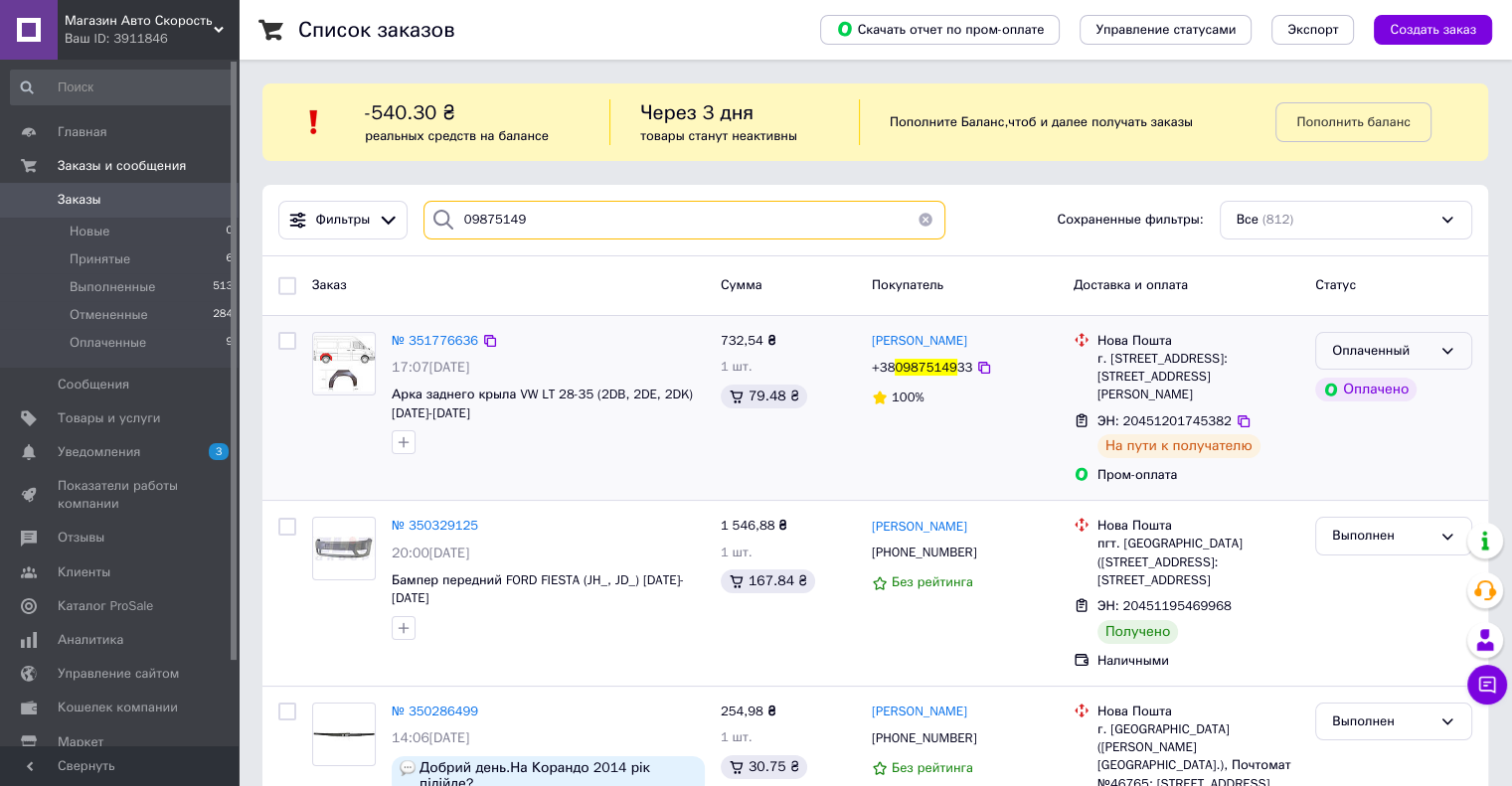 type on "09875149" 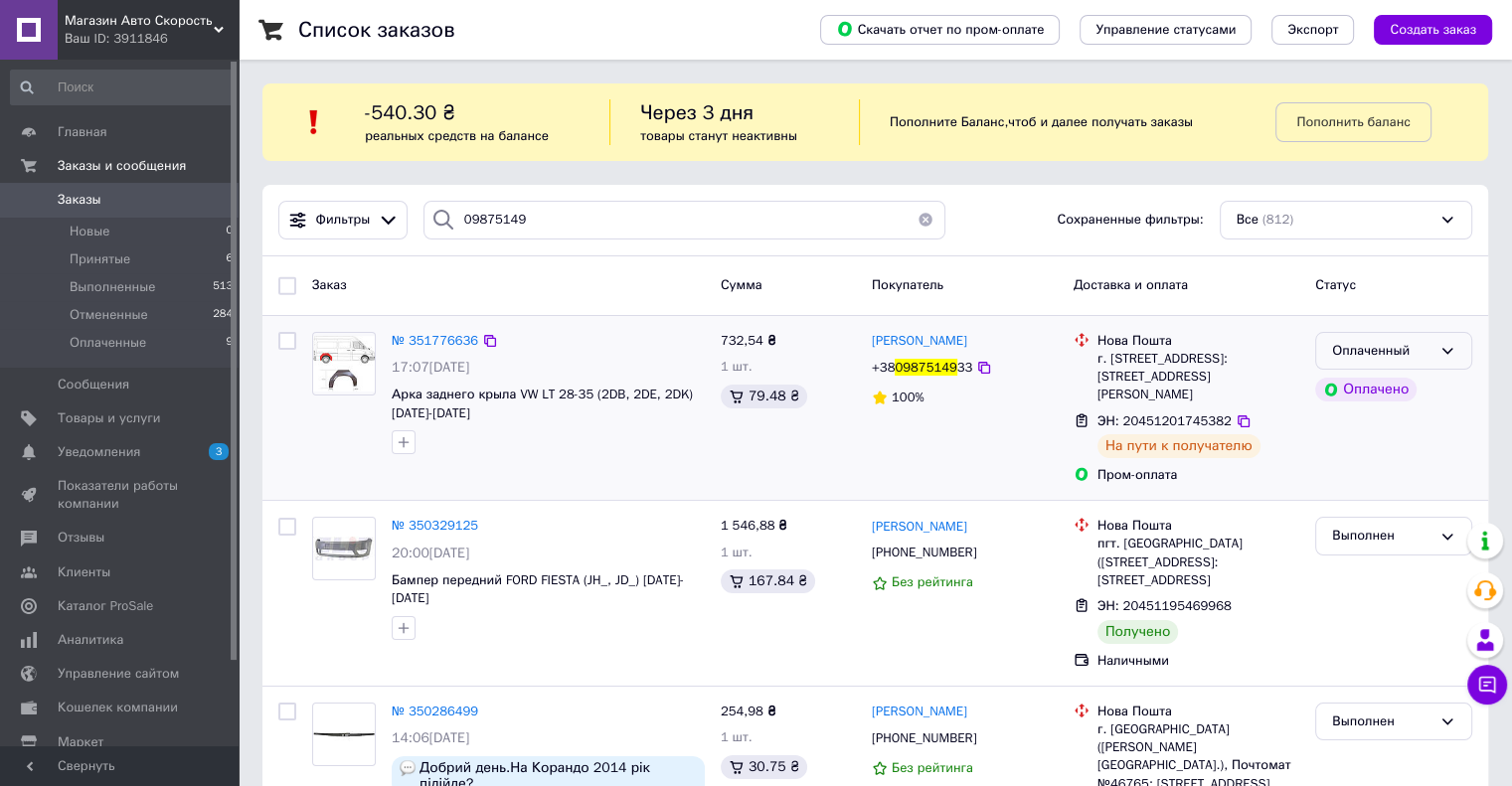 click on "Оплаченный" at bounding box center [1394, 351] 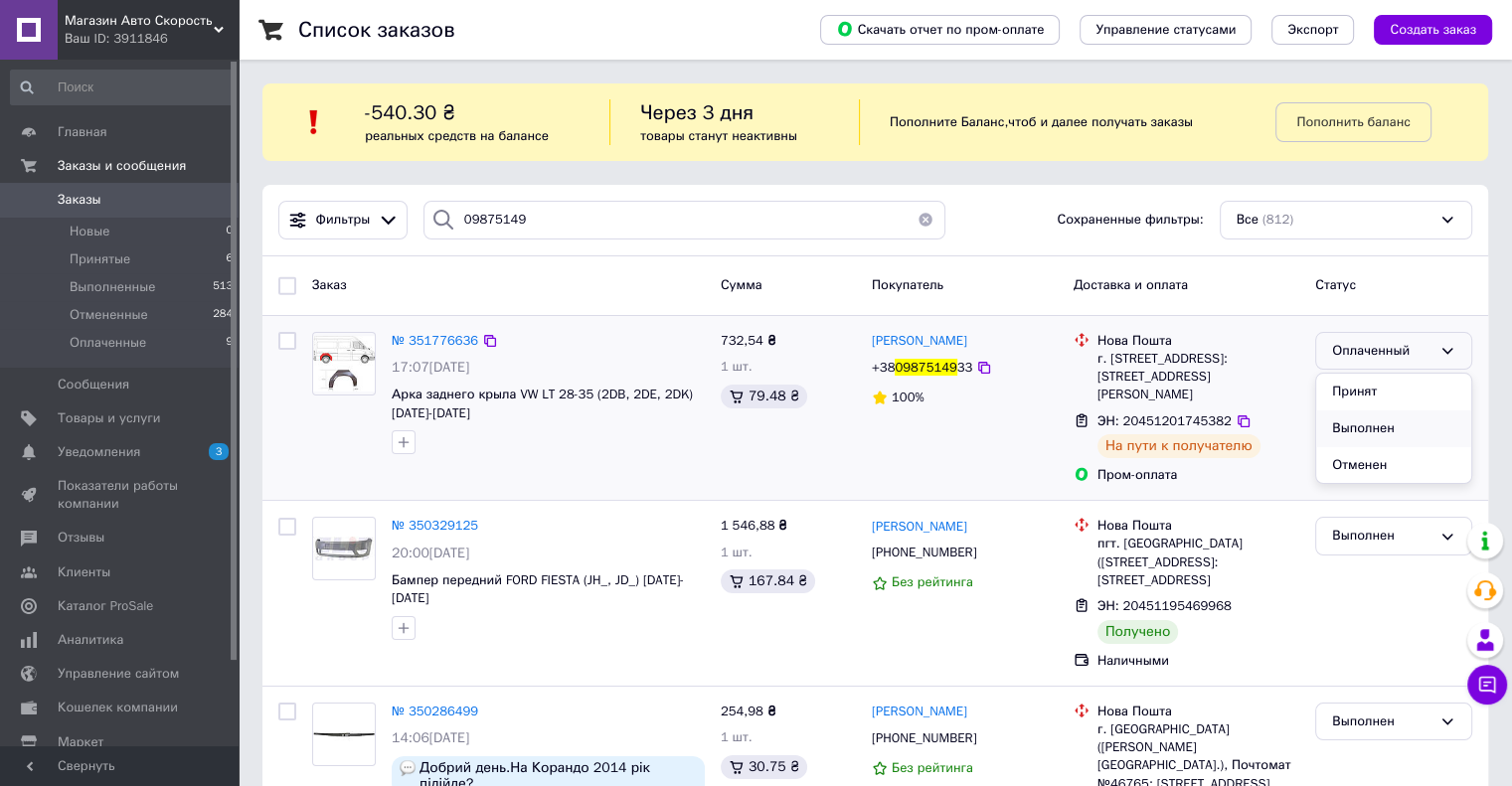 click on "Выполнен" at bounding box center [1394, 428] 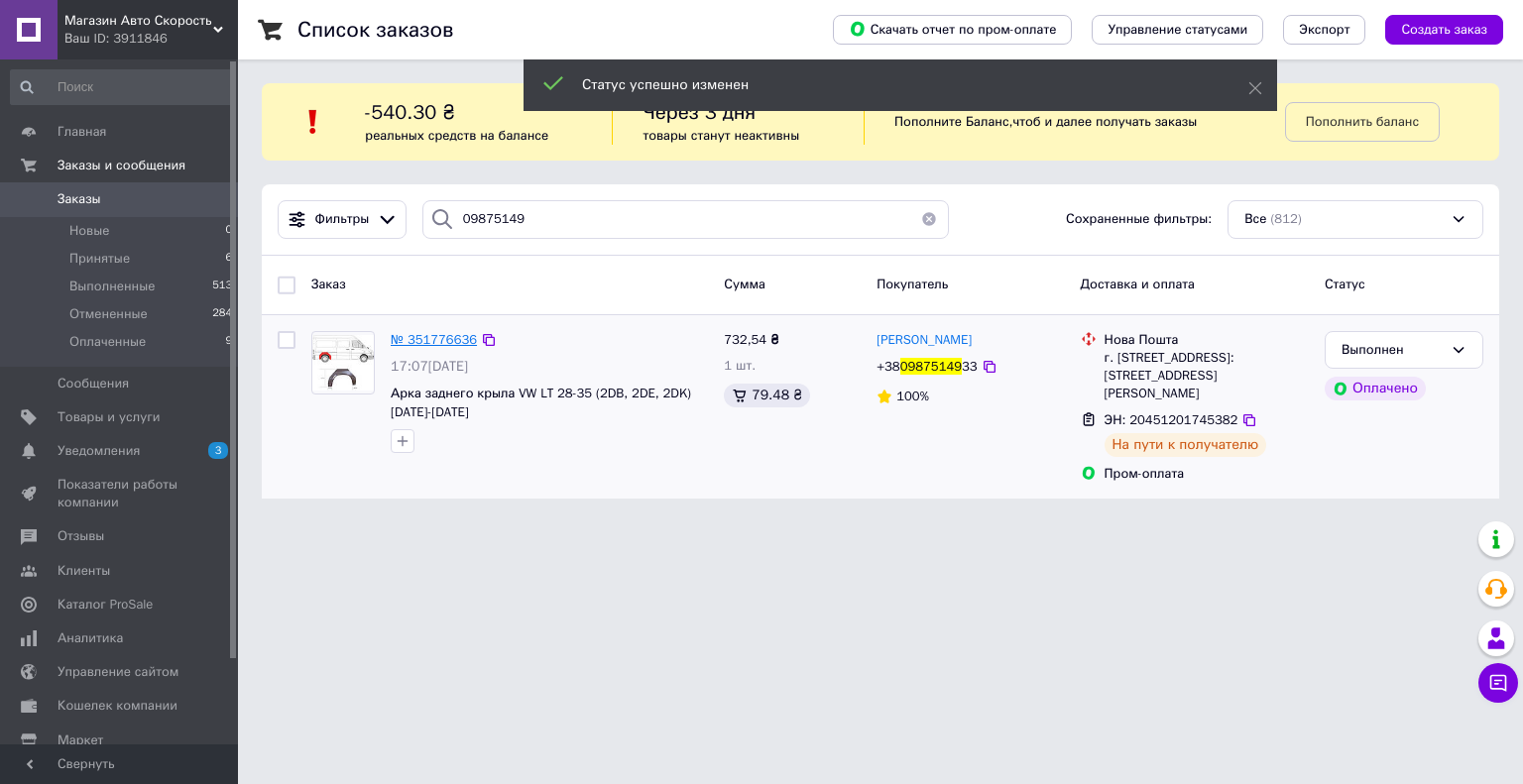 click on "№ 351776636" at bounding box center [433, 339] 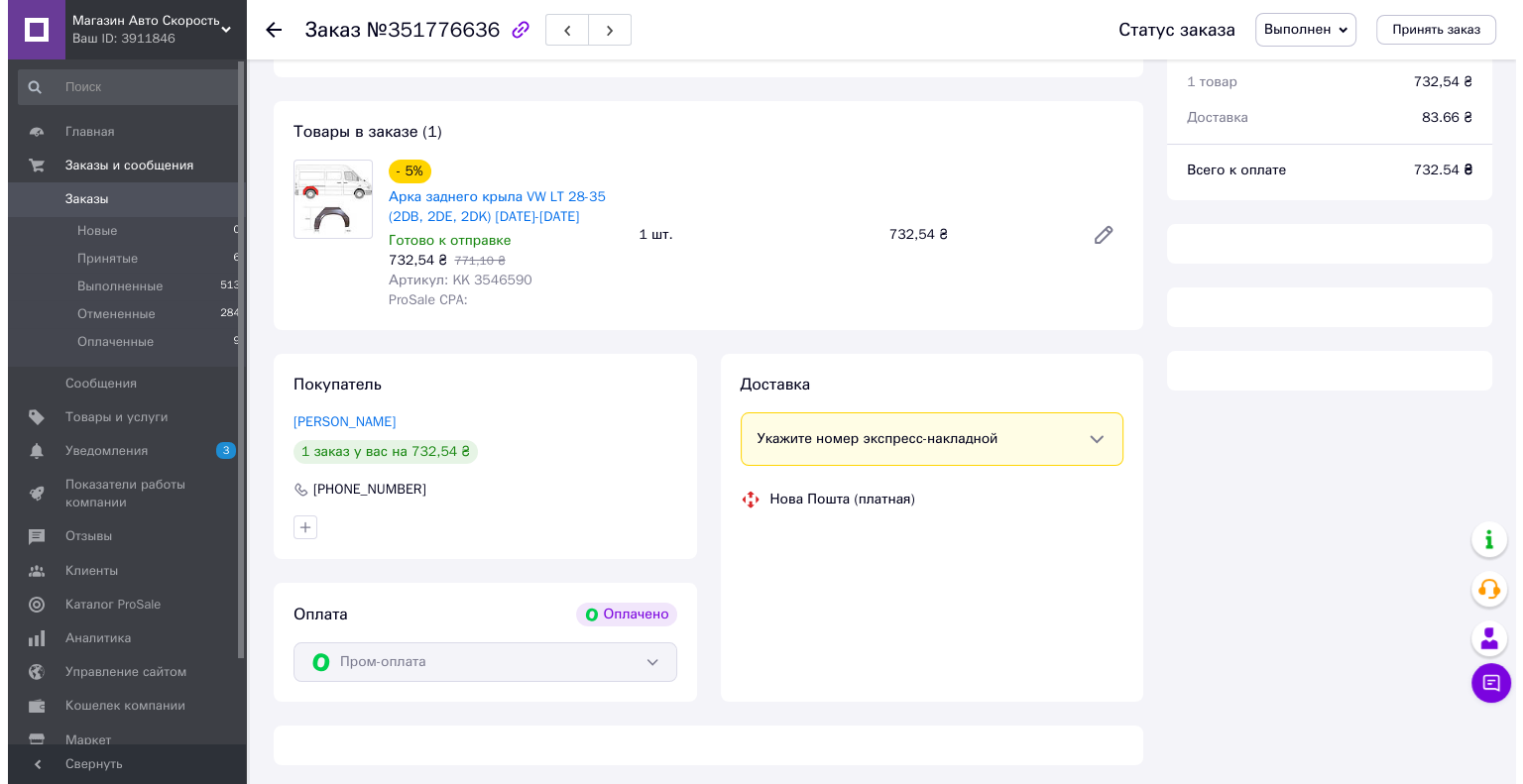 scroll, scrollTop: 139, scrollLeft: 0, axis: vertical 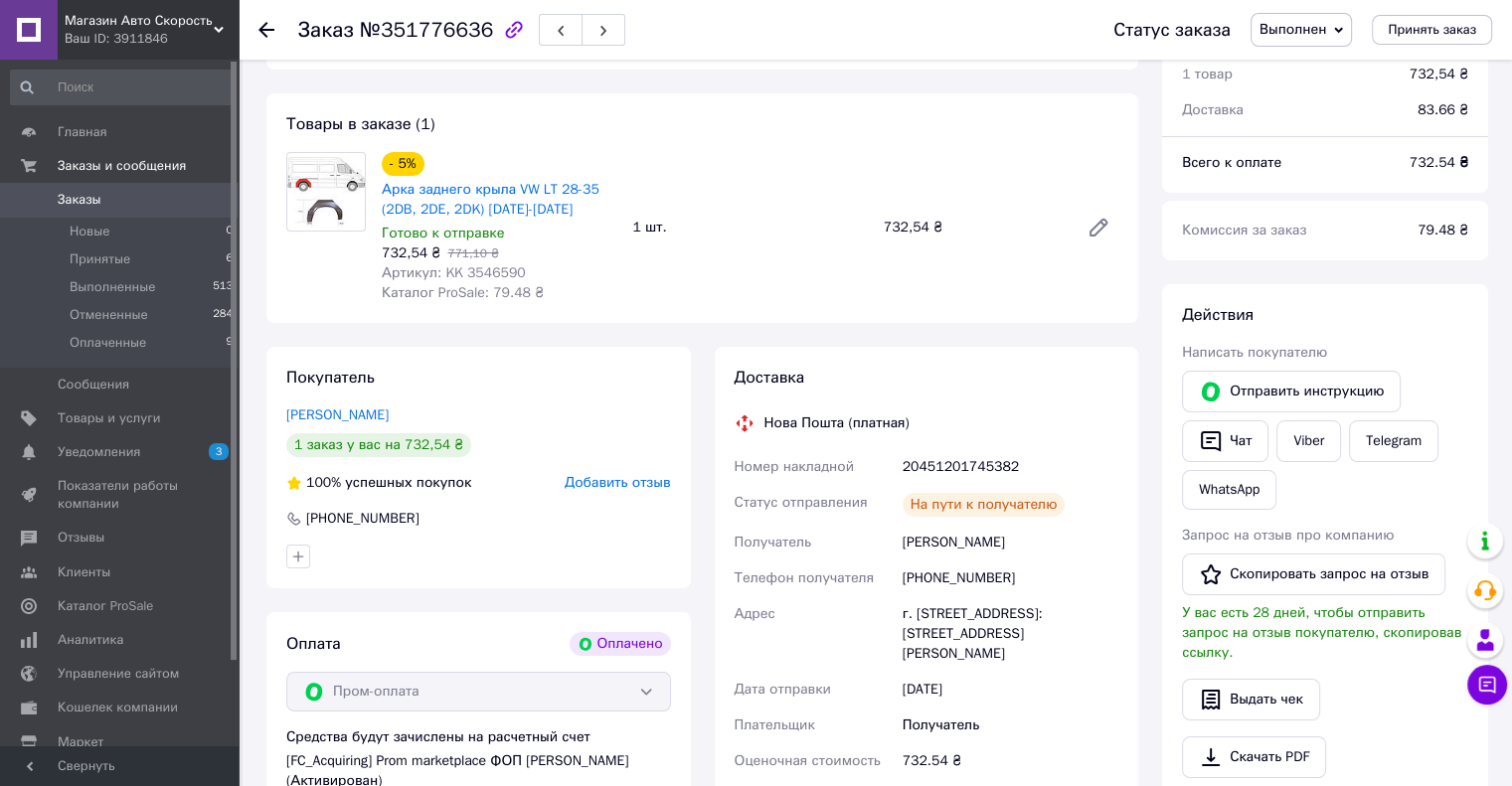 click on "Добавить отзыв" at bounding box center [617, 482] 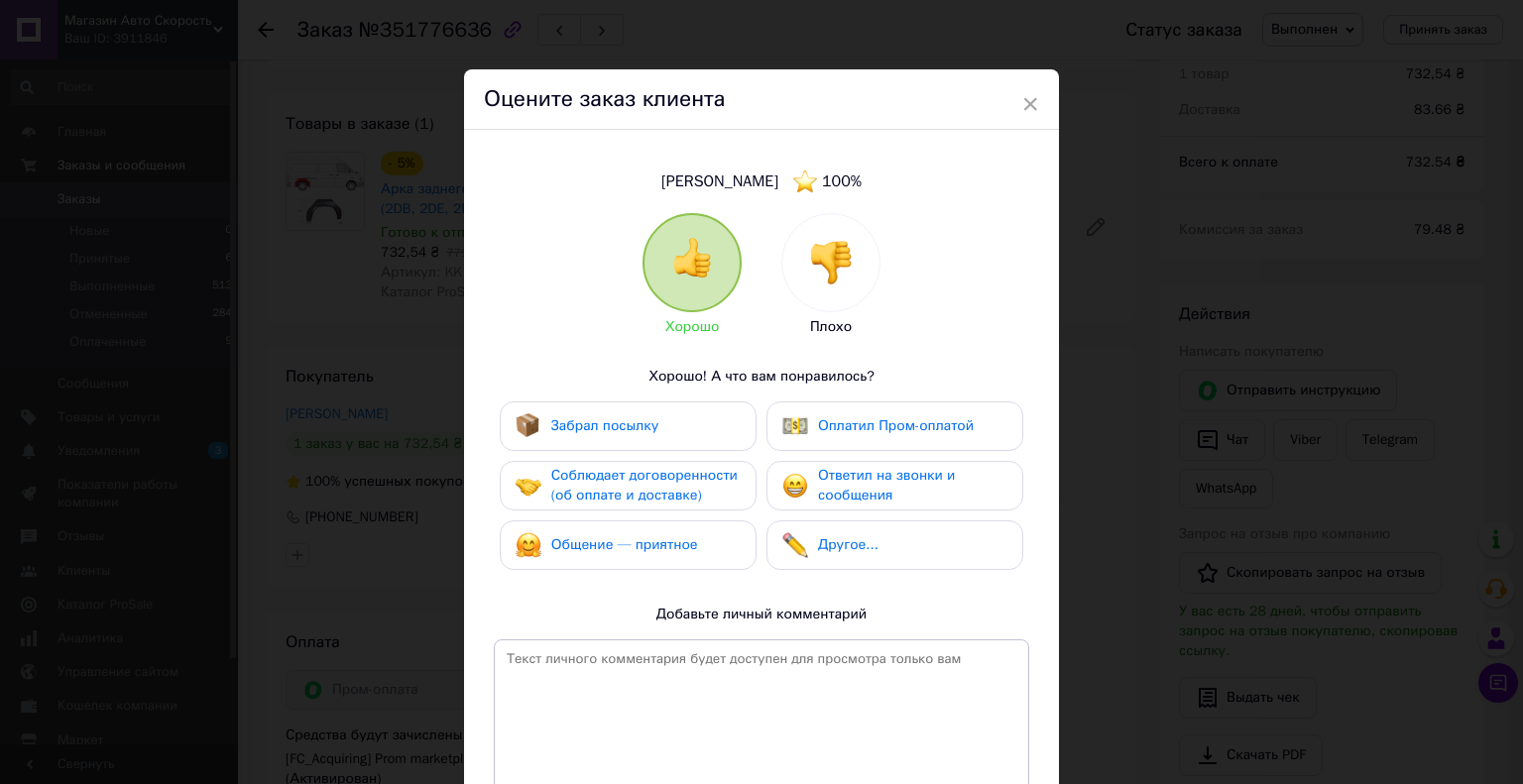 click on "Соблюдает договоренности (об оплате и доставке)" at bounding box center (645, 486) 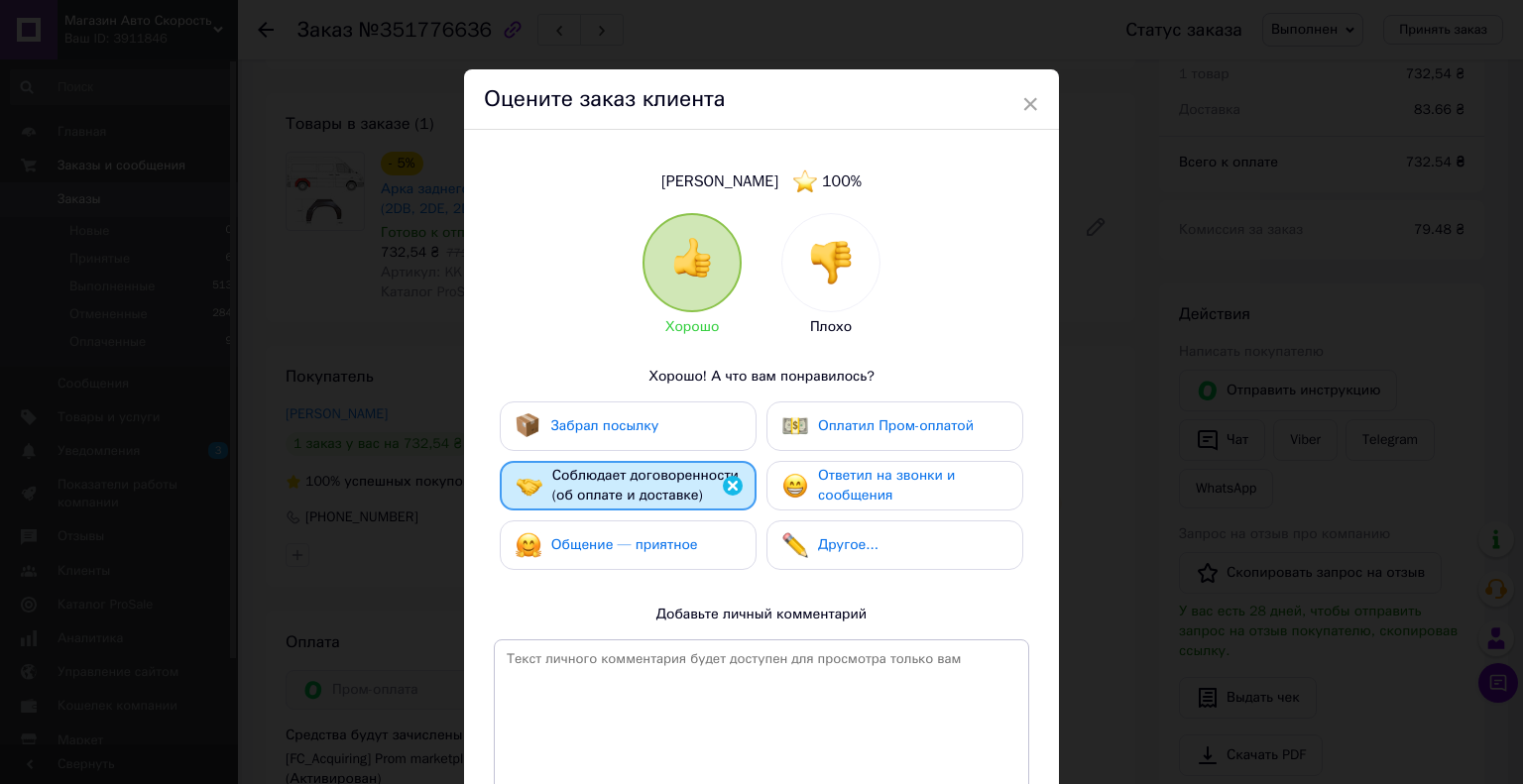 click on "Забрал посылку" at bounding box center (628, 426) 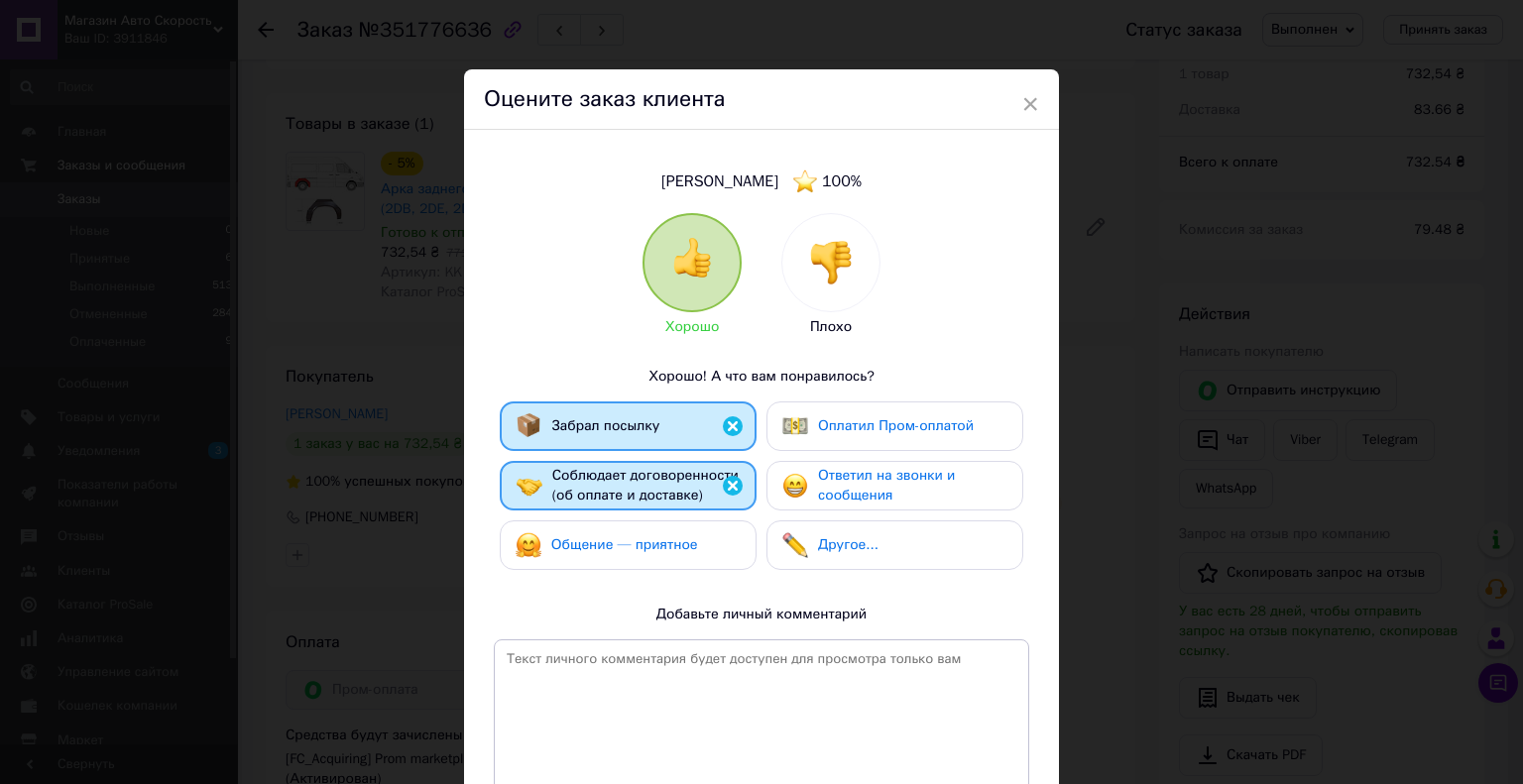 click on "Оплатил Пром-оплатой" at bounding box center [895, 425] 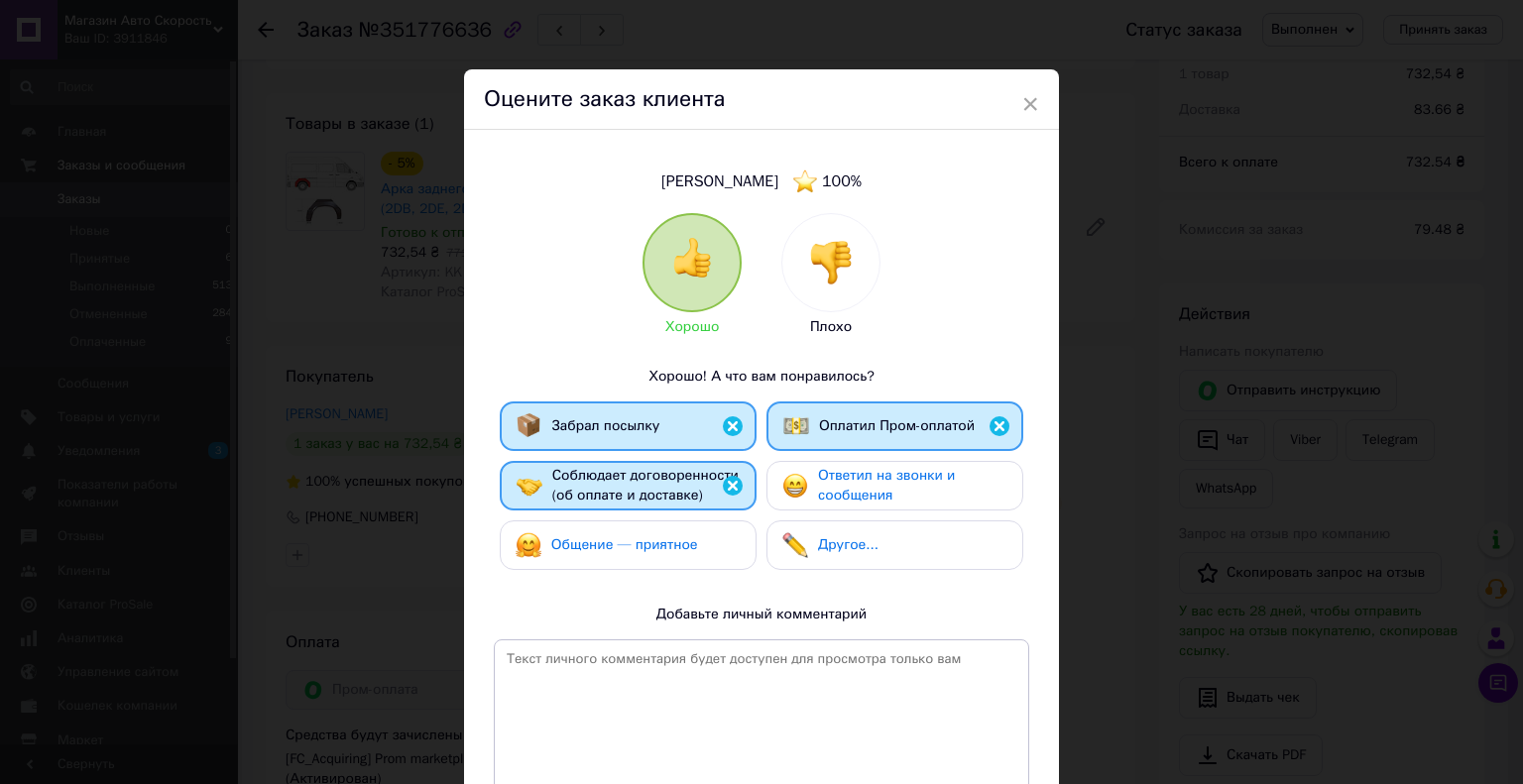 click on "Ответил на звонки и сообщения" at bounding box center [886, 485] 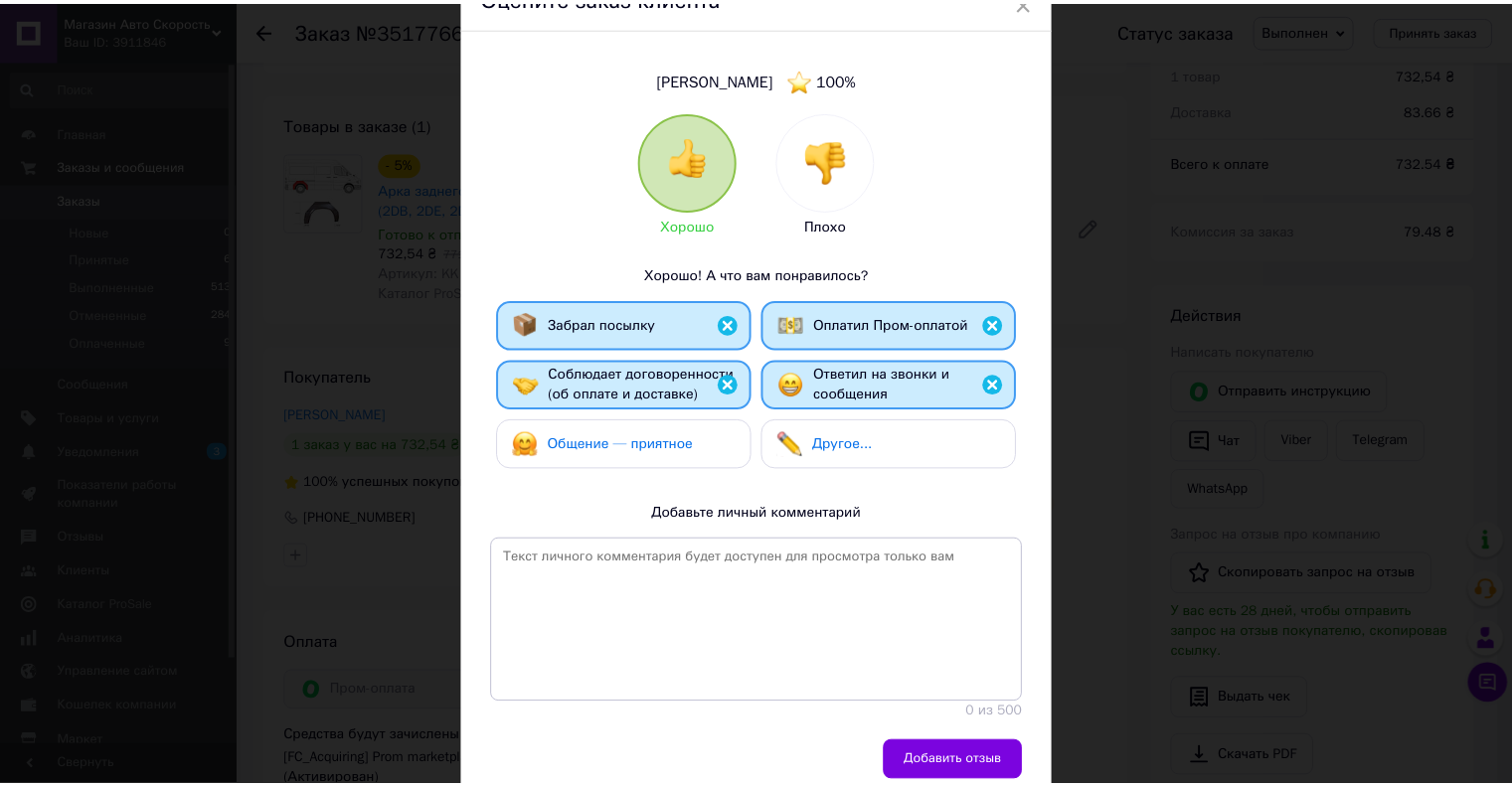 scroll, scrollTop: 185, scrollLeft: 0, axis: vertical 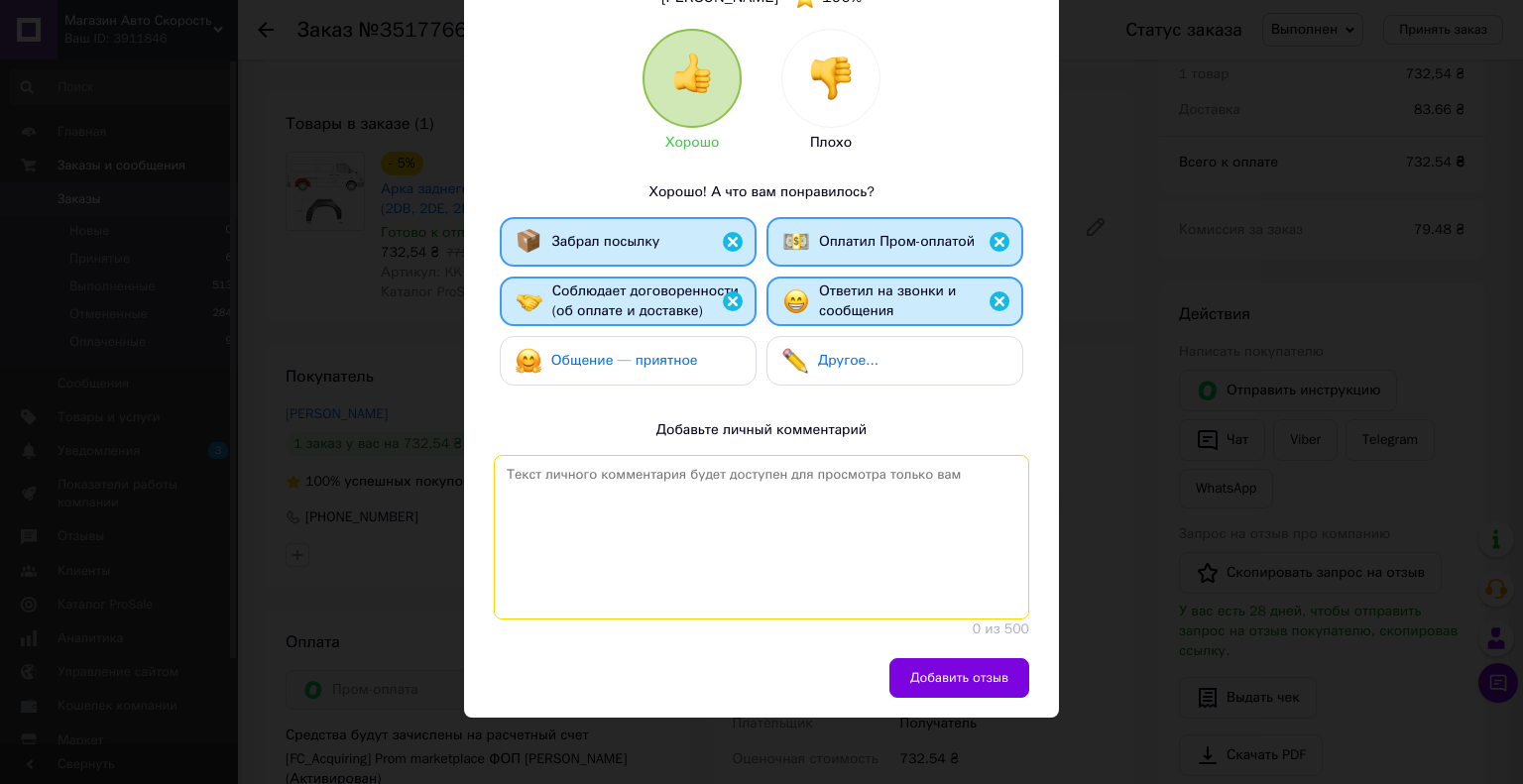 drag, startPoint x: 805, startPoint y: 504, endPoint x: 781, endPoint y: 184, distance: 320.89874 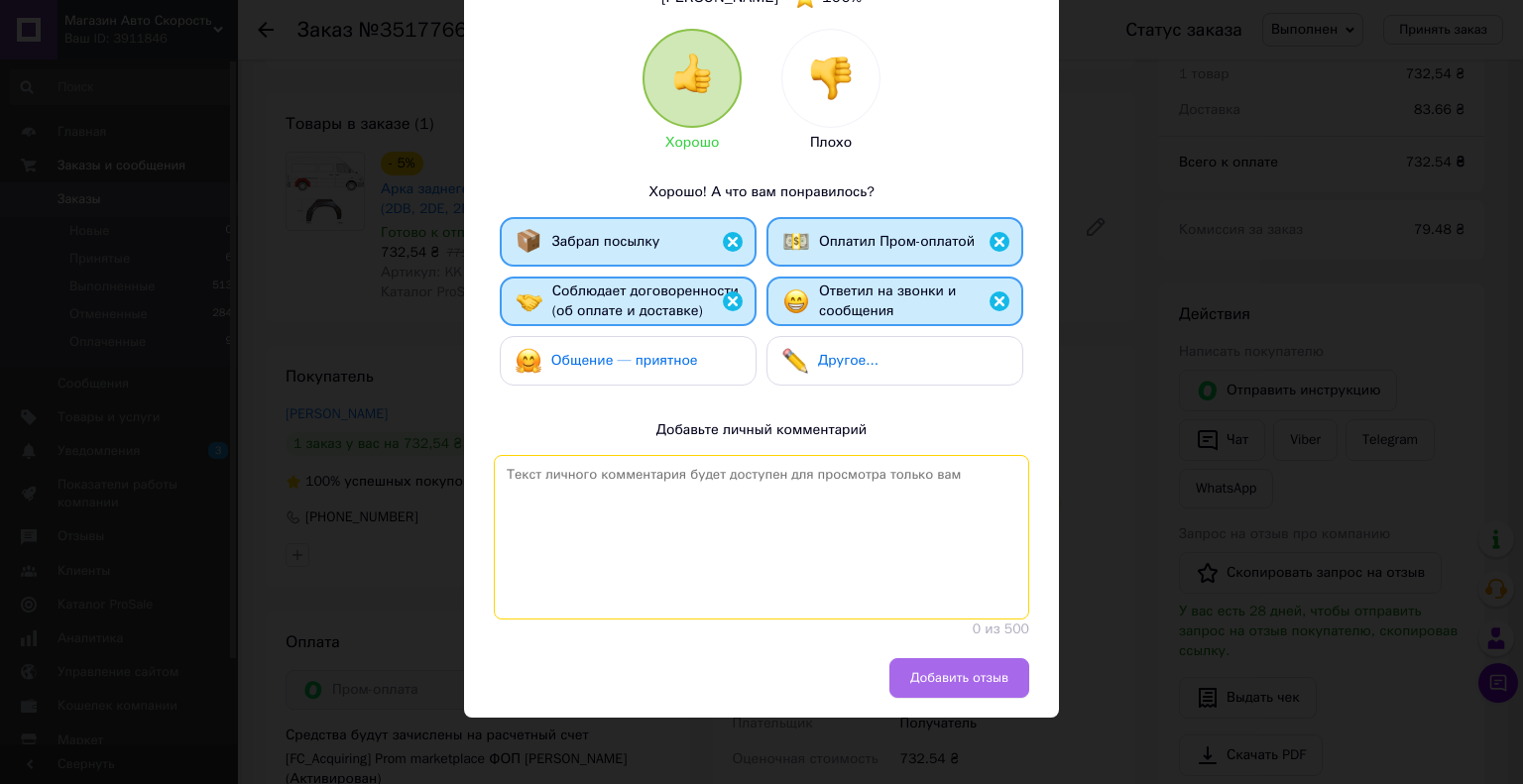paste on "Надежный клиент. Заказал - забрал Рекомендуем данного клиента" 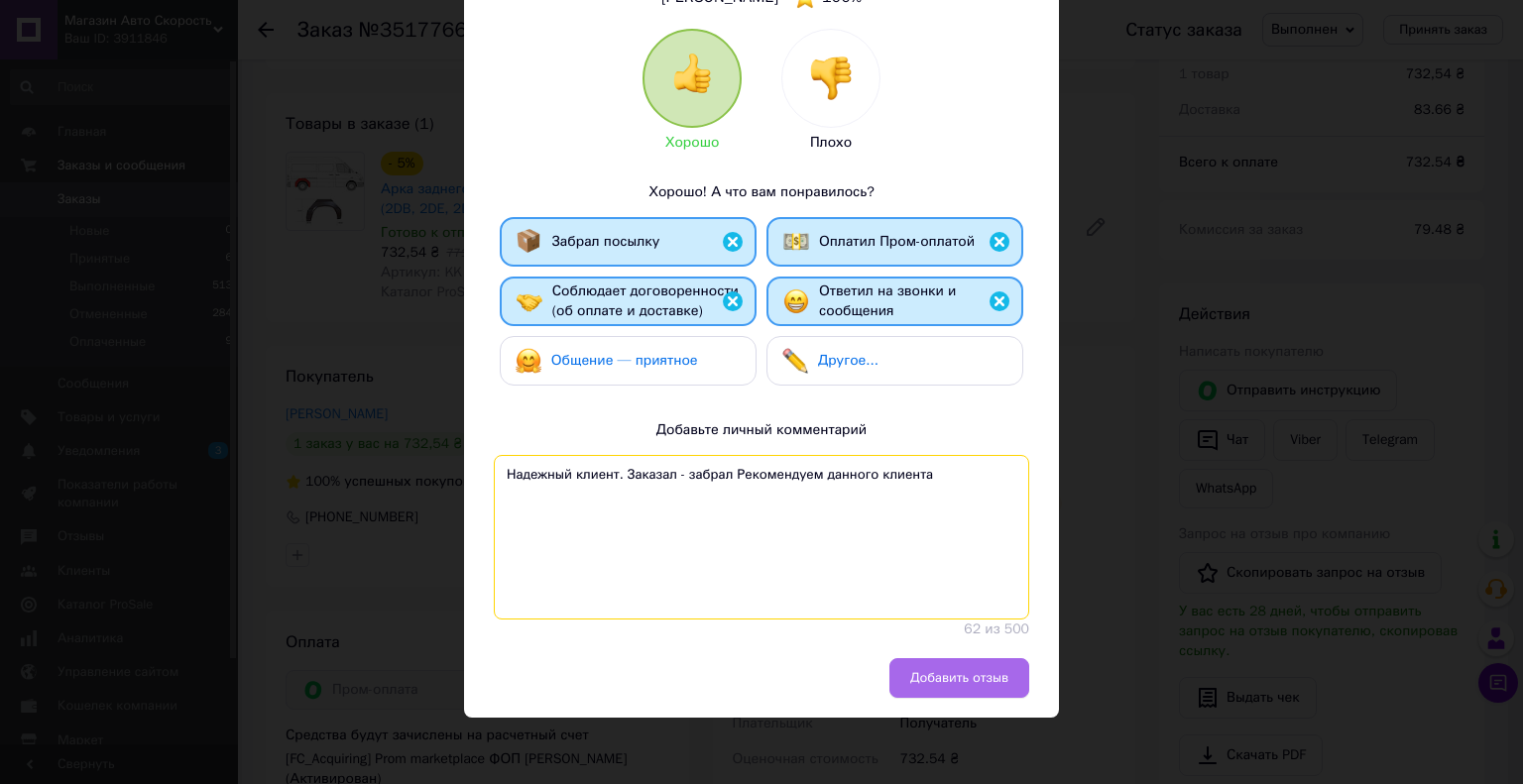 type on "Надежный клиент. Заказал - забрал Рекомендуем данного клиента" 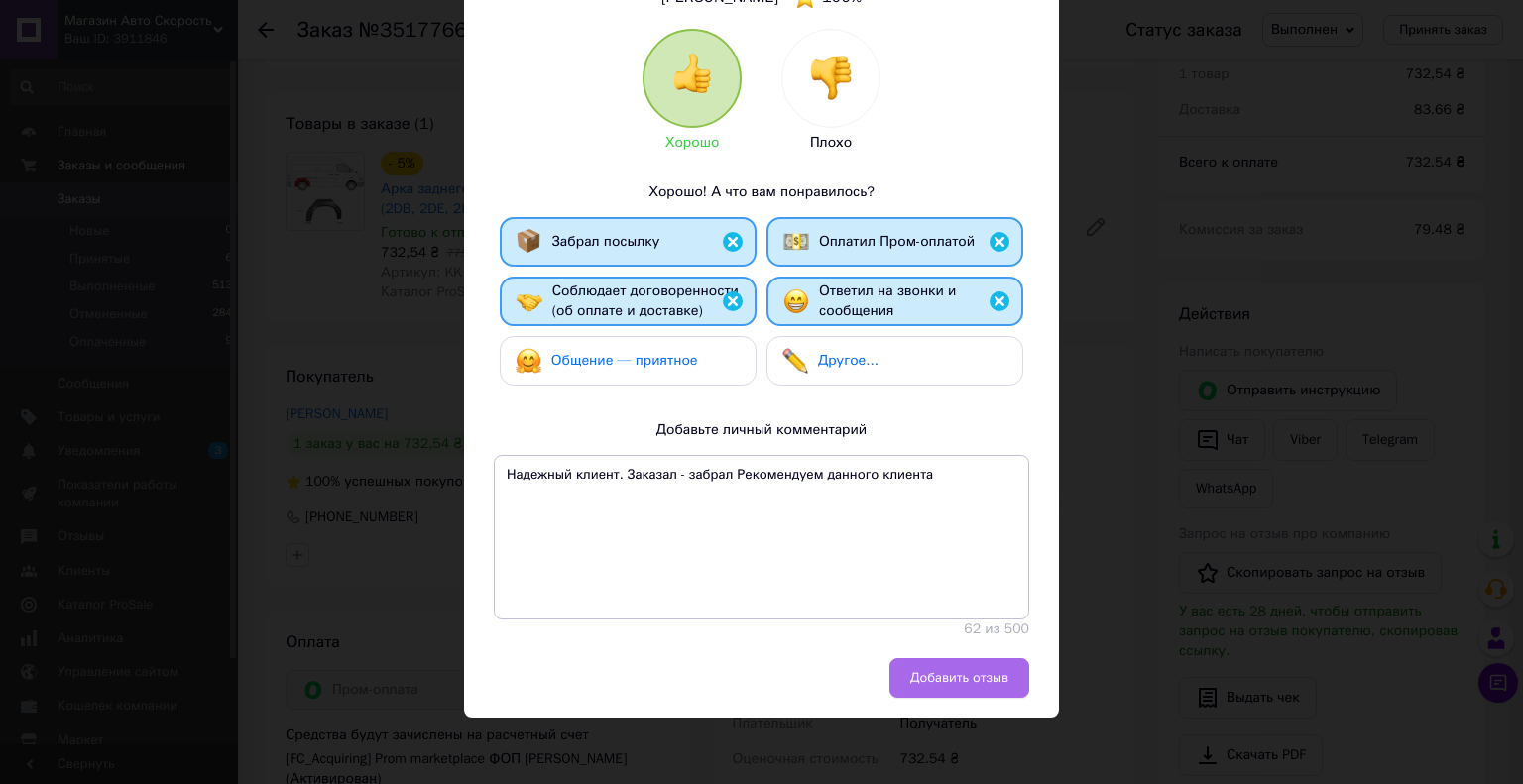 click on "Добавить отзыв" at bounding box center [959, 678] 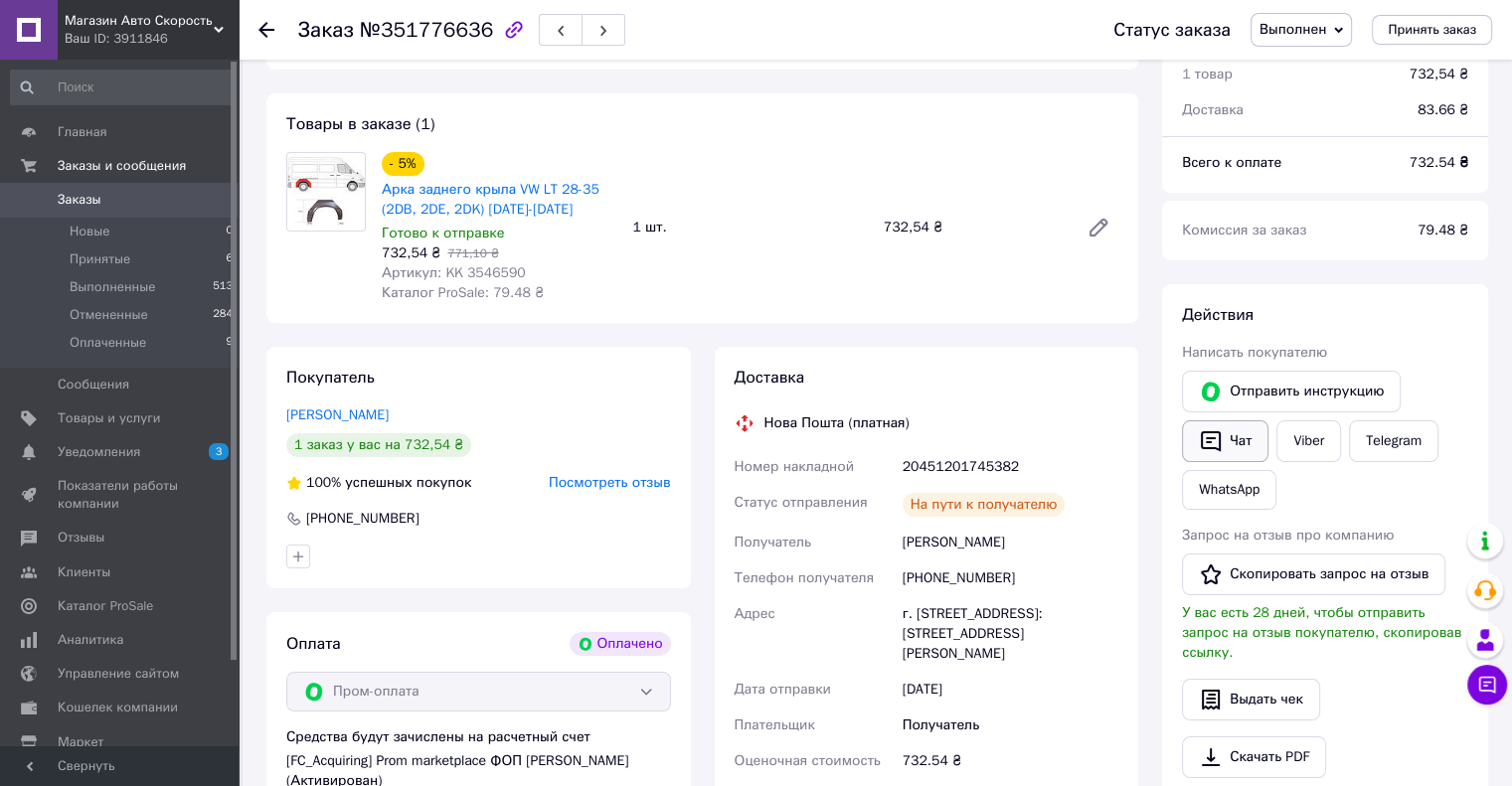 click on "Чат" at bounding box center [1225, 441] 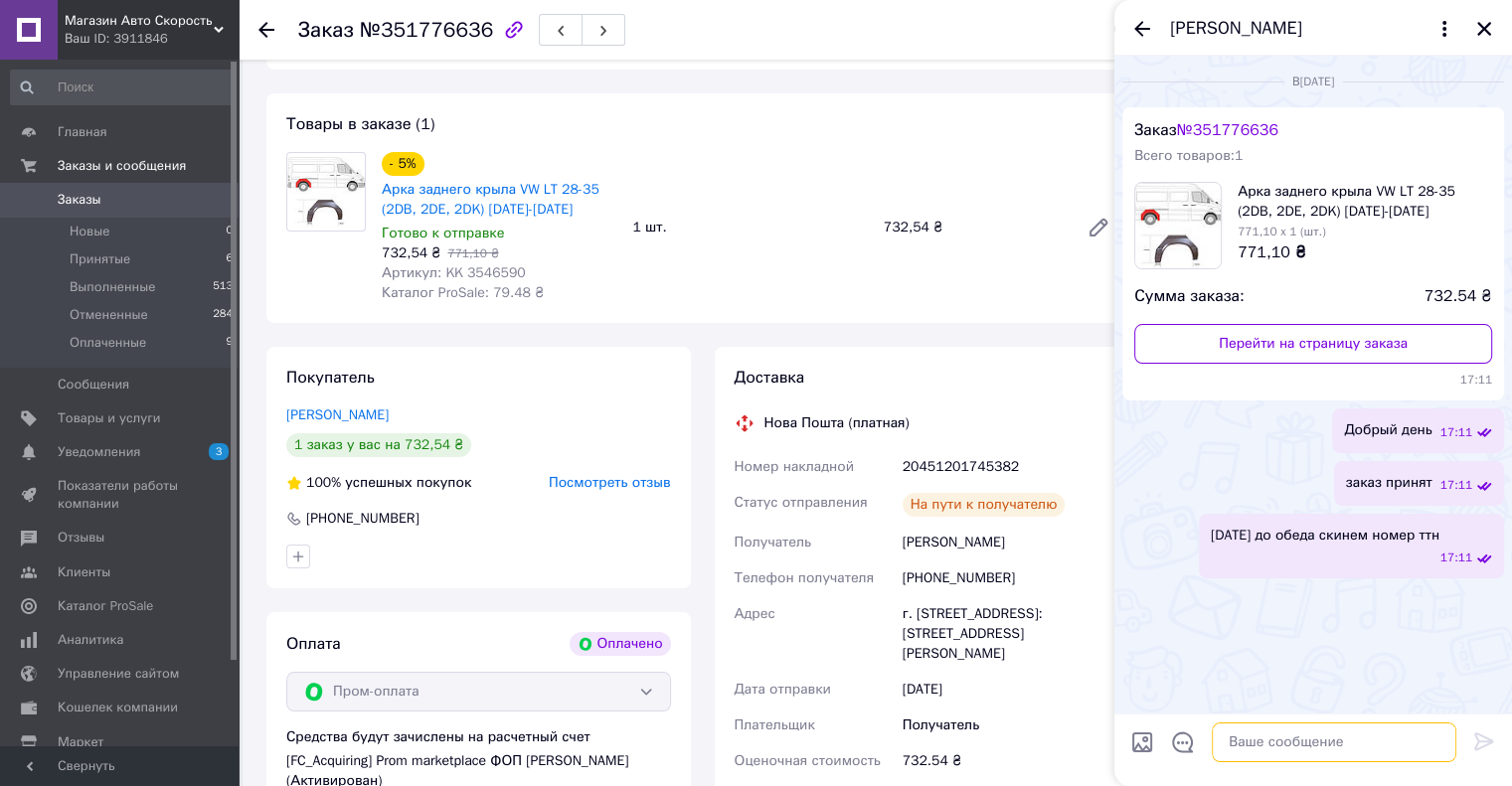click at bounding box center (1334, 742) 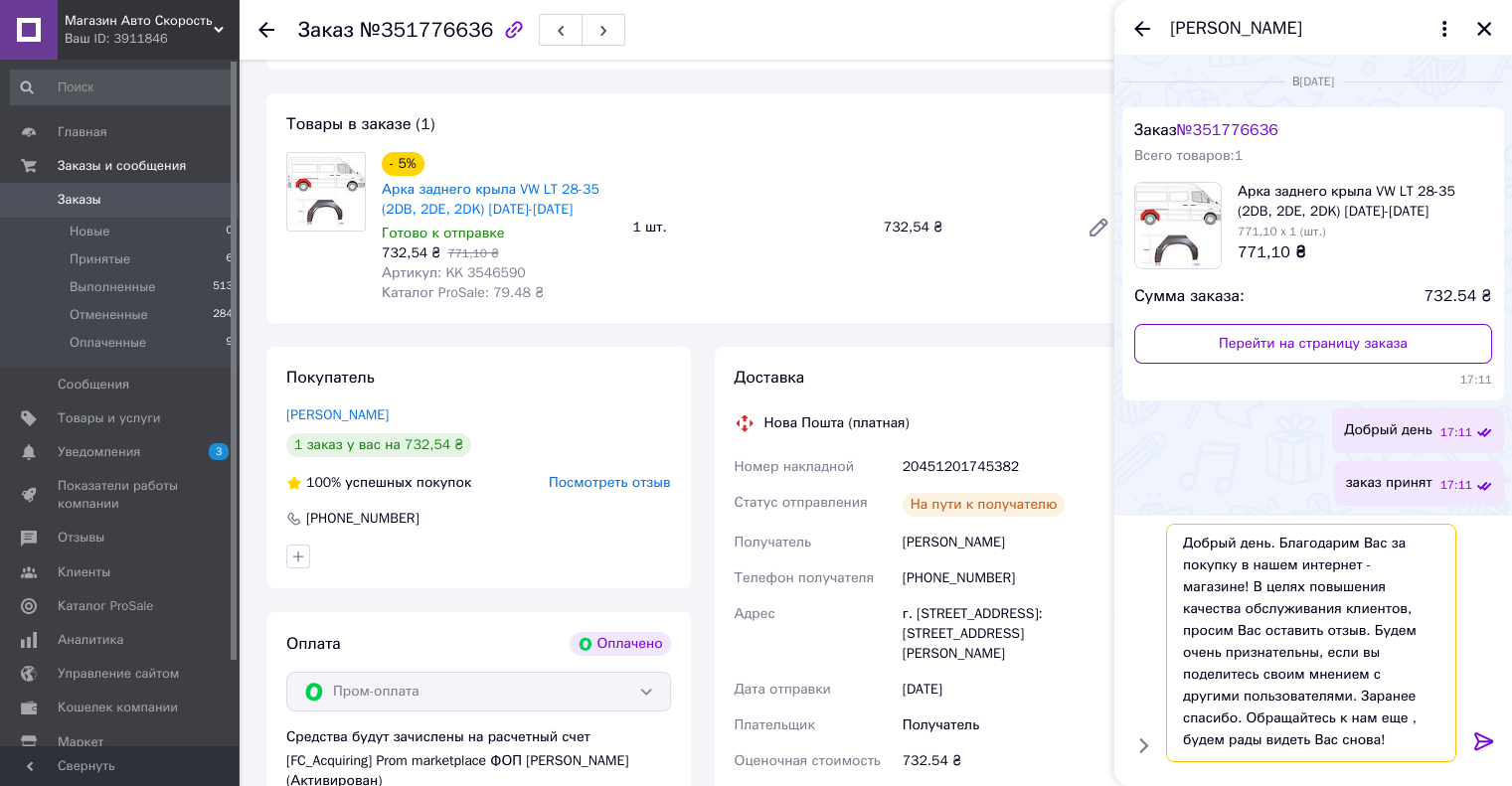 scroll, scrollTop: 20, scrollLeft: 0, axis: vertical 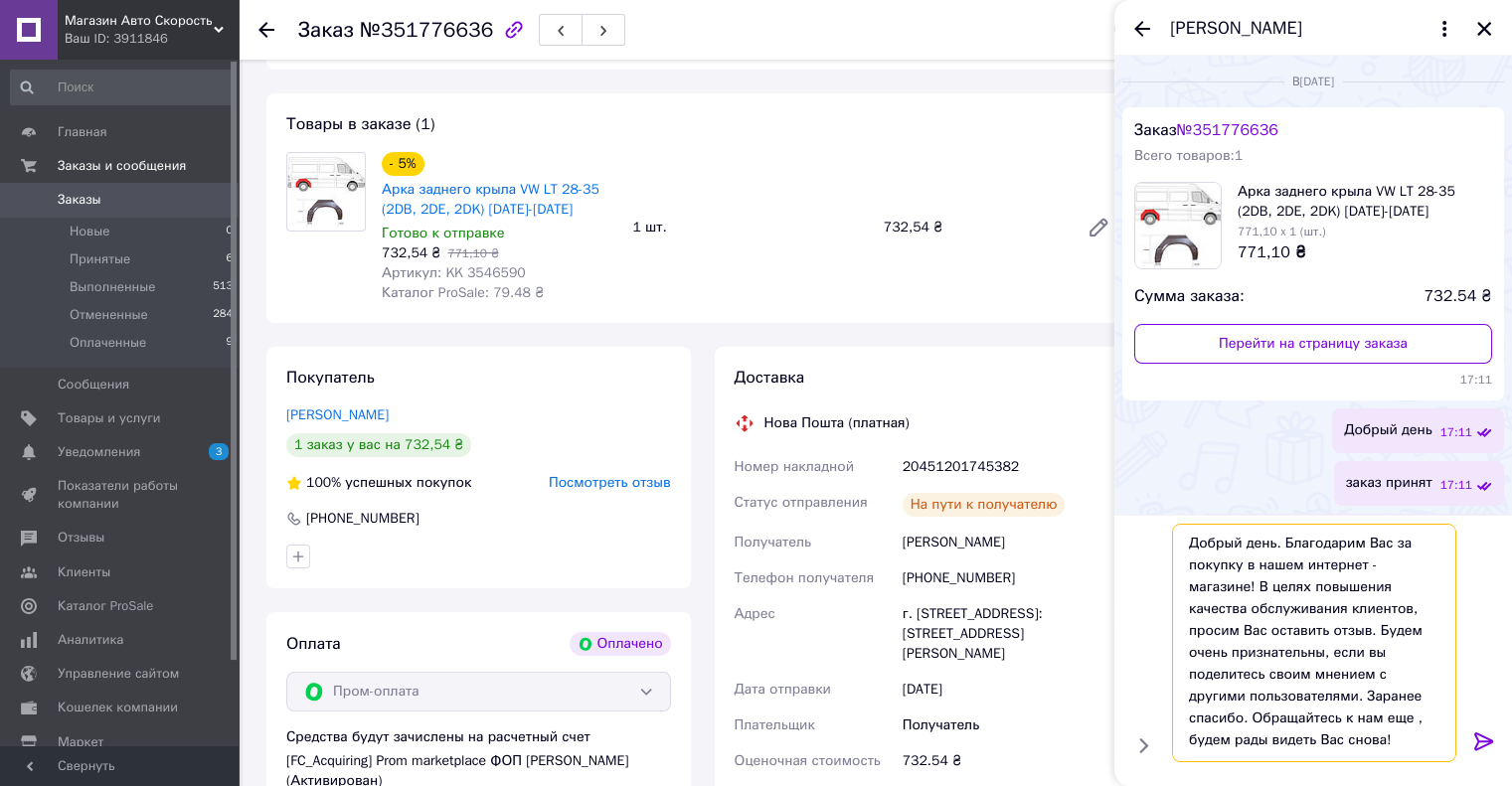 type on "Добрый день. Благодарим Вас за покупку в нашем интернет - магазине! В целях повышения качества обслуживания клиентов, просим Вас оставить отзыв. Будем очень признательны, если вы поделитесь своим мнением с другими пользователями. Заранее спасибо. Обращайтесь к нам еще , будем рады видеть Вас снова!" 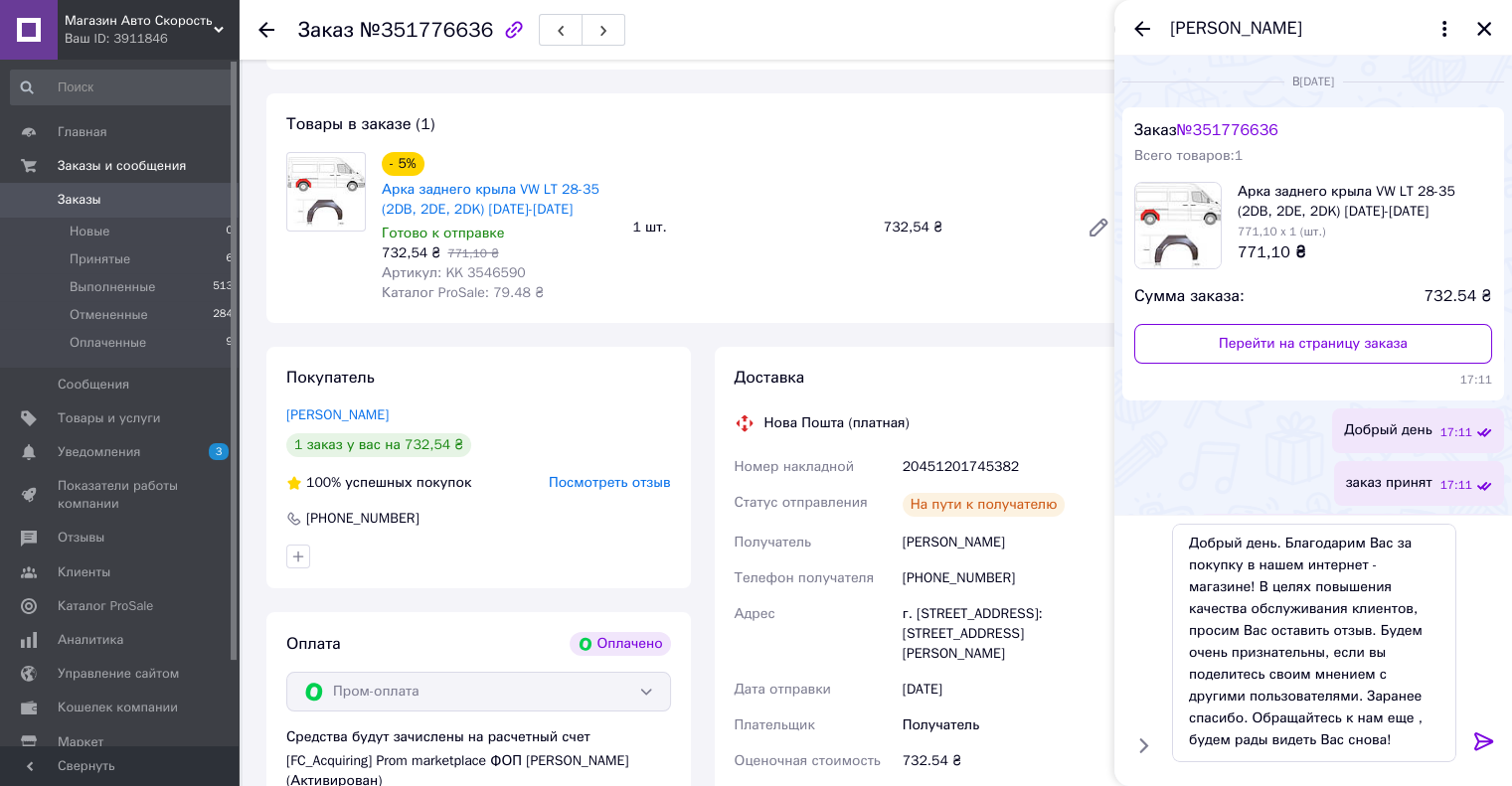 click 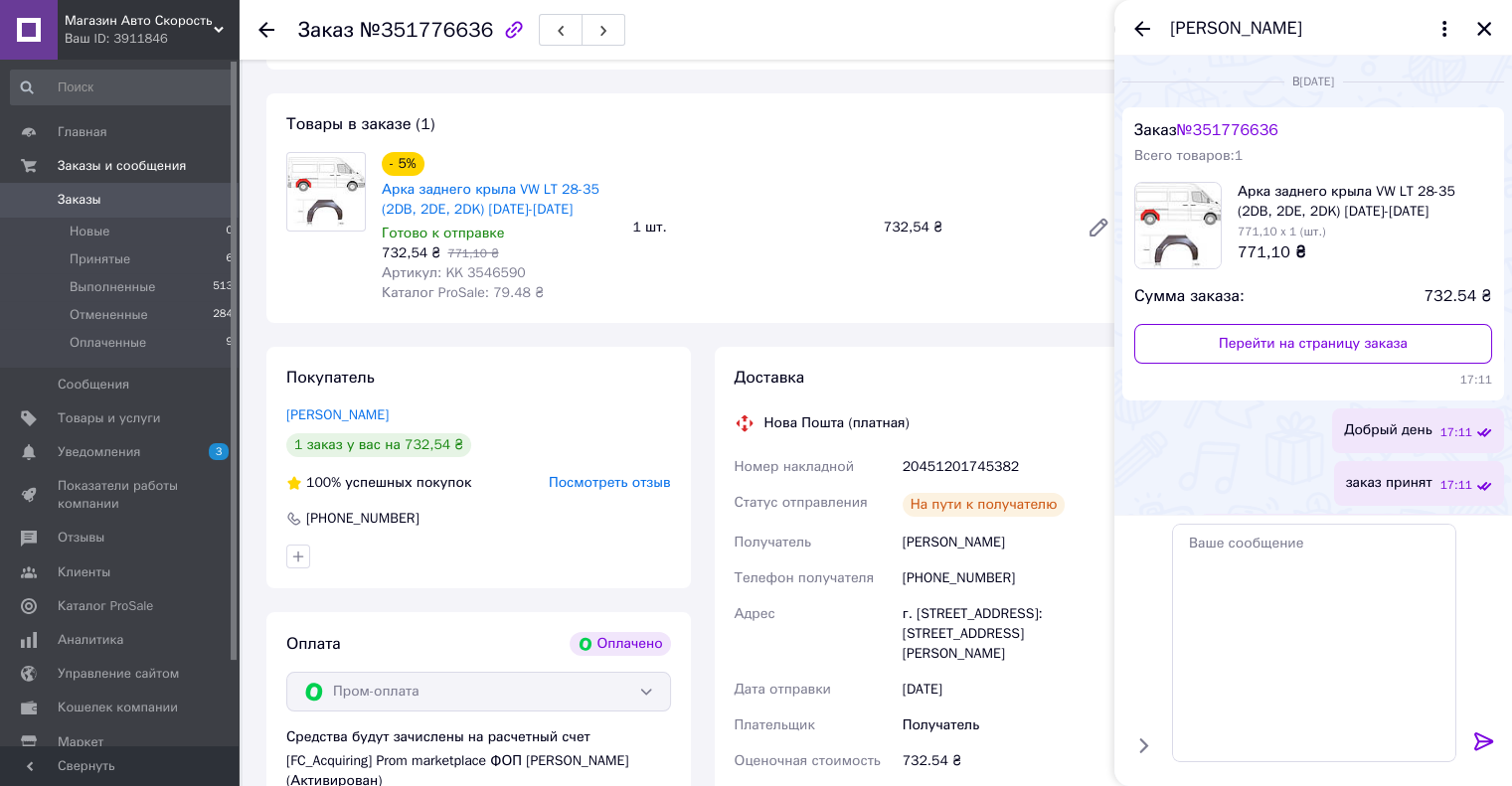 scroll, scrollTop: 0, scrollLeft: 0, axis: both 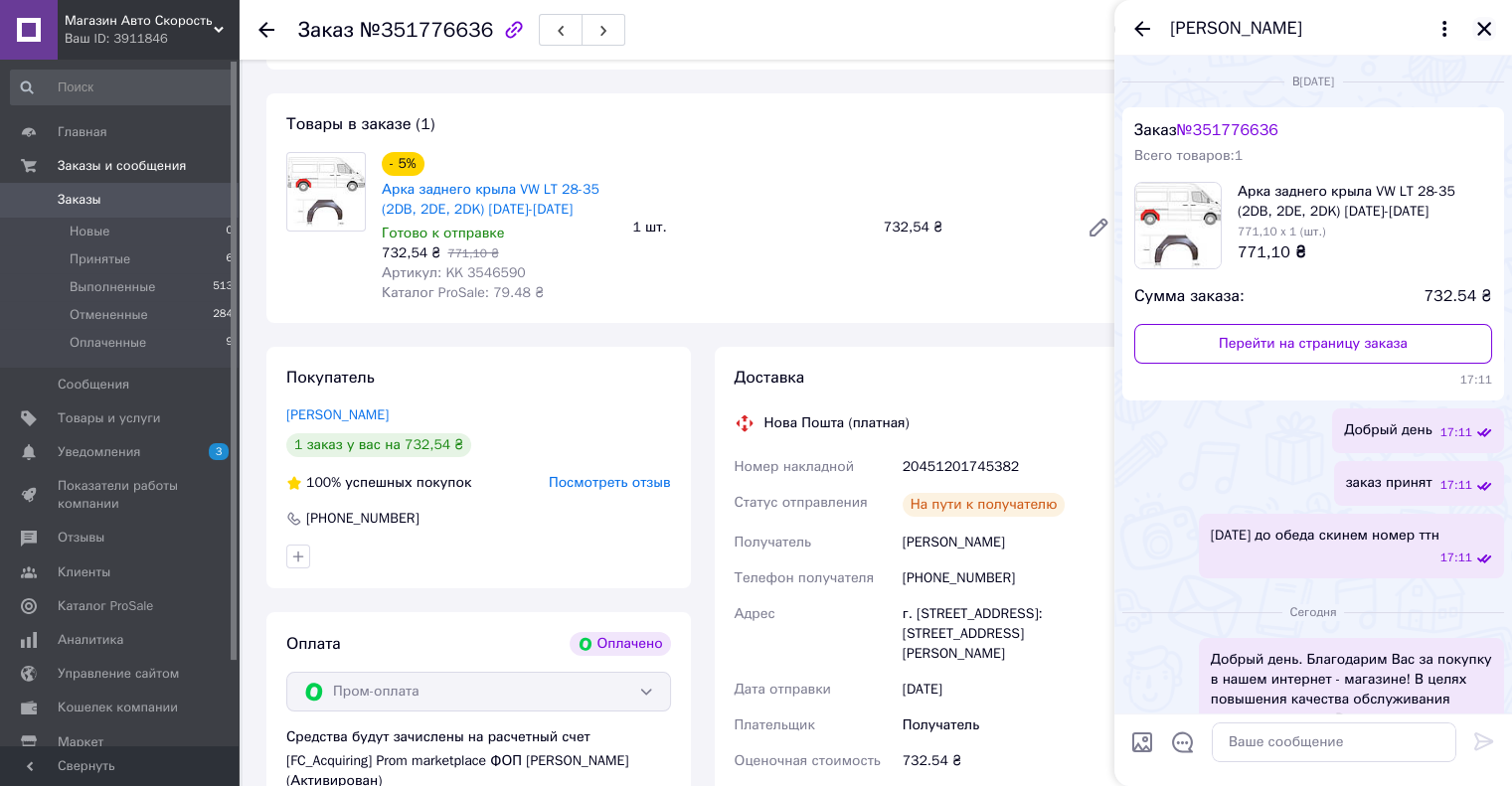 click 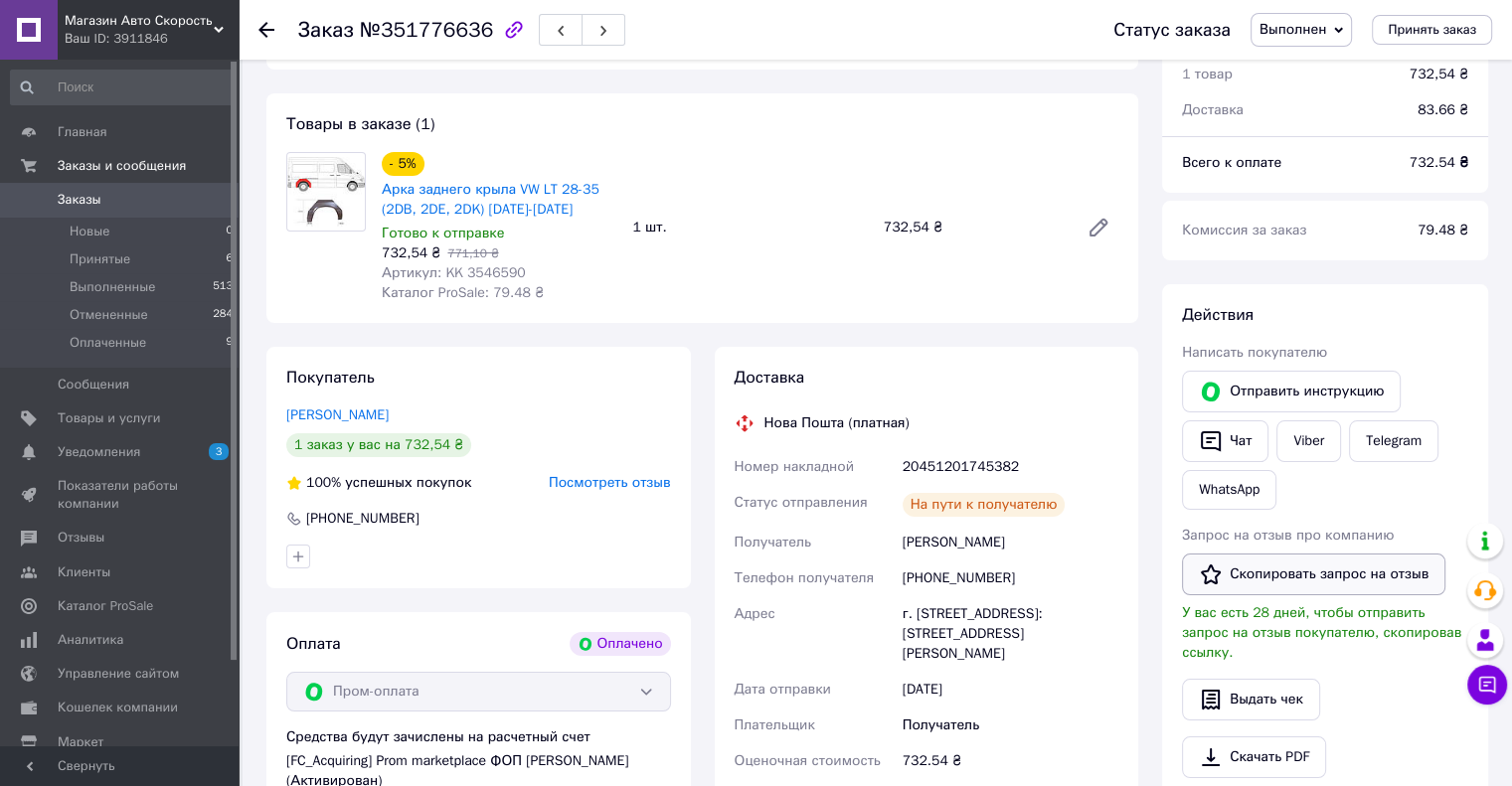 click on "Скопировать запрос на отзыв" at bounding box center (1313, 574) 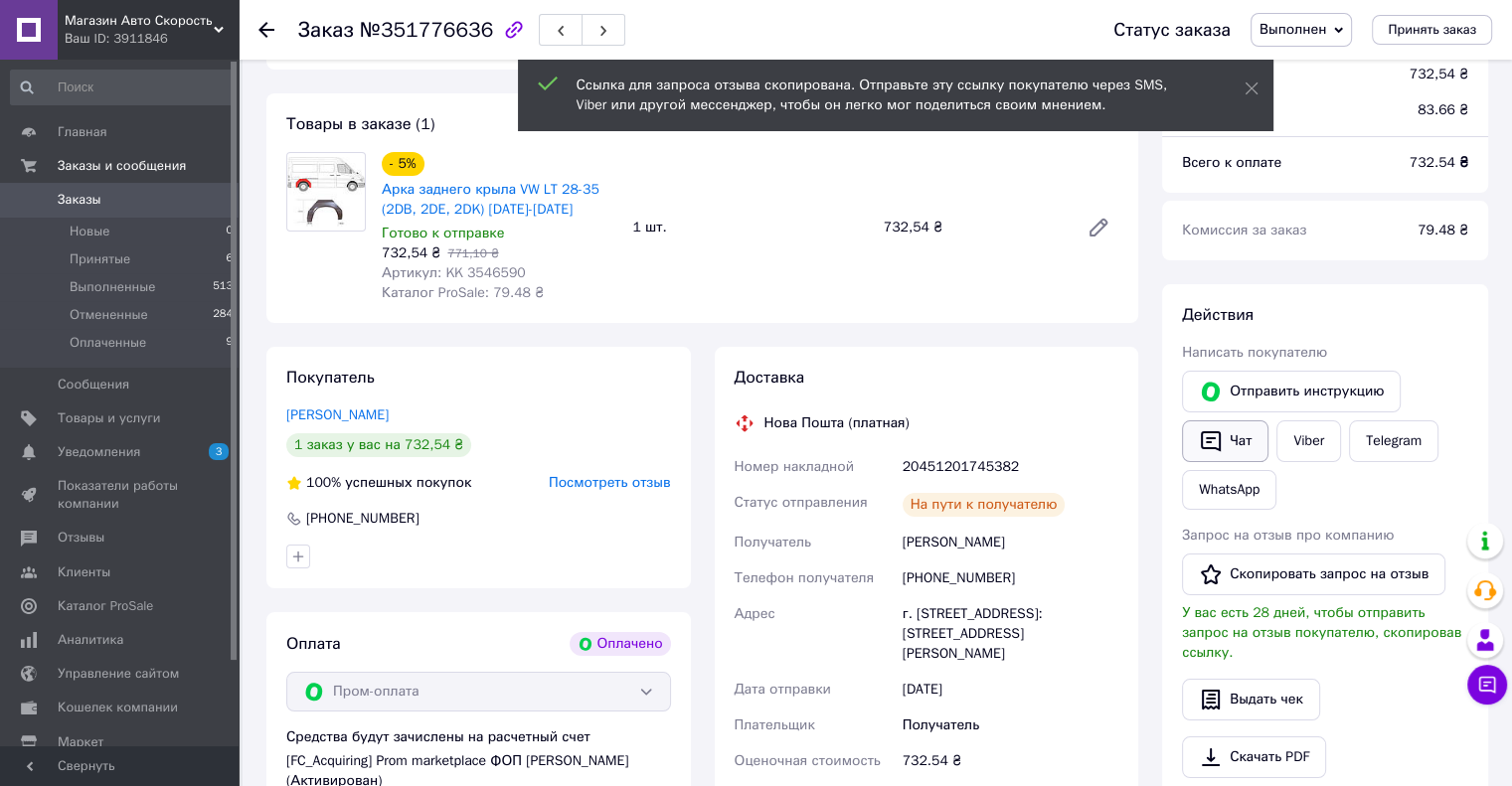 click on "Чат" at bounding box center [1225, 441] 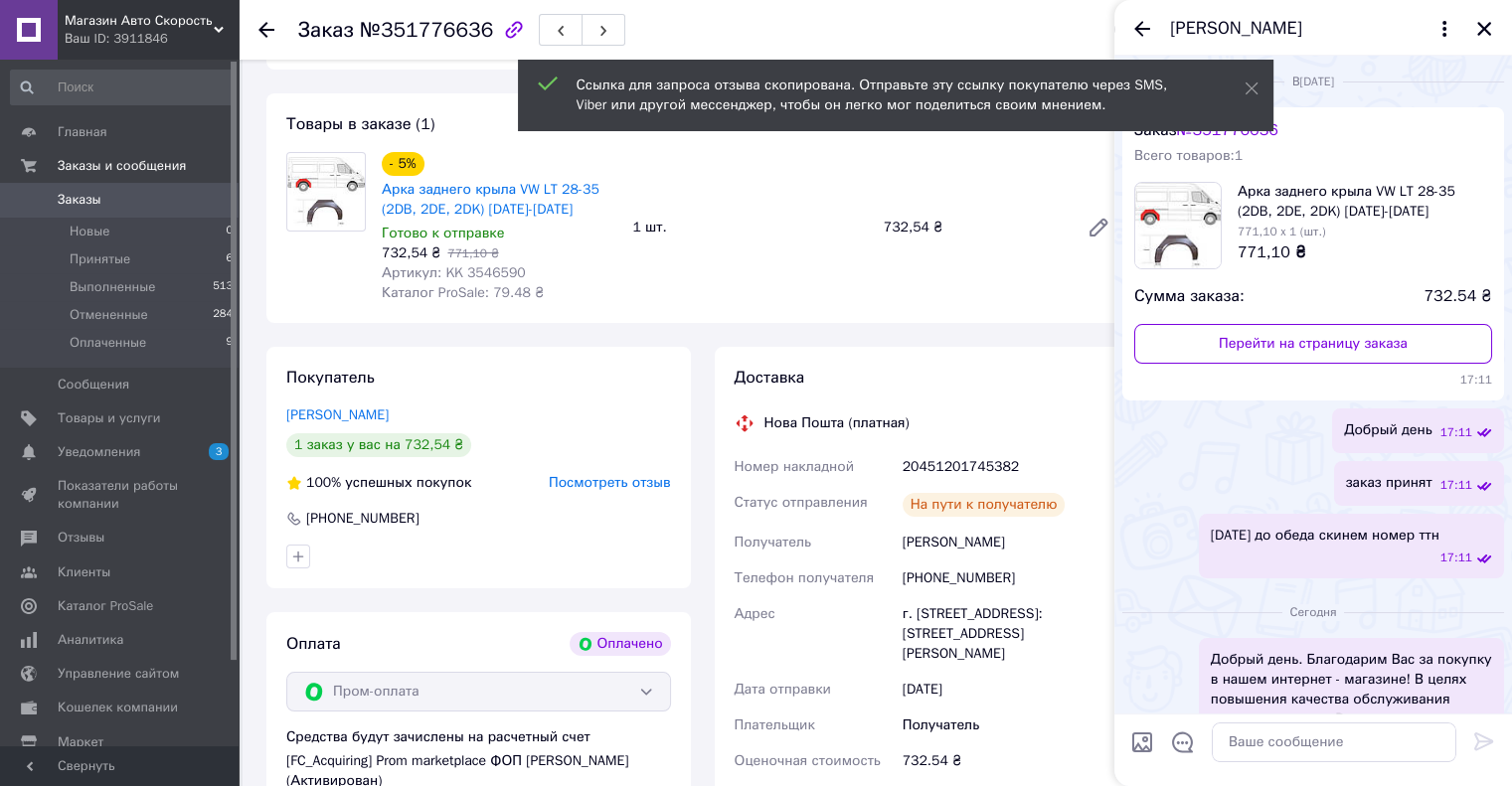 scroll, scrollTop: 136, scrollLeft: 0, axis: vertical 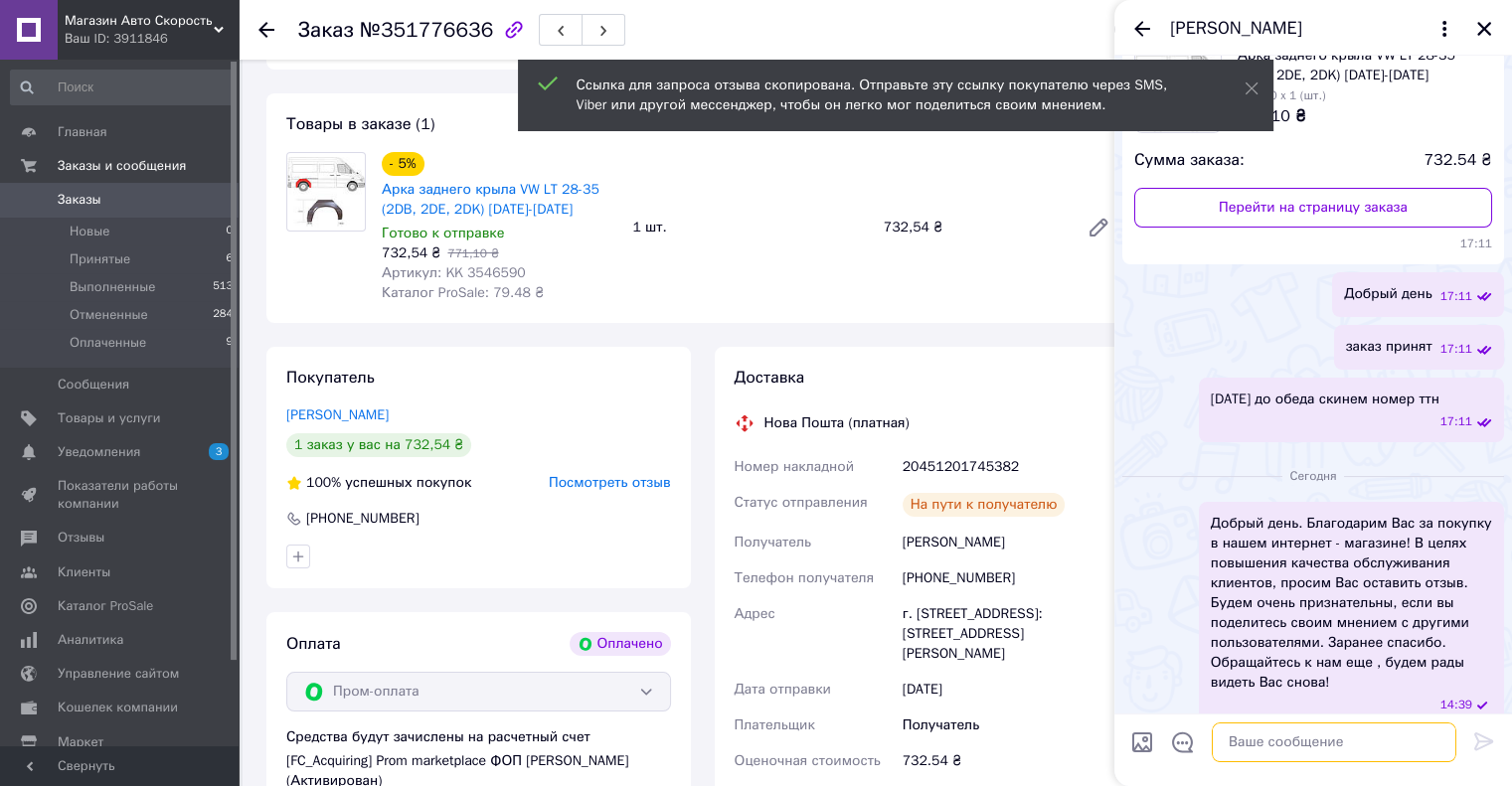 drag, startPoint x: 1288, startPoint y: 750, endPoint x: 1392, endPoint y: 753, distance: 104.04326 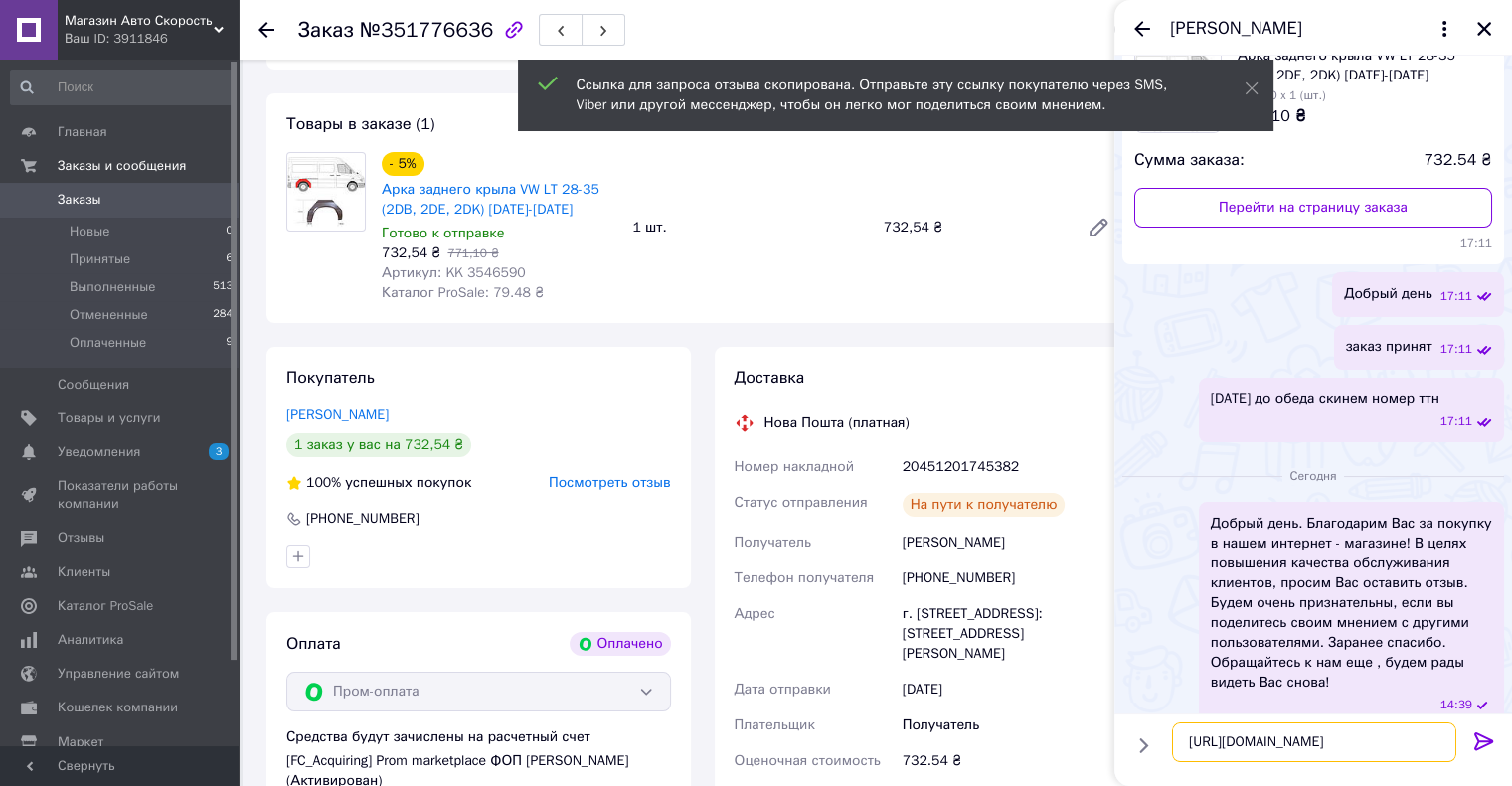 type on "[URL][DOMAIN_NAME]" 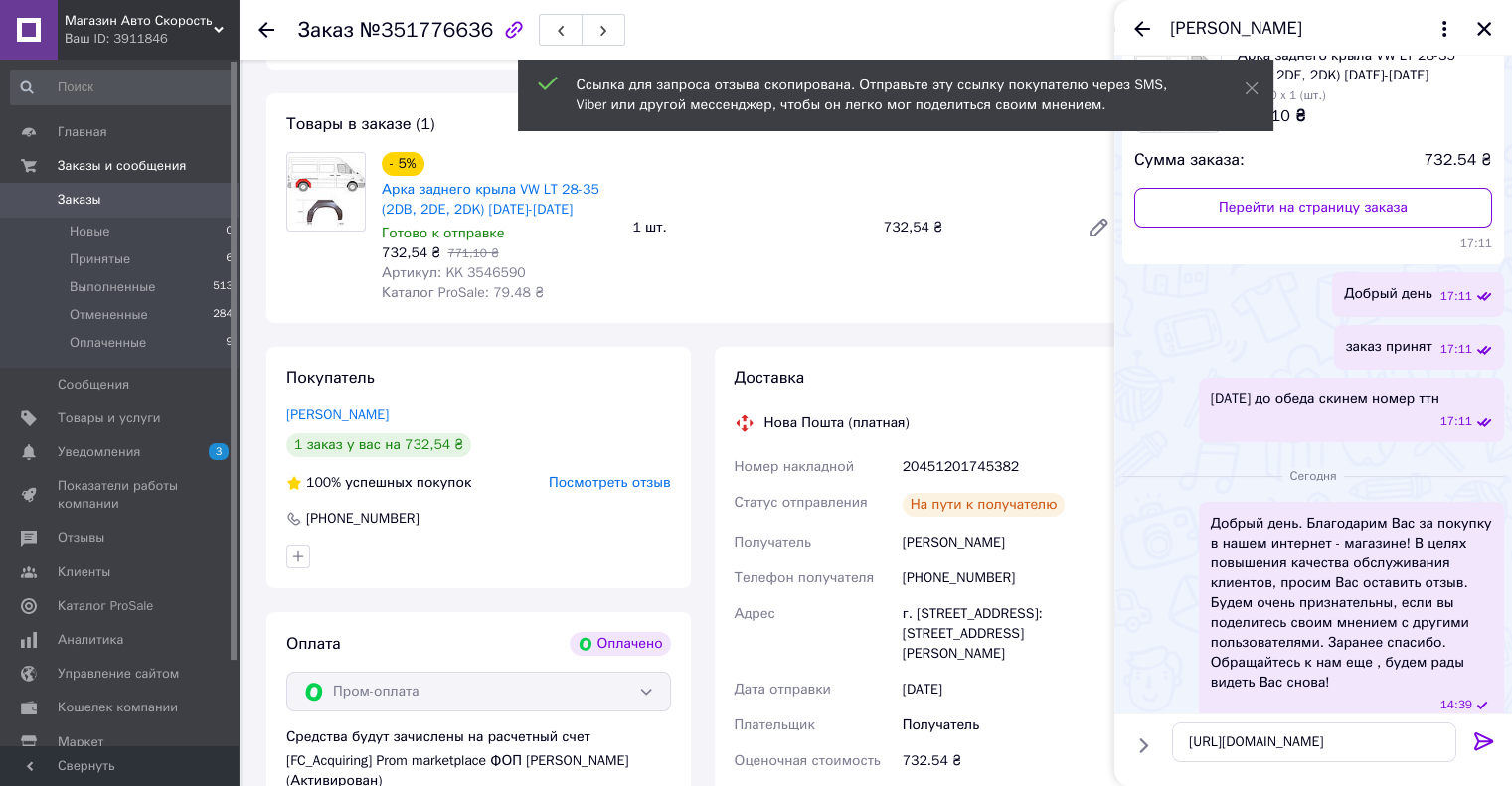 click 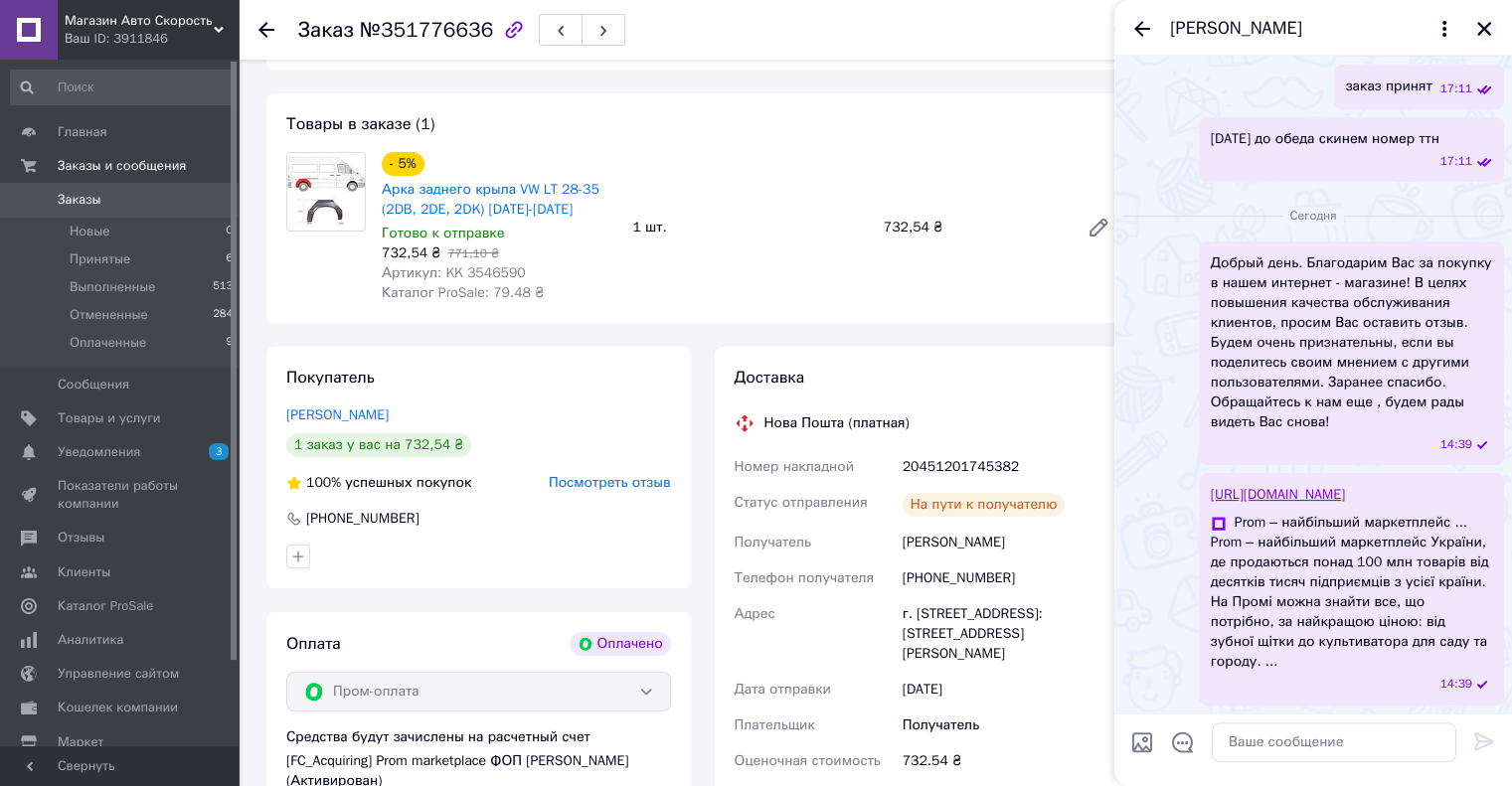 scroll, scrollTop: 357, scrollLeft: 0, axis: vertical 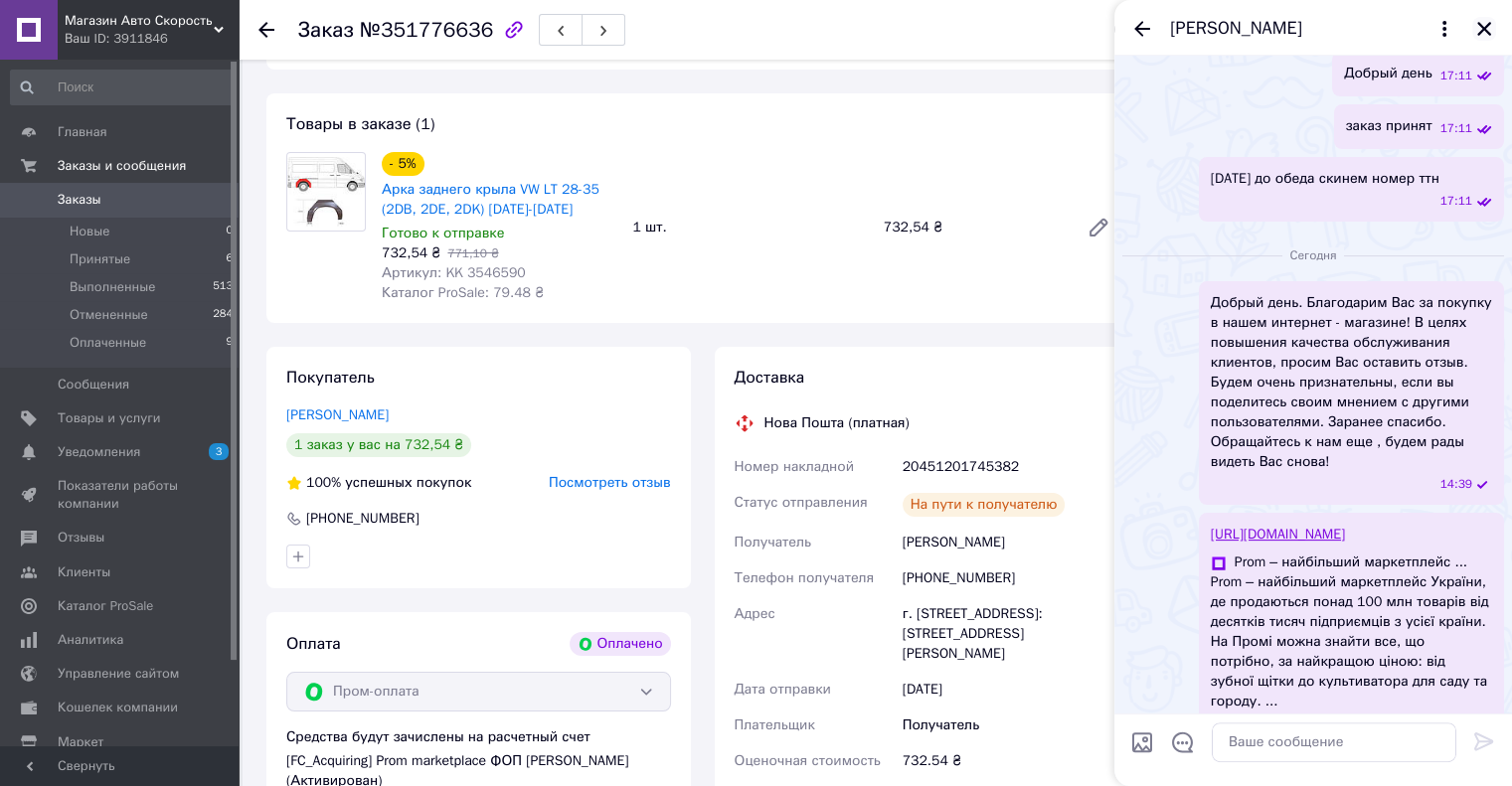 click 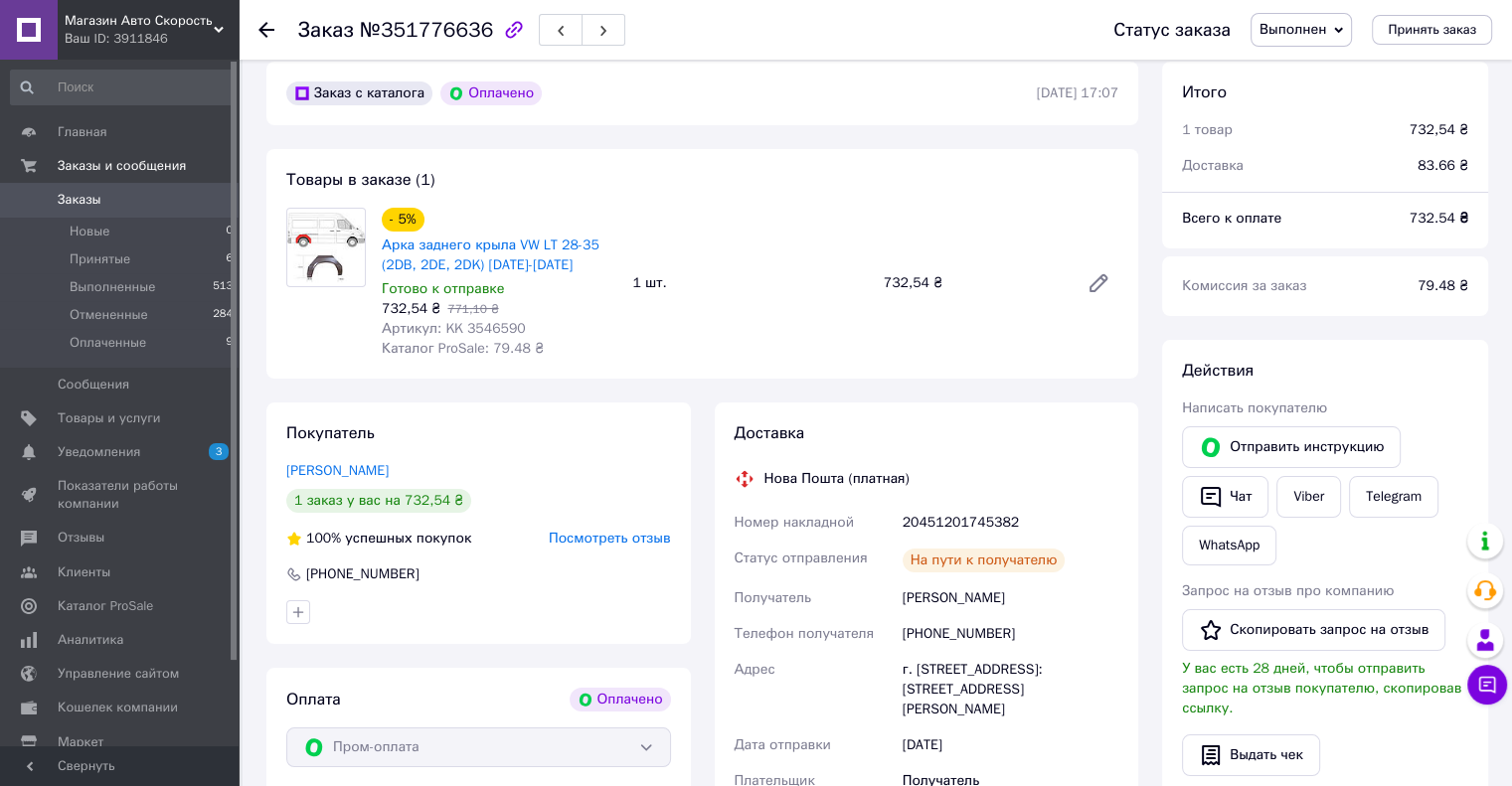 scroll, scrollTop: 0, scrollLeft: 0, axis: both 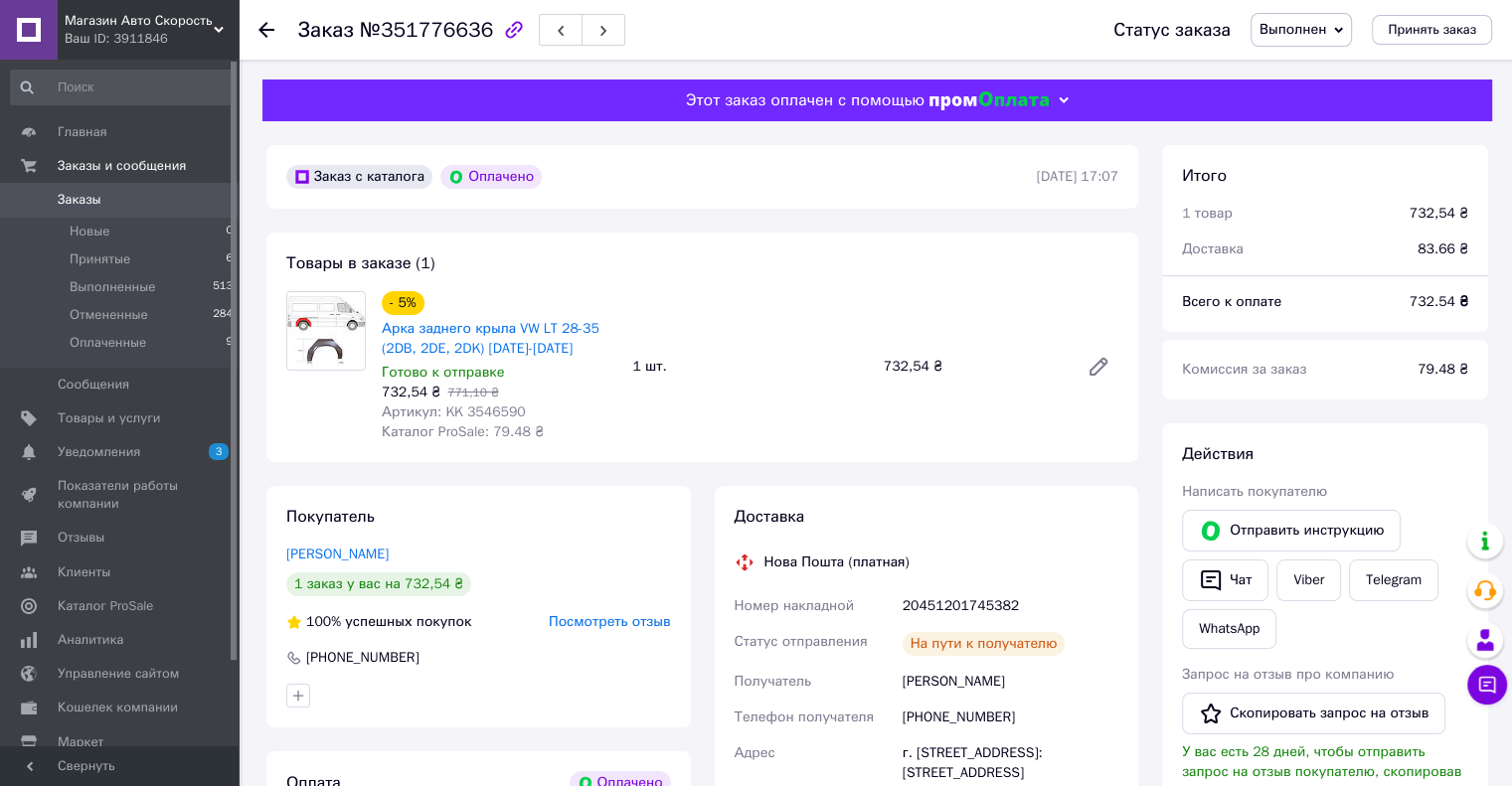 click on "Заказы" at bounding box center [80, 200] 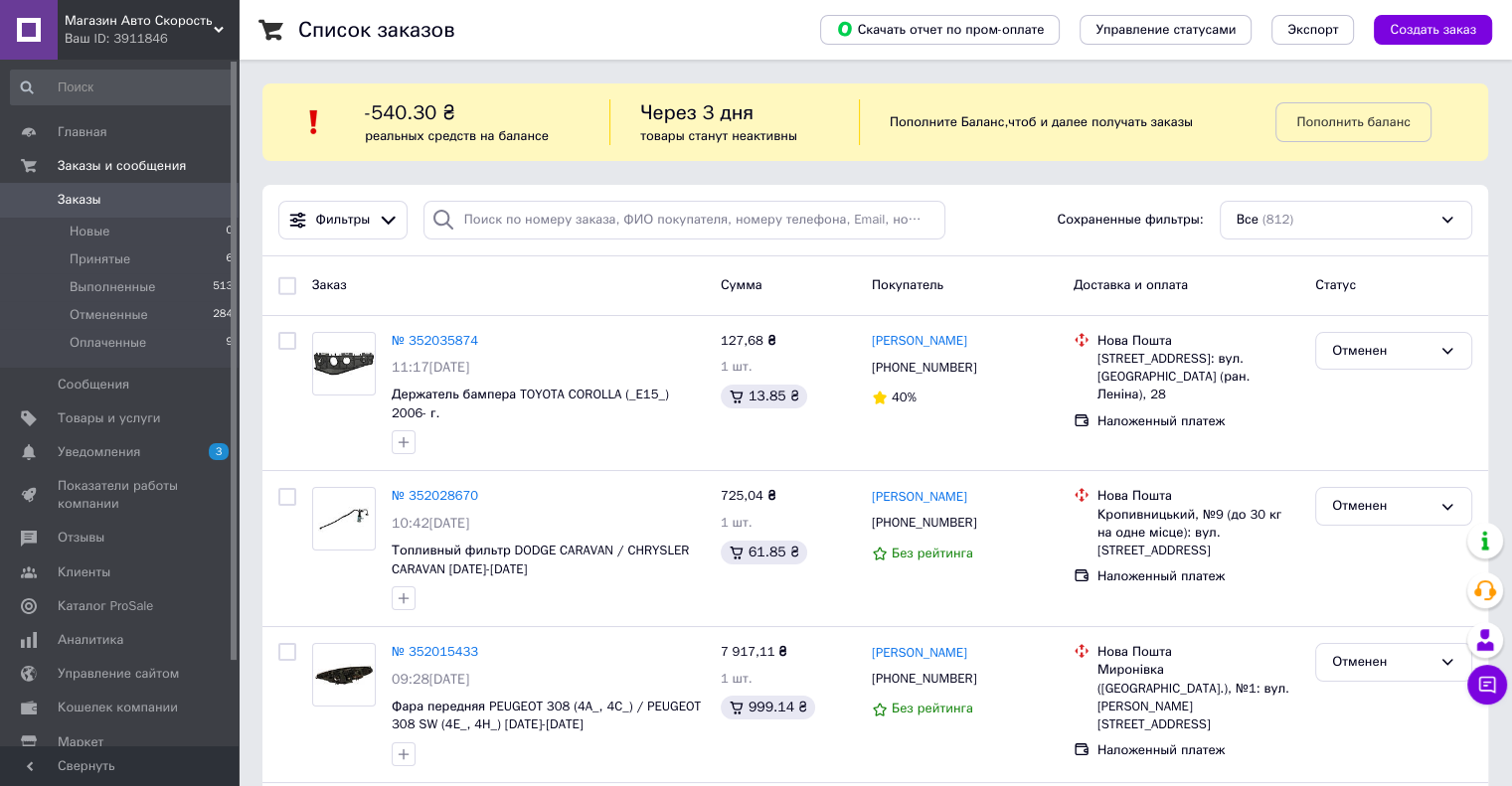 click on "Заказы" at bounding box center (80, 200) 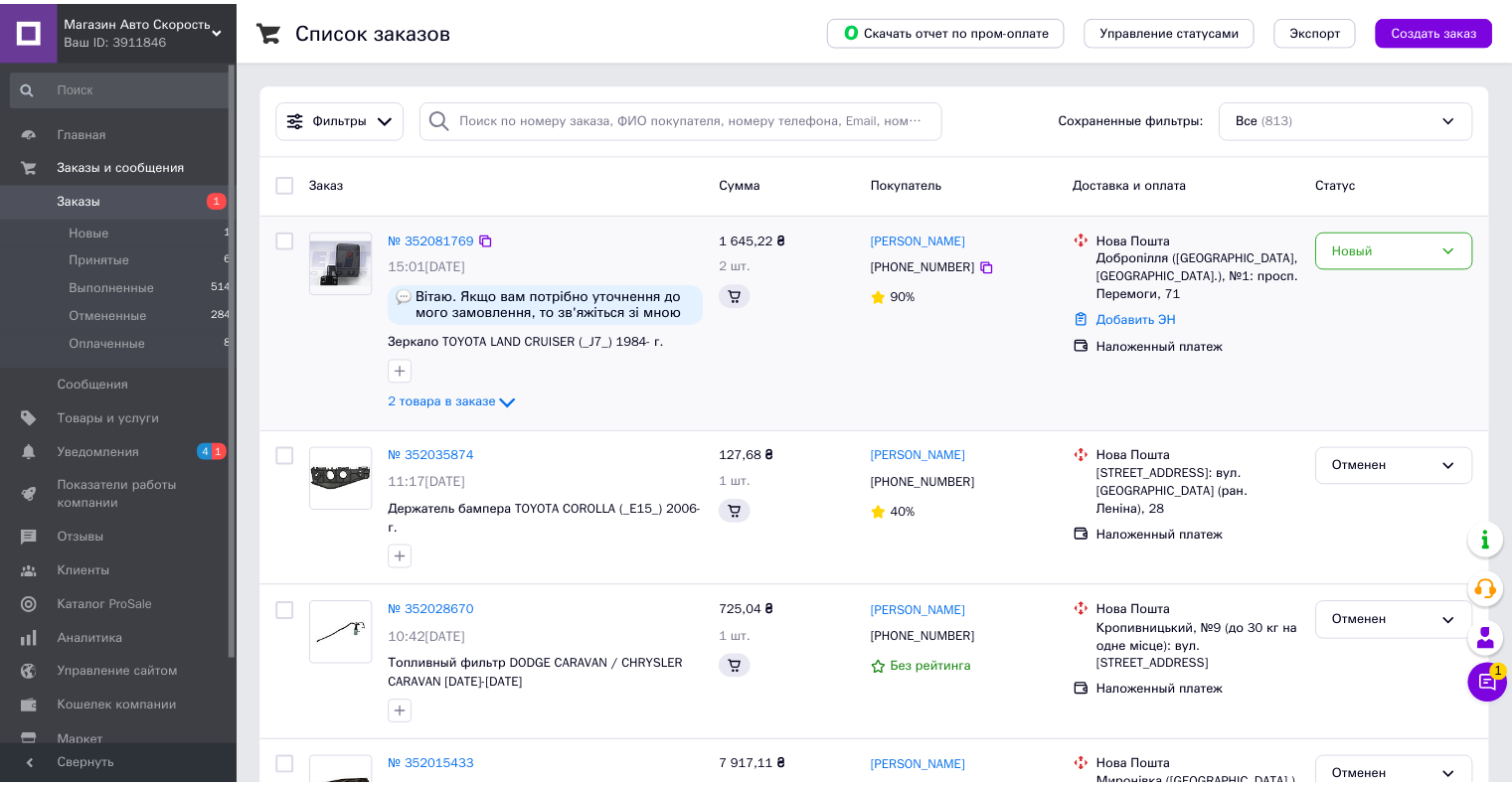scroll, scrollTop: 0, scrollLeft: 0, axis: both 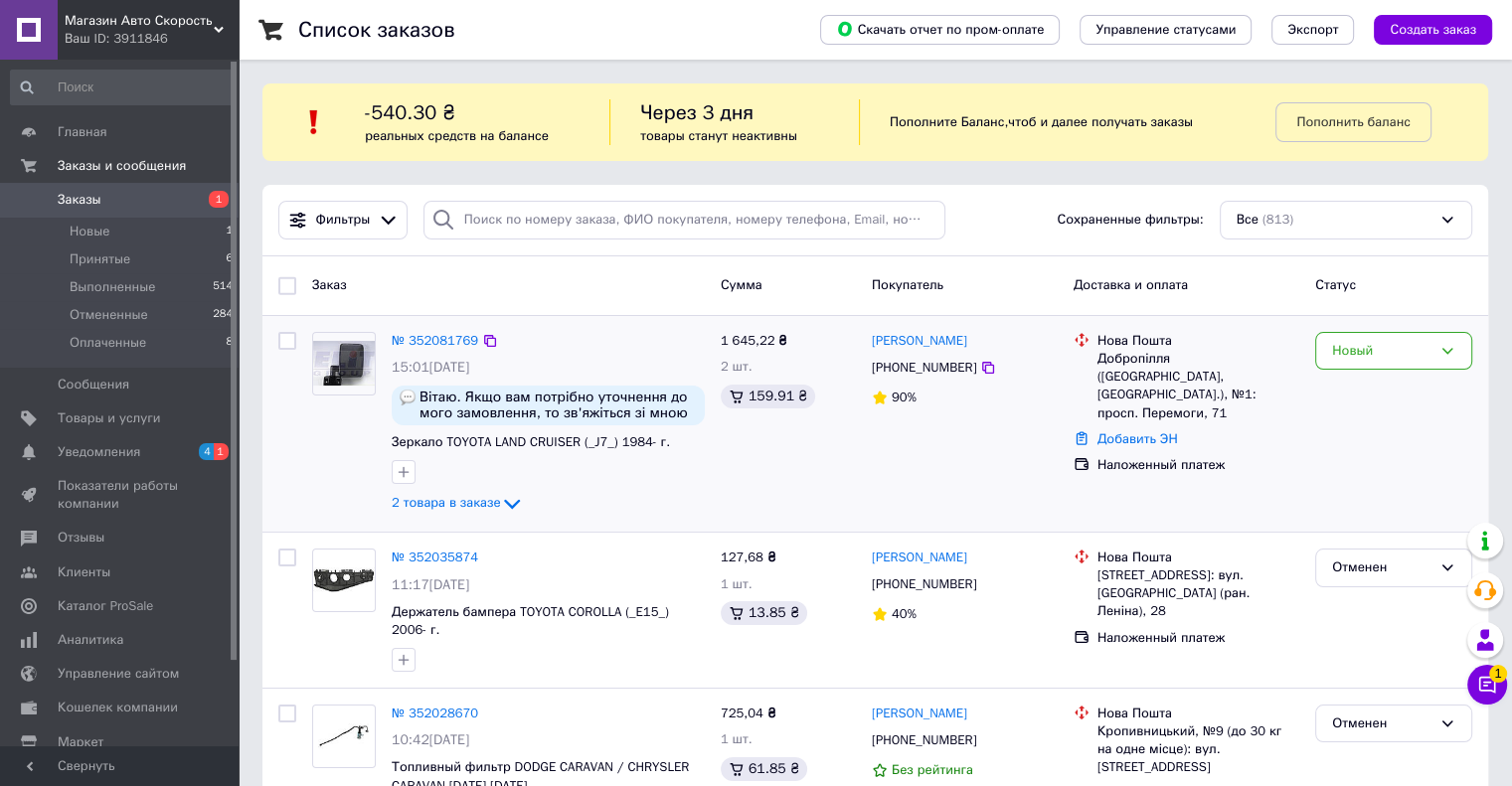 click on "Новый" at bounding box center (1394, 423) 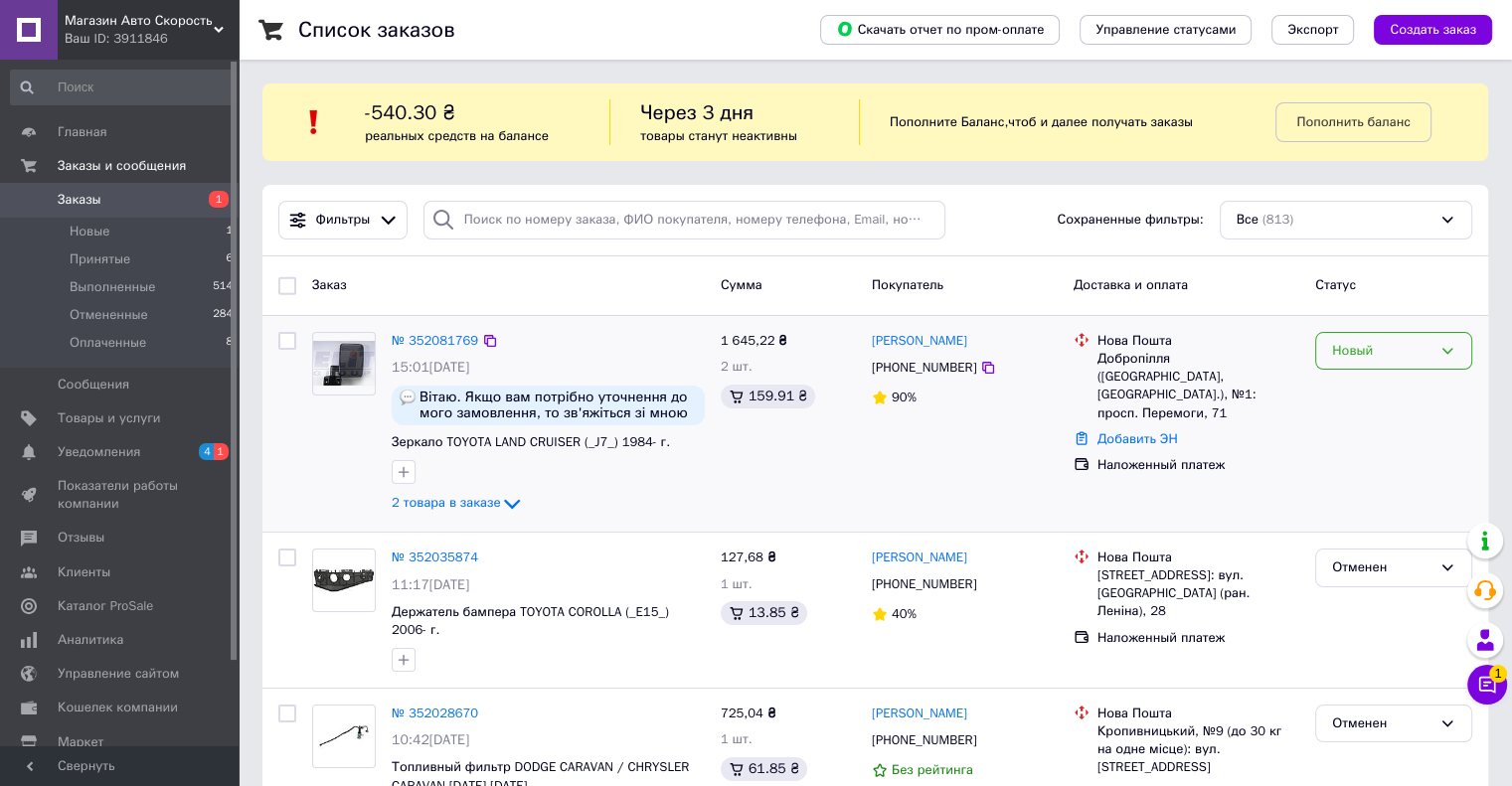 click on "Новый" at bounding box center [1382, 351] 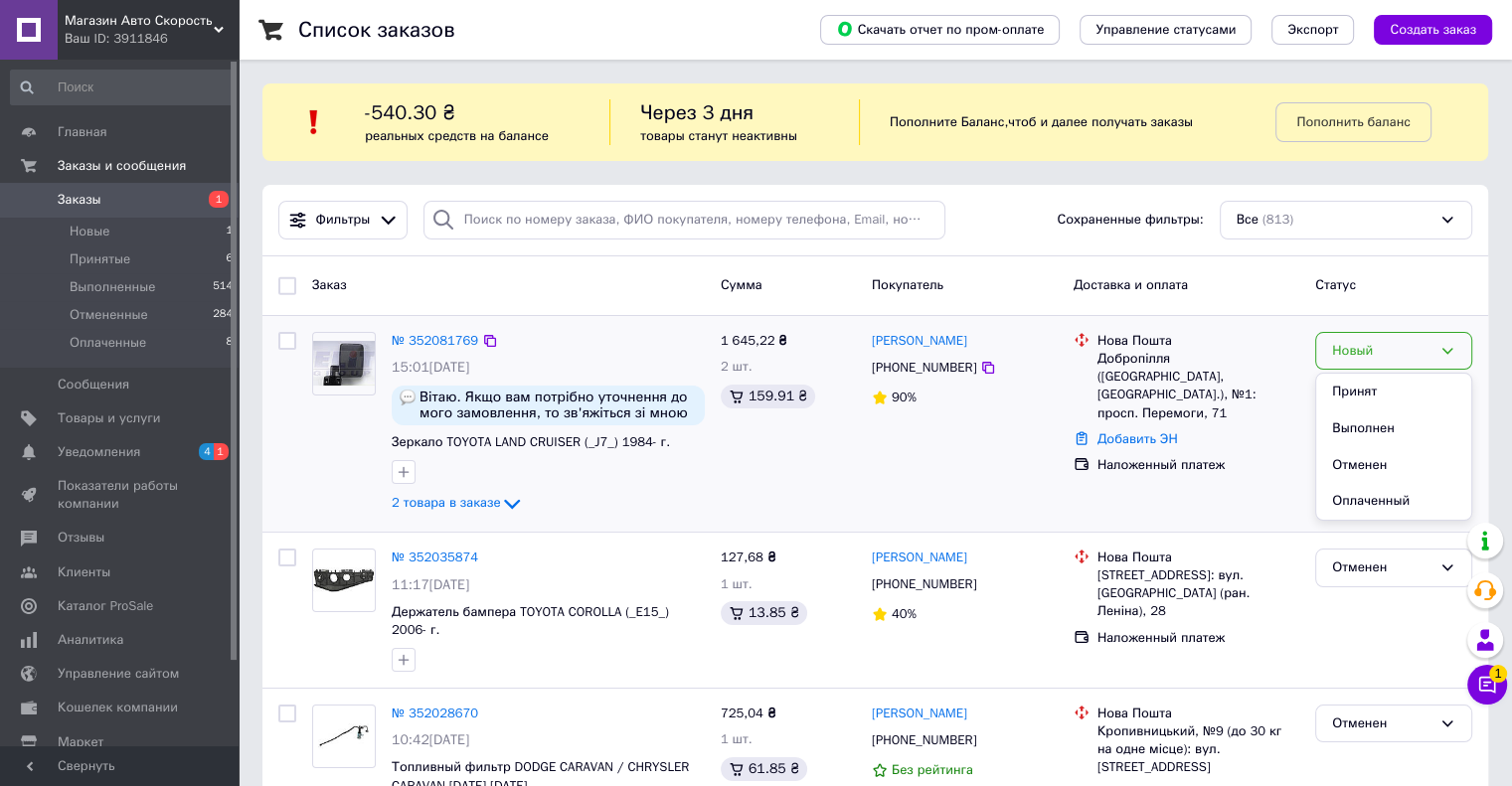 click on "Принят" at bounding box center [1394, 392] 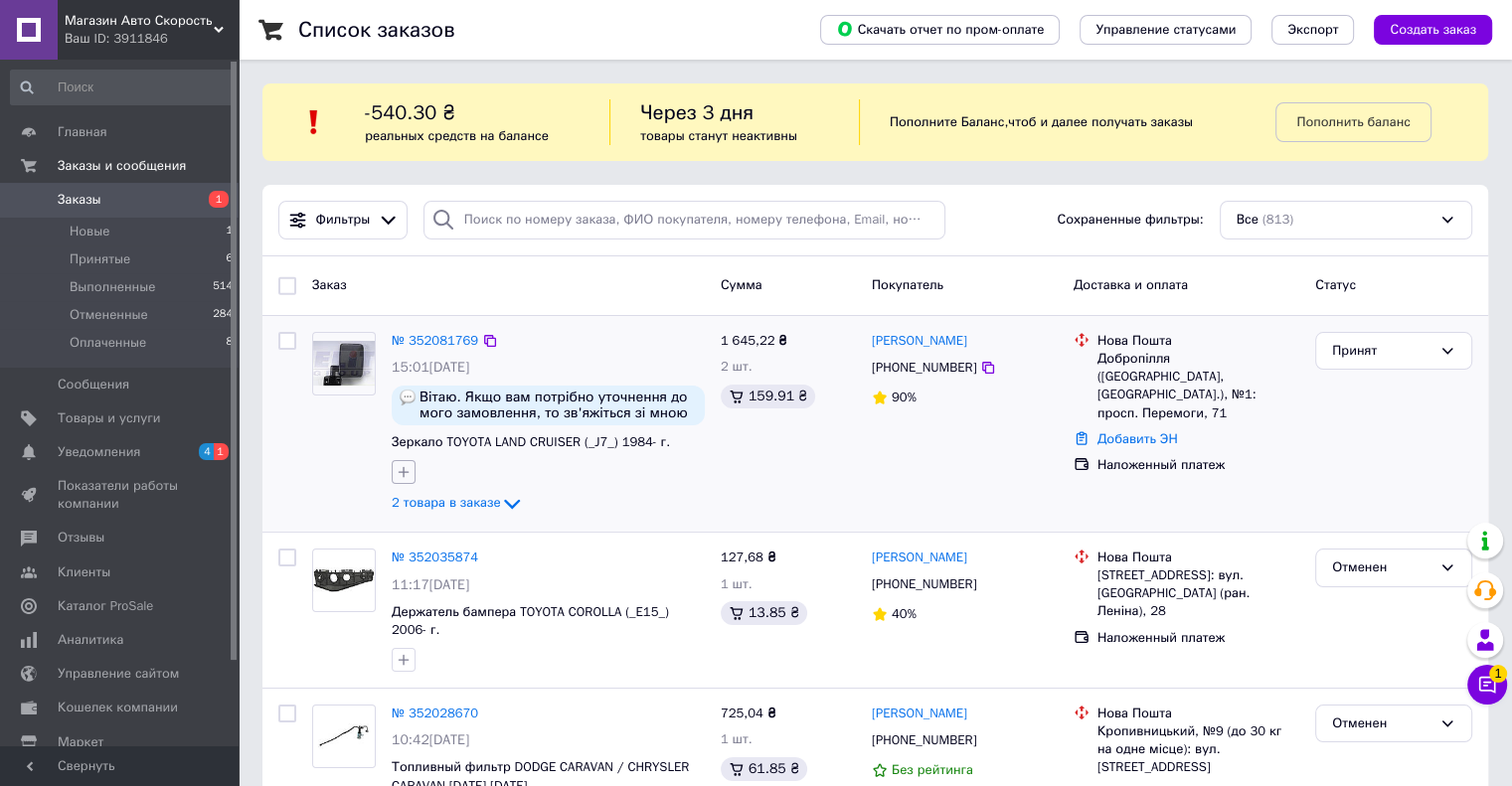 click 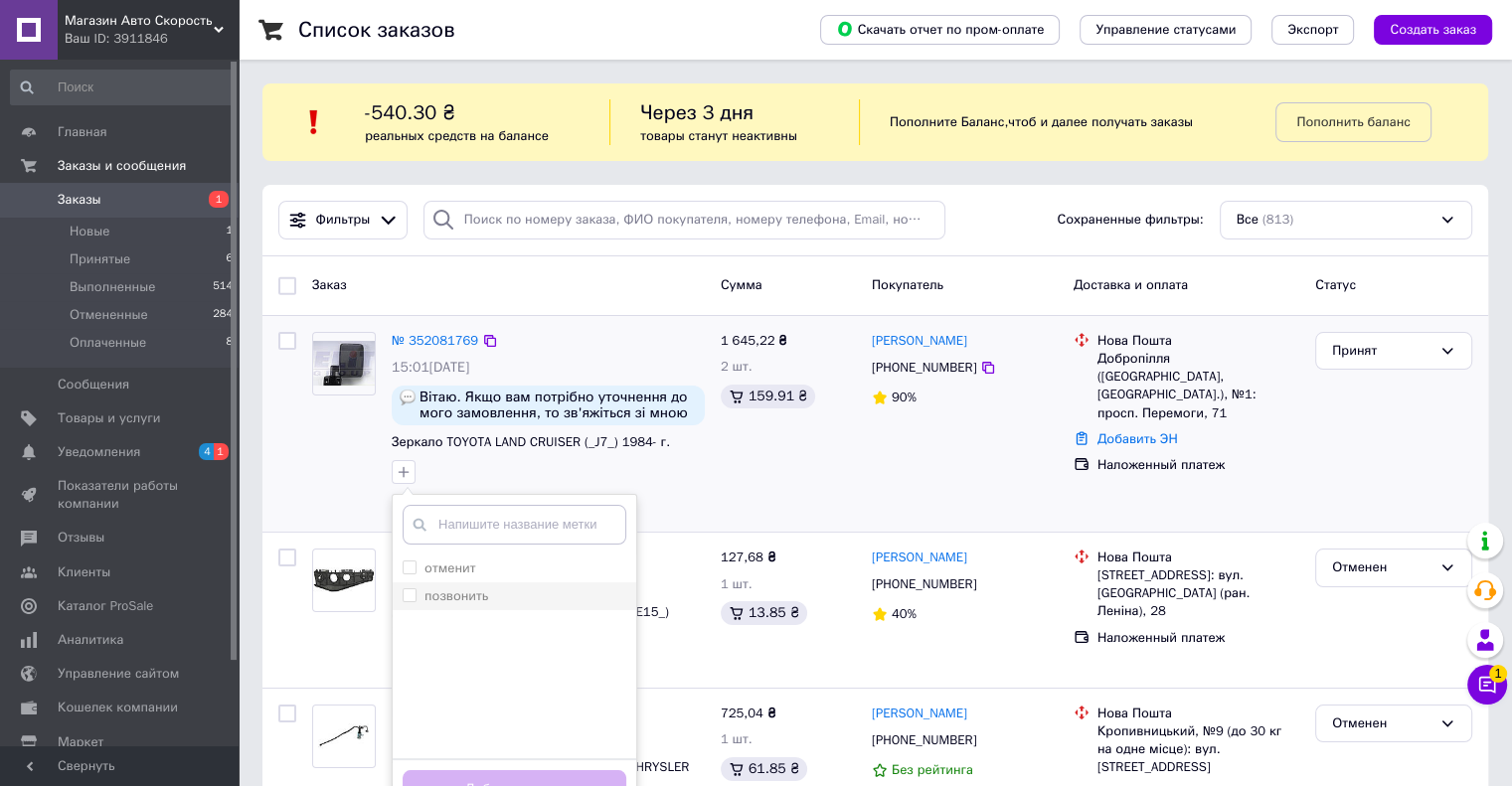 click on "позвонить" at bounding box center (409, 594) 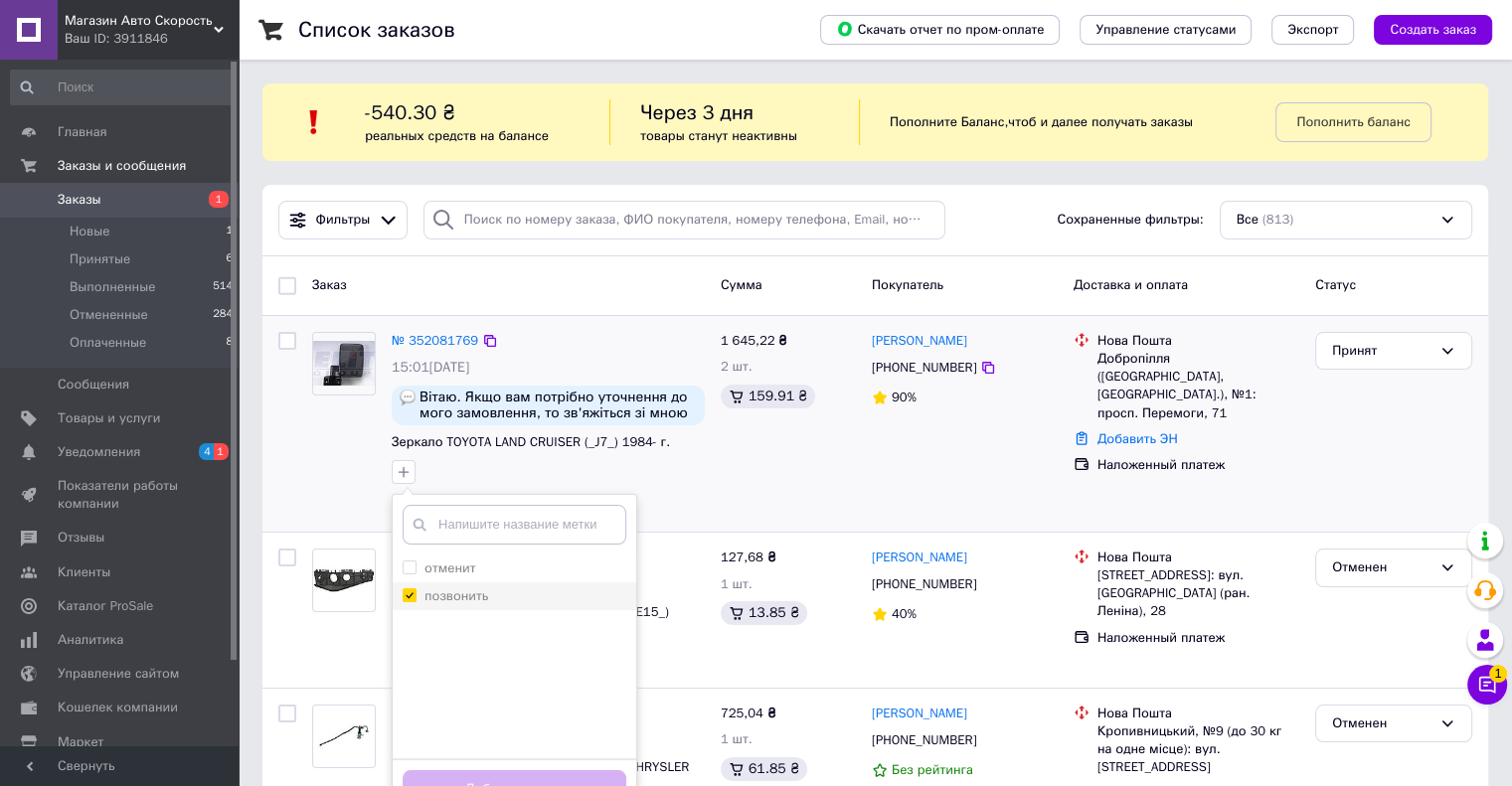 checkbox on "true" 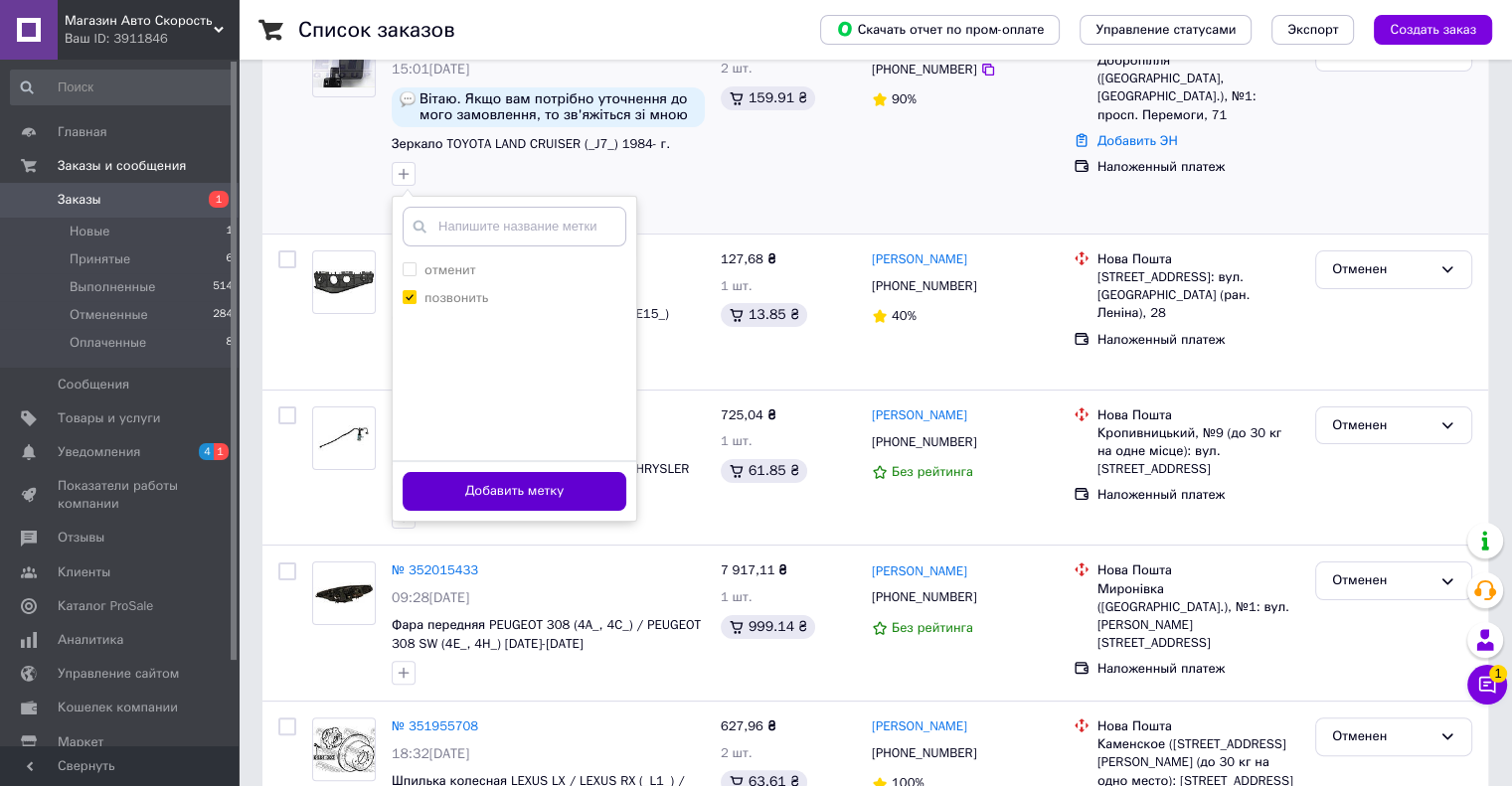click on "Добавить метку" at bounding box center [514, 491] 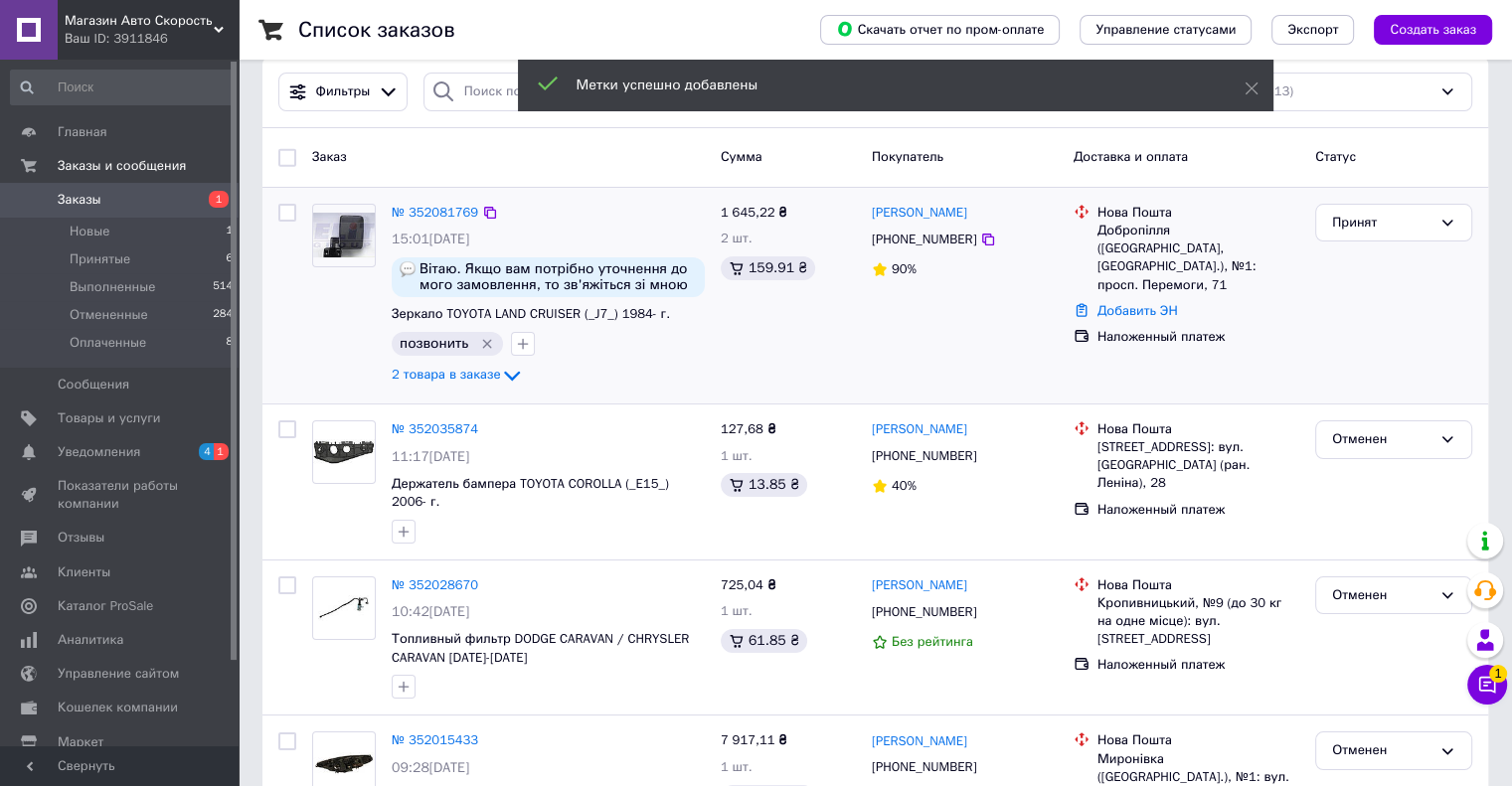 scroll, scrollTop: 0, scrollLeft: 0, axis: both 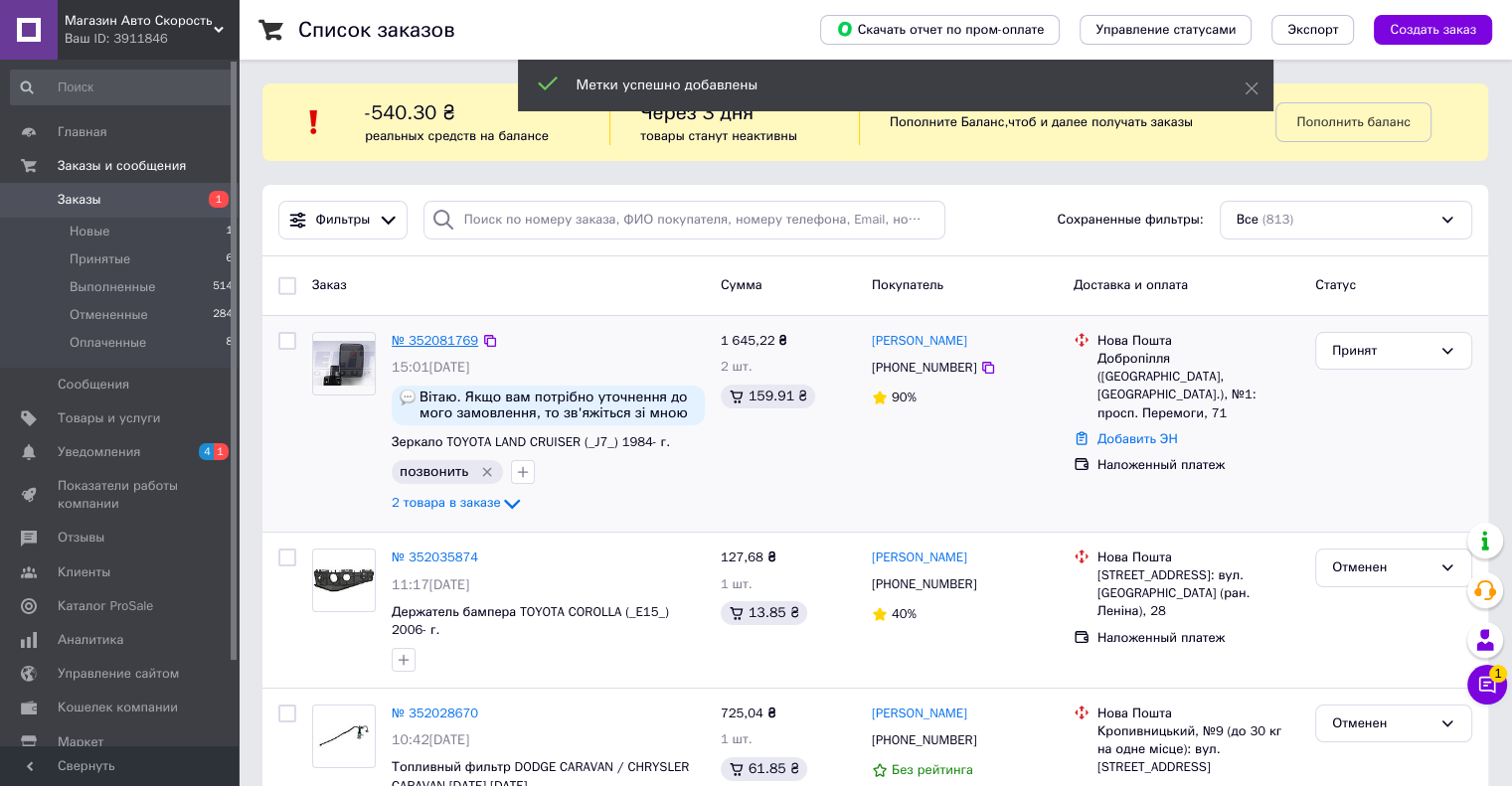click on "№ 352081769" at bounding box center (434, 340) 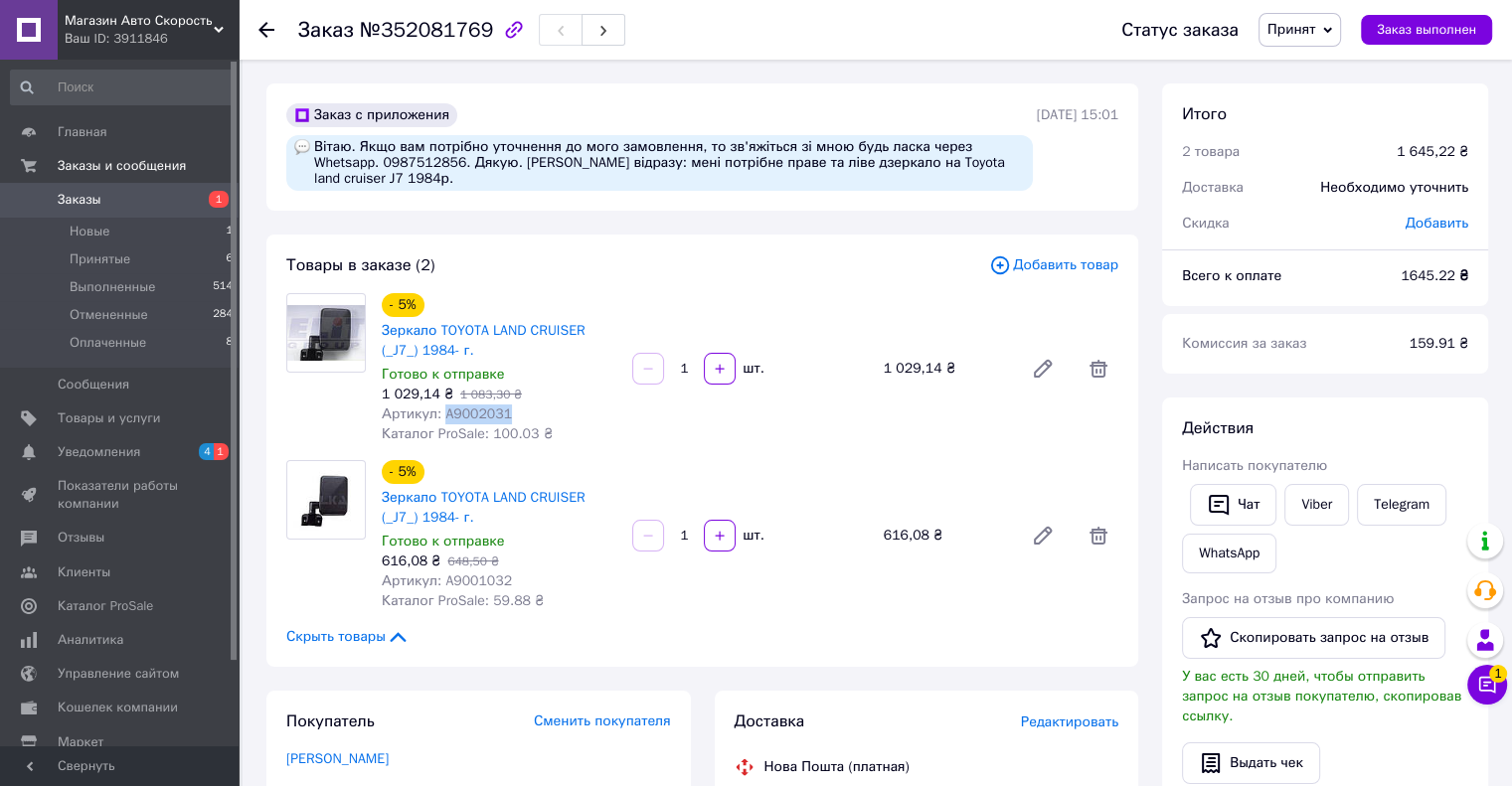 drag, startPoint x: 441, startPoint y: 413, endPoint x: 577, endPoint y: 421, distance: 136.23509 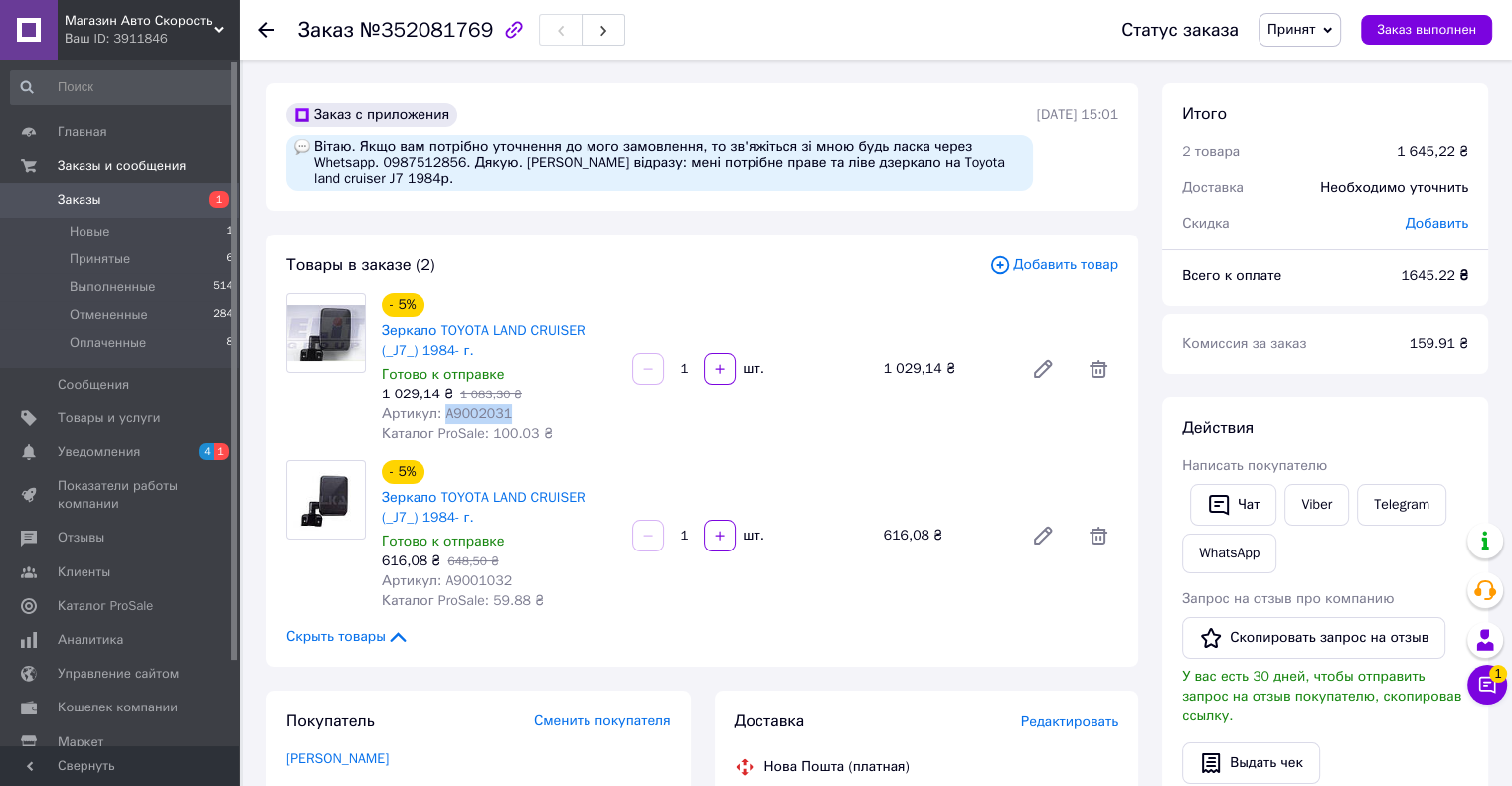 click on "Артикул: A9002031" at bounding box center (499, 414) 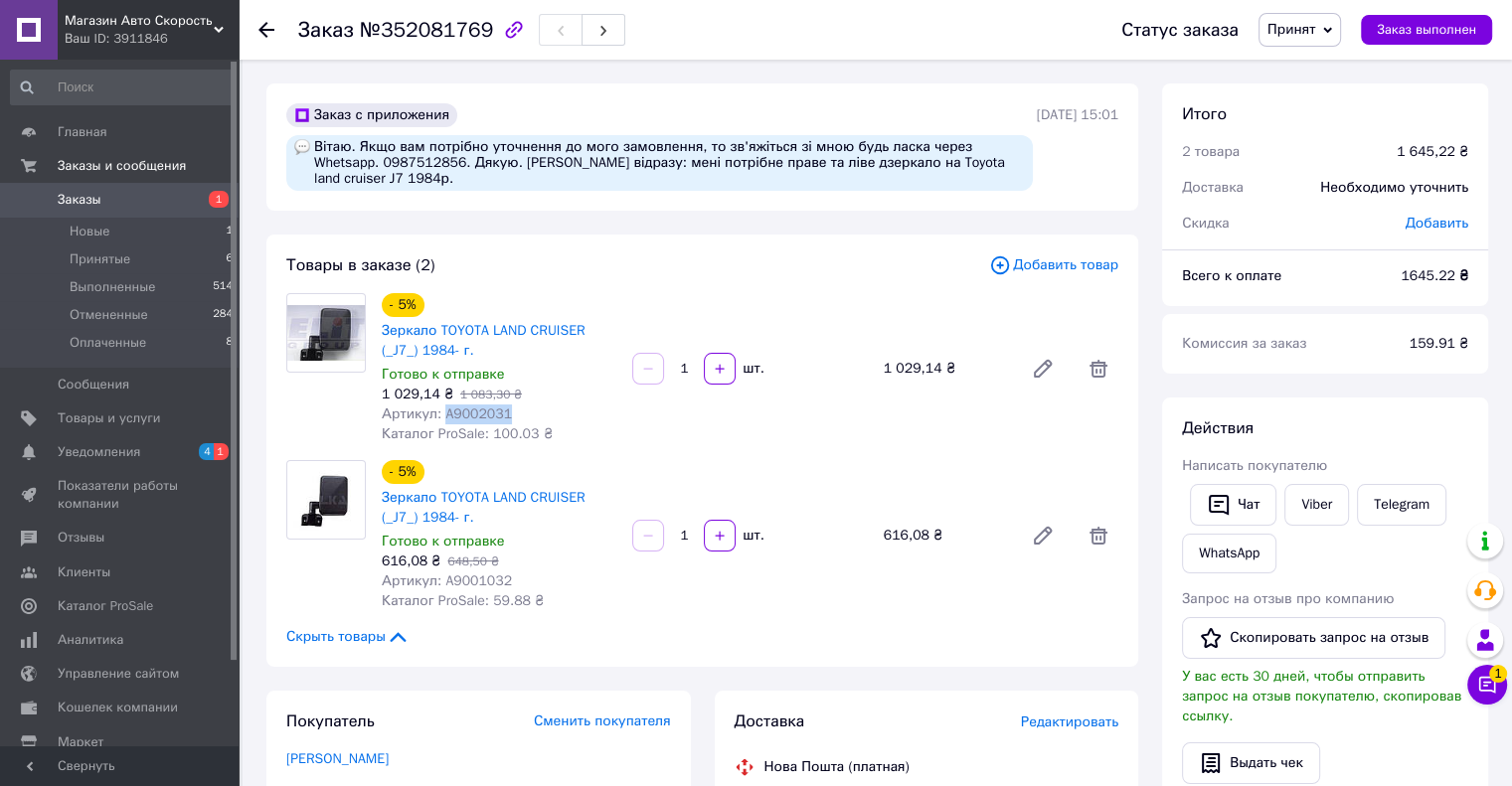 copy on "A9002031" 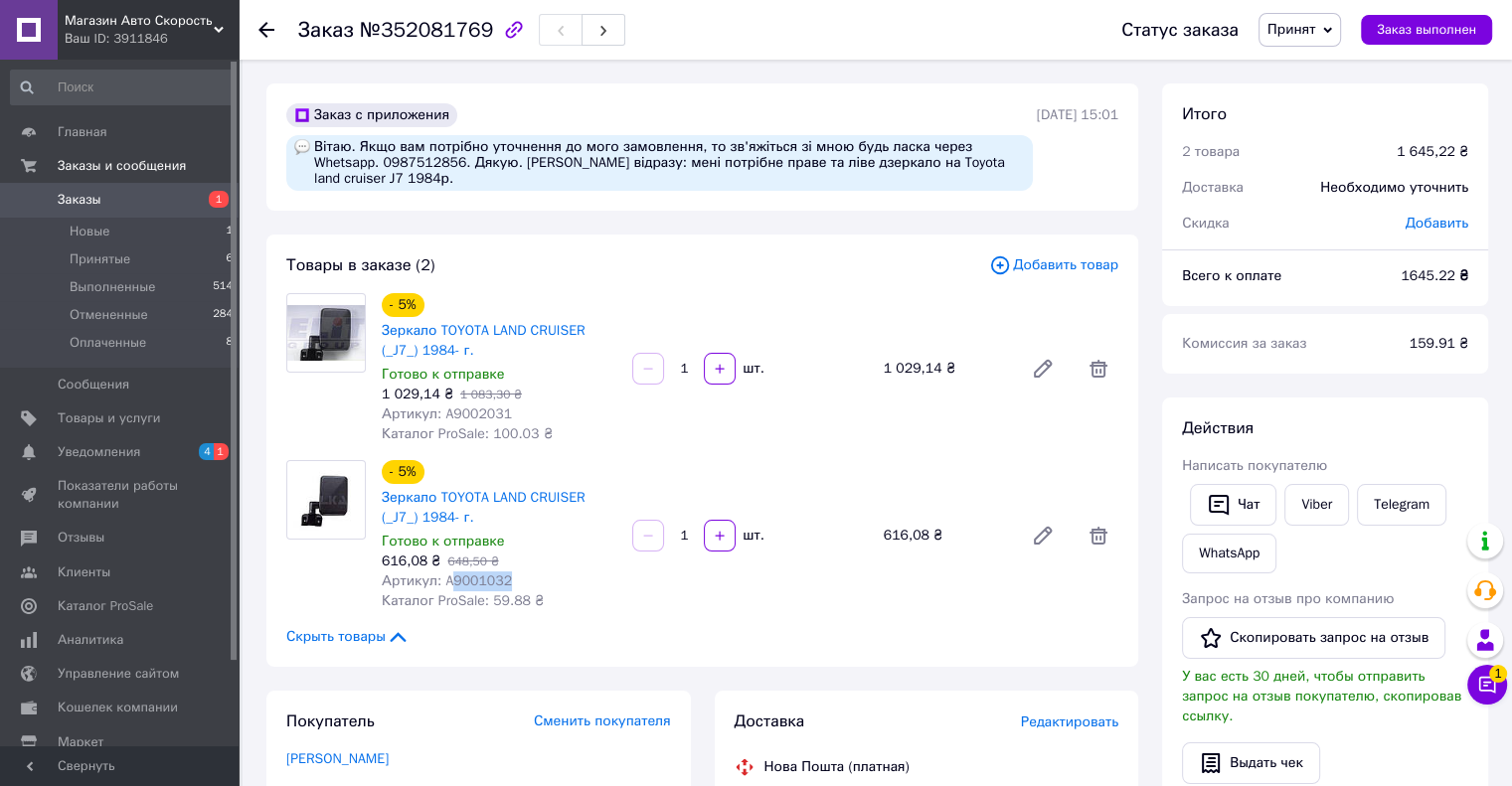 drag, startPoint x: 445, startPoint y: 579, endPoint x: 559, endPoint y: 583, distance: 114.07015 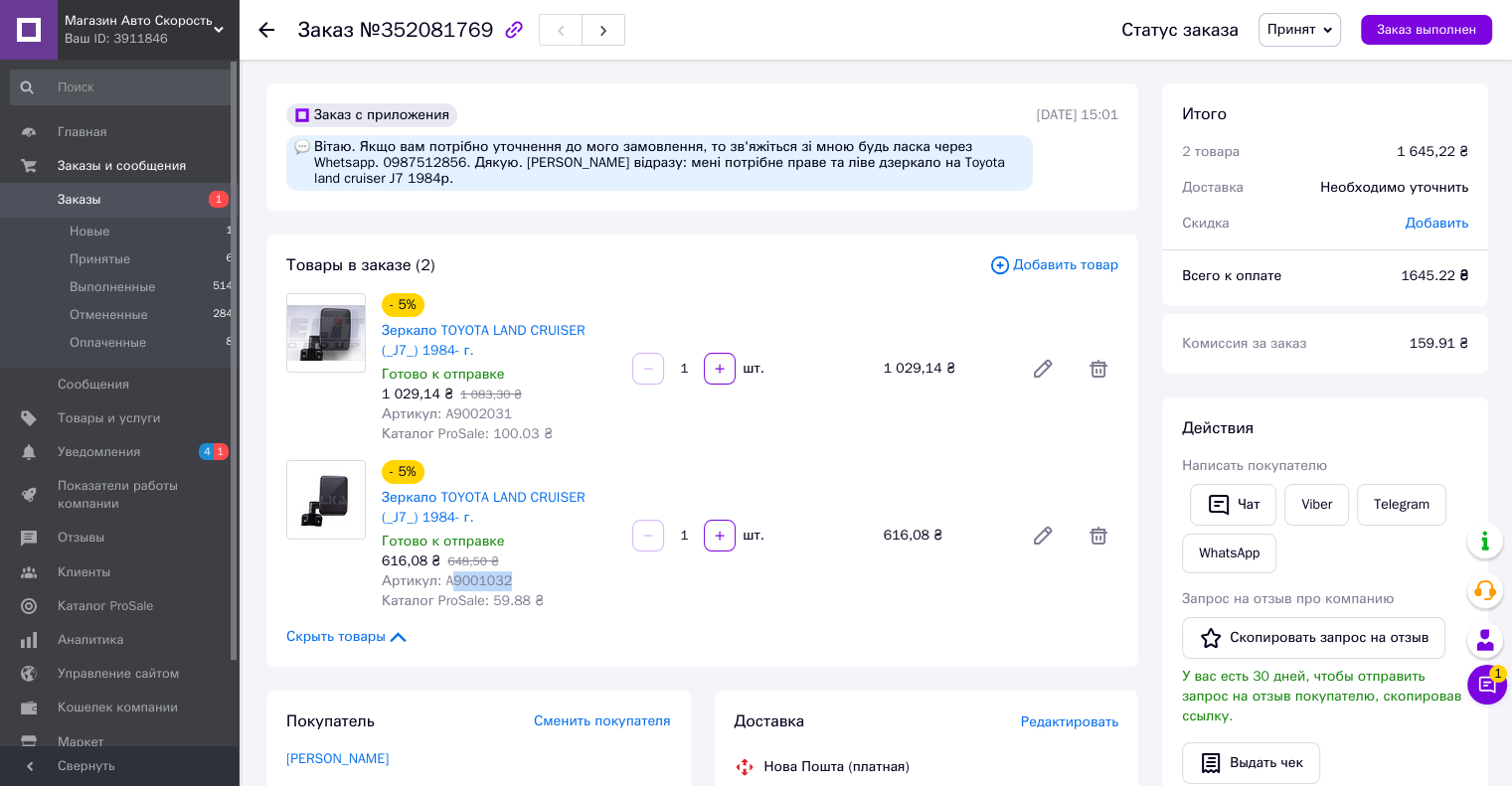 copy on "9001032" 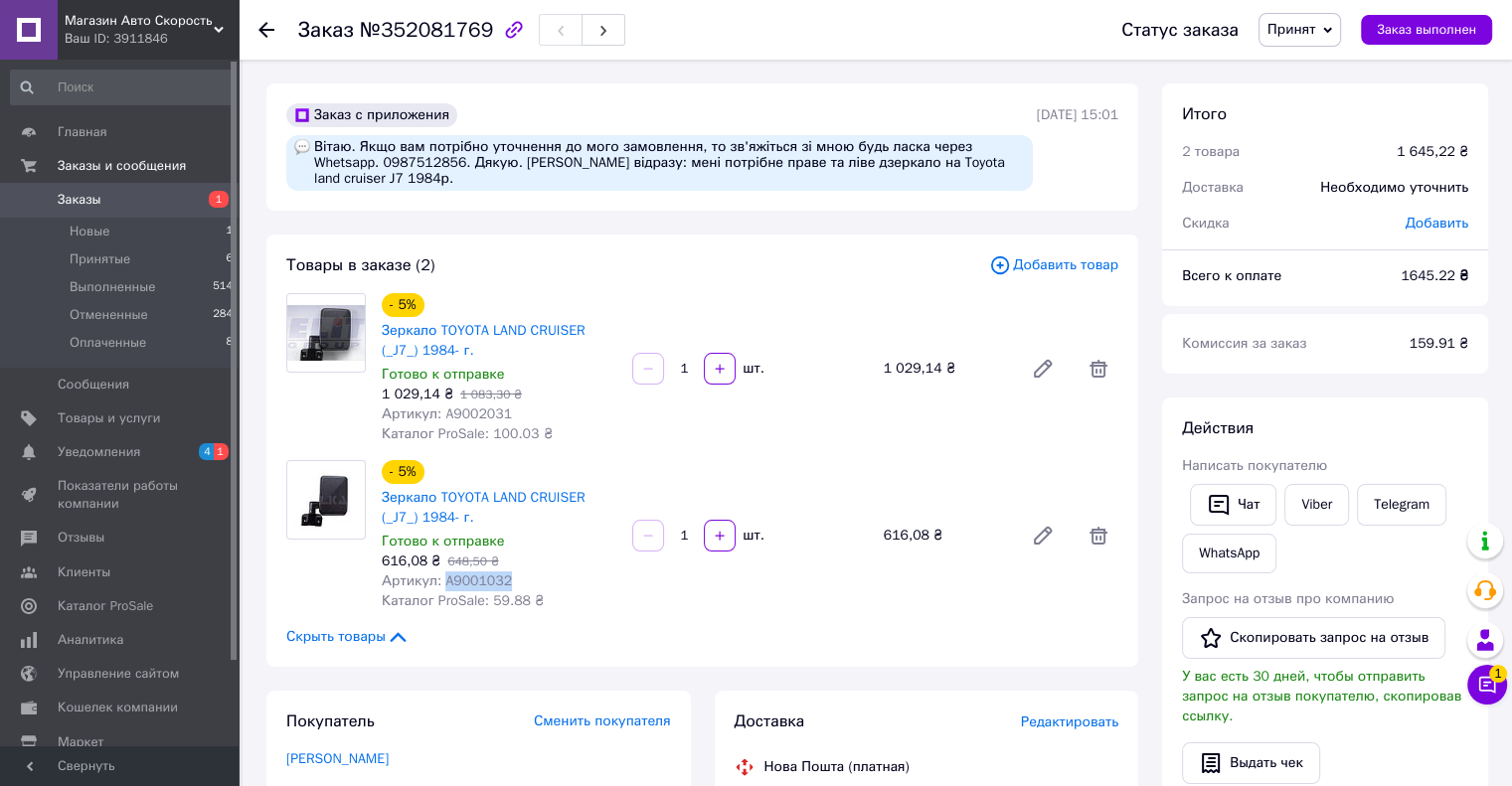 drag, startPoint x: 441, startPoint y: 583, endPoint x: 529, endPoint y: 583, distance: 88 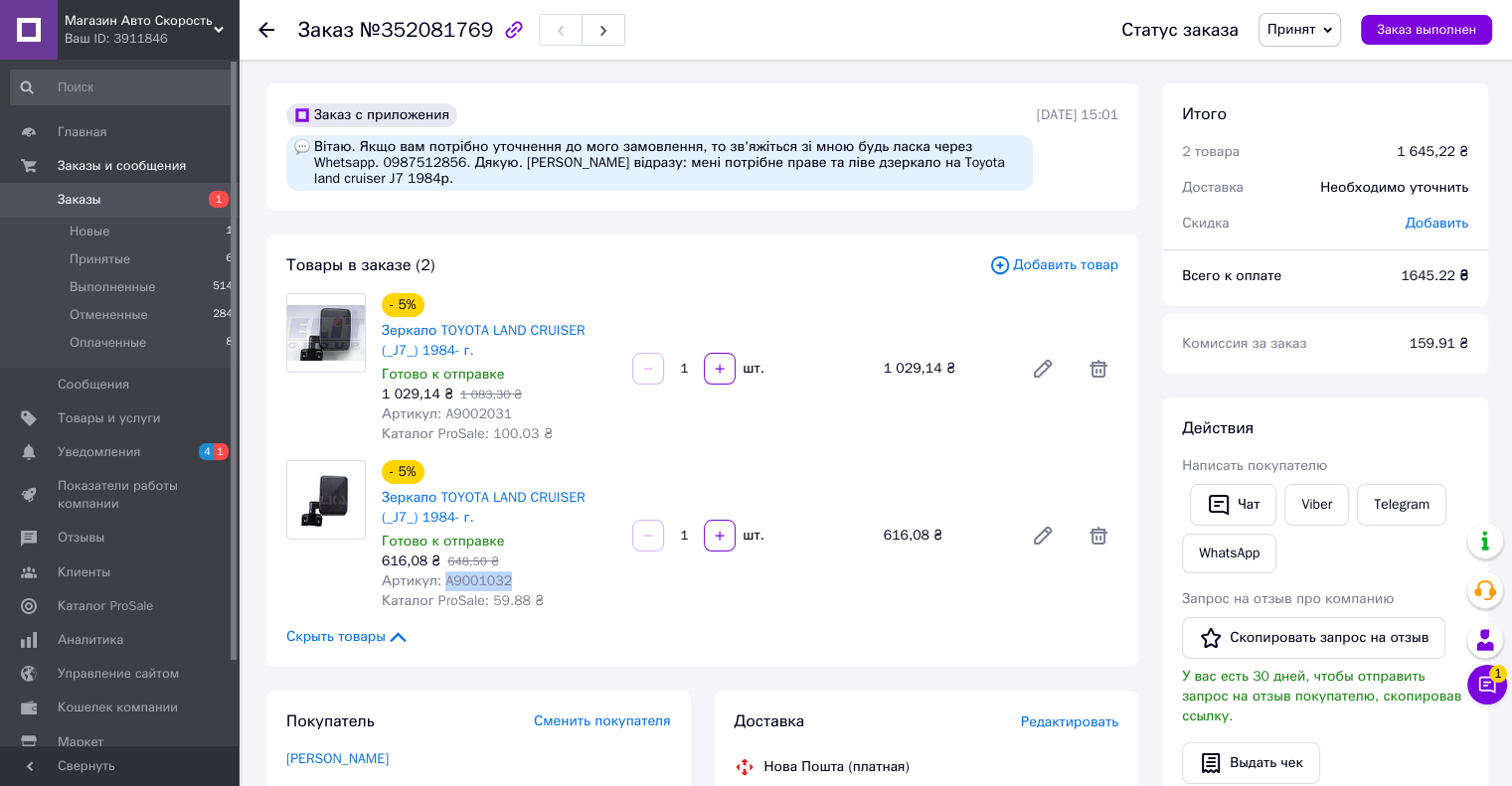 copy on "A9001032" 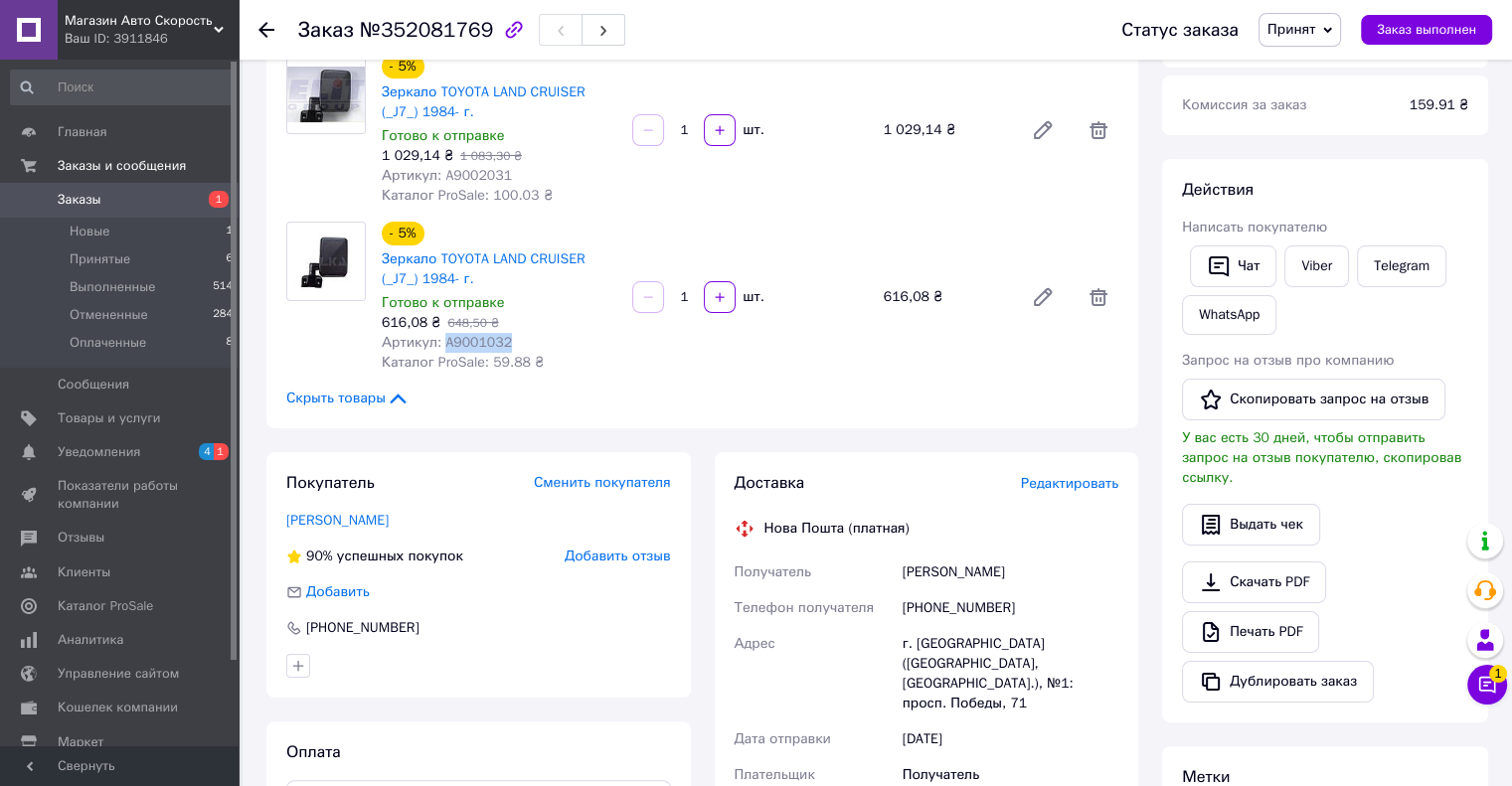 scroll, scrollTop: 596, scrollLeft: 0, axis: vertical 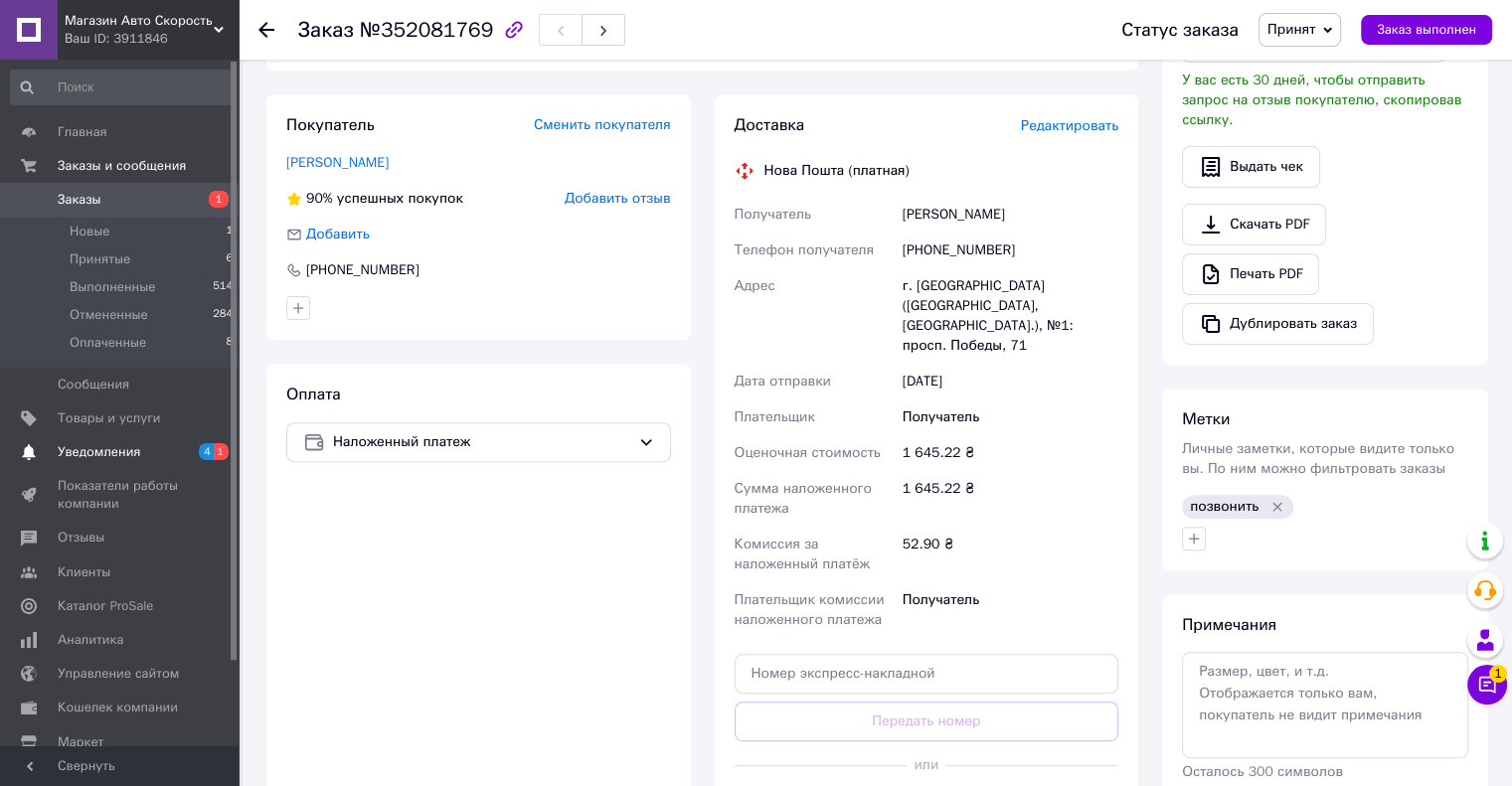 click on "1" at bounding box center (221, 451) 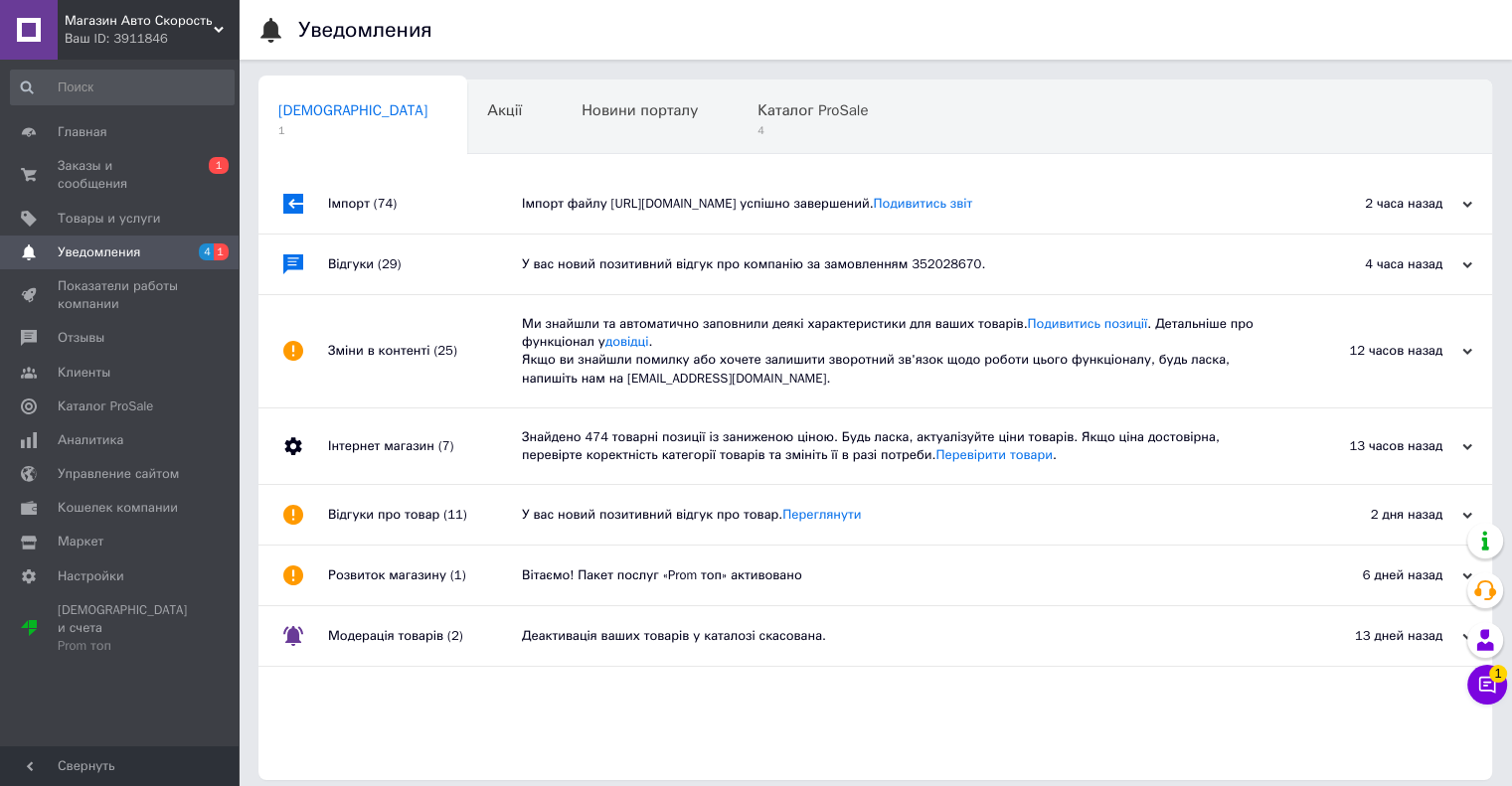 click on "Імпорт файлу http://kuzov.vodesse.com.ua/prom_avtoskorost_1_upd.zip успішно завершений.  Подивитись звіт" at bounding box center (898, 204) 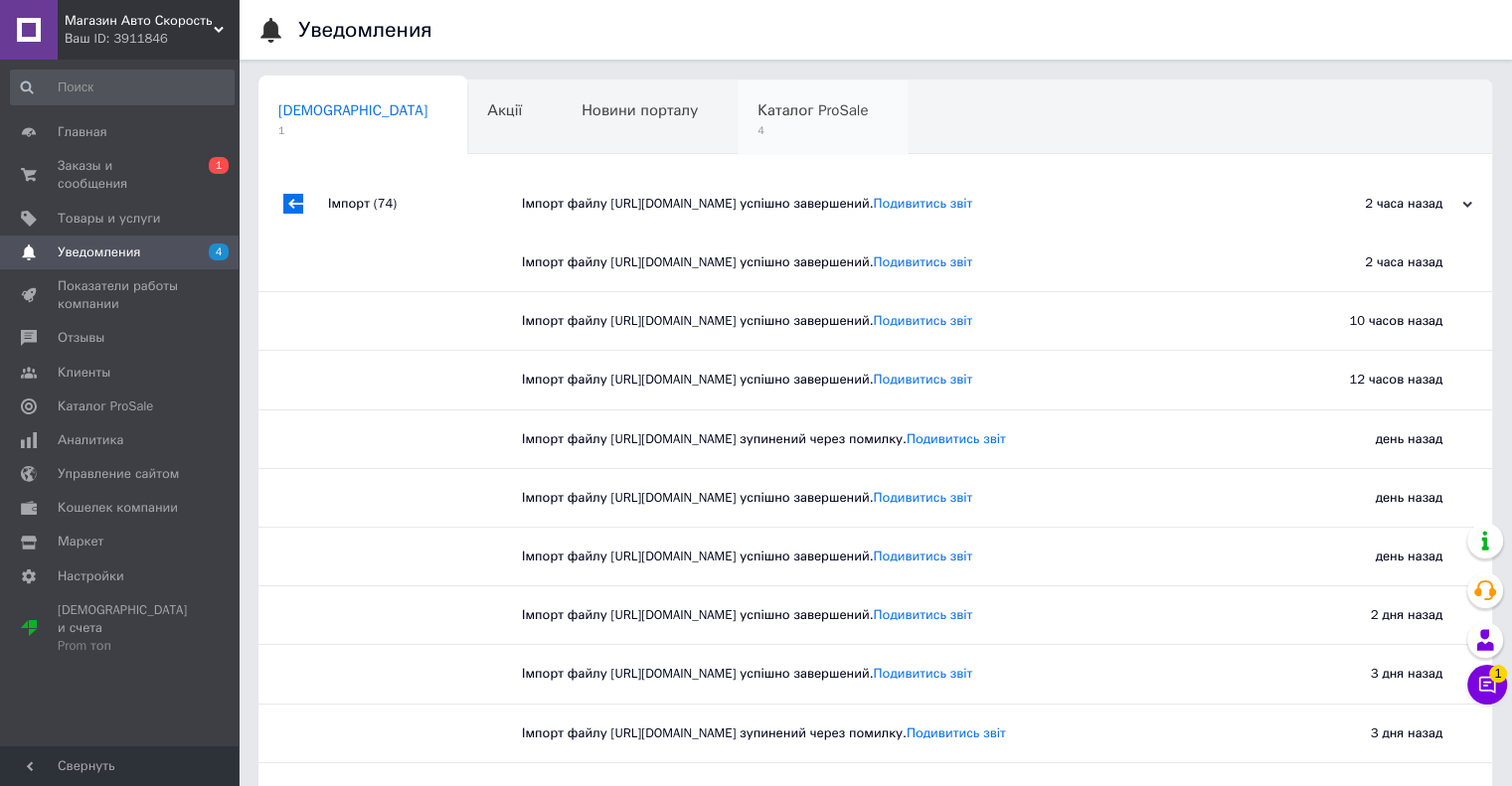 click on "Каталог ProSale" at bounding box center [812, 110] 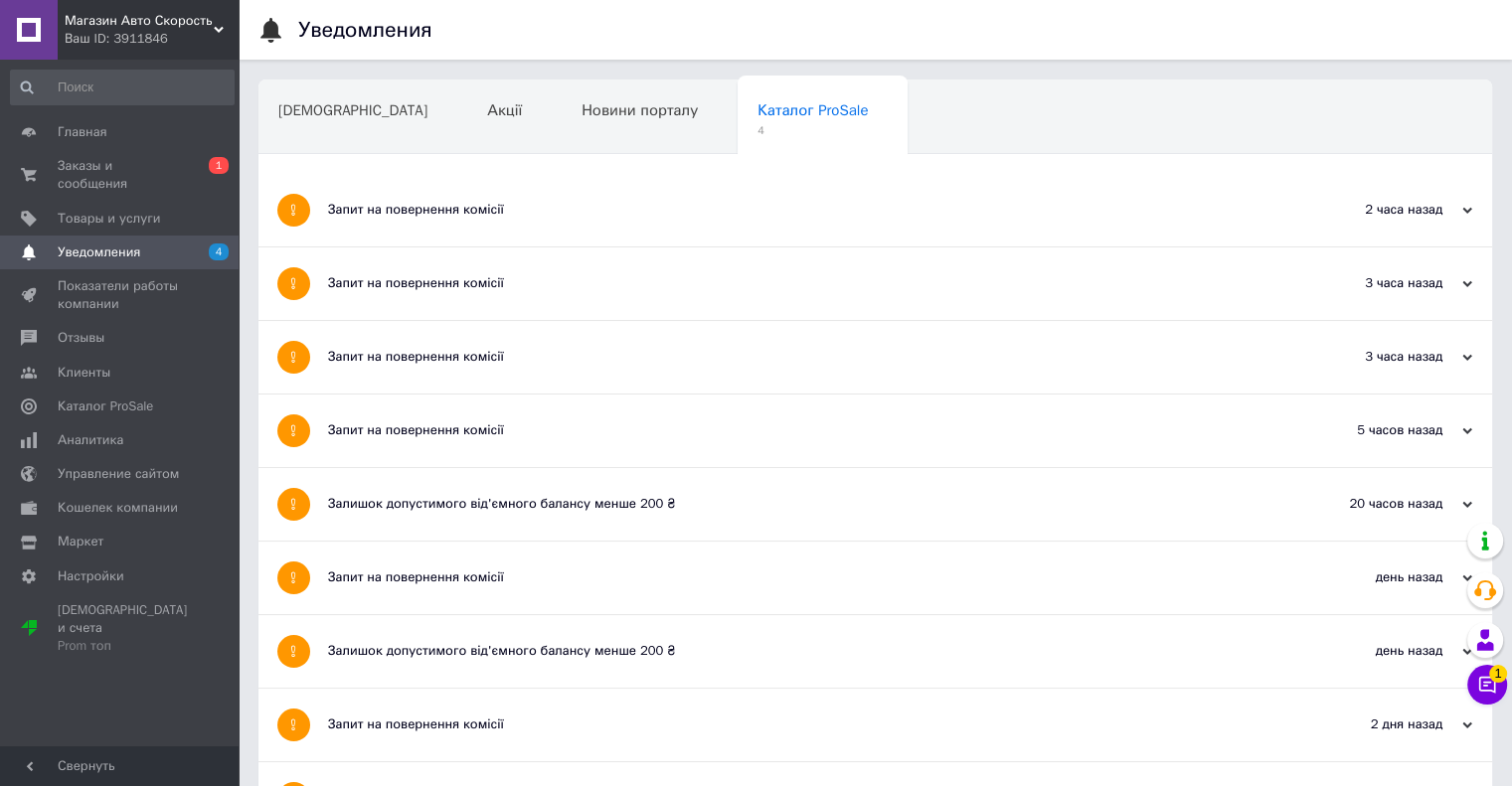 click on "Запит на повернення комісії" at bounding box center [800, 430] 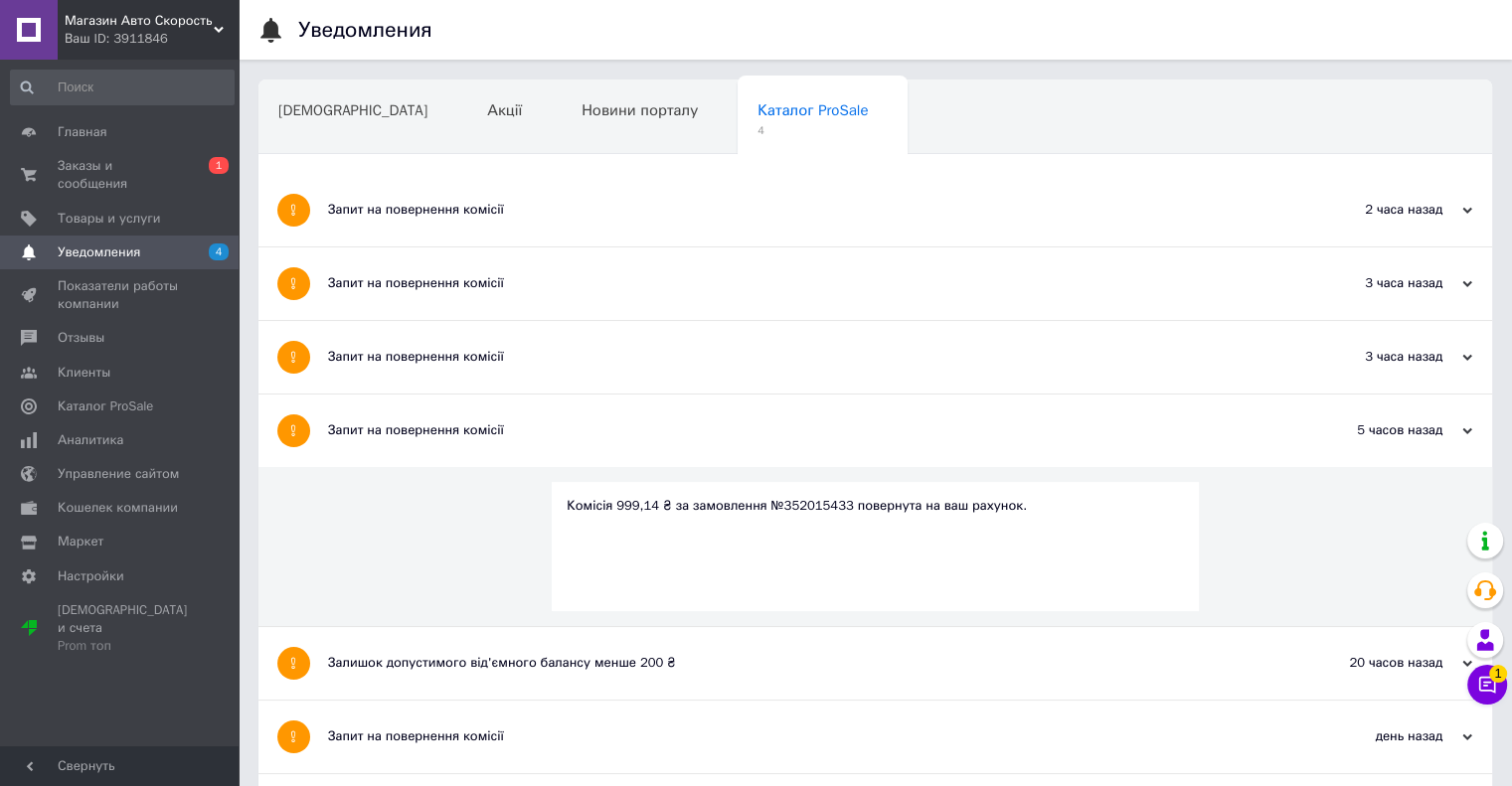 click on "Запит на повернення комісії" at bounding box center [800, 357] 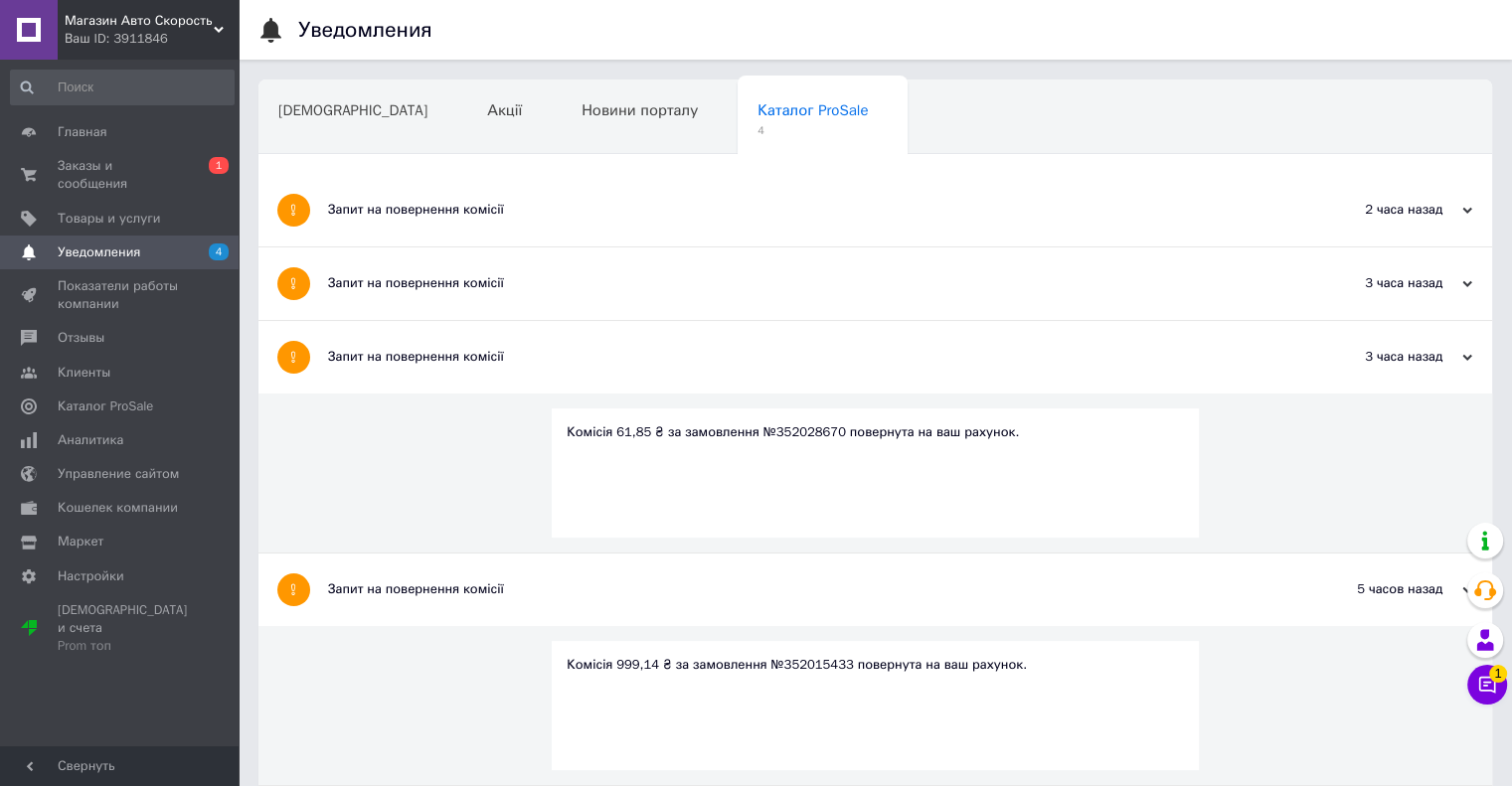 click on "Запит на повернення комісії" at bounding box center (800, 283) 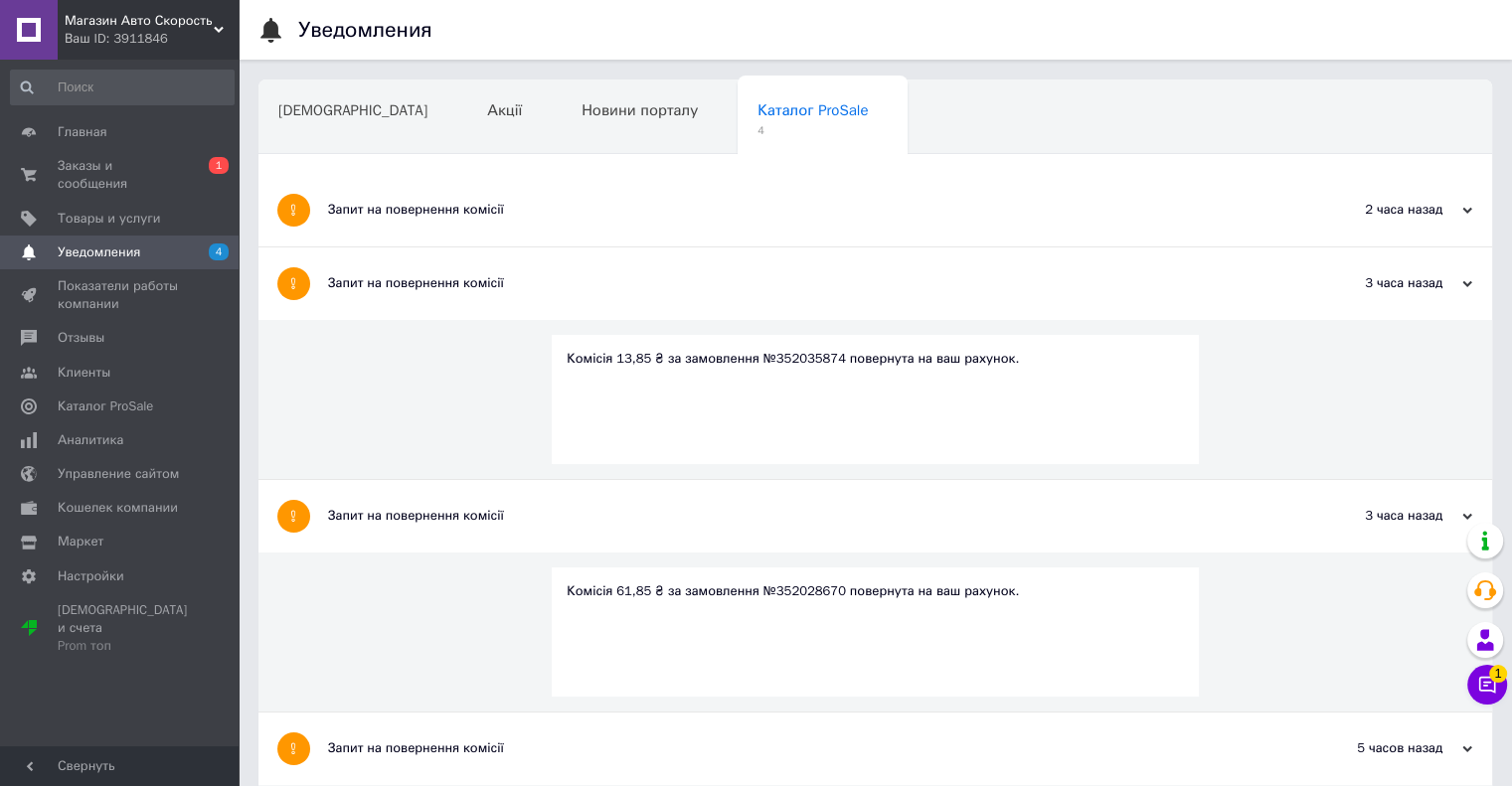 click on "Запит на повернення комісії" at bounding box center [800, 210] 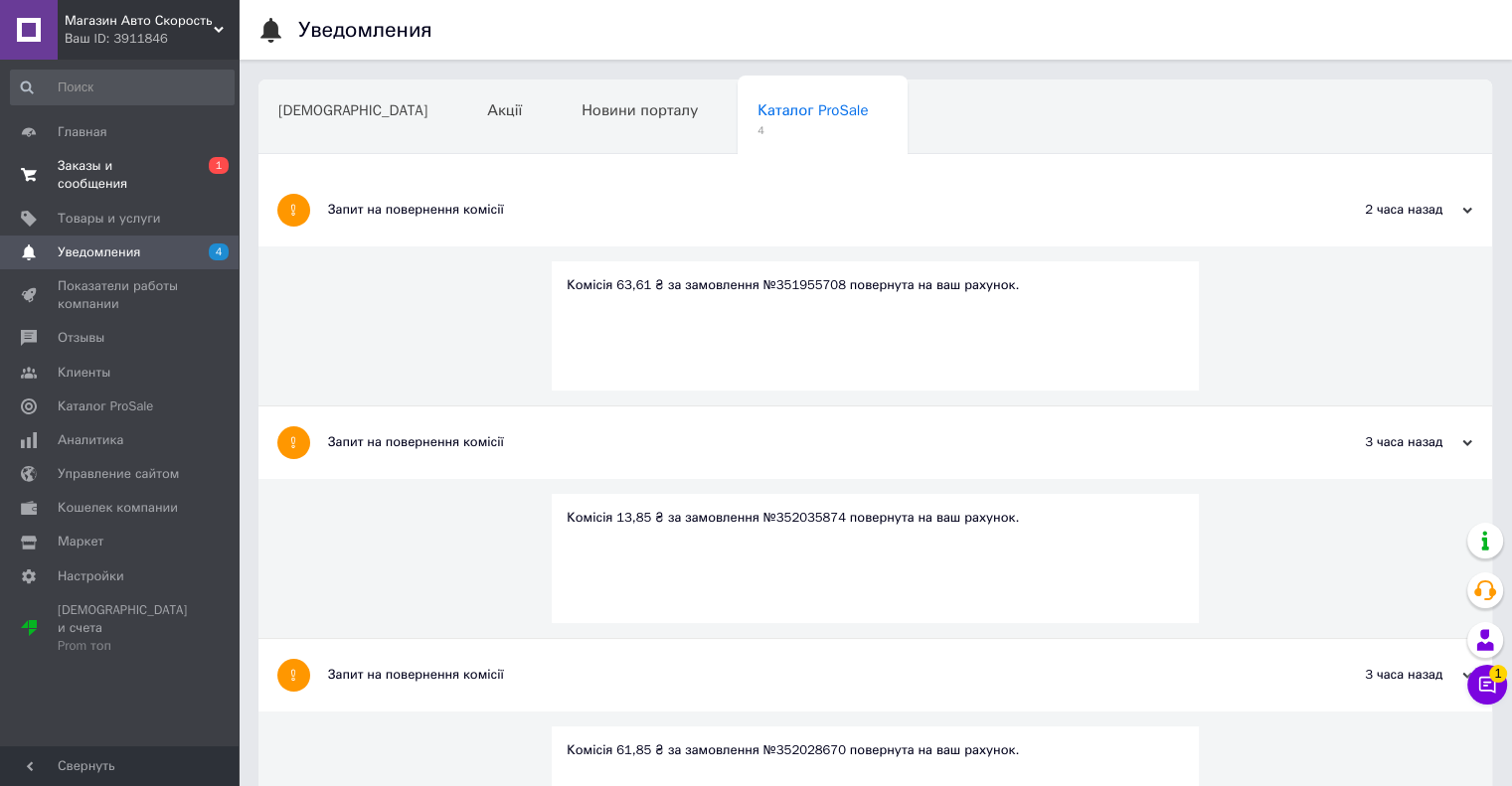 click on "0 1" at bounding box center [211, 175] 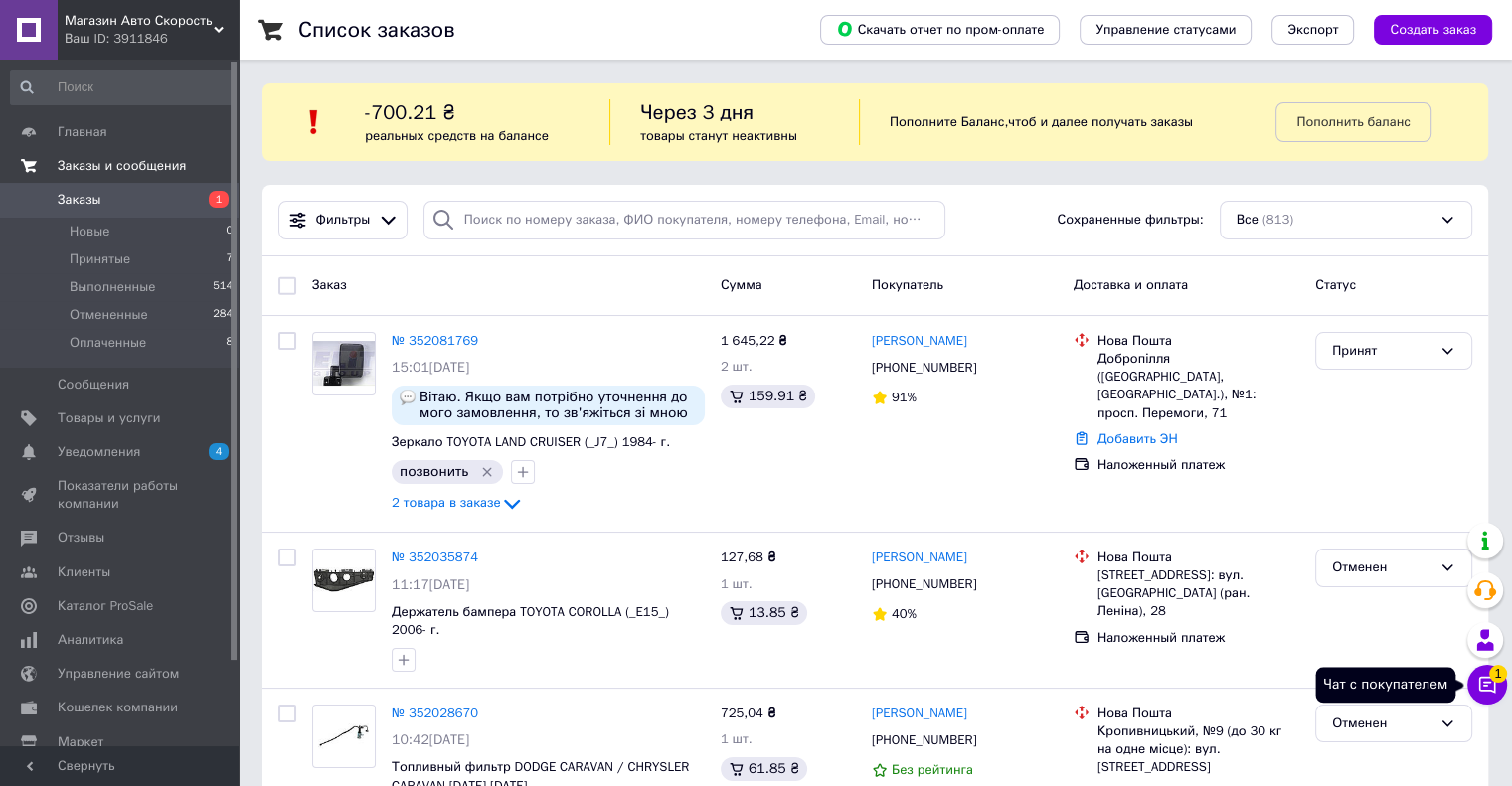 click 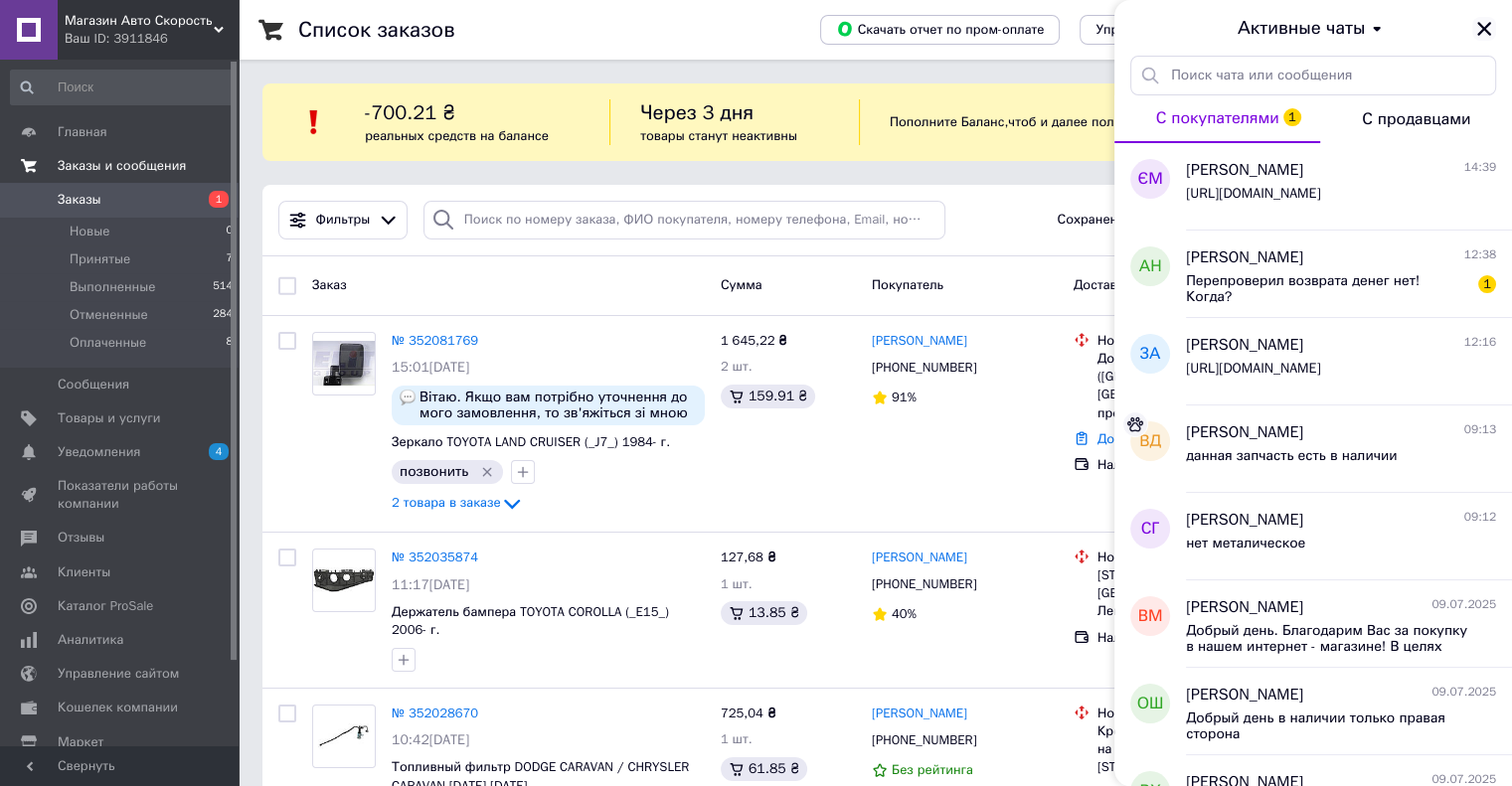 click 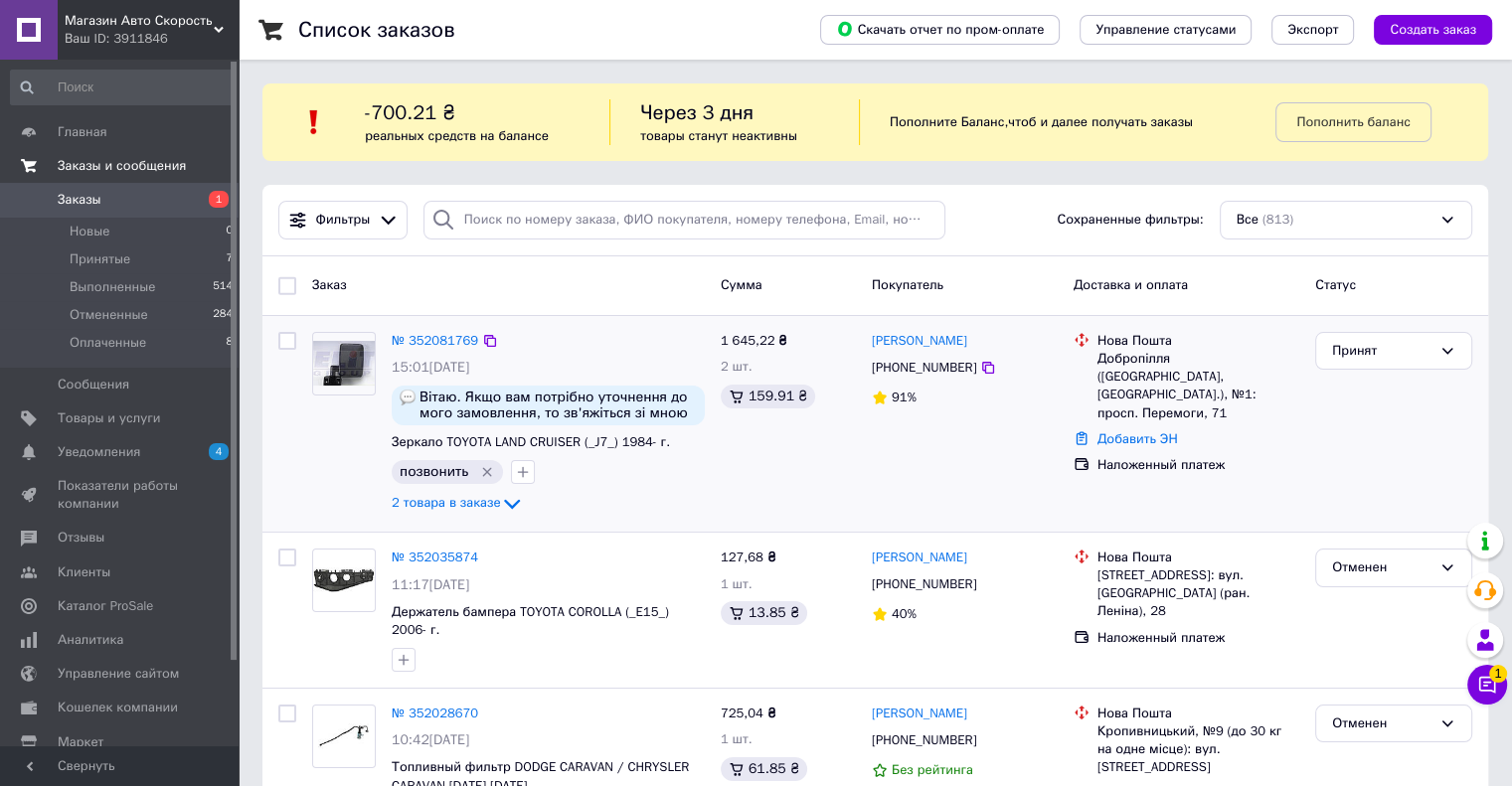 click 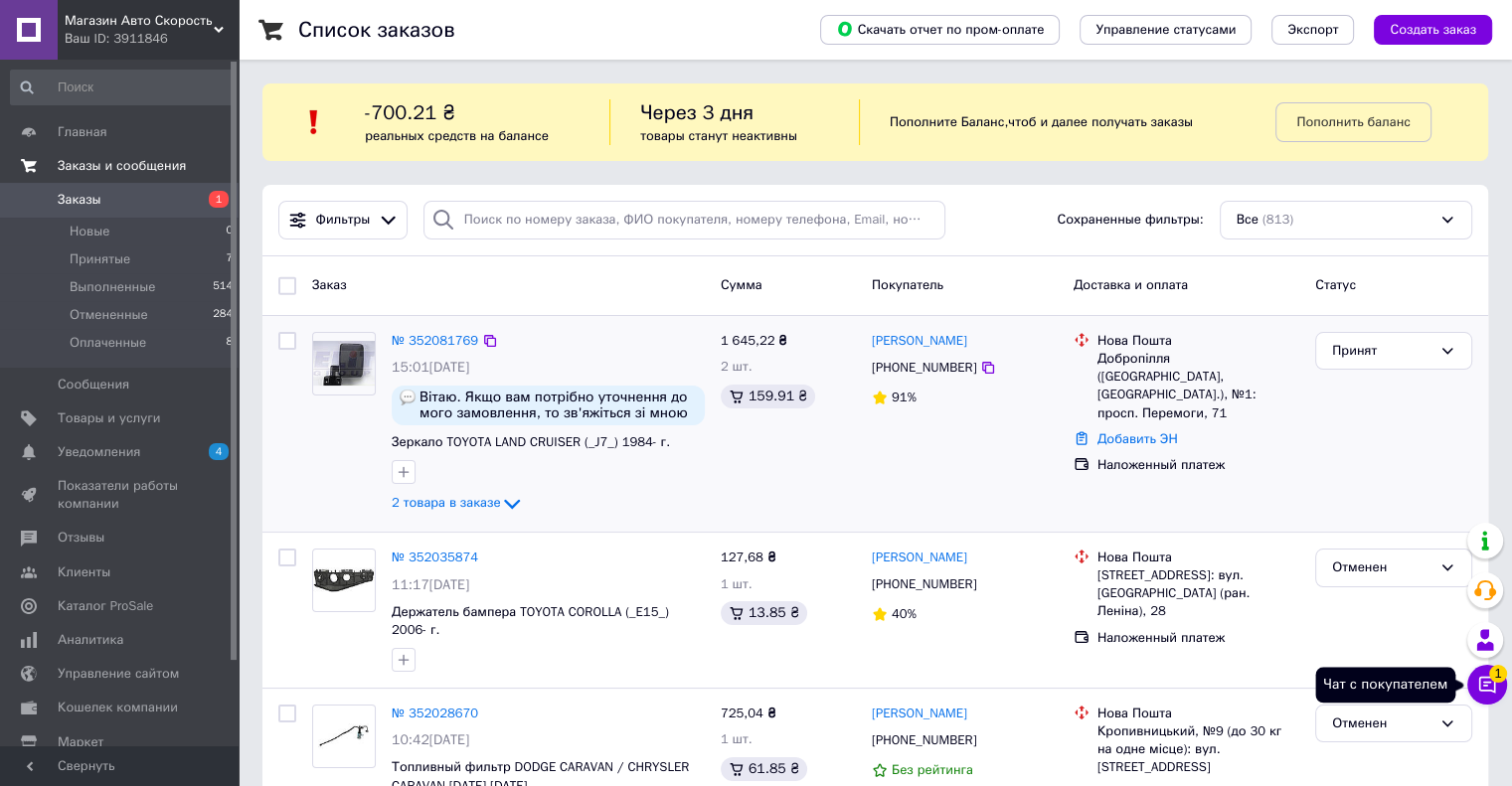 click 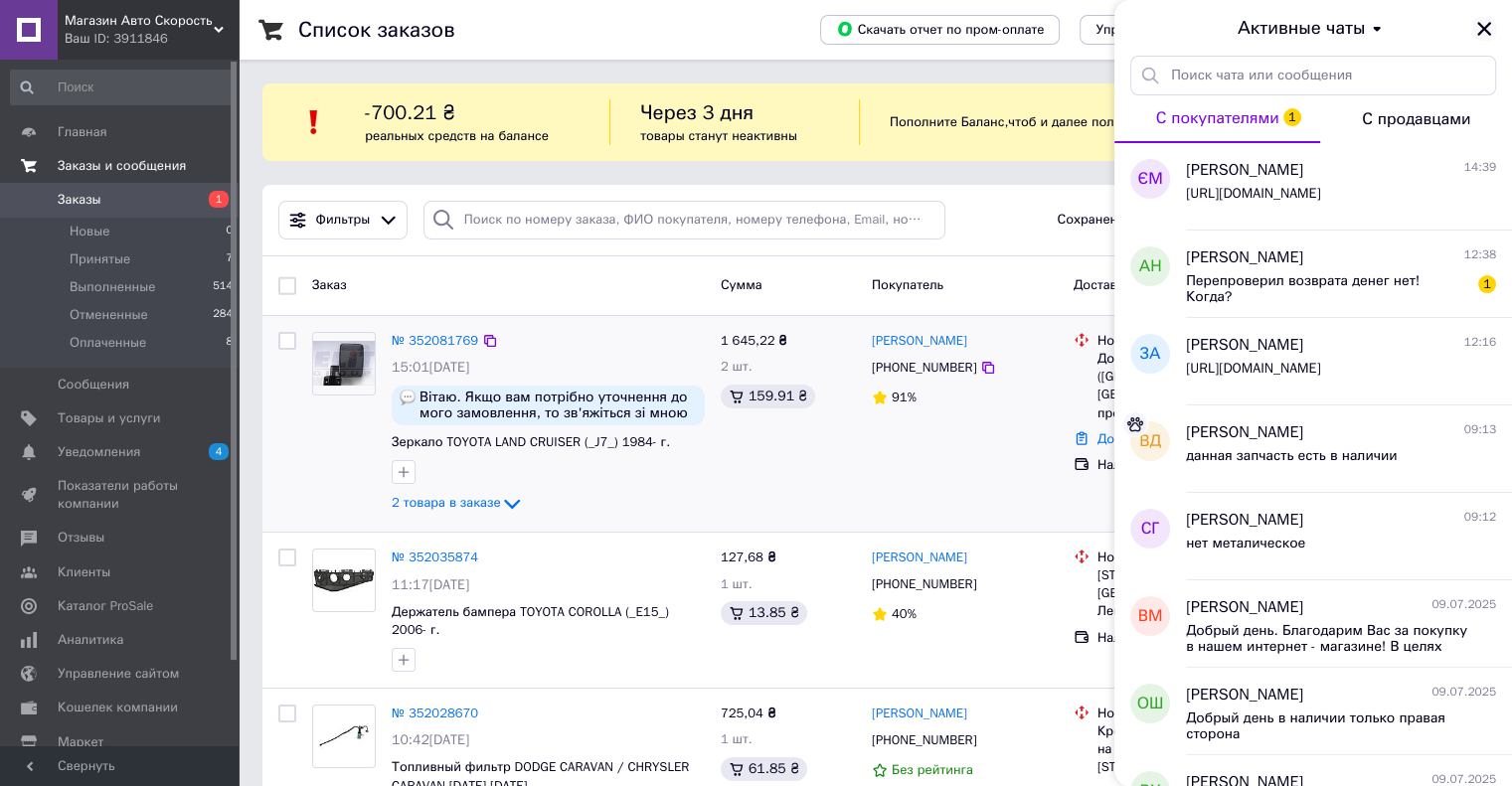 click 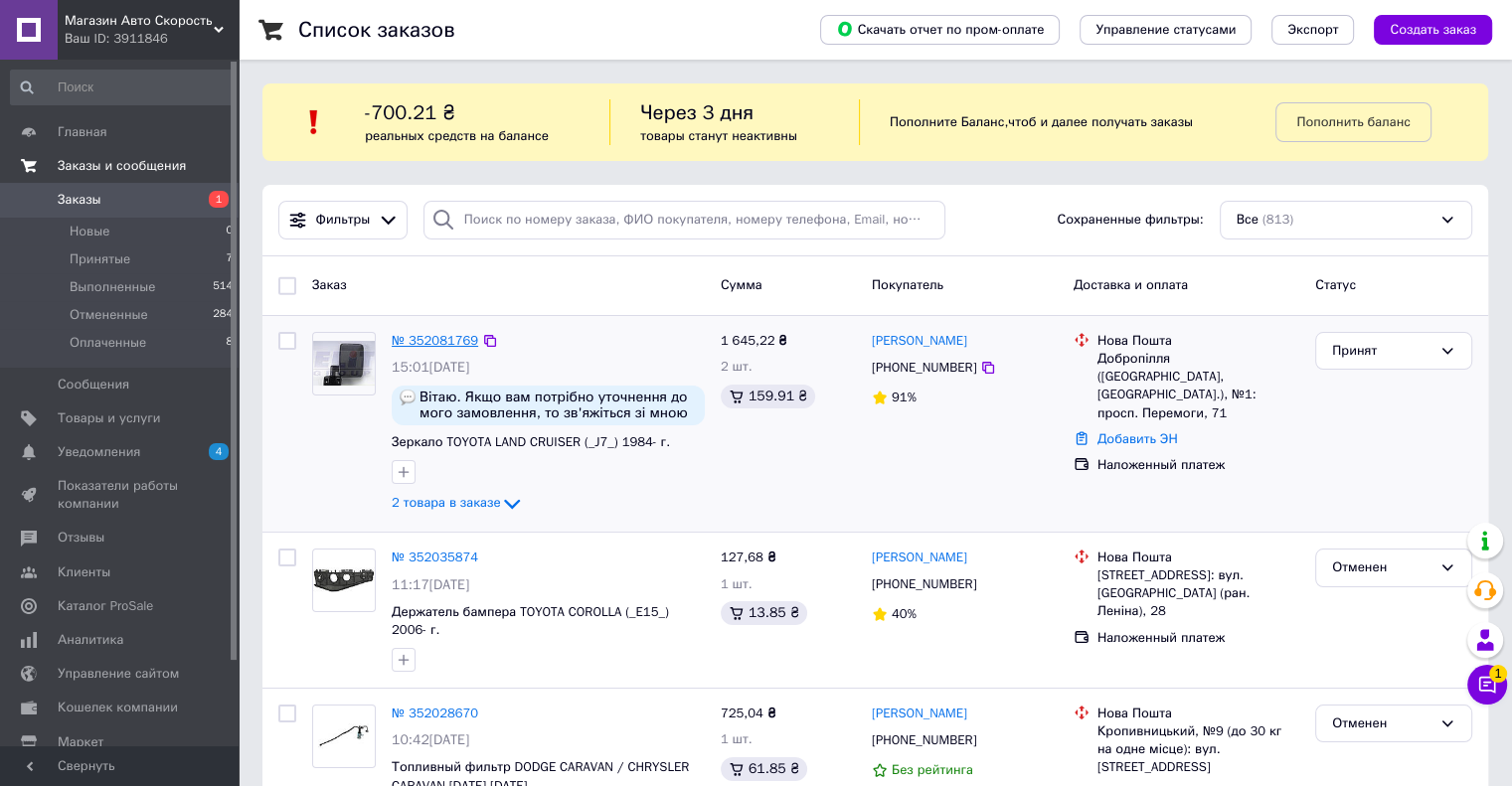 click on "№ 352081769" at bounding box center (434, 340) 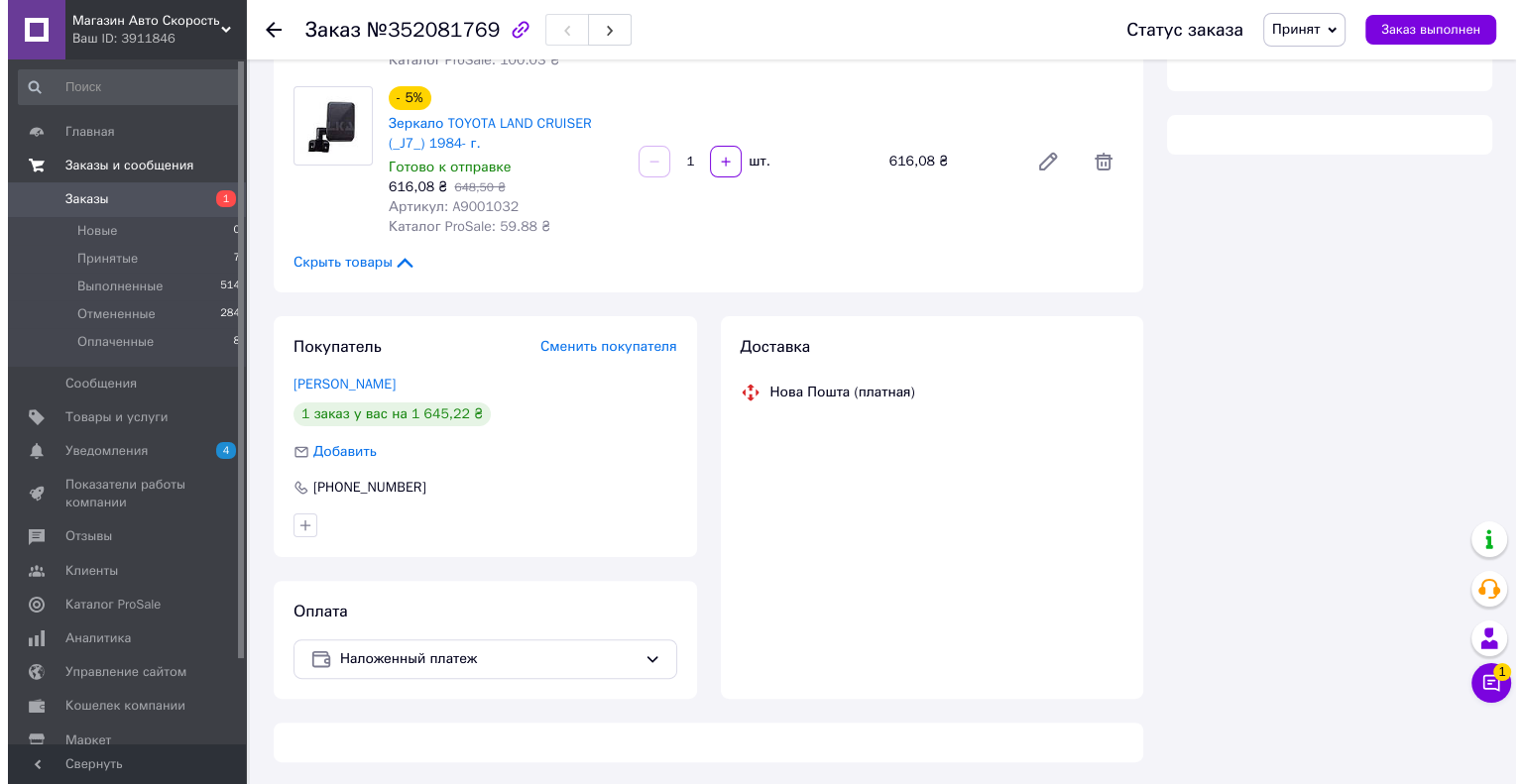 scroll, scrollTop: 377, scrollLeft: 0, axis: vertical 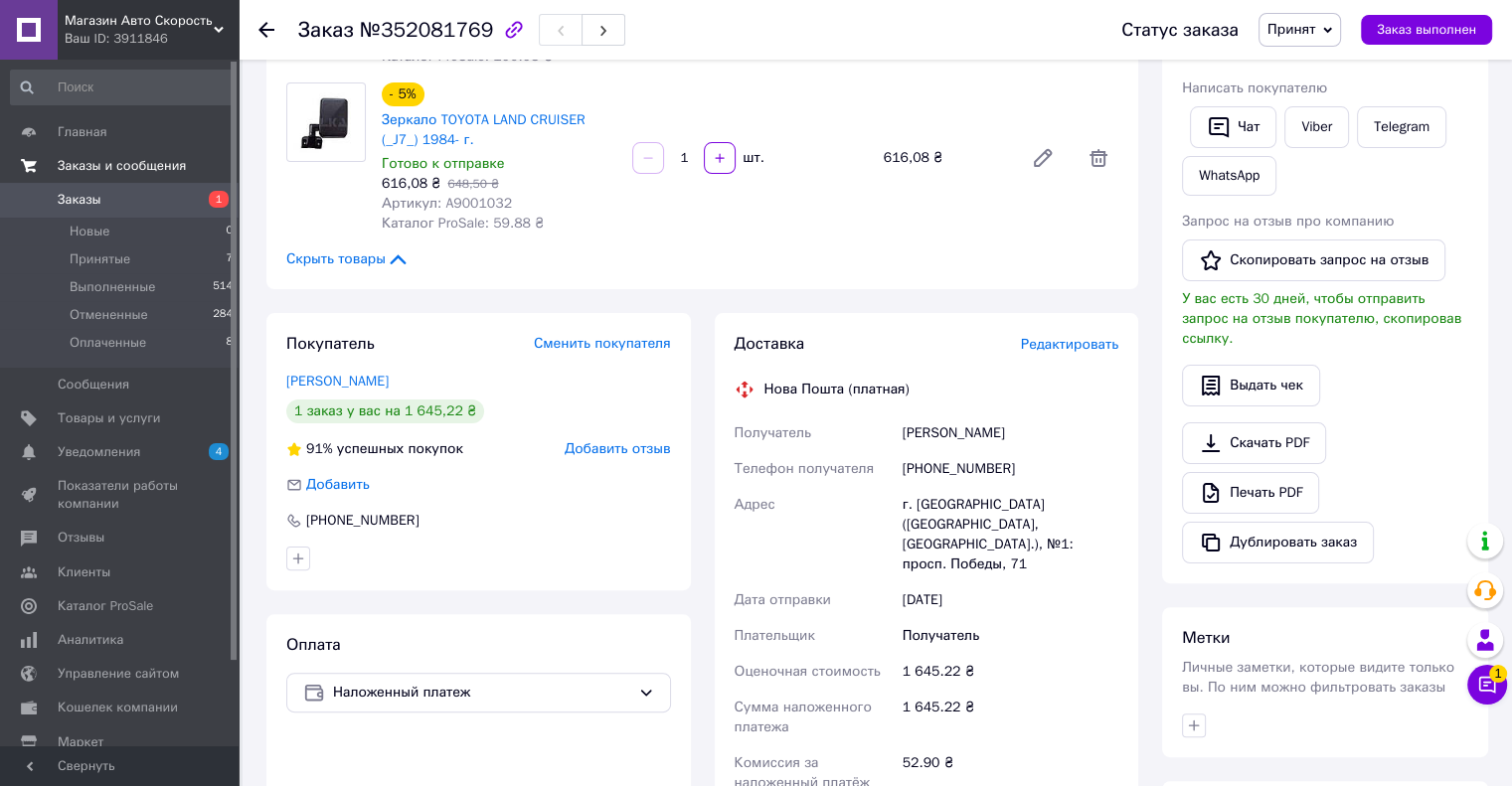 click on "Редактировать" at bounding box center (1070, 344) 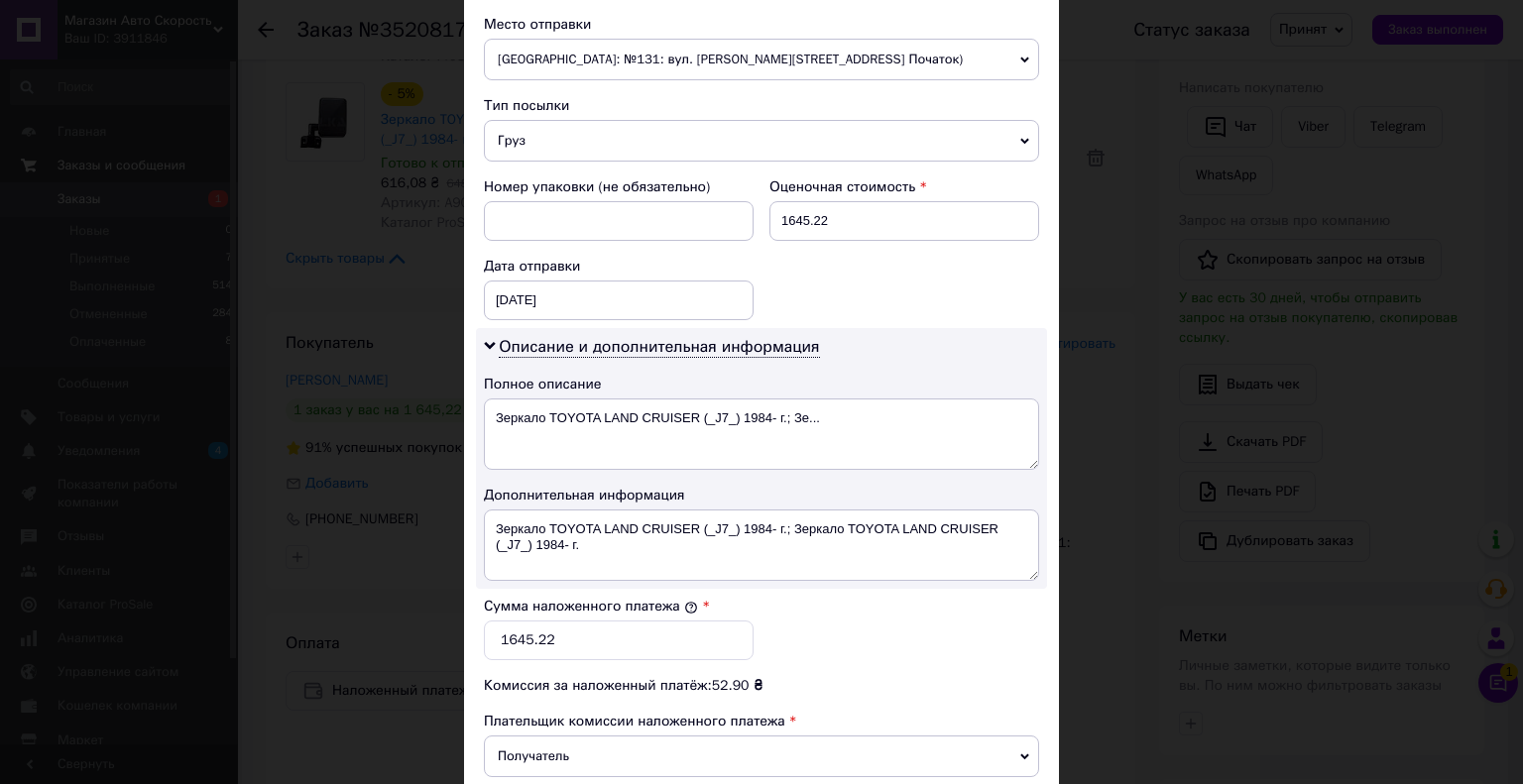 scroll, scrollTop: 793, scrollLeft: 0, axis: vertical 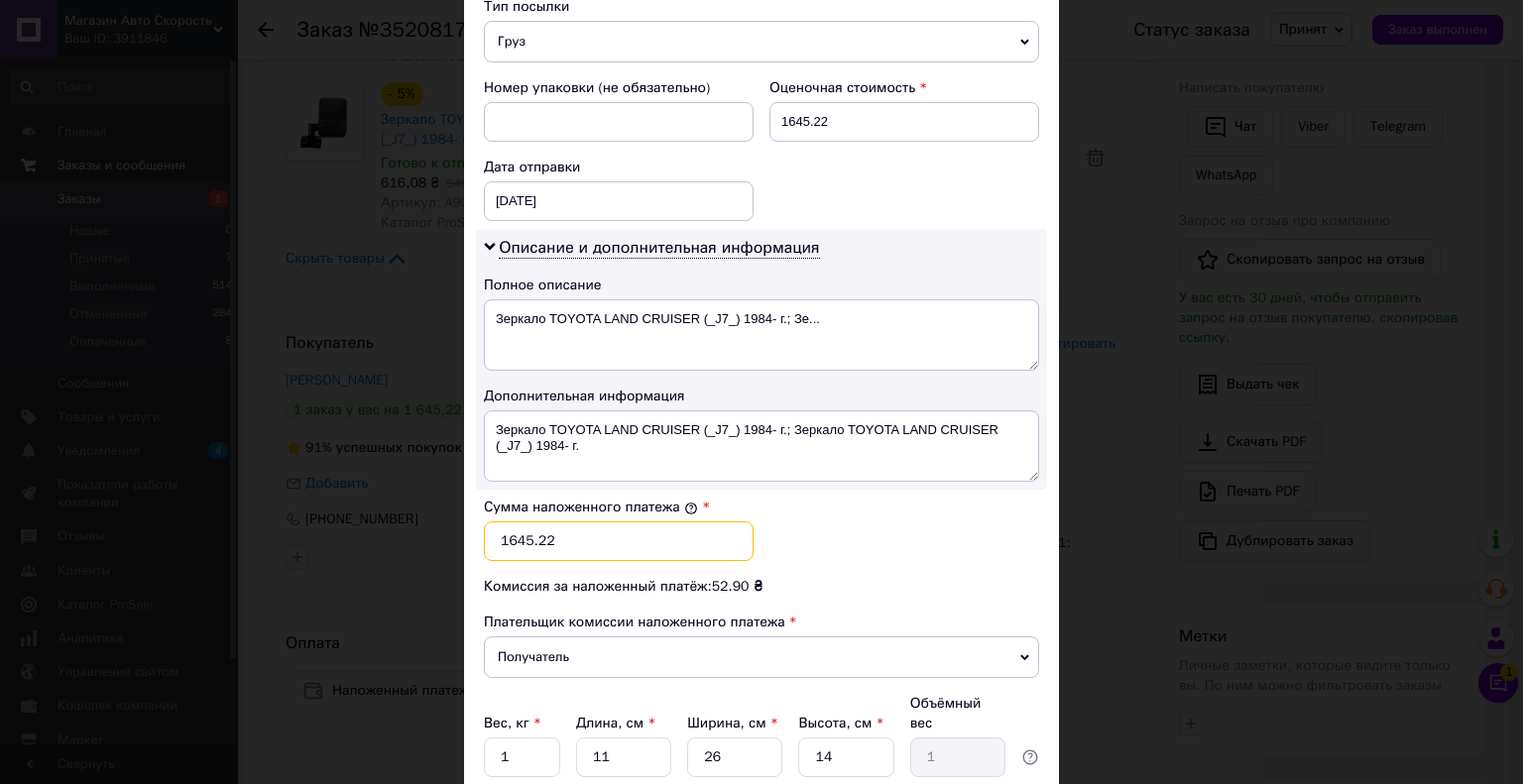 click on "1645.22" at bounding box center [619, 541] 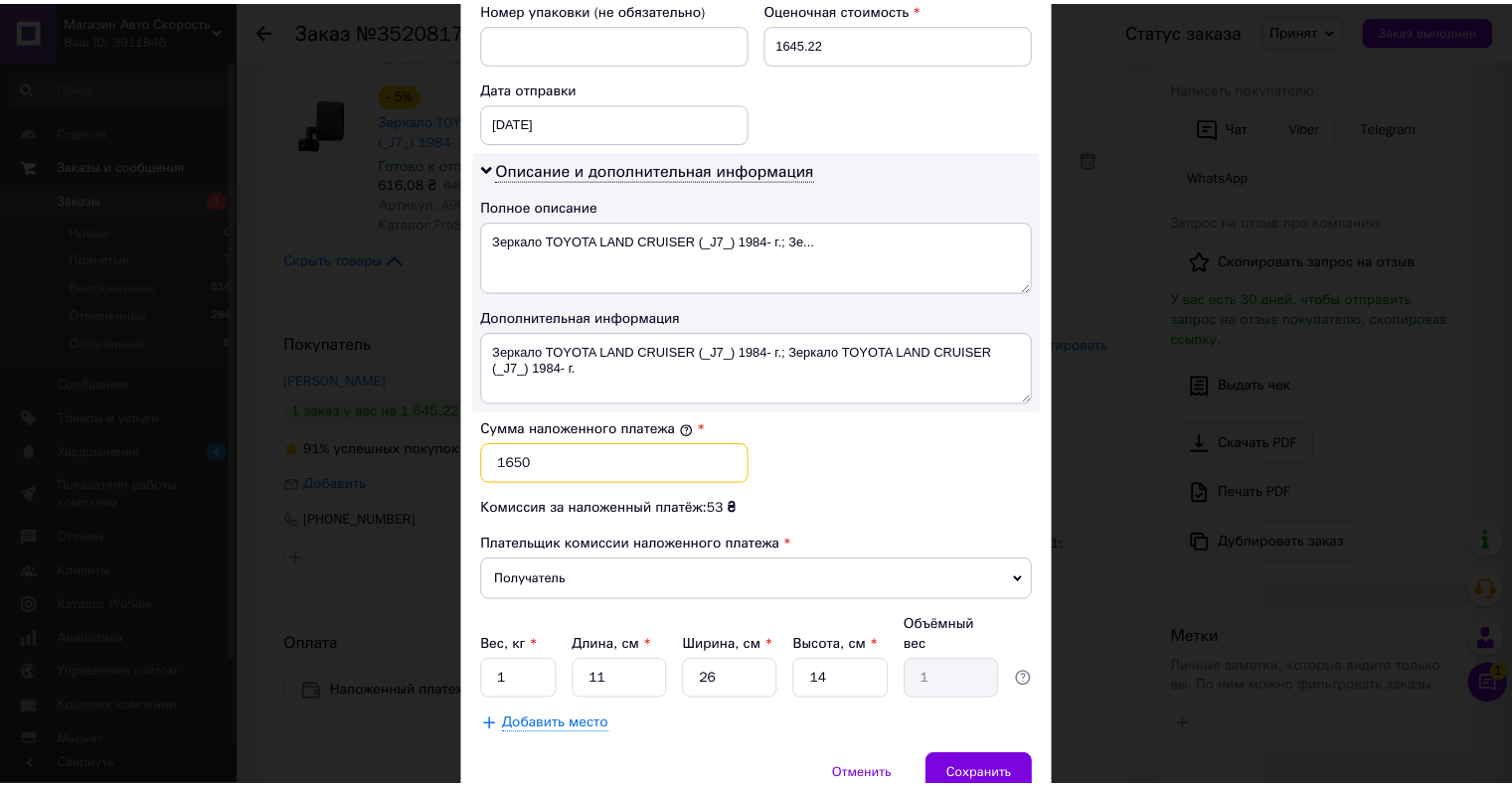 scroll, scrollTop: 946, scrollLeft: 0, axis: vertical 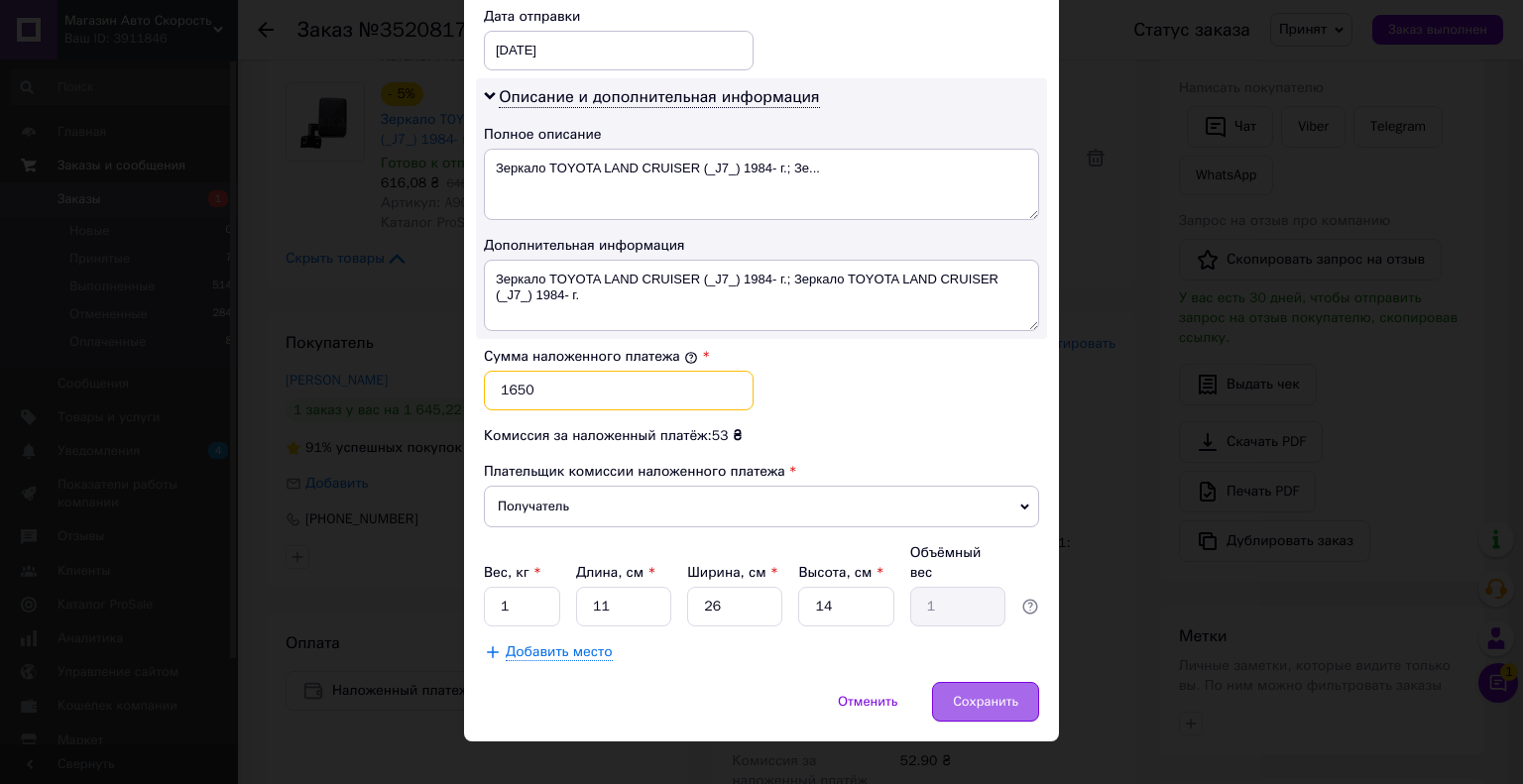 type on "1650" 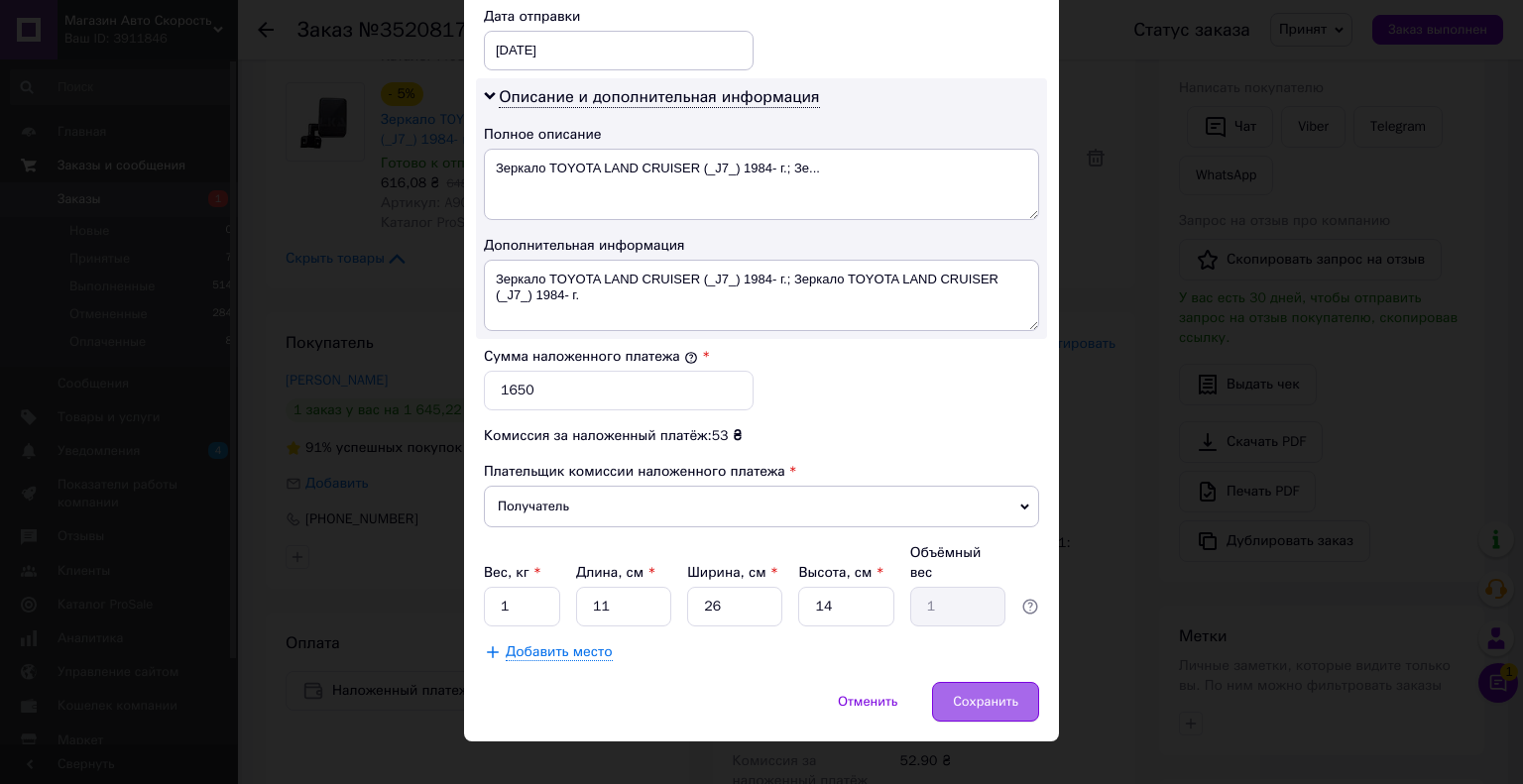 click on "Сохранить" at bounding box center (986, 702) 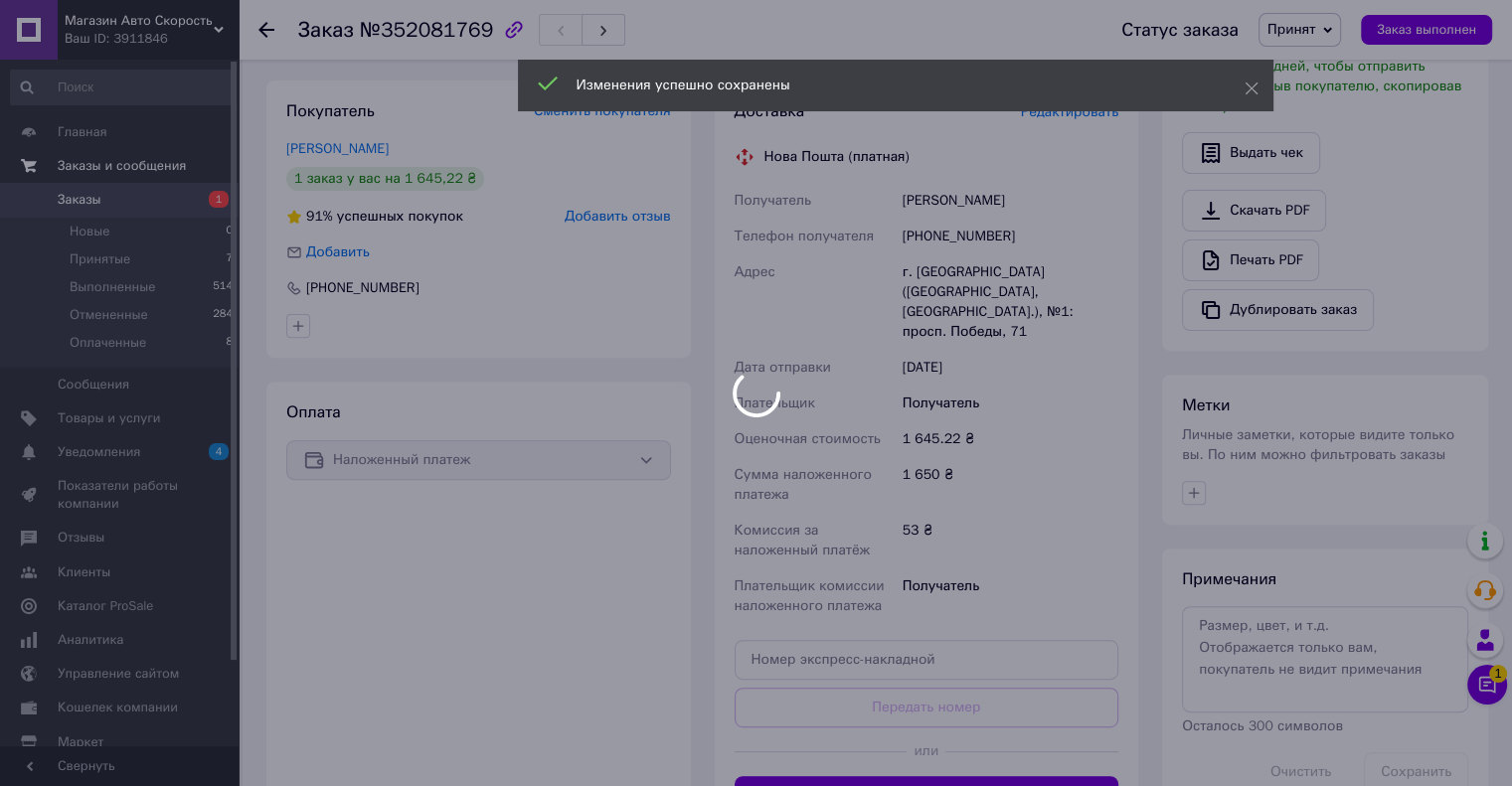 scroll, scrollTop: 775, scrollLeft: 0, axis: vertical 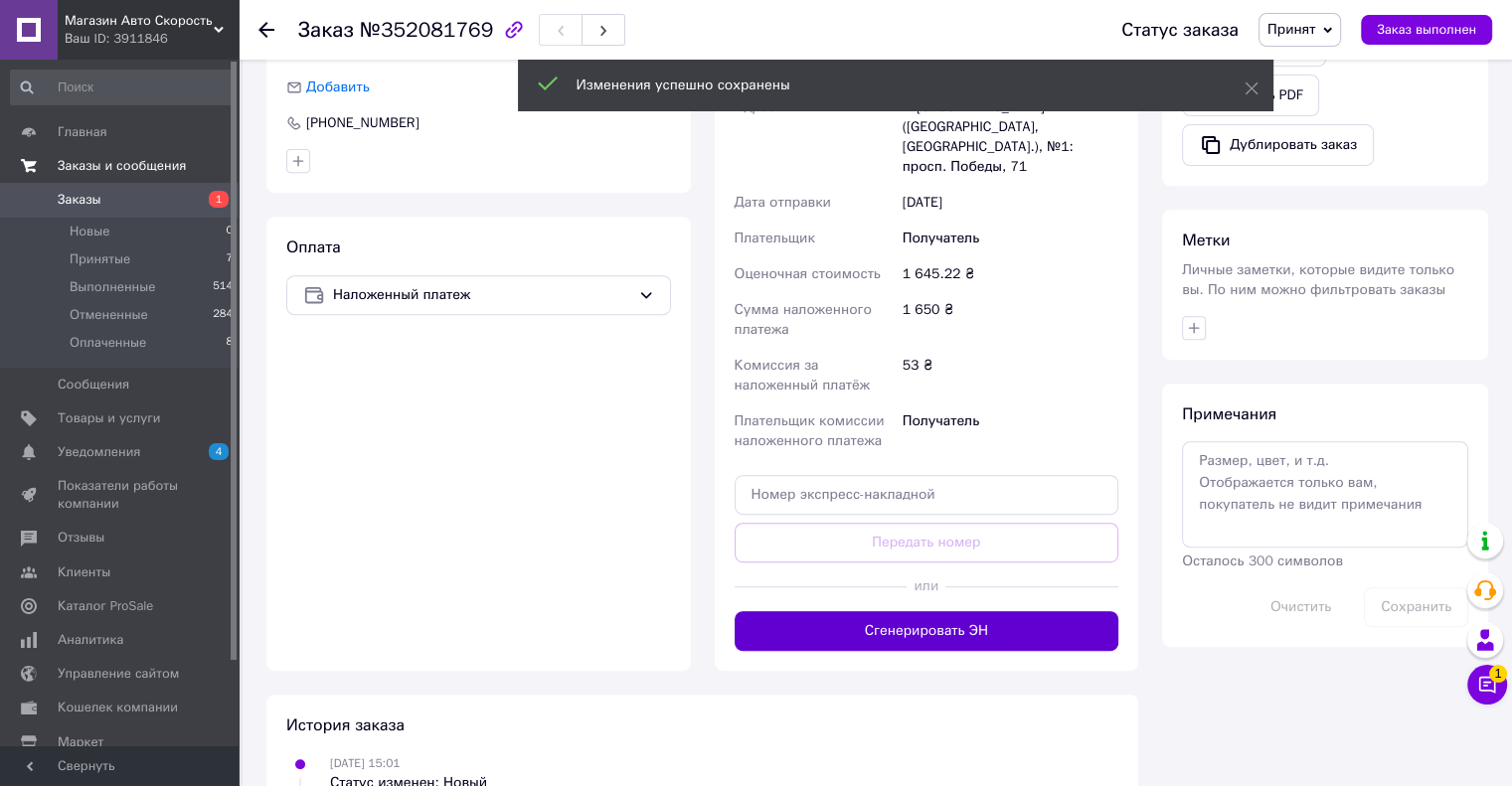 click on "Сгенерировать ЭН" at bounding box center (926, 631) 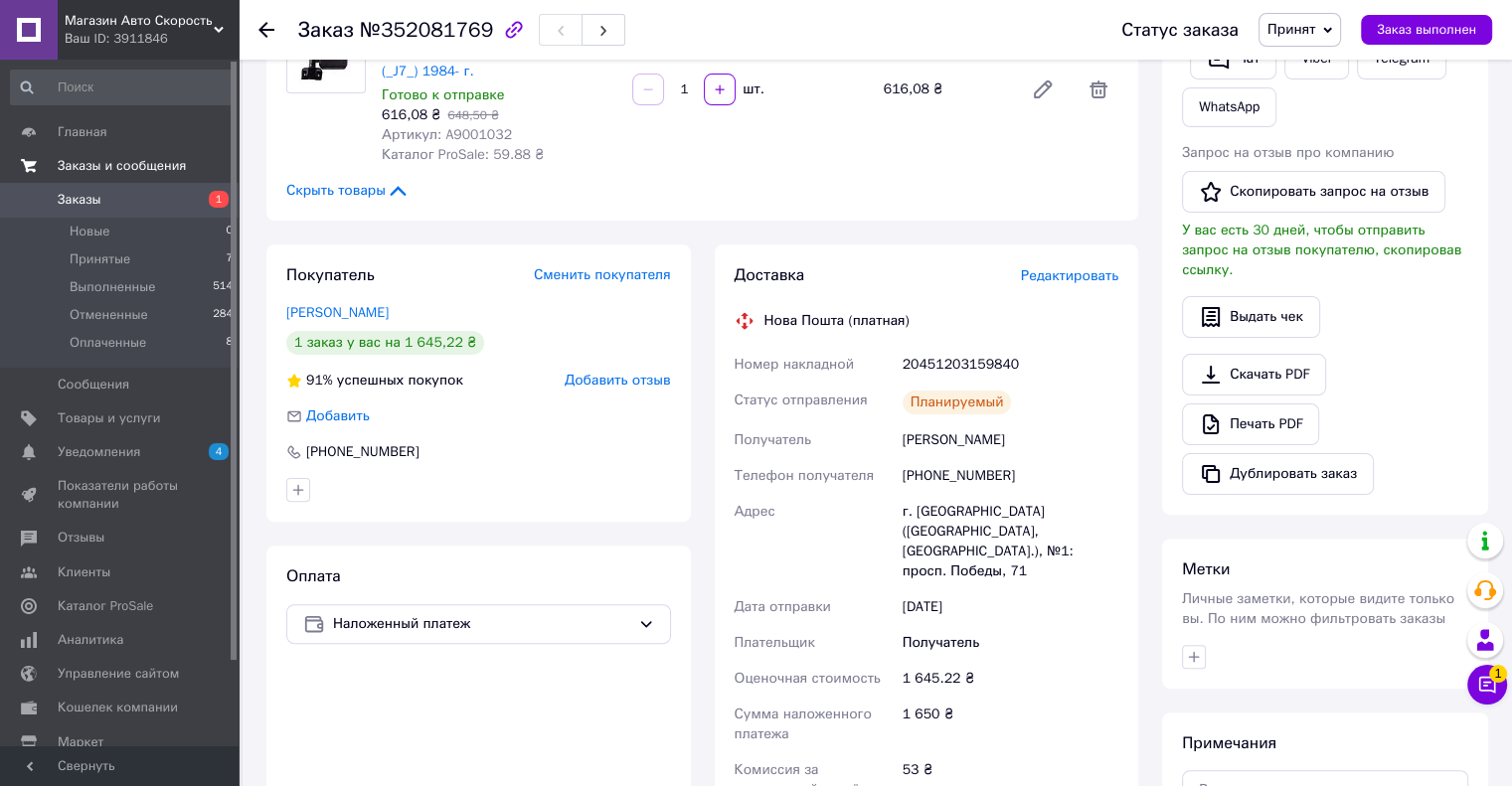 scroll, scrollTop: 79, scrollLeft: 0, axis: vertical 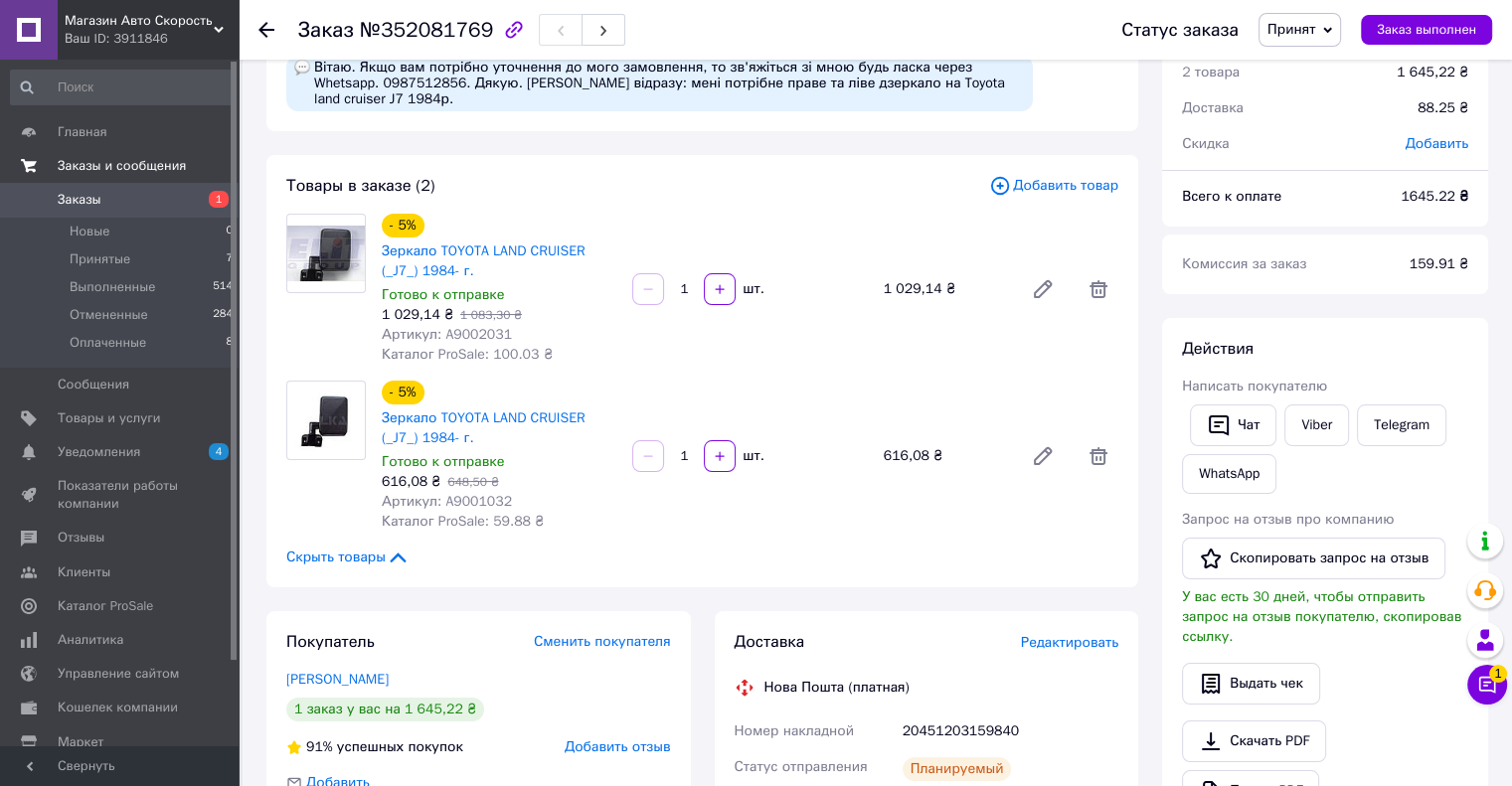click on "Заказы" at bounding box center [80, 200] 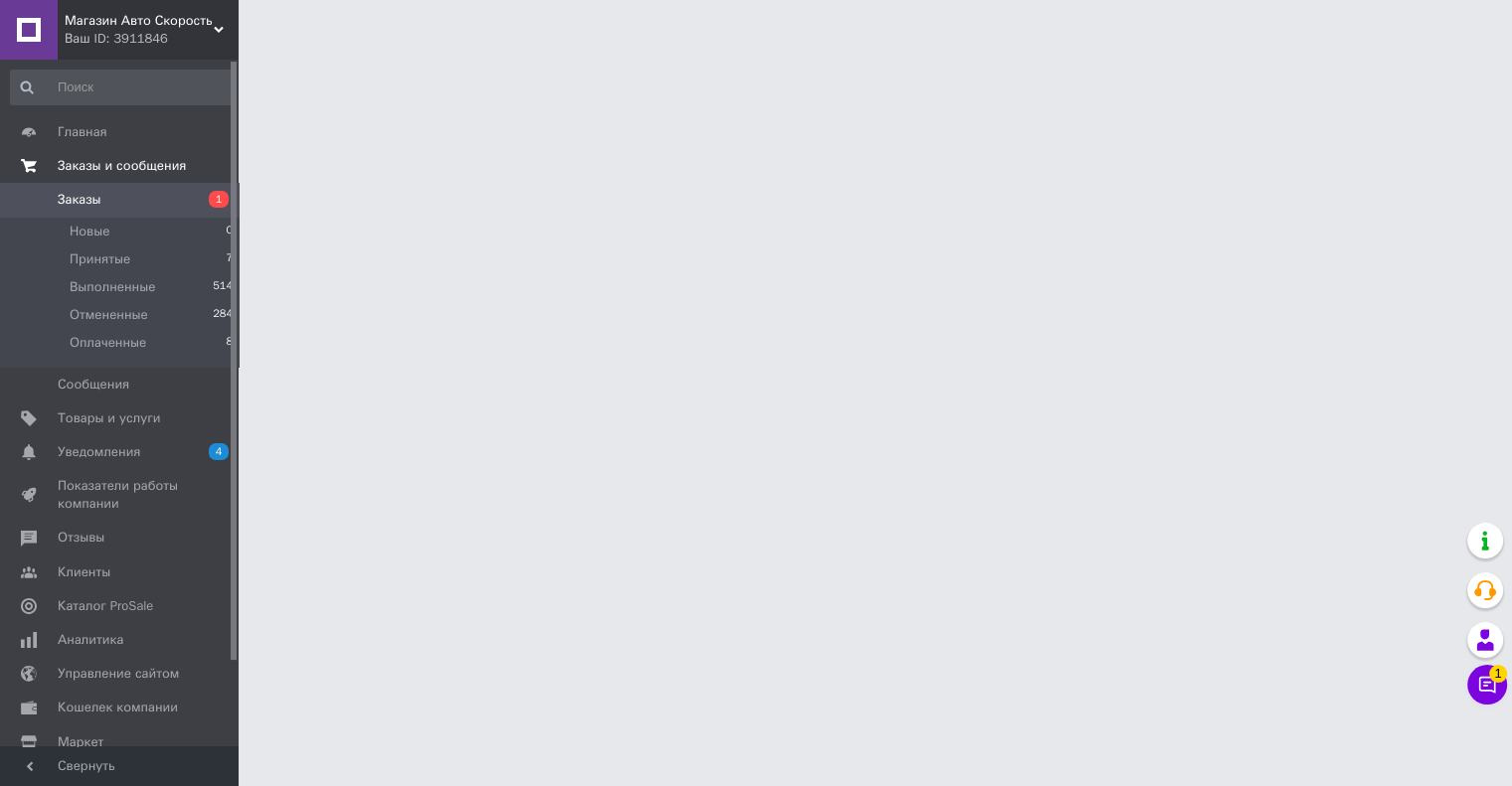 scroll, scrollTop: 0, scrollLeft: 0, axis: both 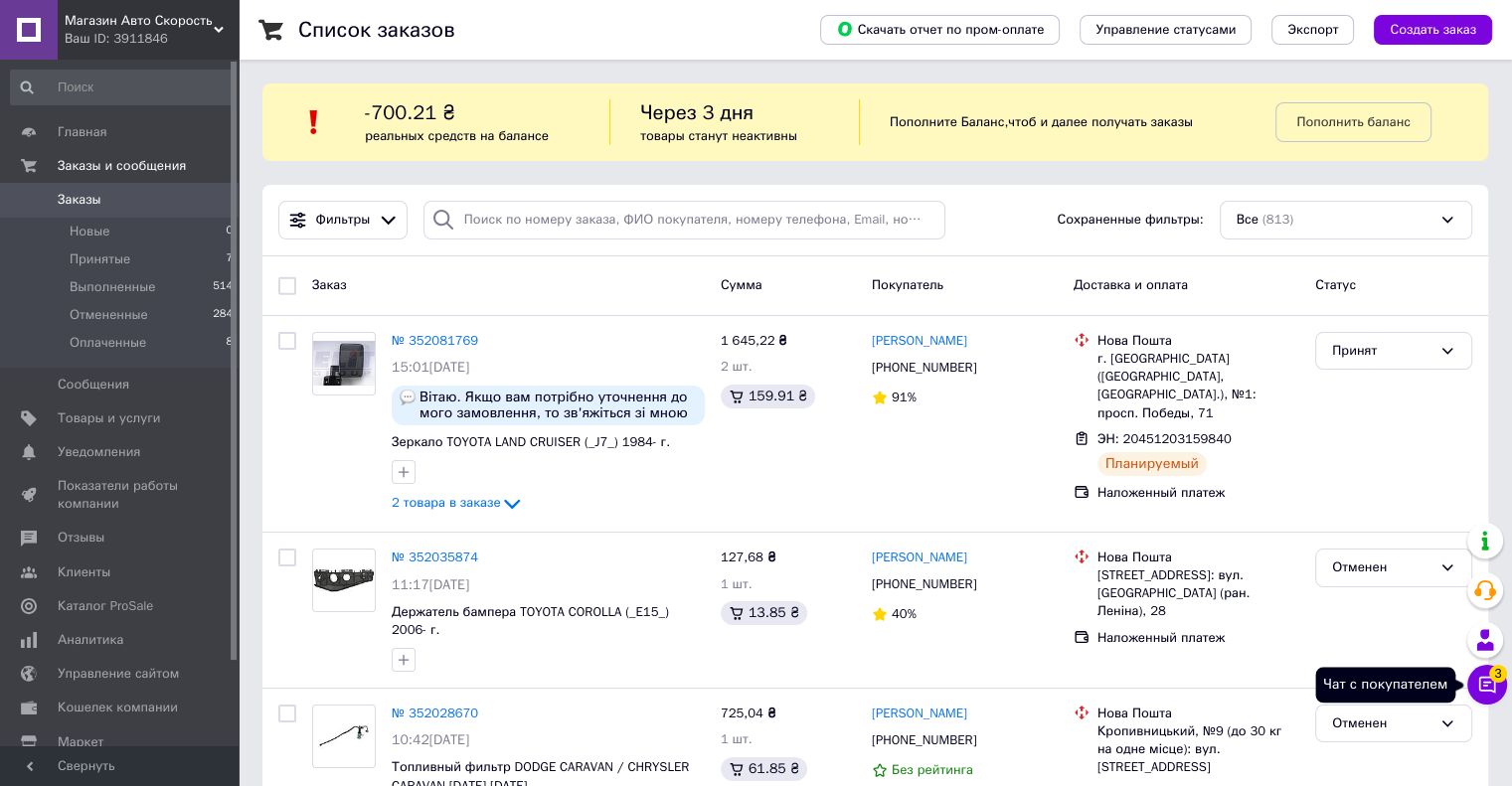click 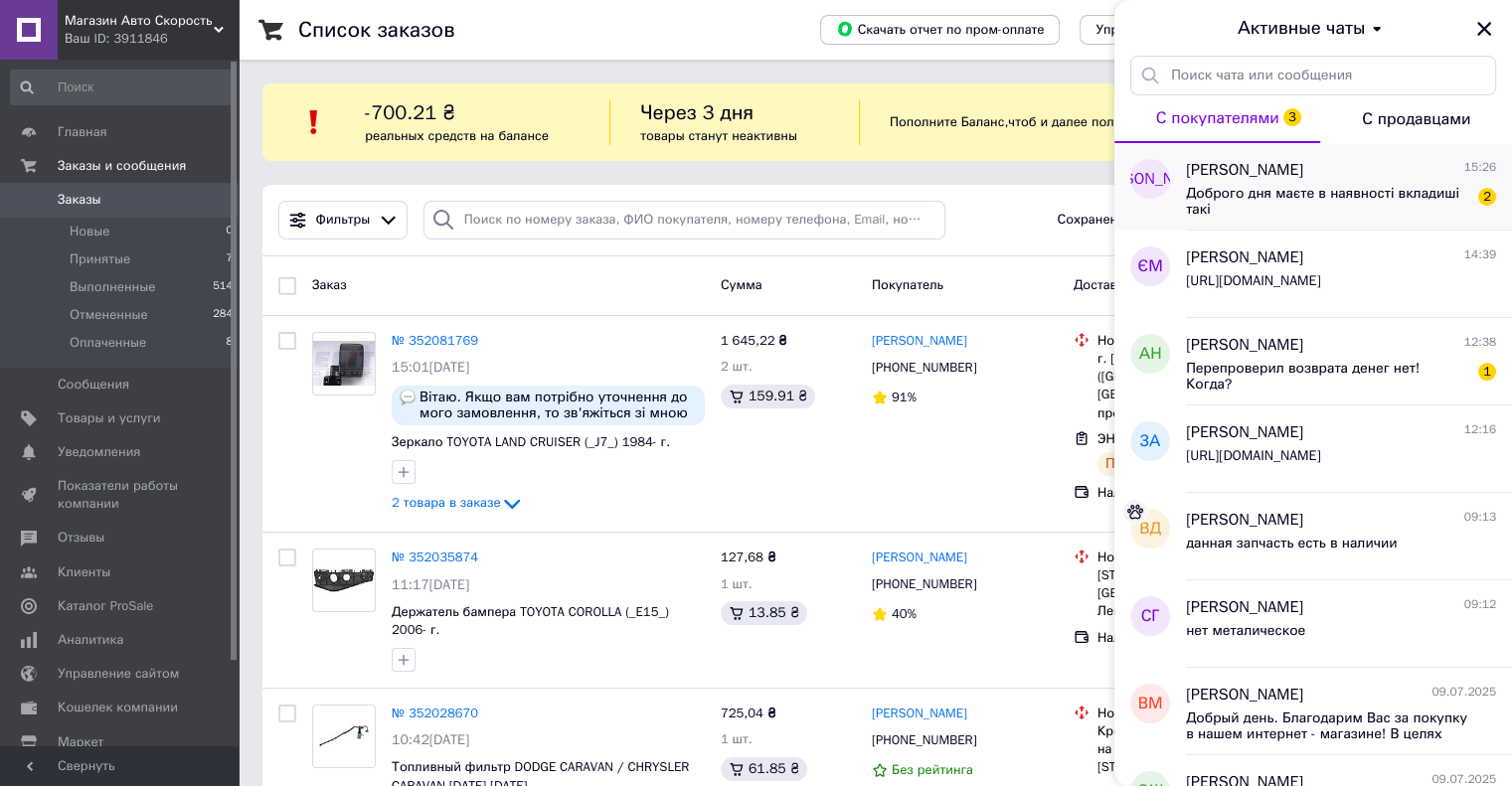 click on "Юрій  Кирильчук 15:26" at bounding box center [1341, 170] 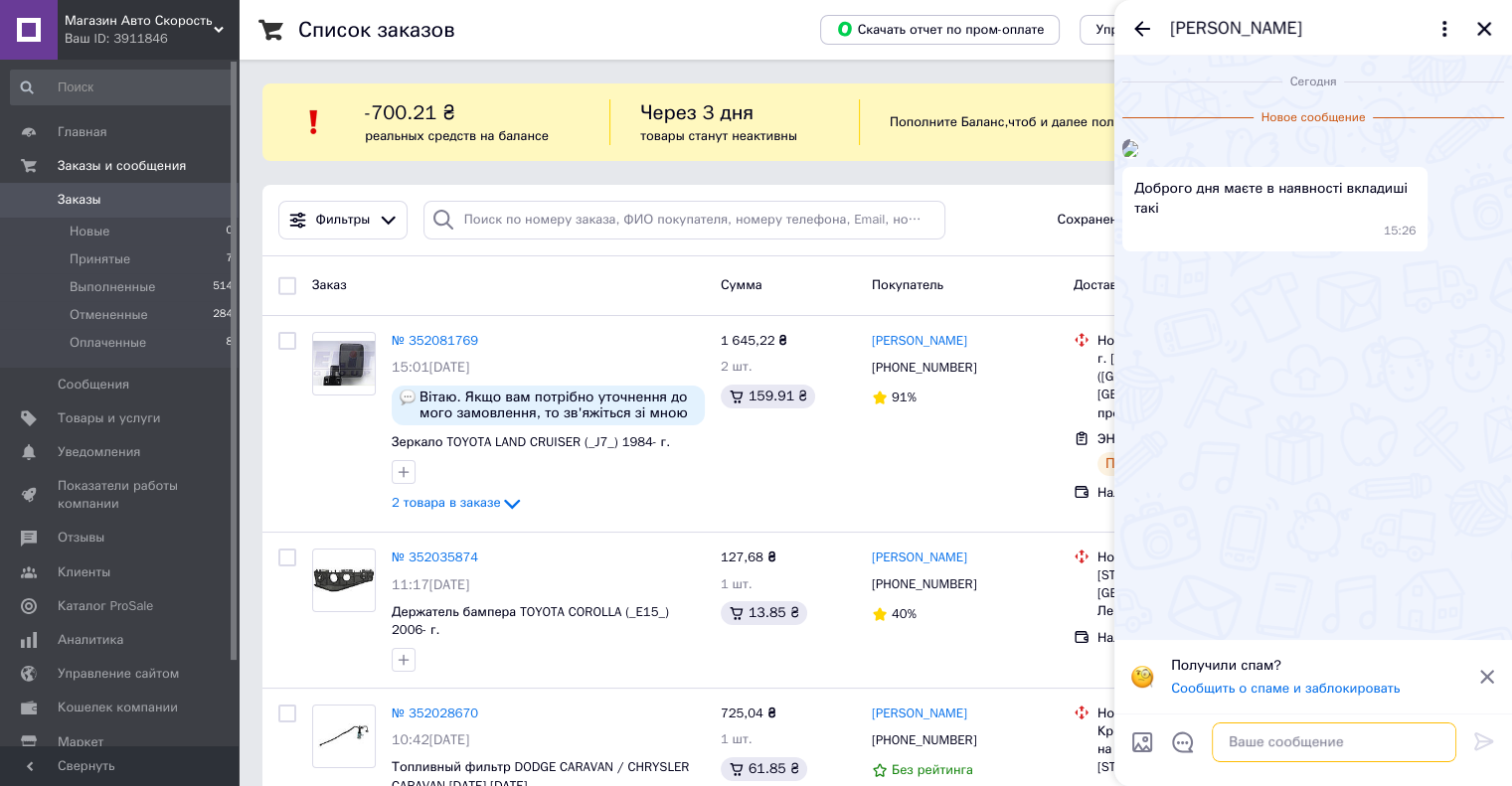 click at bounding box center (1334, 742) 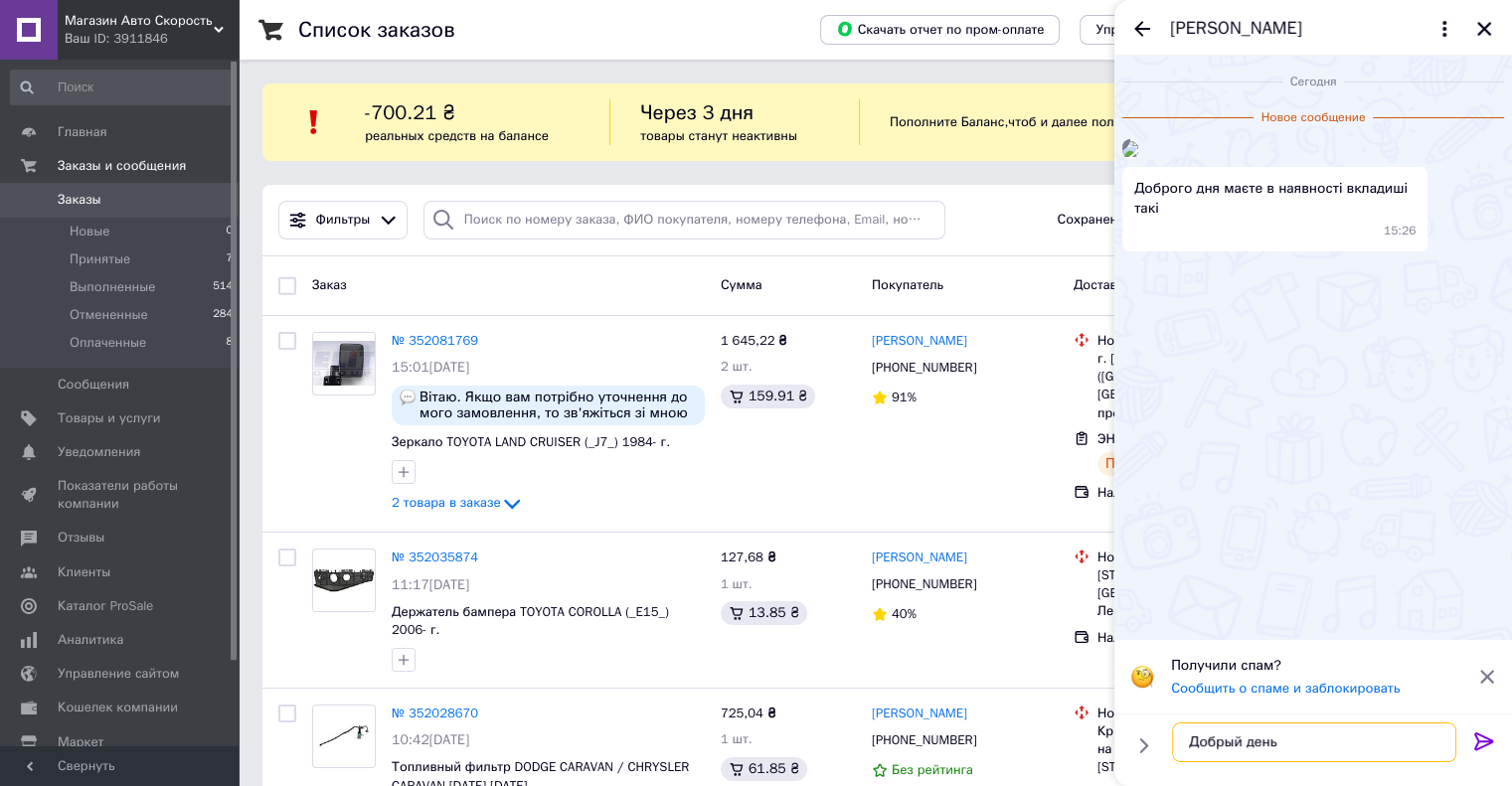 type on "Добрый день" 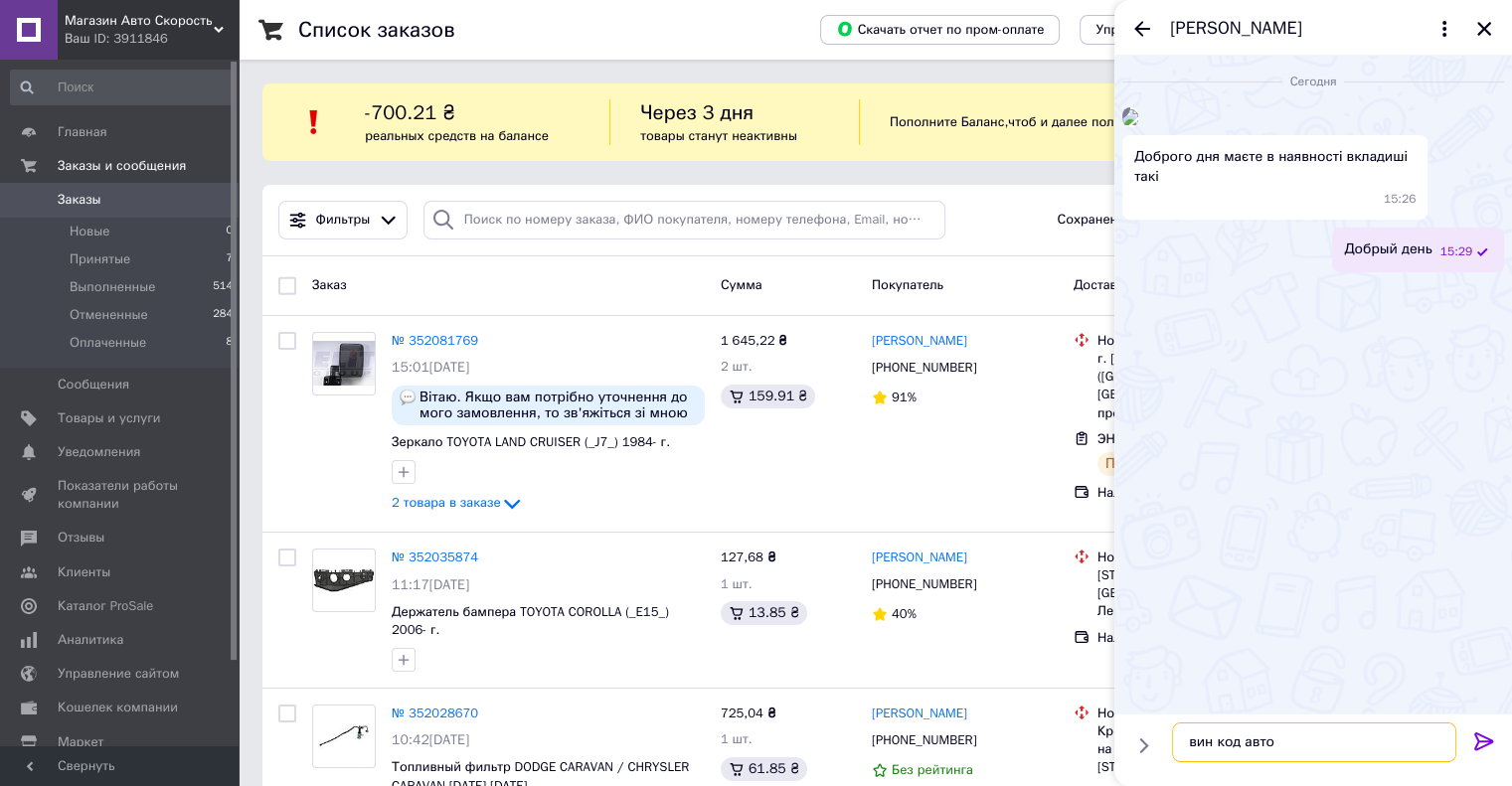 type on "вин код авто" 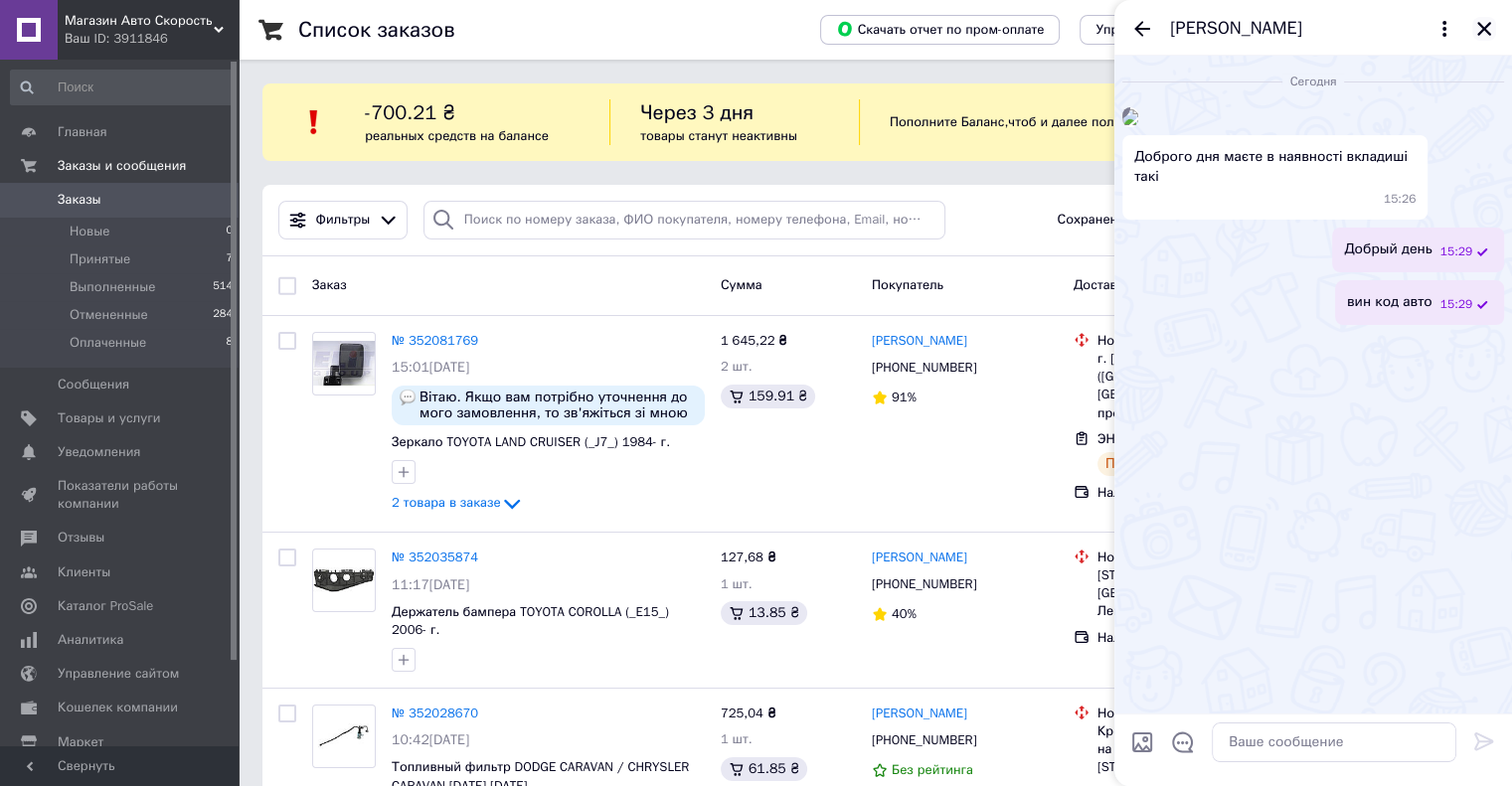 click 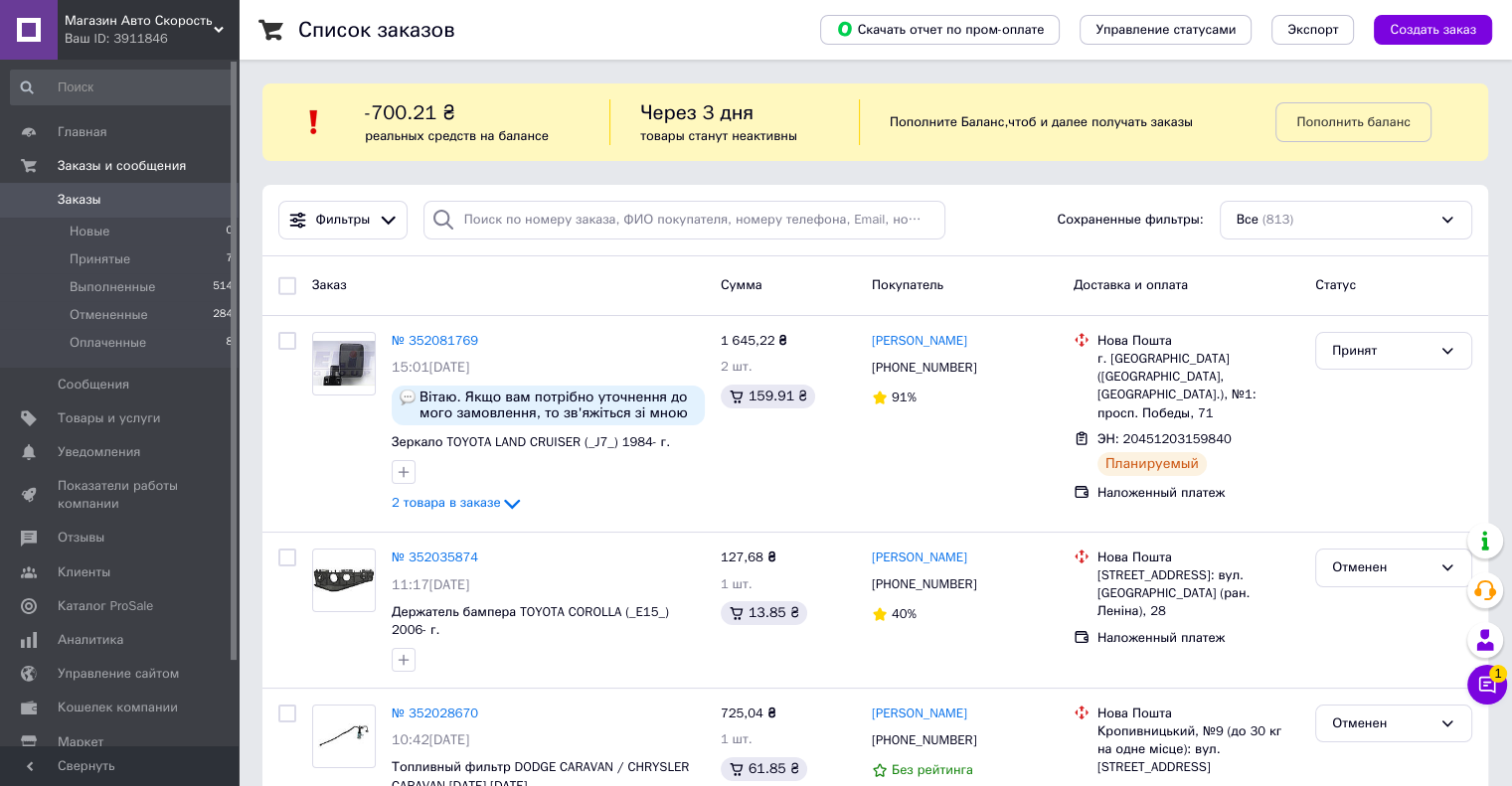 click on "Заказы" at bounding box center (80, 200) 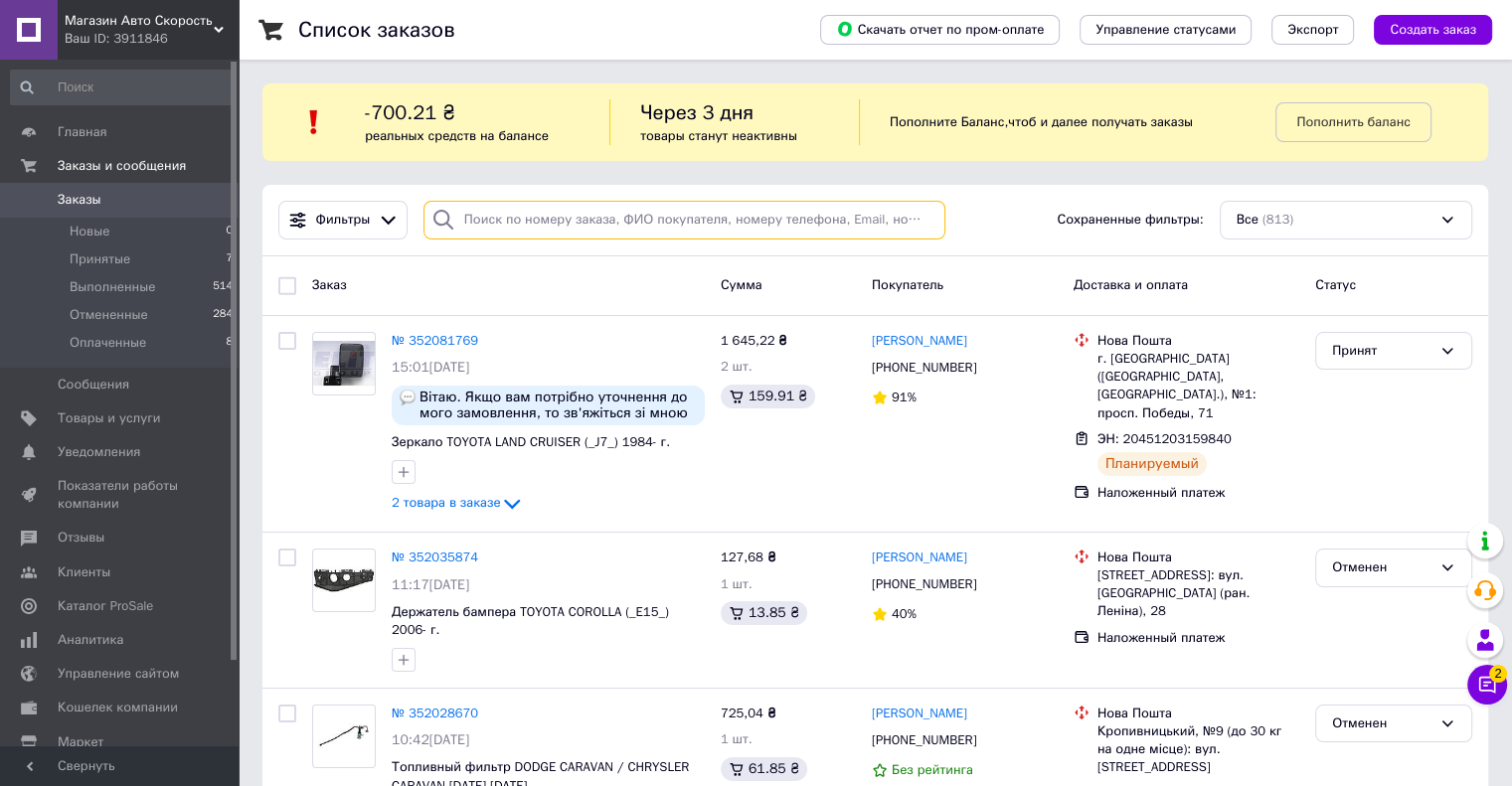 click at bounding box center (684, 220) 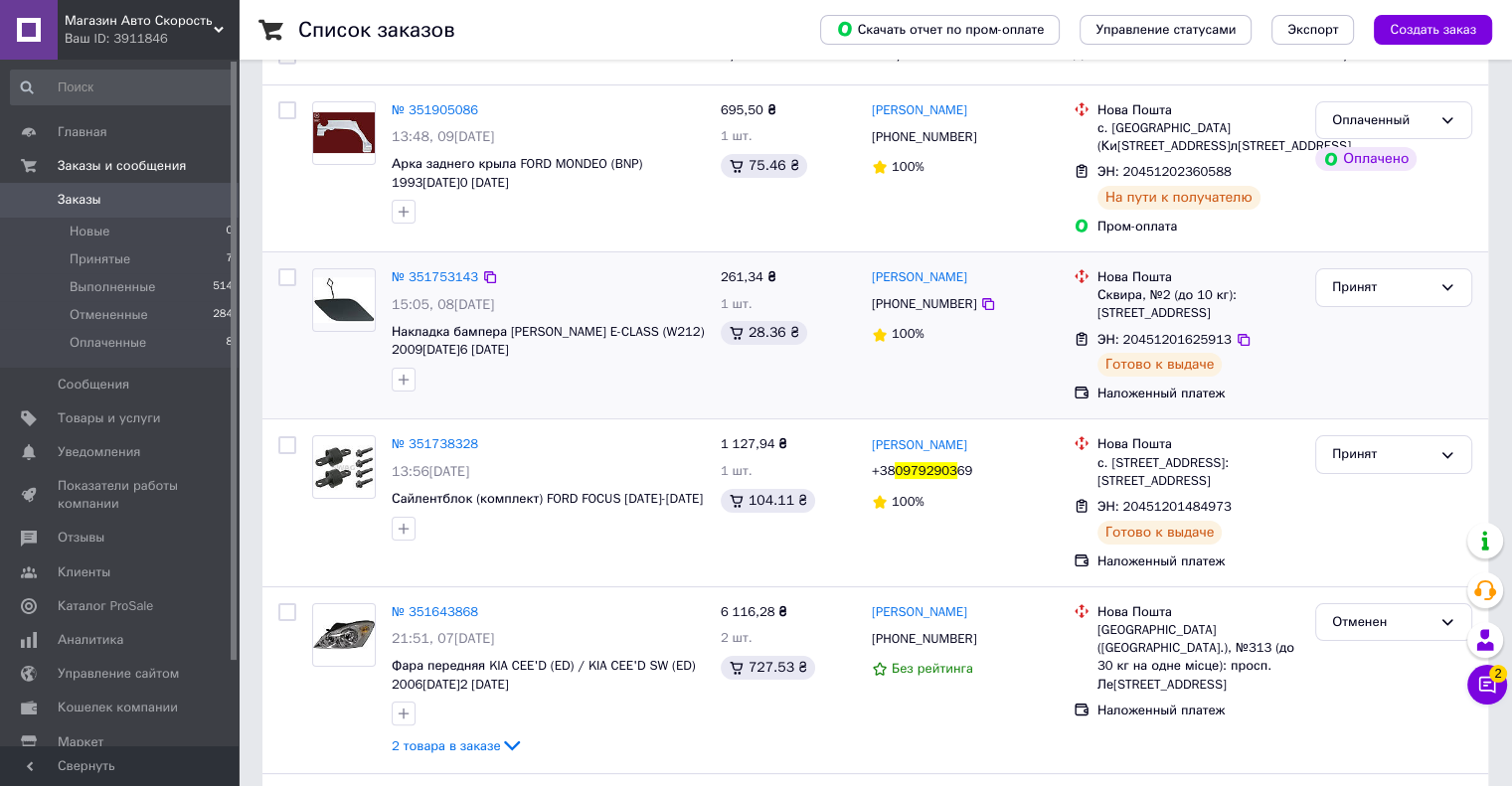 scroll, scrollTop: 298, scrollLeft: 0, axis: vertical 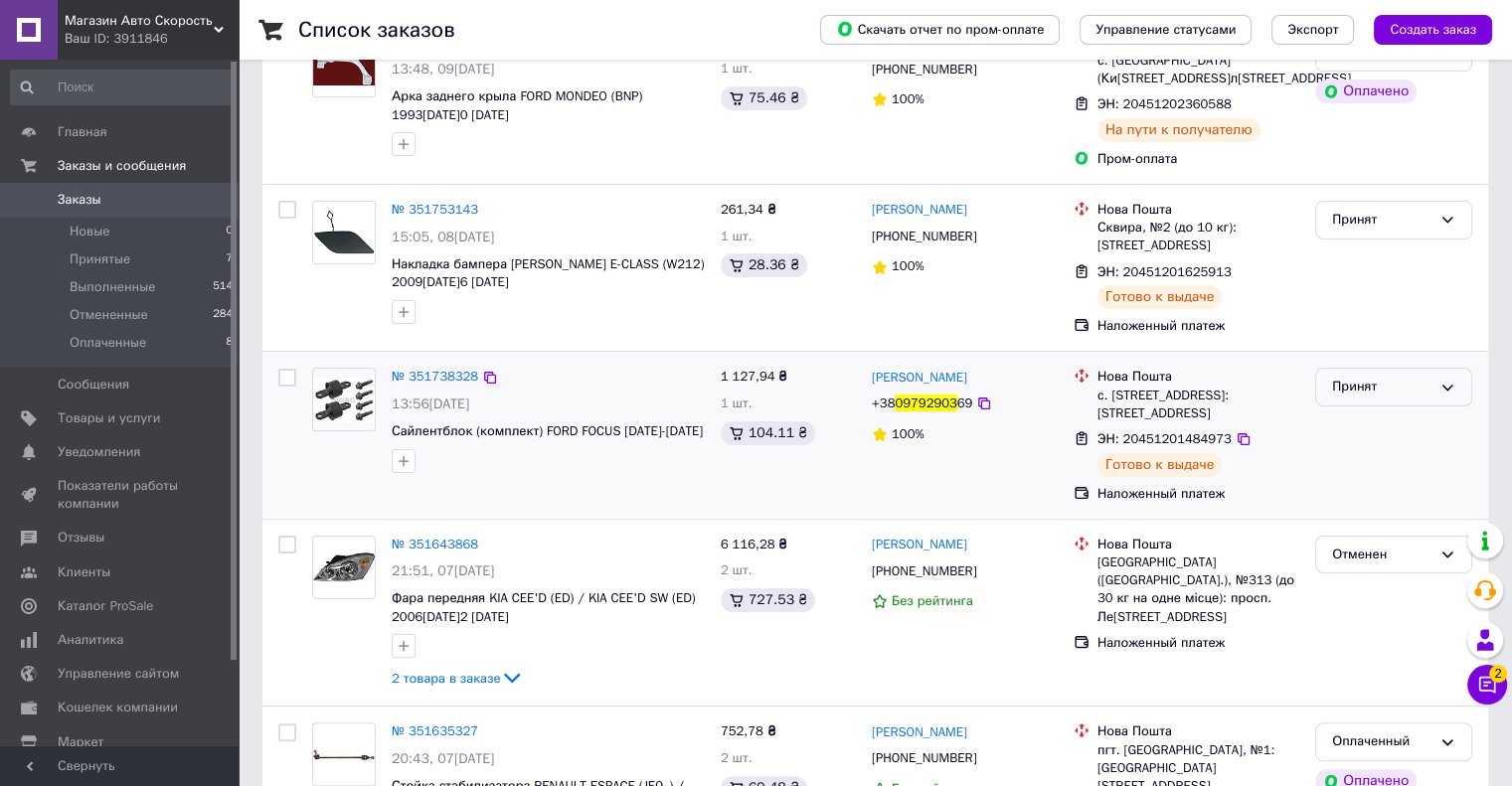 type on "09792903" 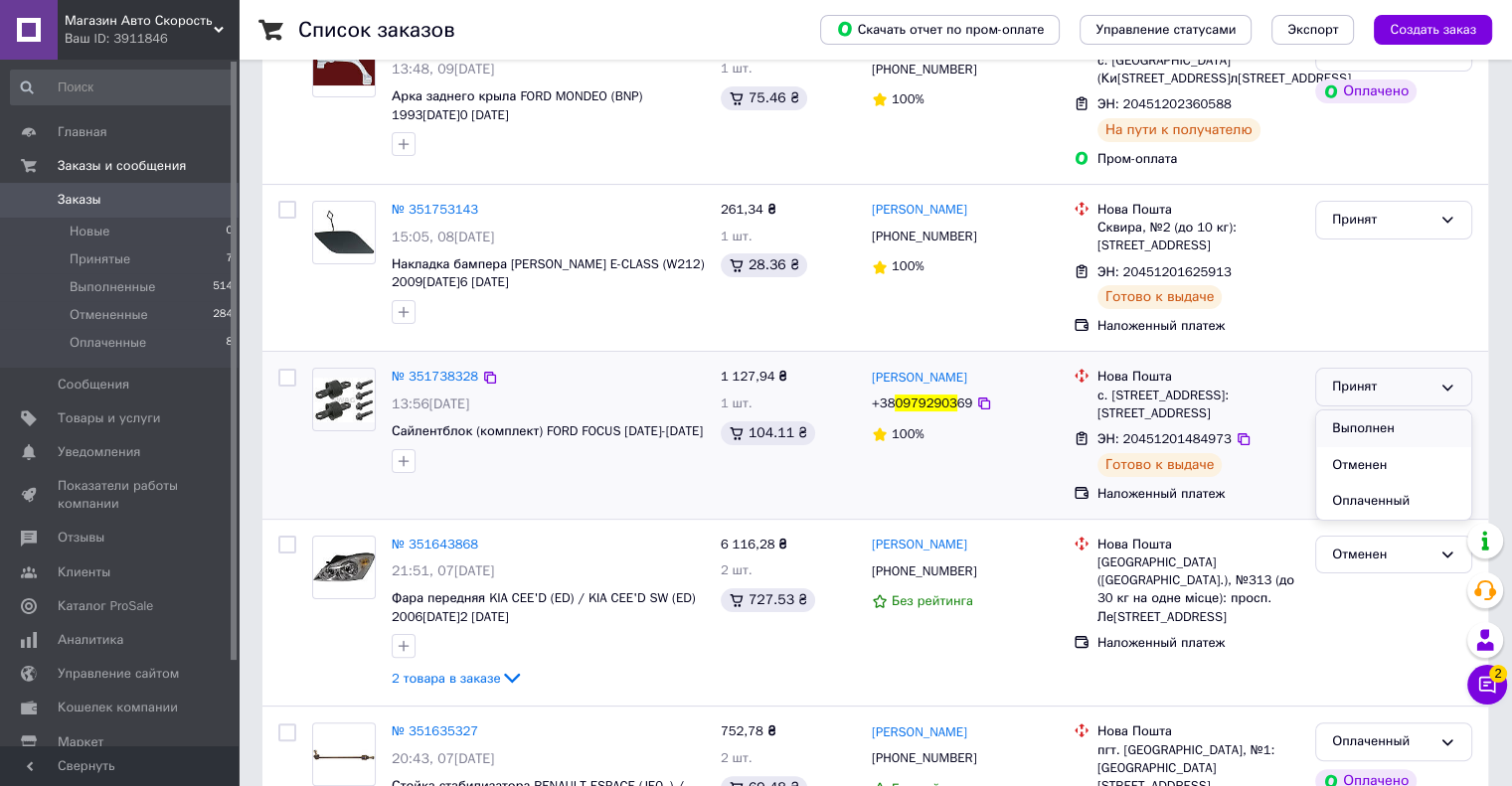 click on "Выполнен" at bounding box center (1394, 428) 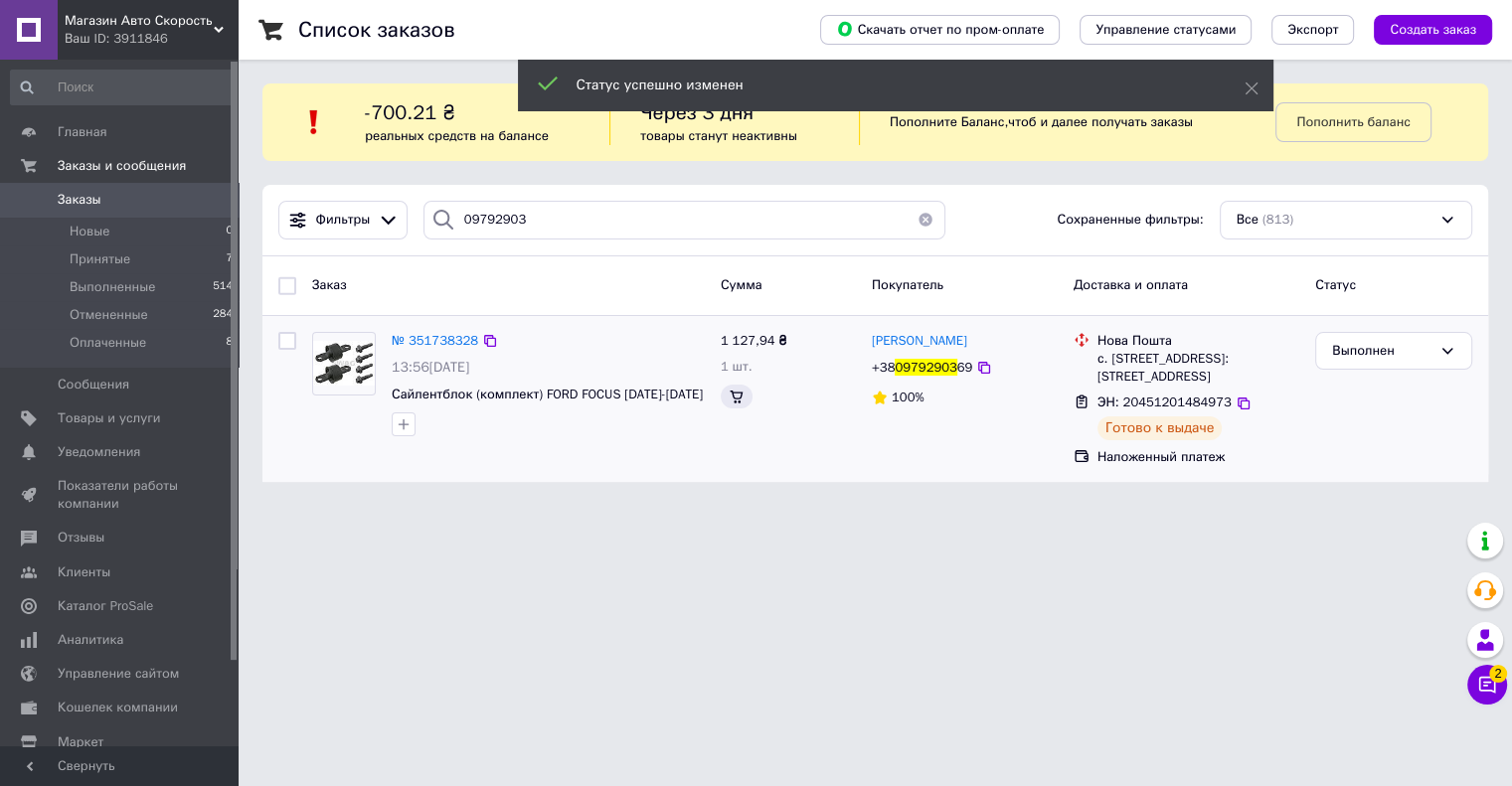 scroll, scrollTop: 0, scrollLeft: 0, axis: both 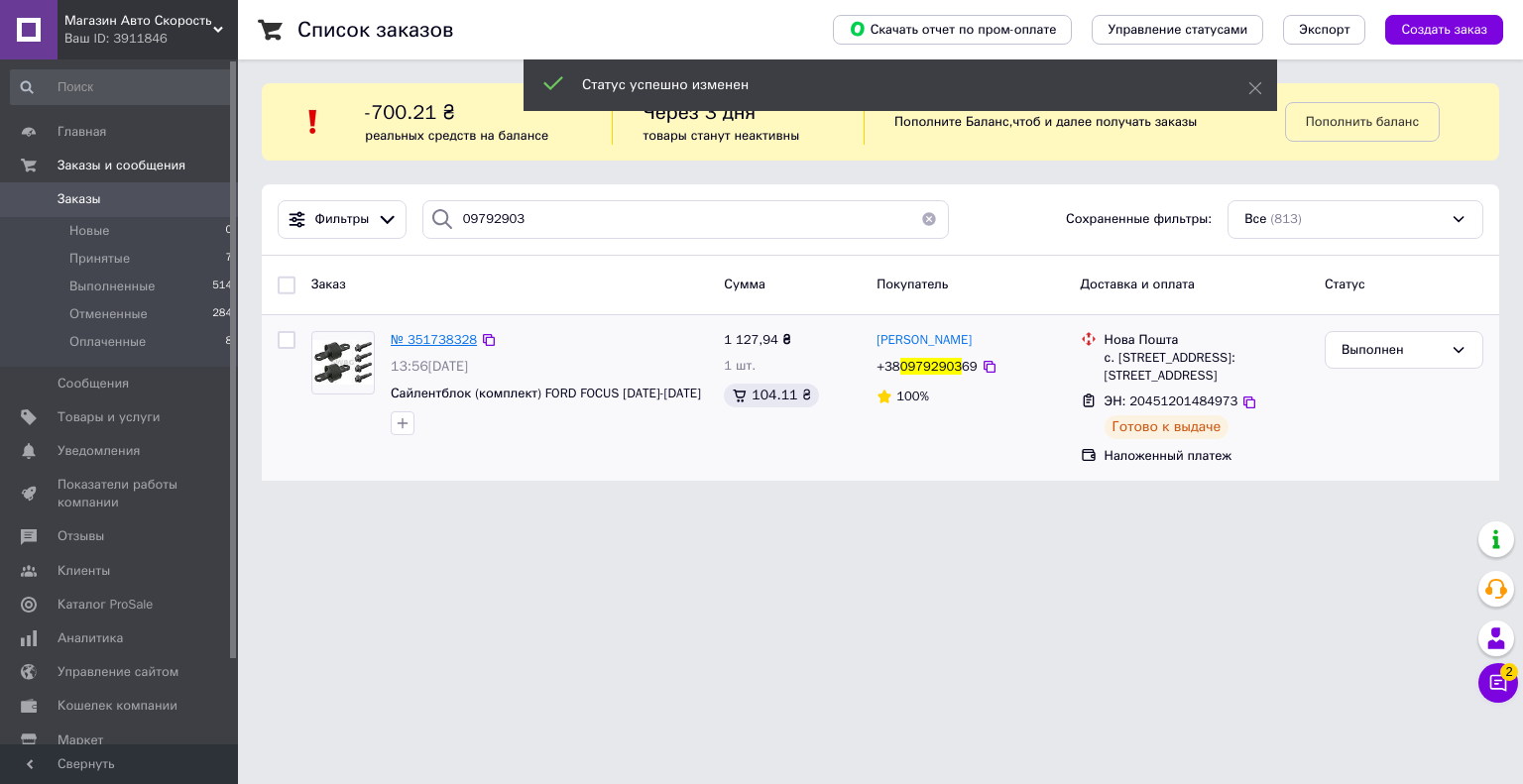 click on "№ 351738328" at bounding box center [433, 339] 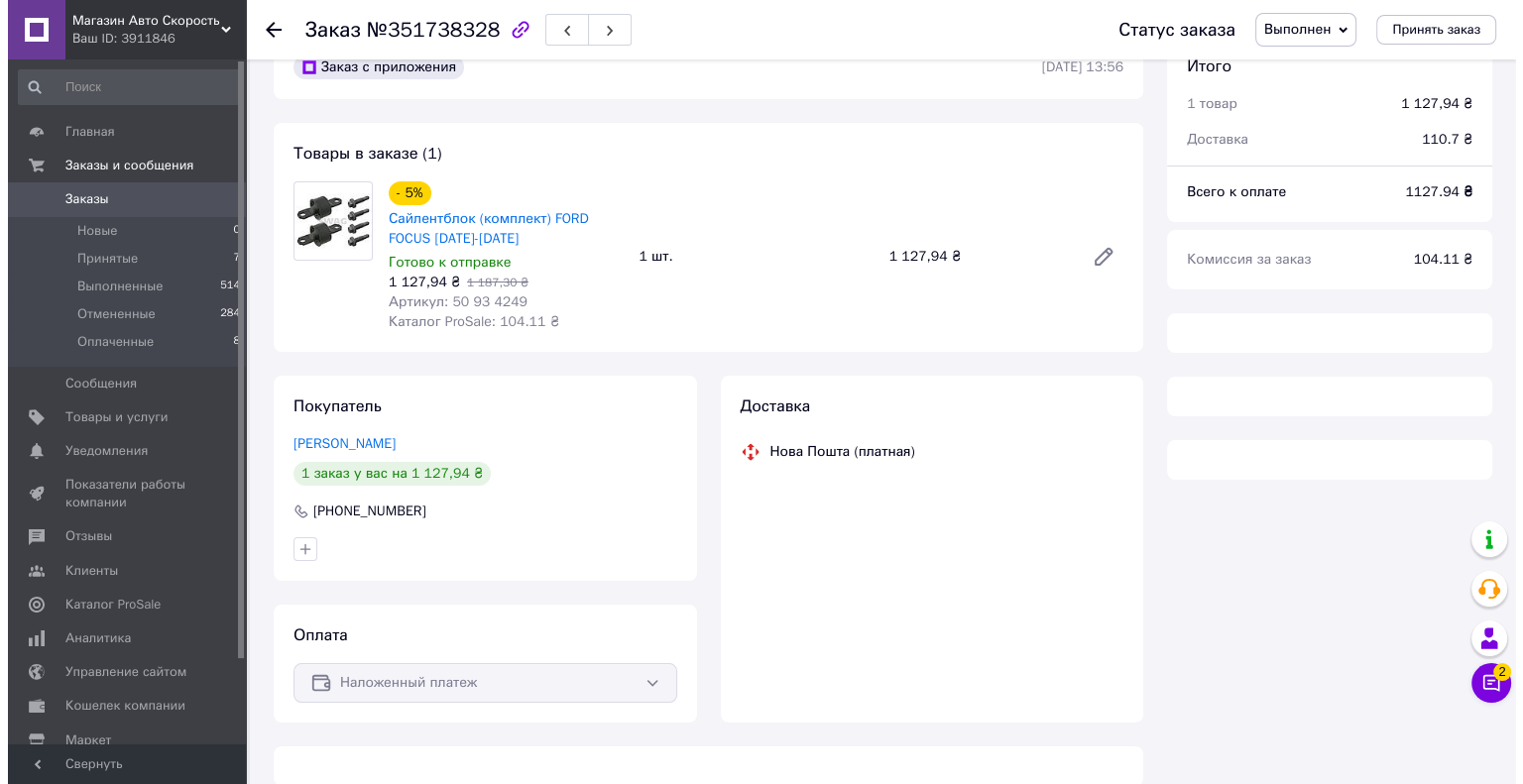 scroll, scrollTop: 74, scrollLeft: 0, axis: vertical 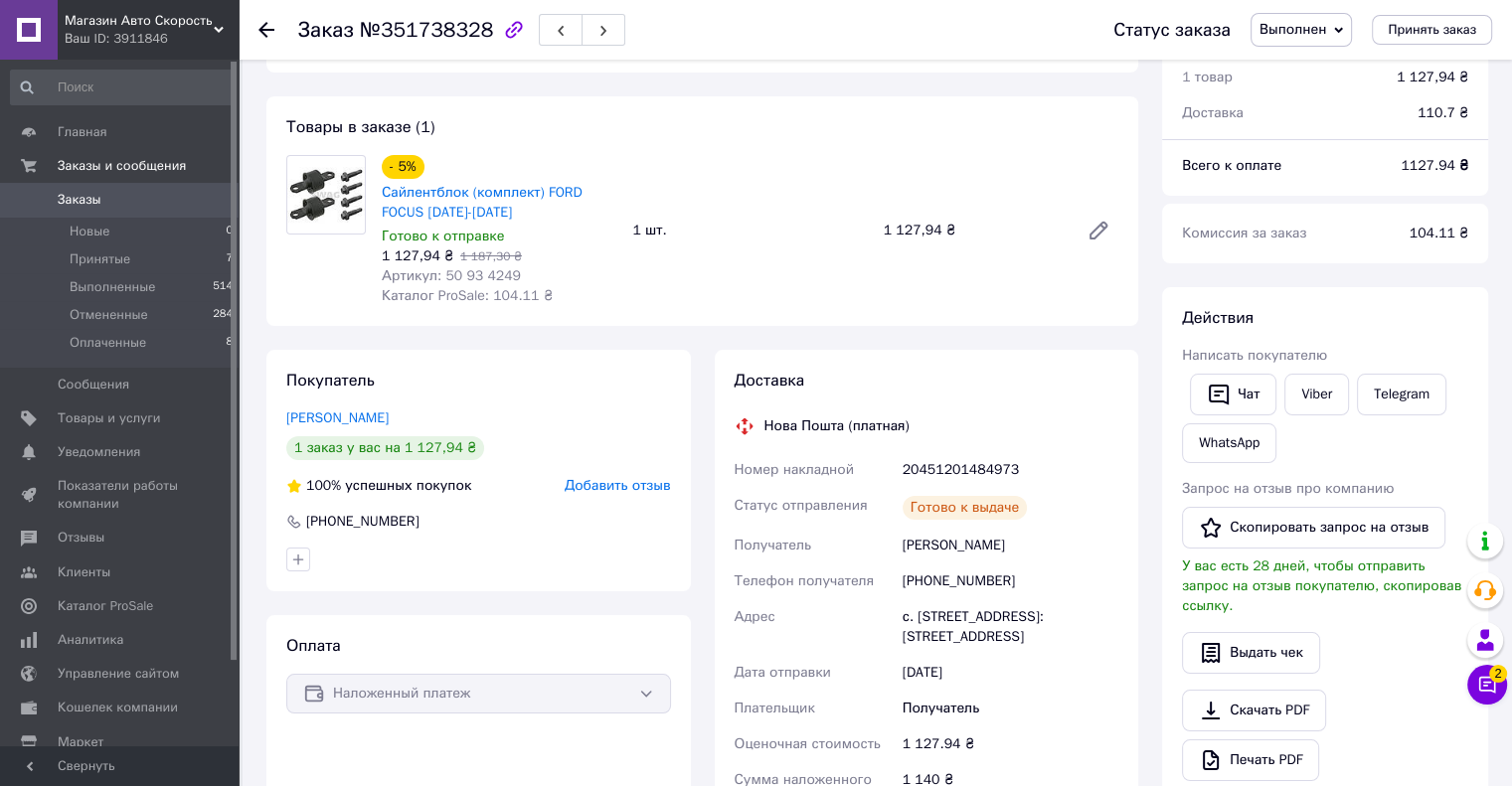click on "Добавить отзыв" at bounding box center [617, 485] 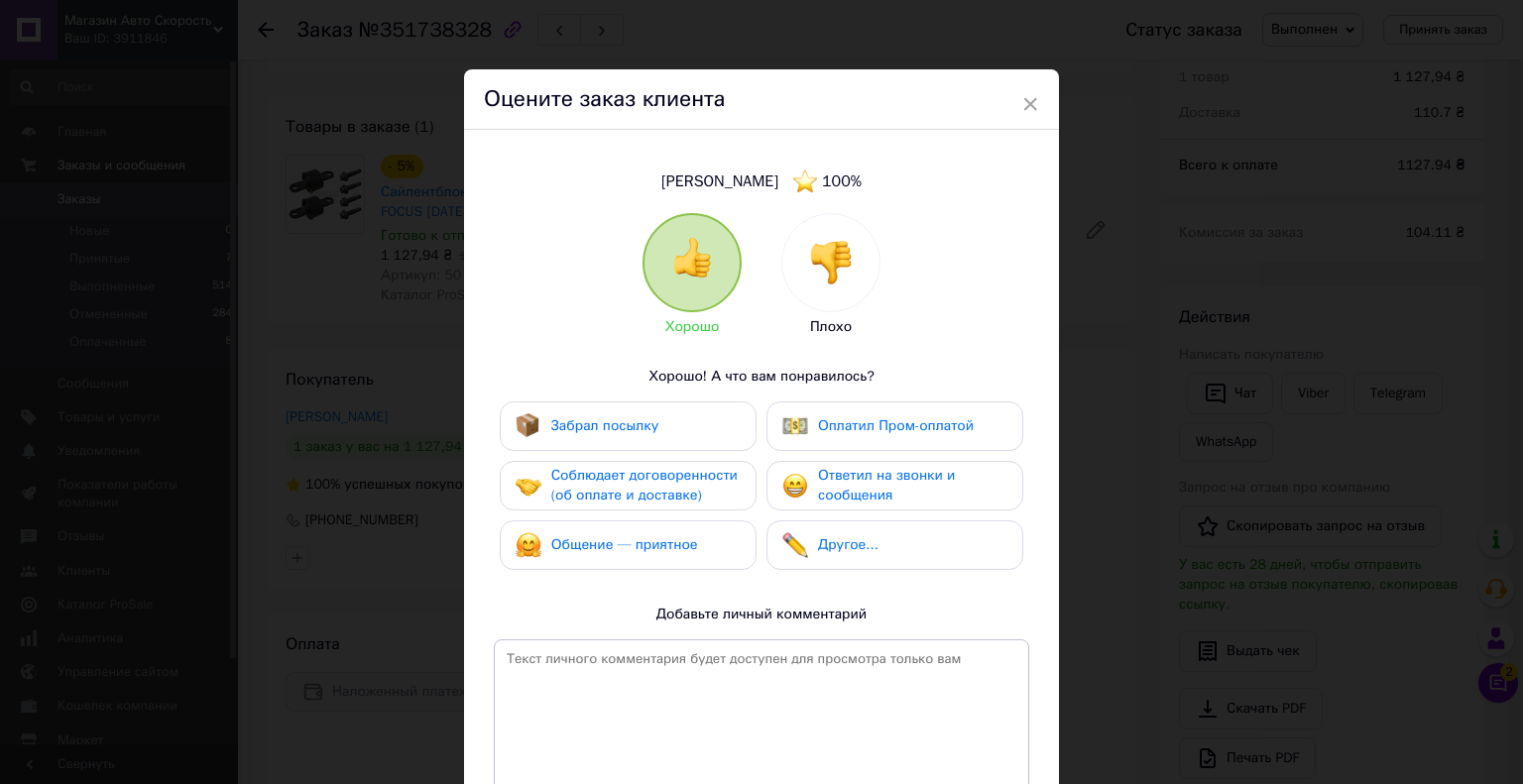 drag, startPoint x: 699, startPoint y: 421, endPoint x: 861, endPoint y: 432, distance: 162.37303 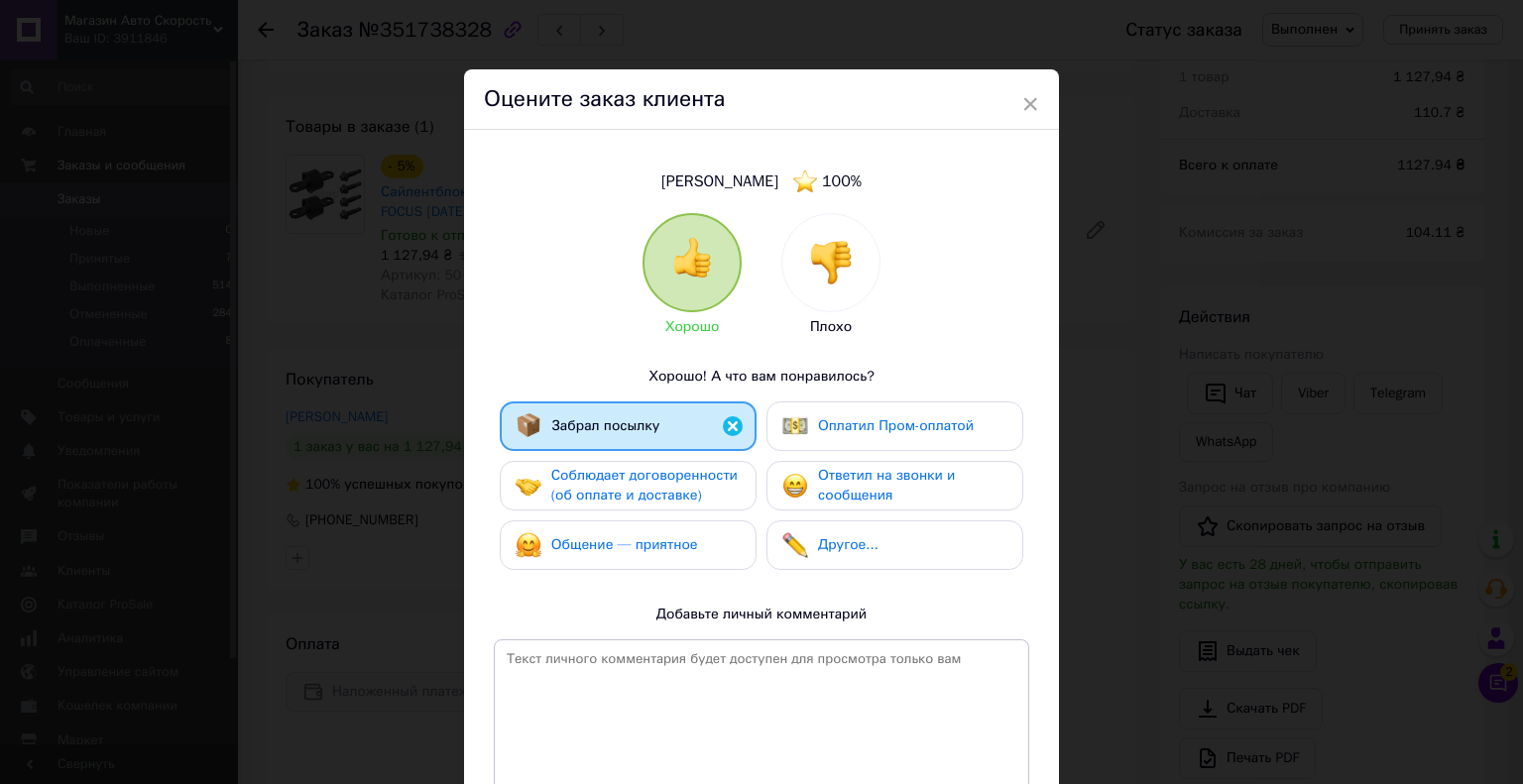 drag, startPoint x: 860, startPoint y: 432, endPoint x: 742, endPoint y: 481, distance: 127.76932 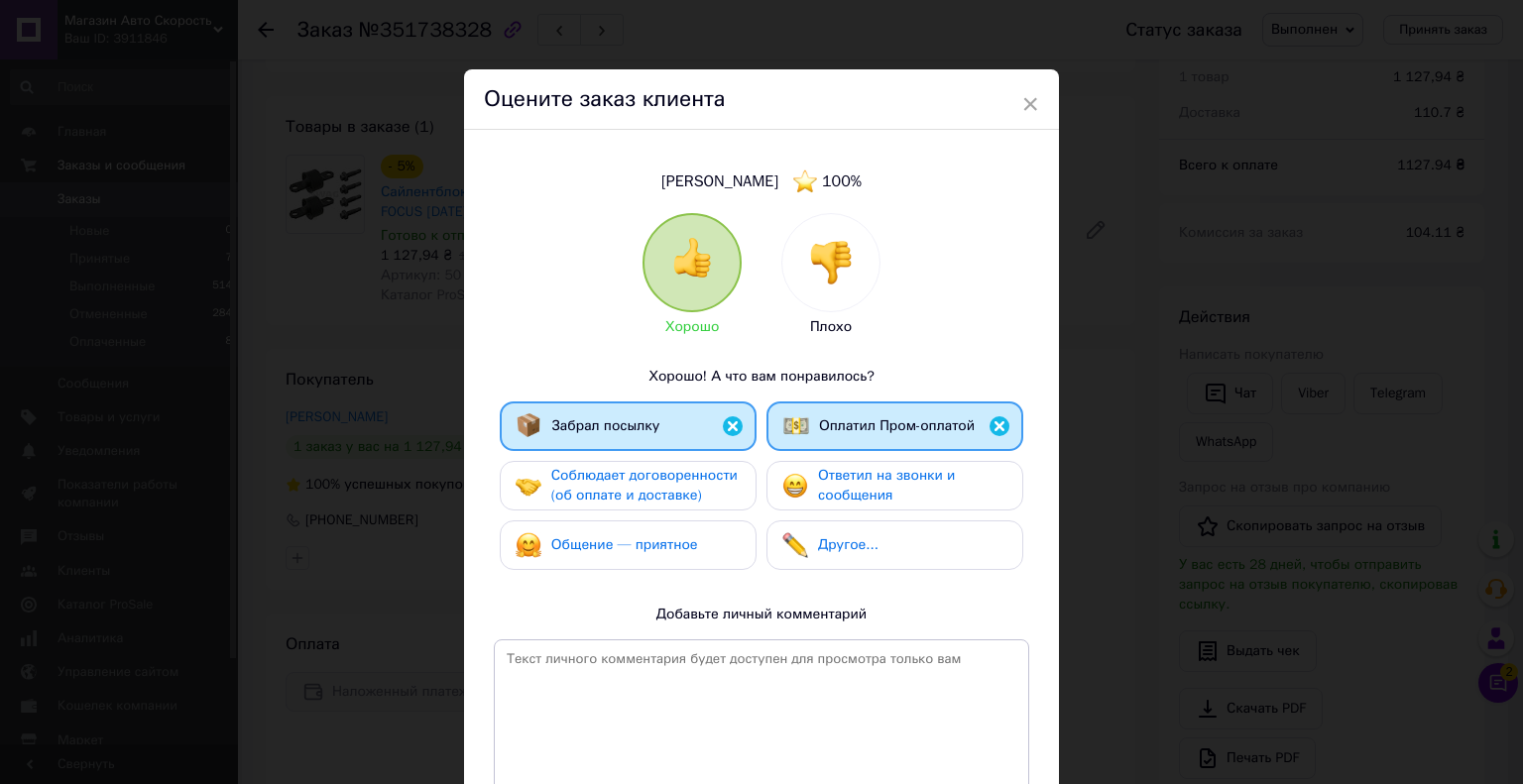 drag, startPoint x: 710, startPoint y: 480, endPoint x: 849, endPoint y: 486, distance: 139.12944 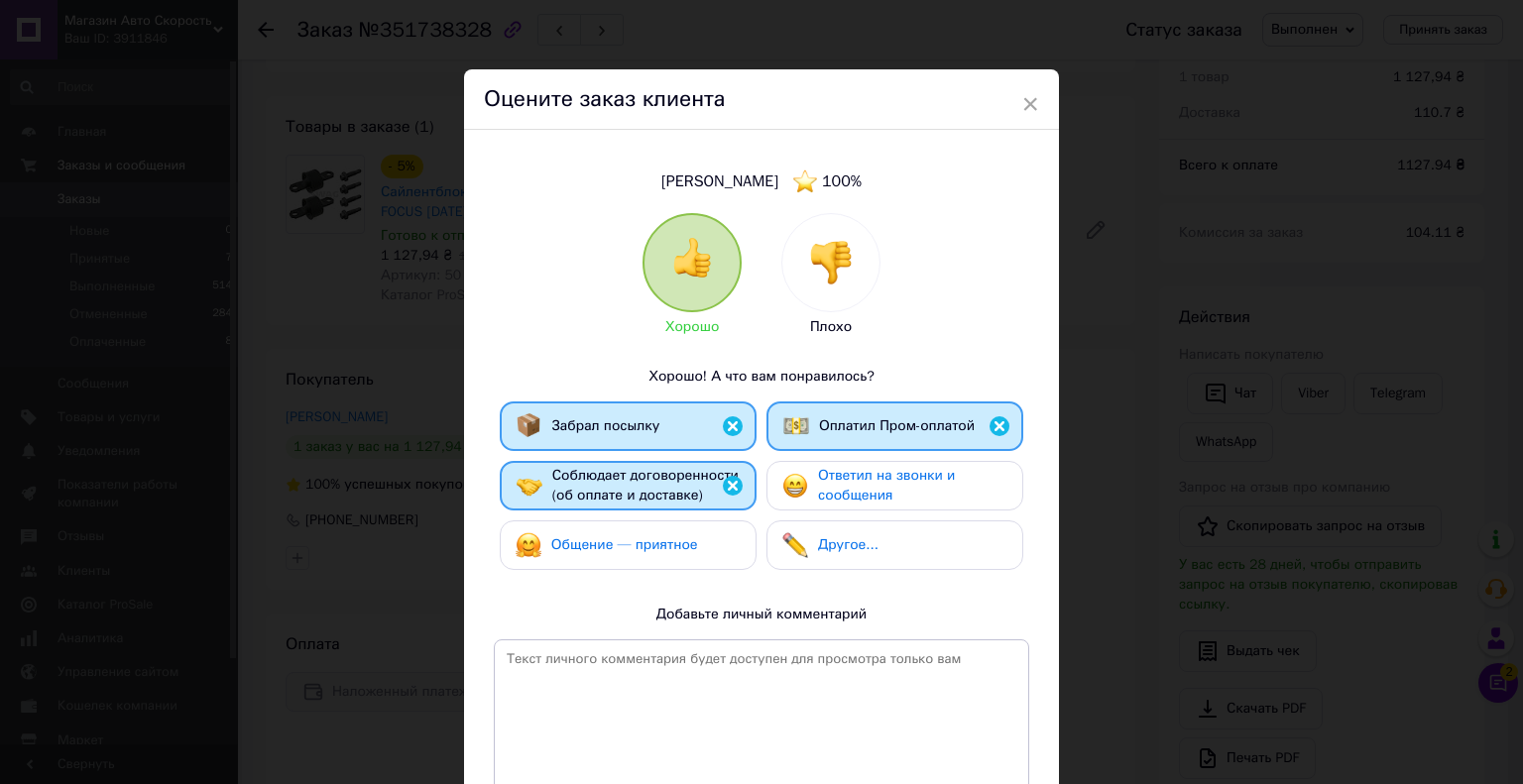 click on "Ответил на звонки и сообщения" at bounding box center [886, 485] 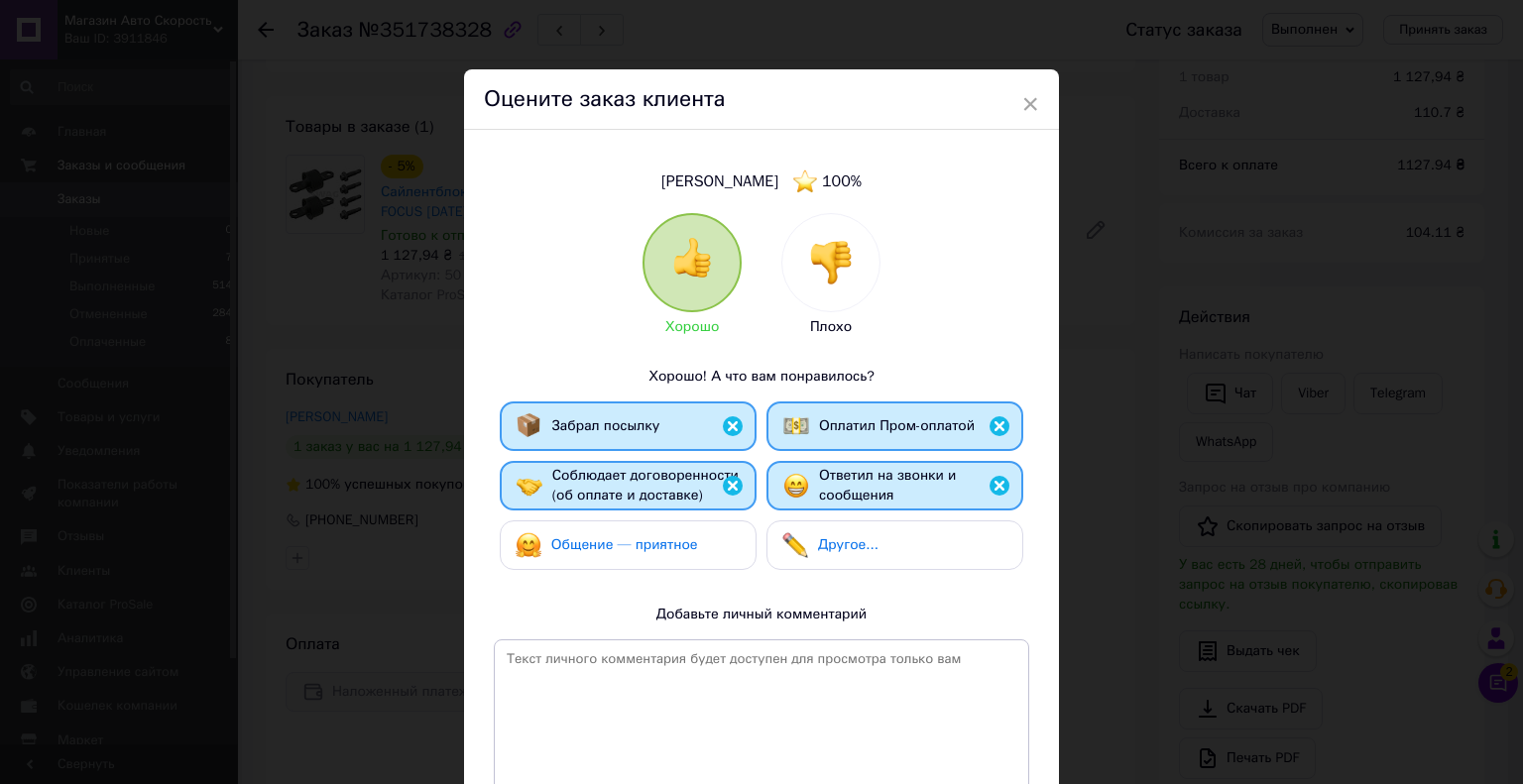 click on "Оплатил Пром-оплатой" at bounding box center [896, 425] 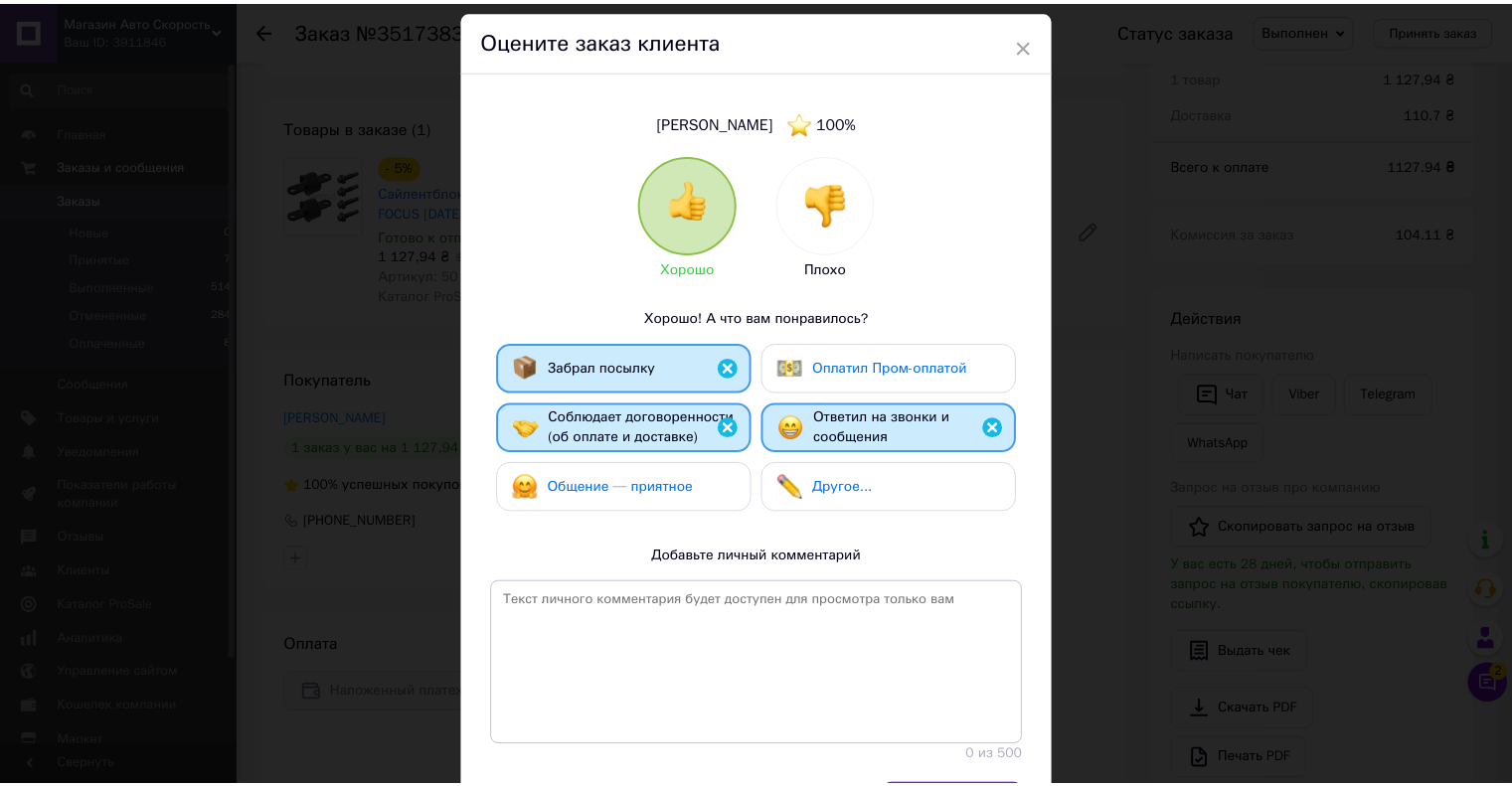 scroll, scrollTop: 185, scrollLeft: 0, axis: vertical 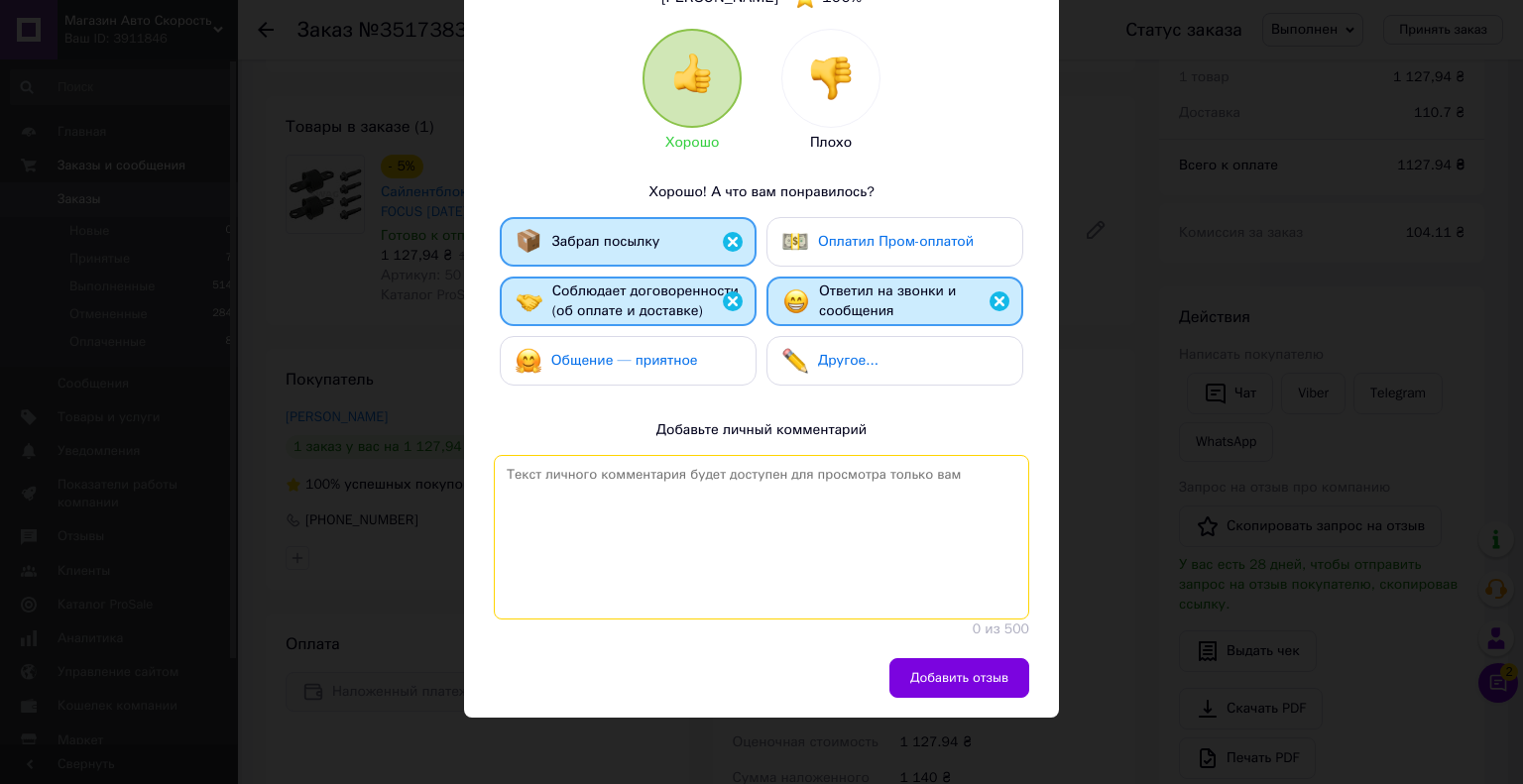 drag, startPoint x: 673, startPoint y: 590, endPoint x: 676, endPoint y: 577, distance: 13.341664 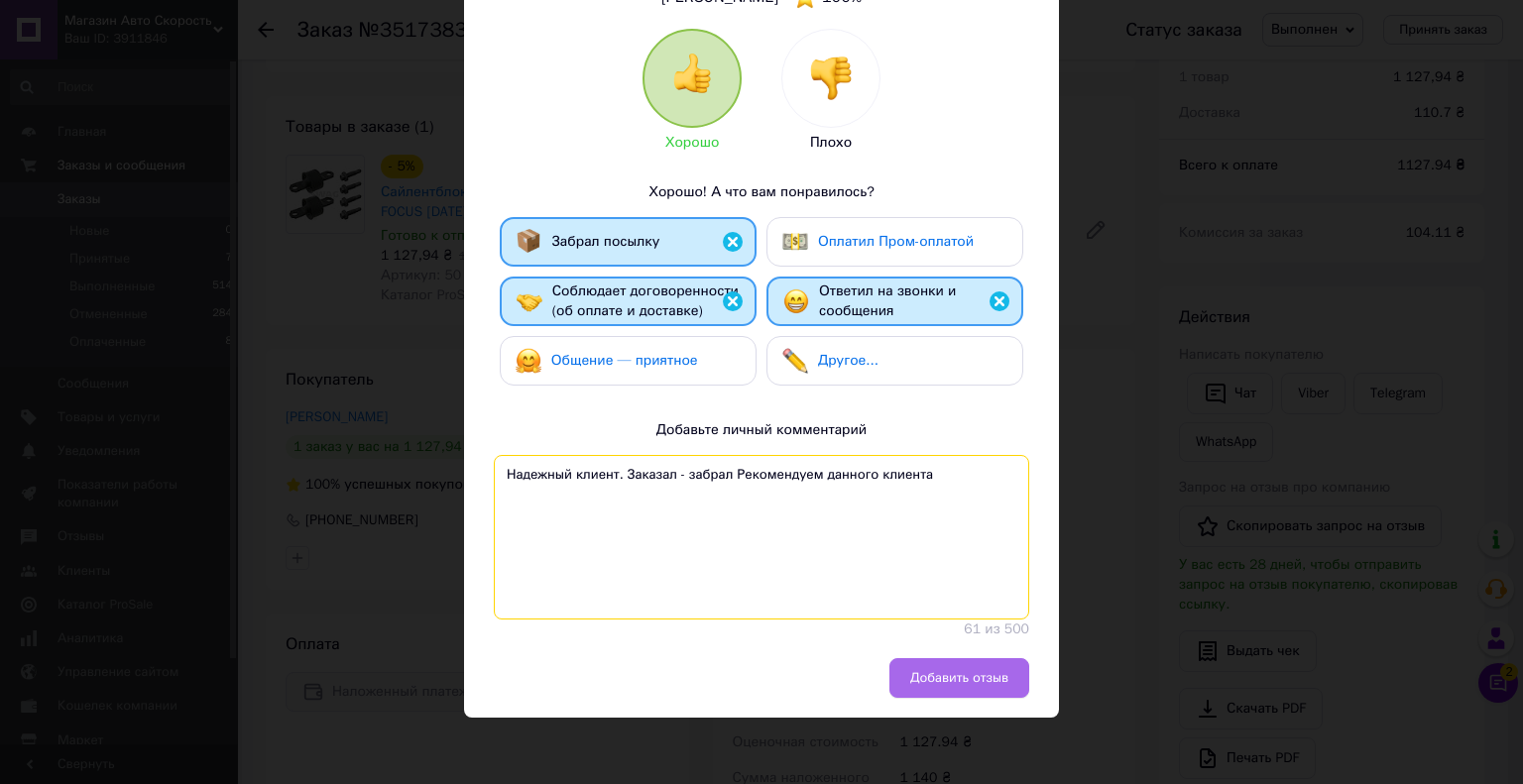 type on "Надежный клиент. Заказал - забрал Рекомендуем данного клиента" 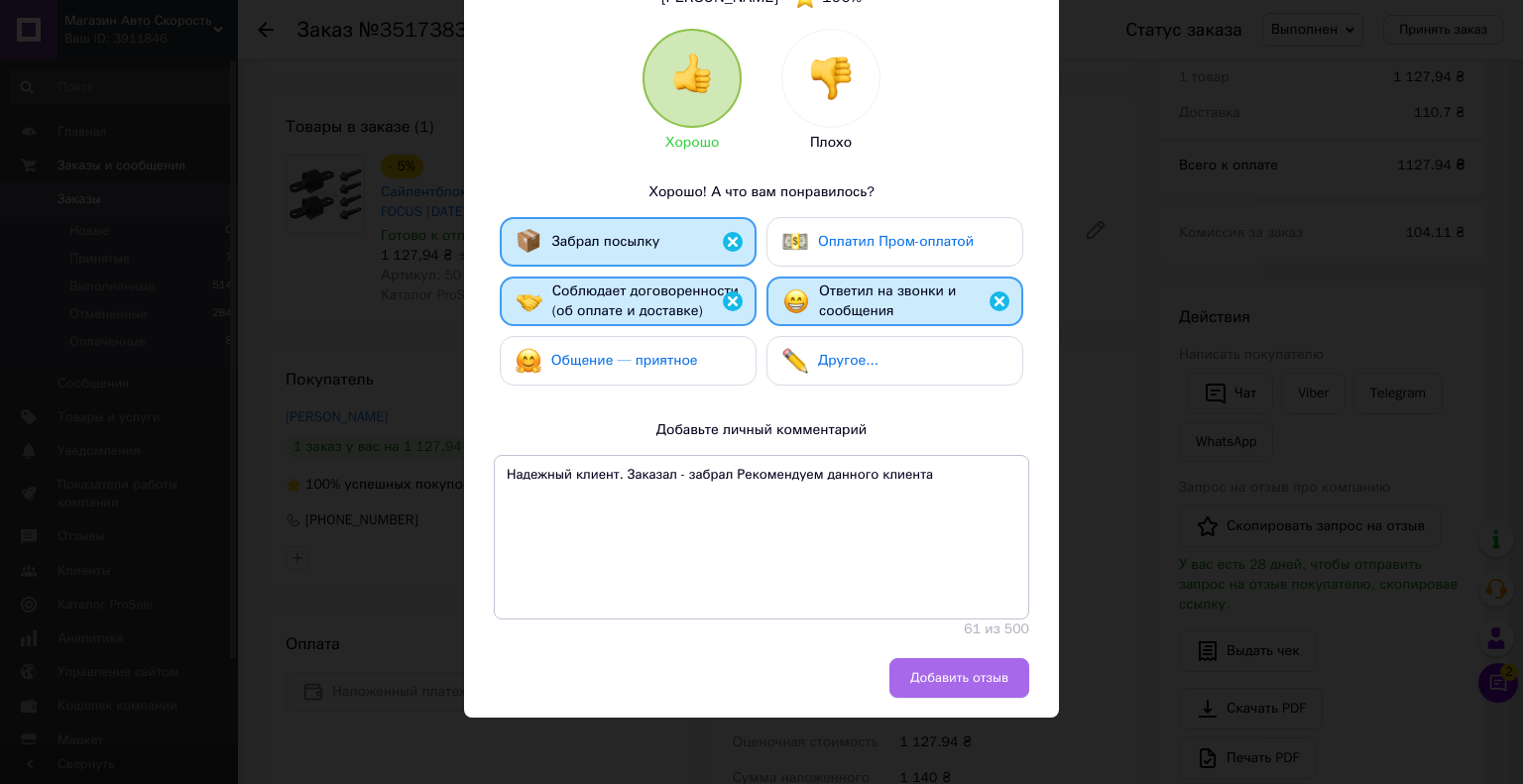 click on "Добавить отзыв" at bounding box center (959, 678) 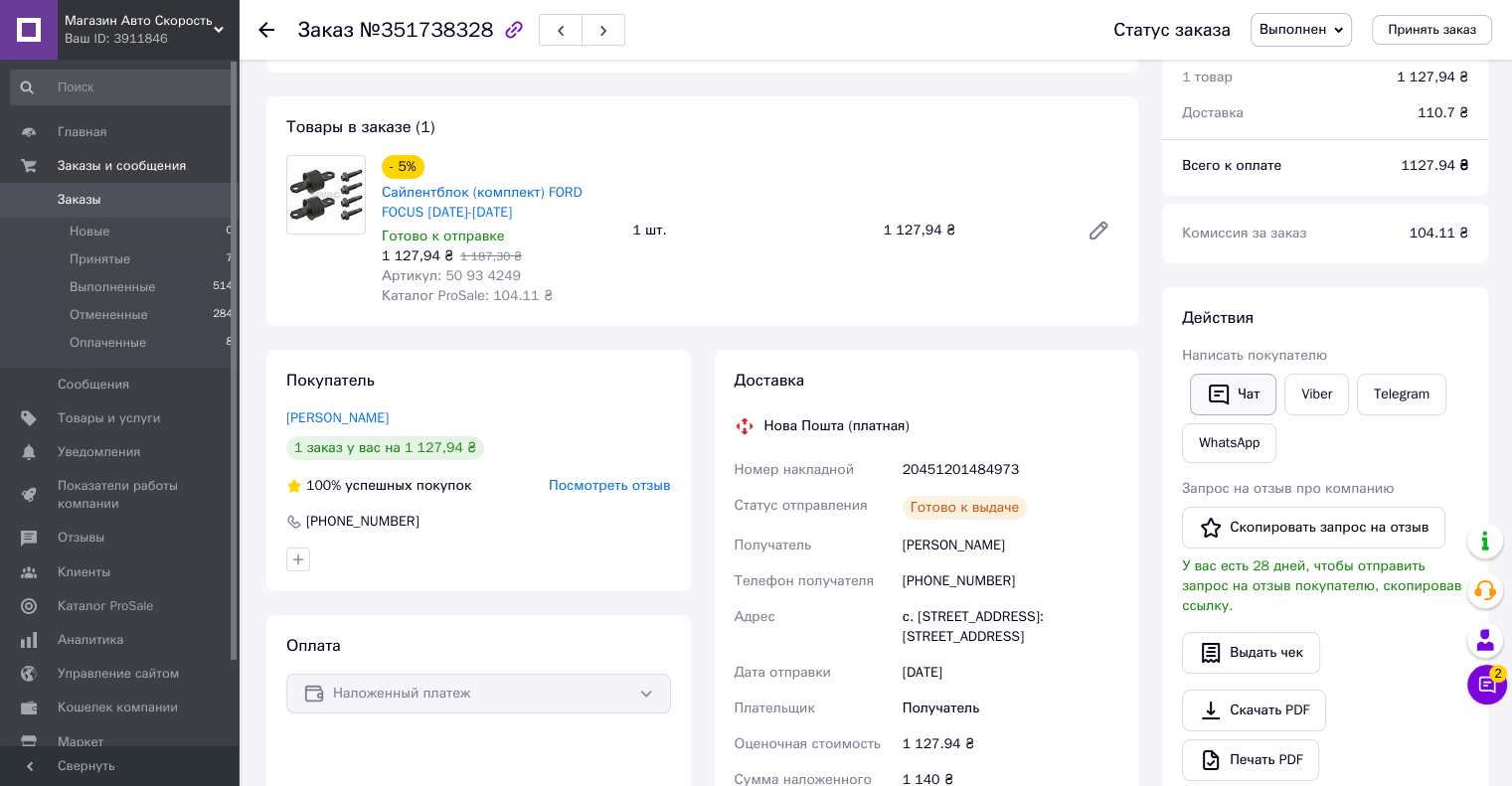 click on "Чат" at bounding box center (1233, 394) 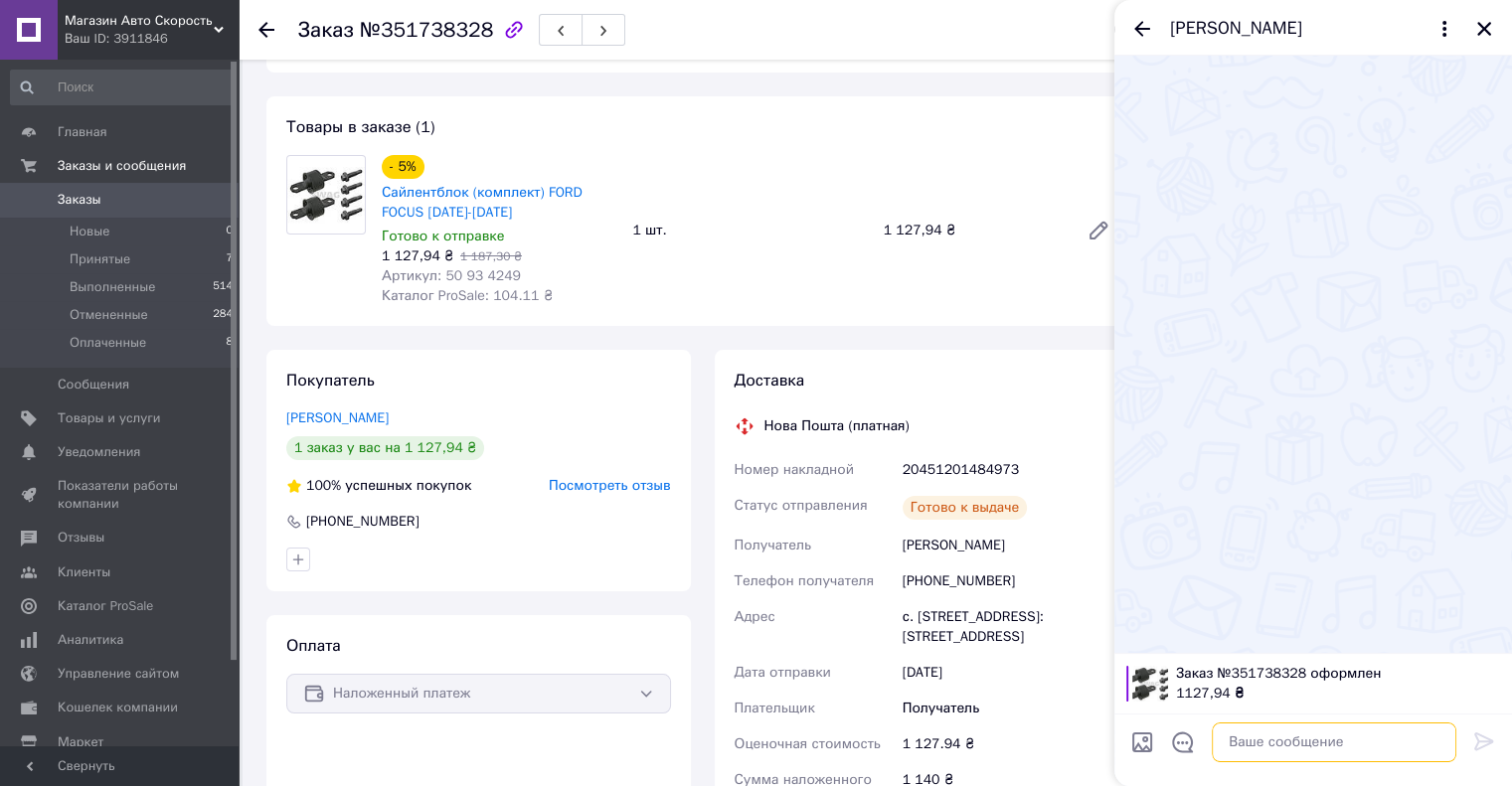 click at bounding box center (1334, 742) 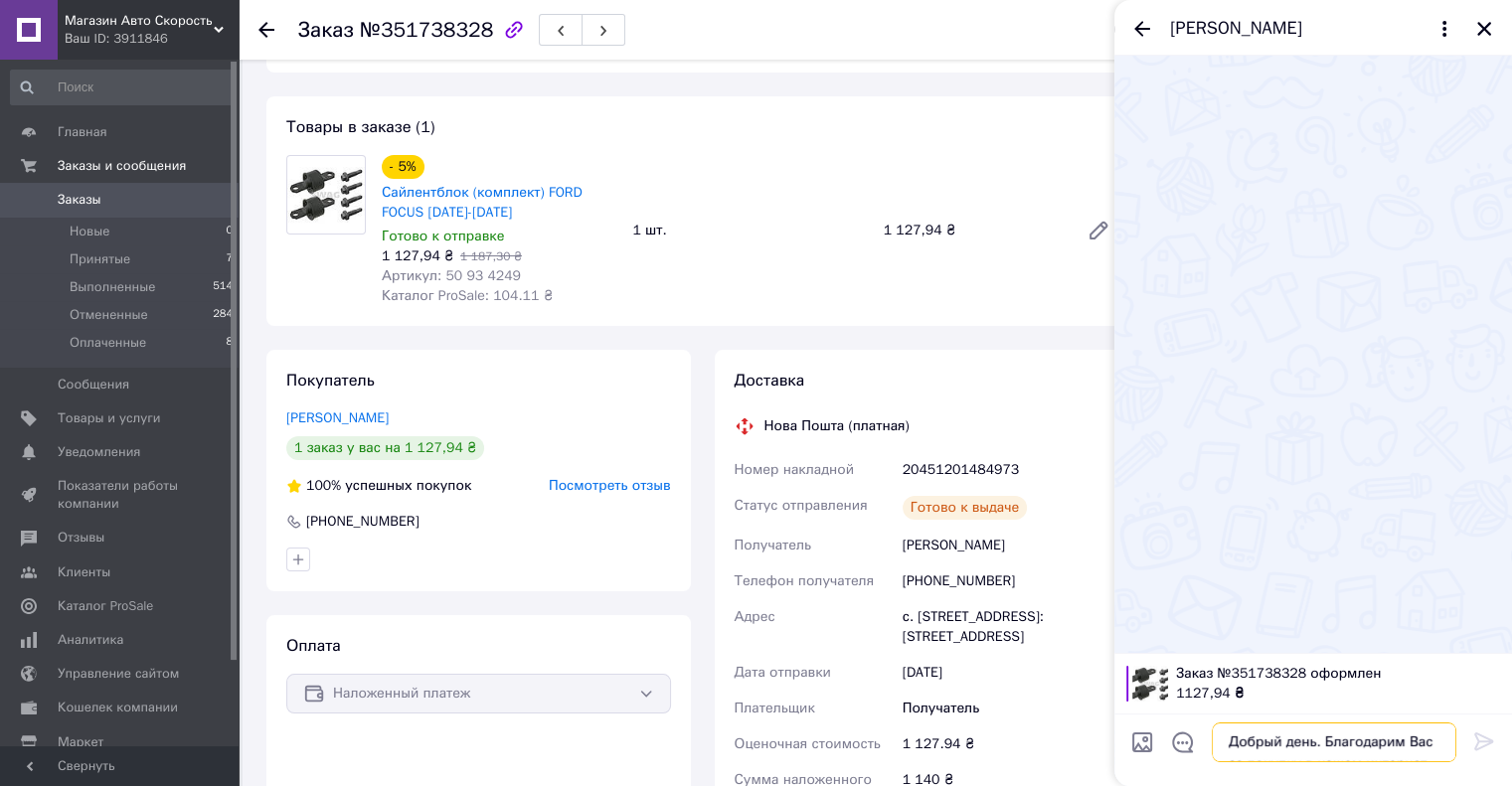 scroll, scrollTop: 41, scrollLeft: 0, axis: vertical 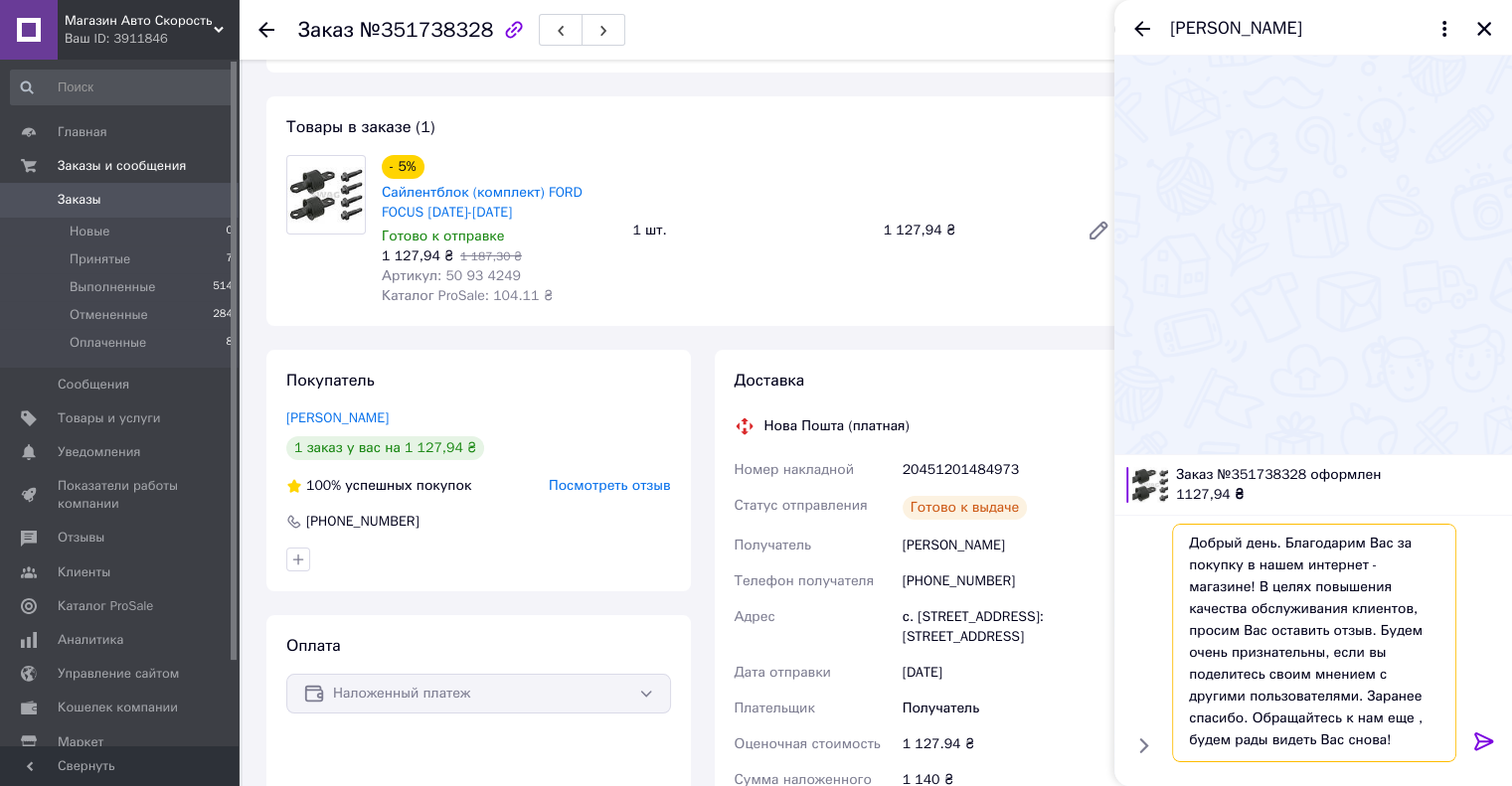 type on "Добрый день. Благодарим Вас за покупку в нашем интернет - магазине! В целях повышения качества обслуживания клиентов, просим Вас оставить отзыв. Будем очень признательны, если вы поделитесь своим мнением с другими пользователями. Заранее спасибо. Обращайтесь к нам еще , будем рады видеть Вас снова!" 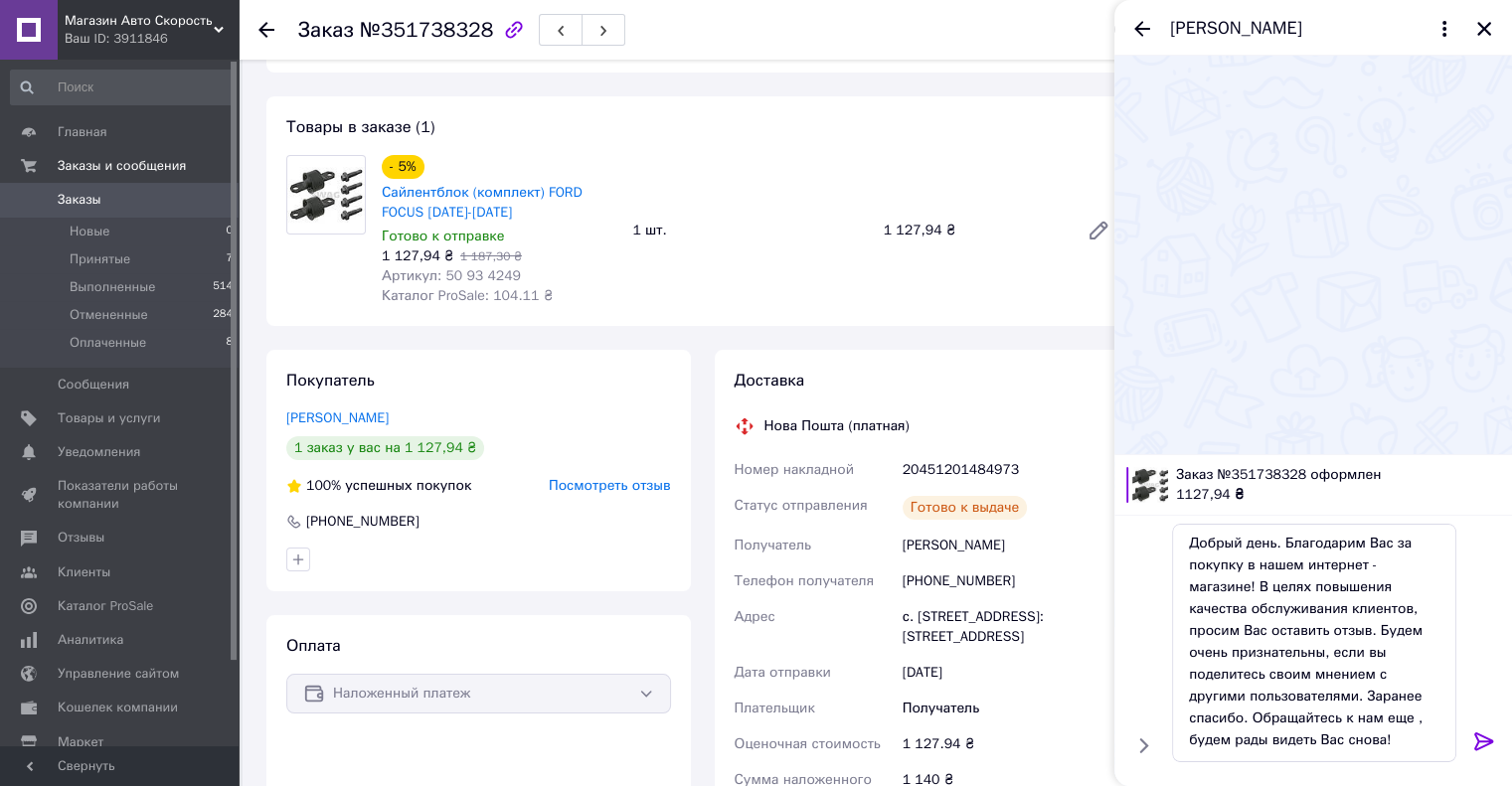 click 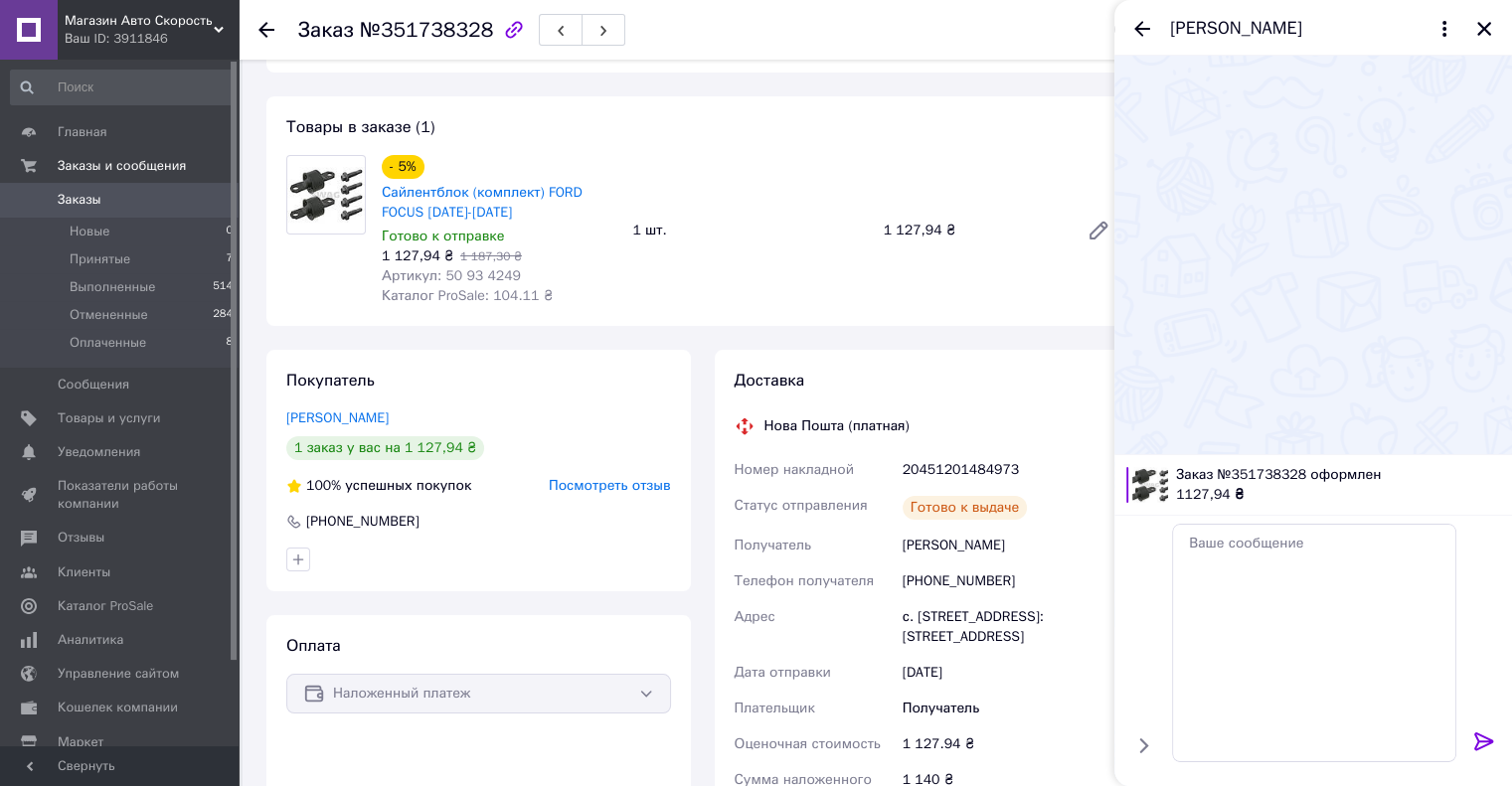 scroll, scrollTop: 0, scrollLeft: 0, axis: both 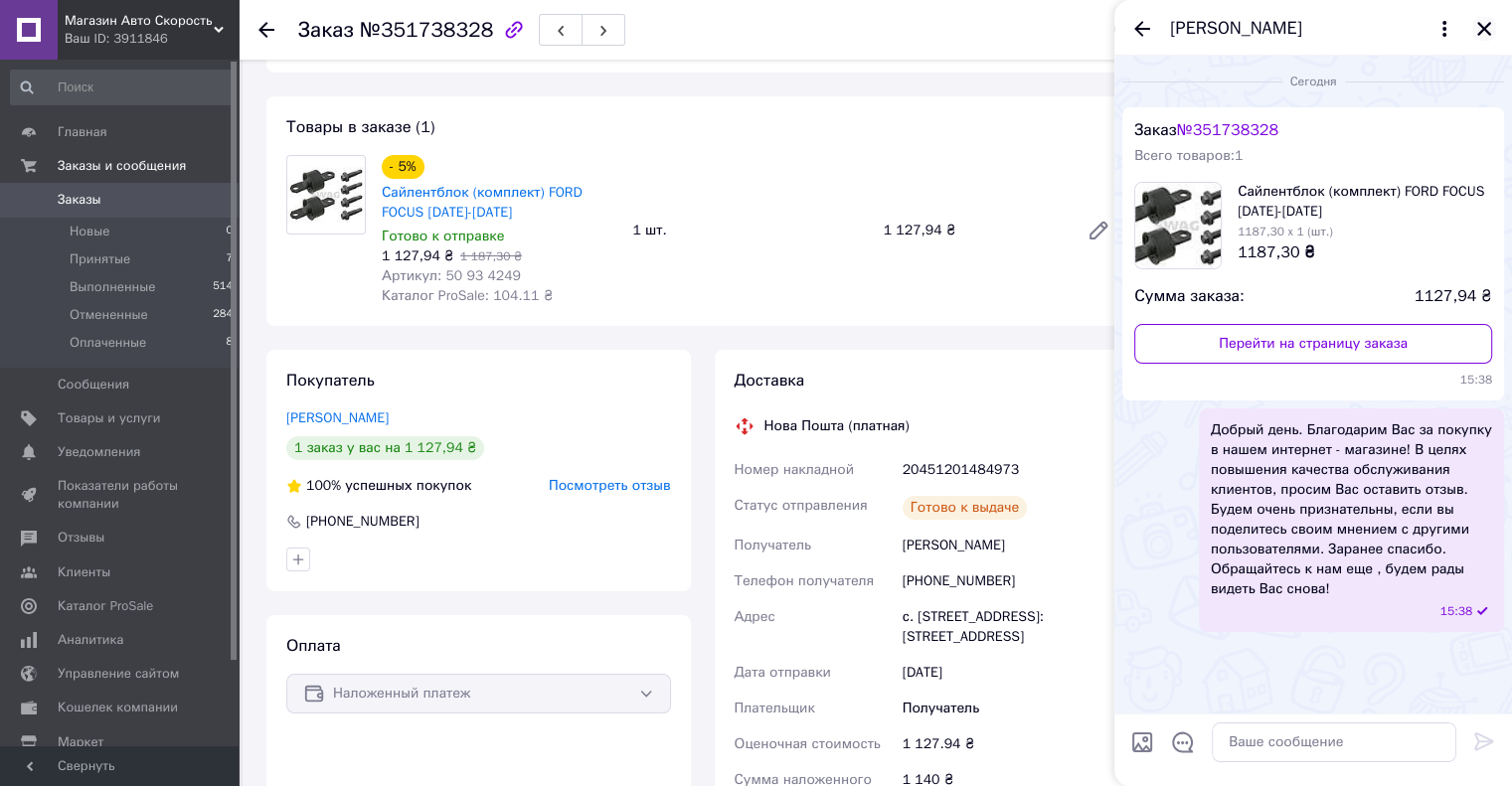 click 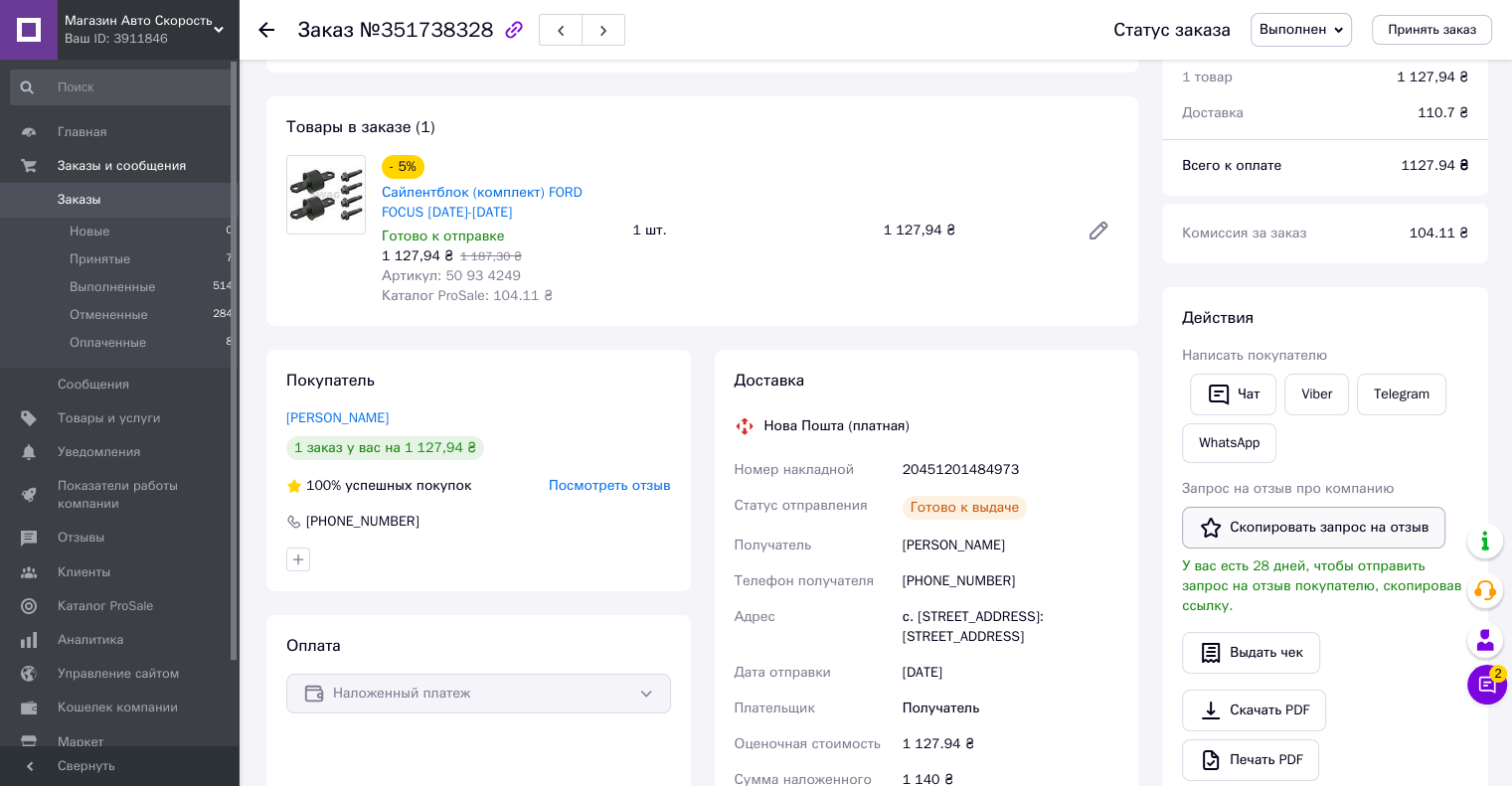 click on "Скопировать запрос на отзыв" at bounding box center (1313, 528) 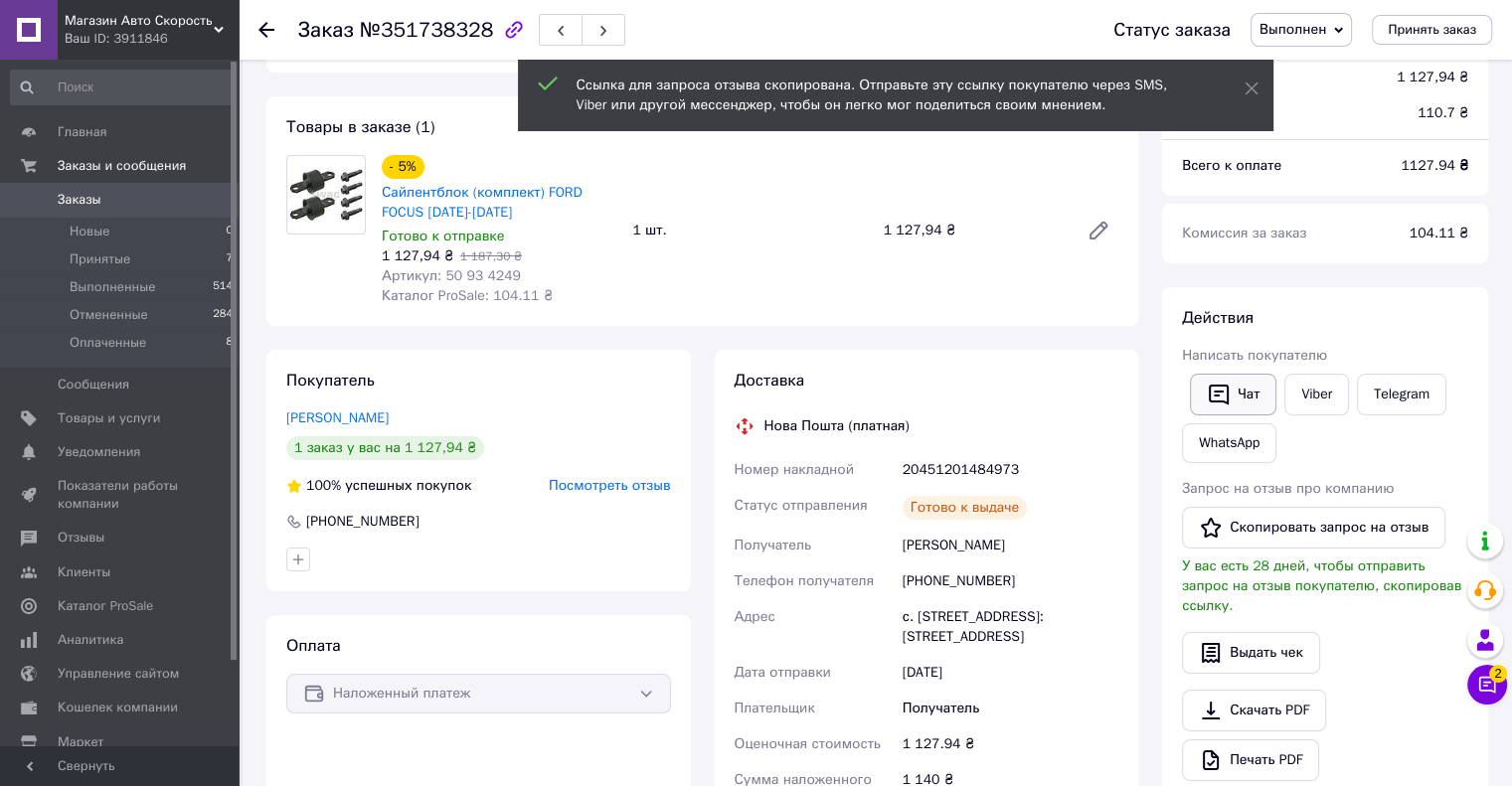 click 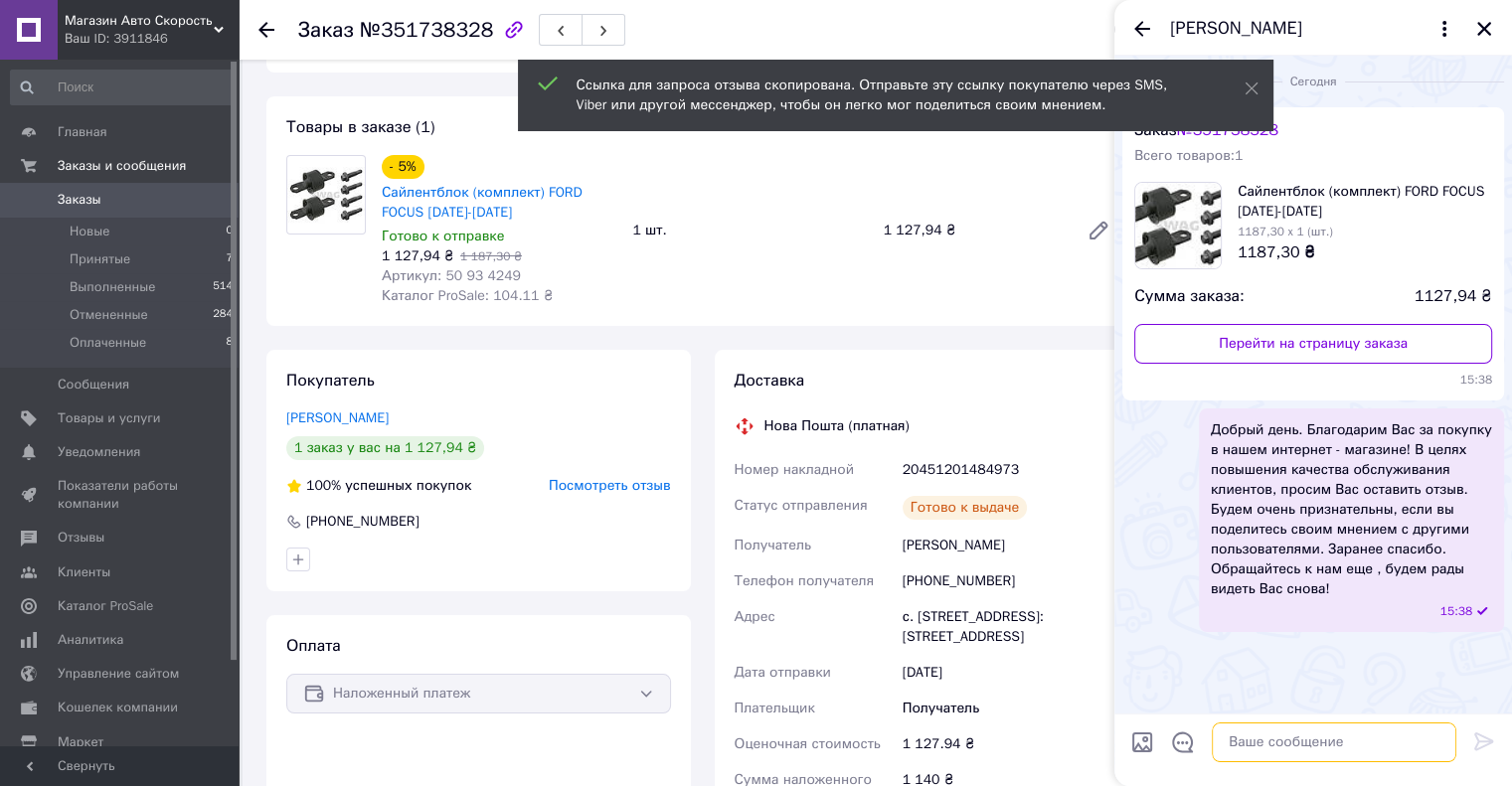 drag, startPoint x: 1259, startPoint y: 745, endPoint x: 1375, endPoint y: 751, distance: 116.15507 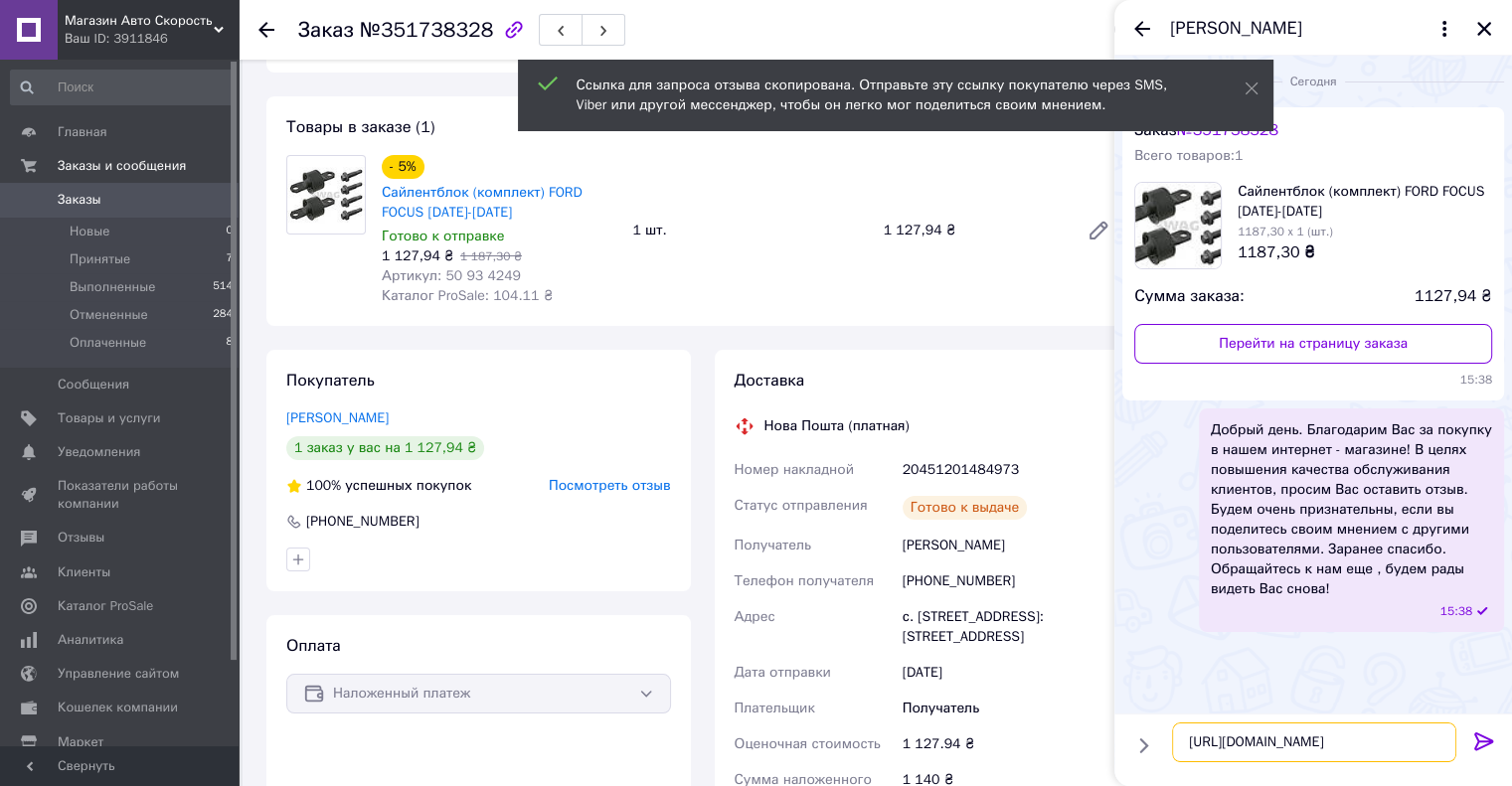 type on "[URL][DOMAIN_NAME]" 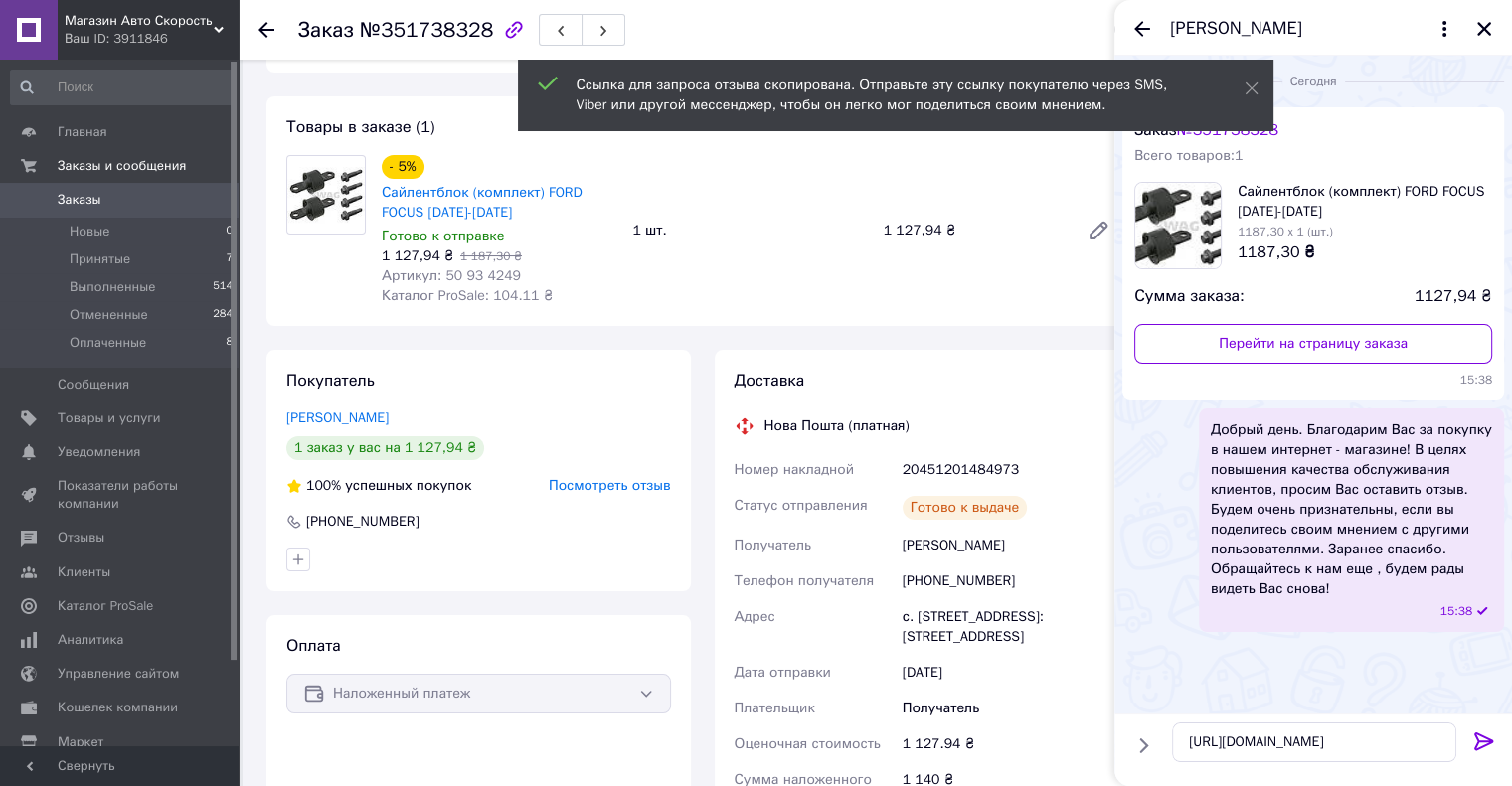 click 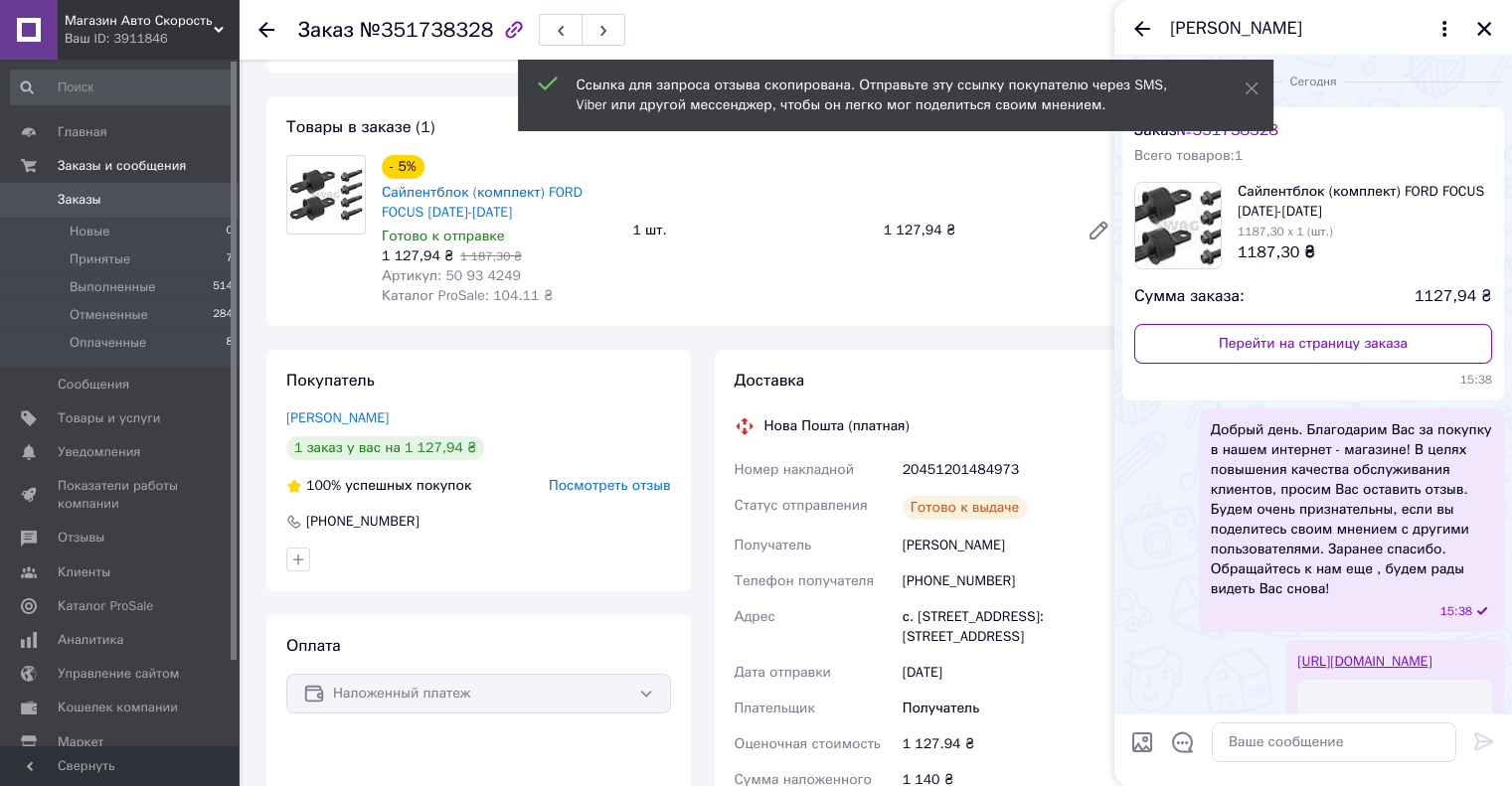 scroll, scrollTop: 244, scrollLeft: 0, axis: vertical 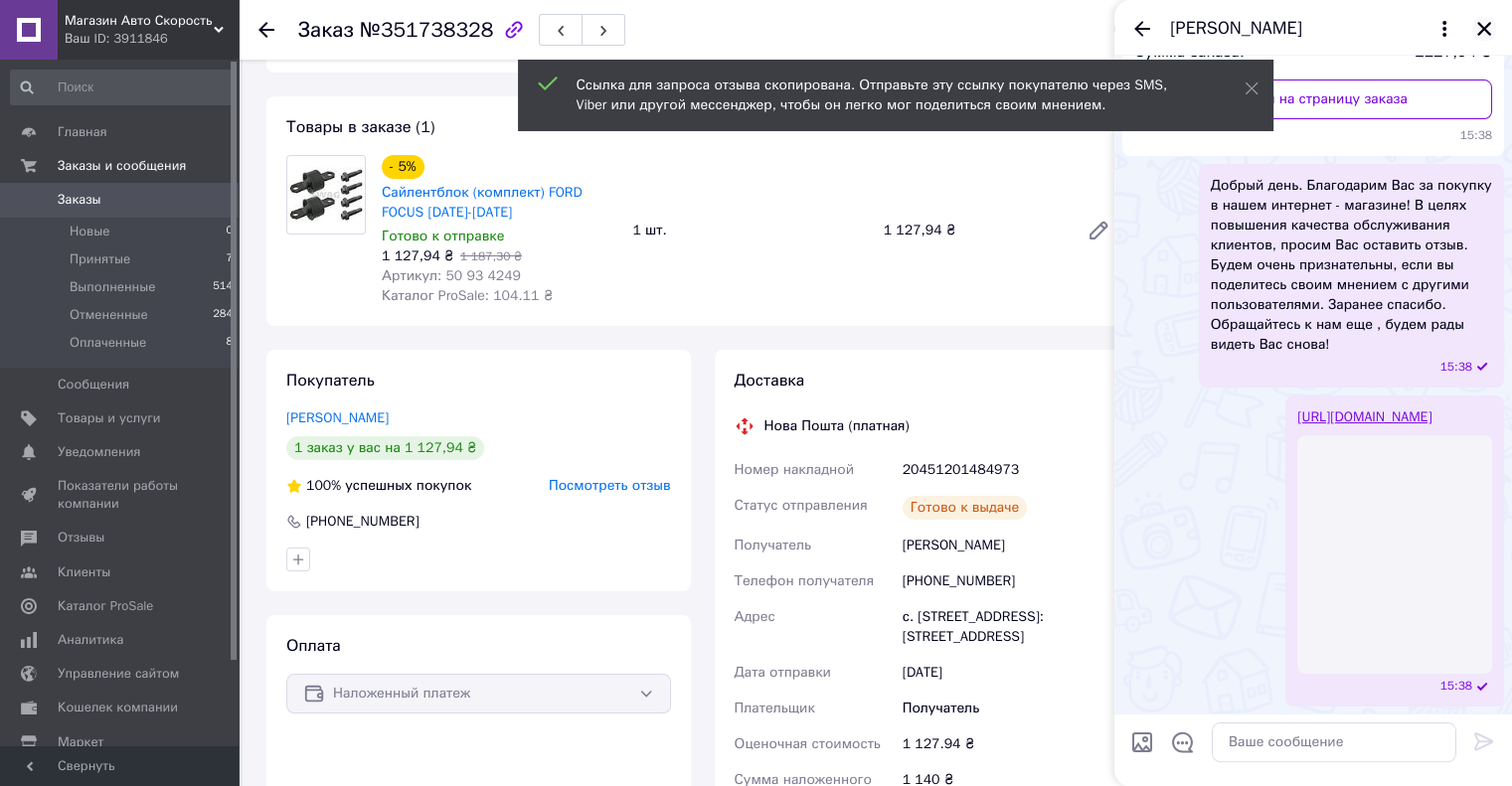 click 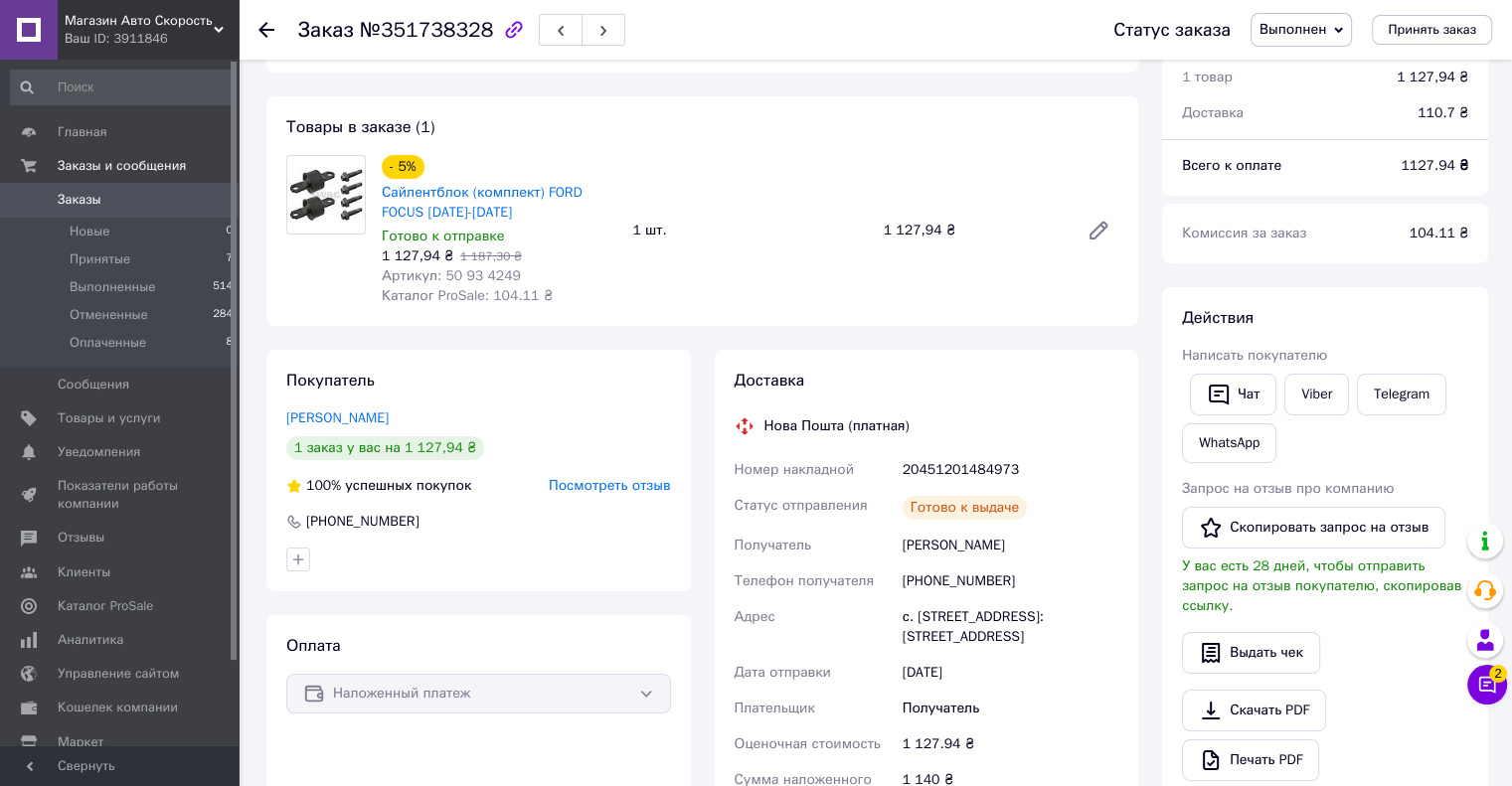 click on "Заказы" at bounding box center [80, 200] 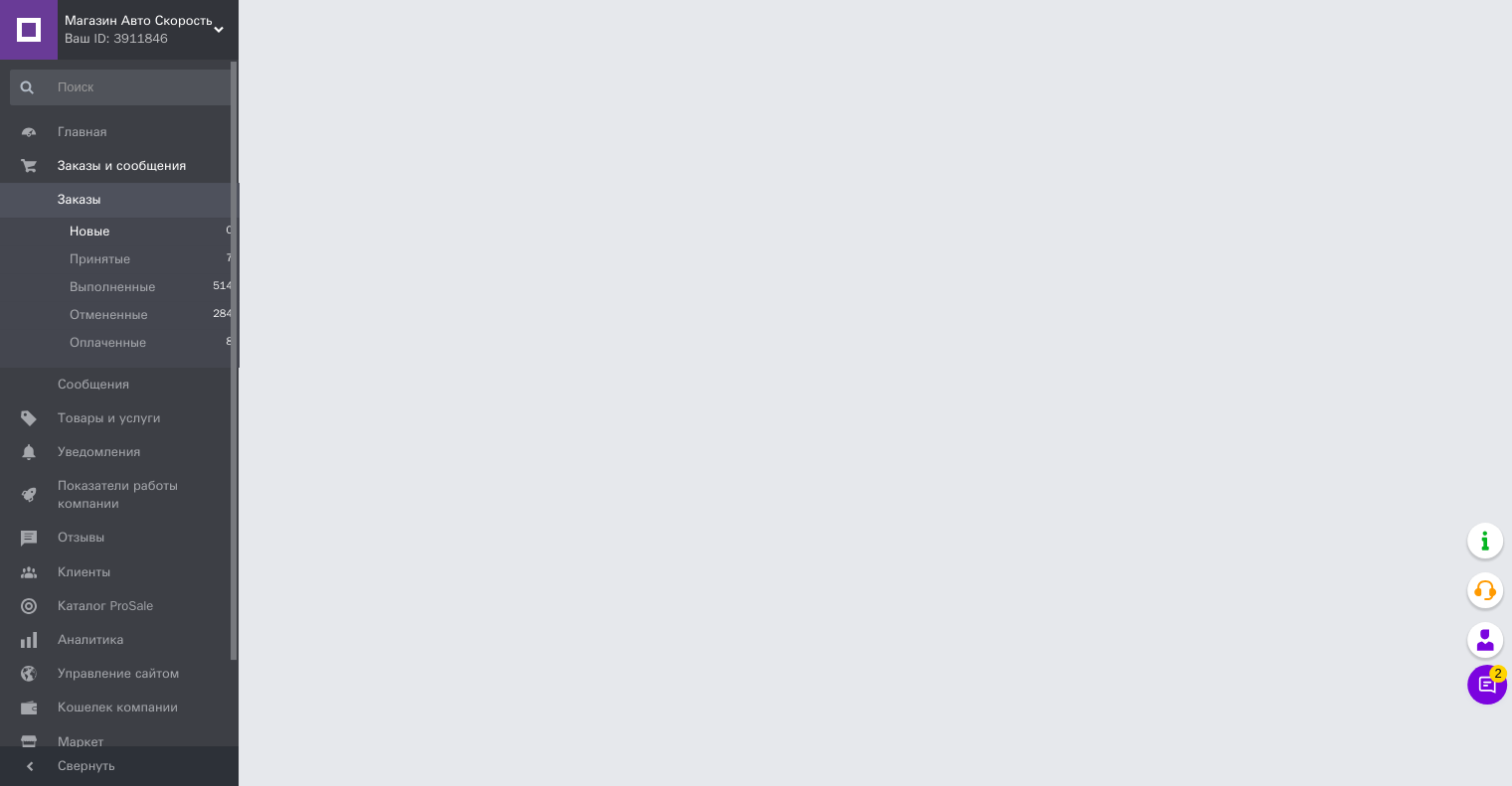scroll, scrollTop: 0, scrollLeft: 0, axis: both 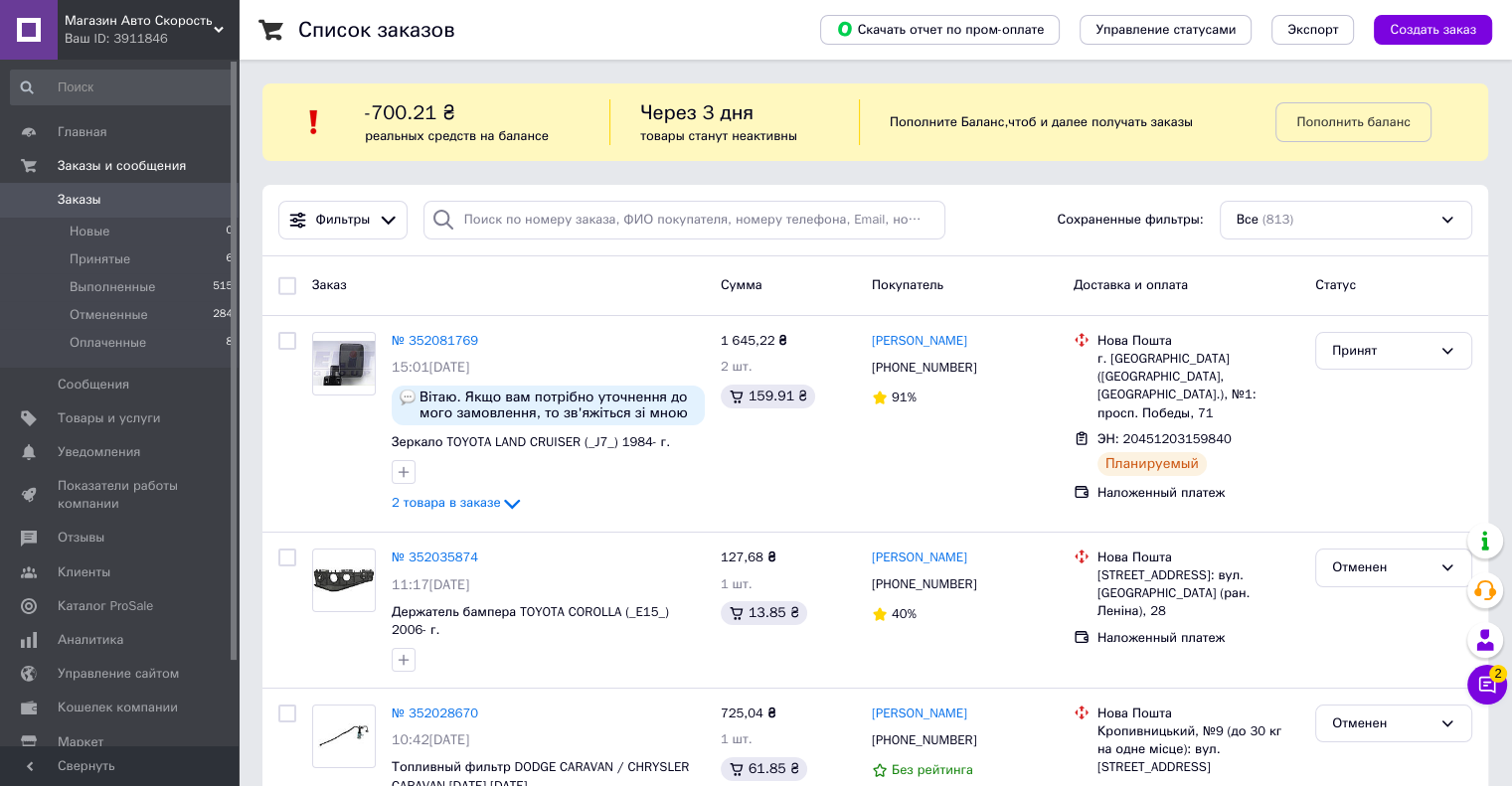 click on "Заказы" at bounding box center (80, 200) 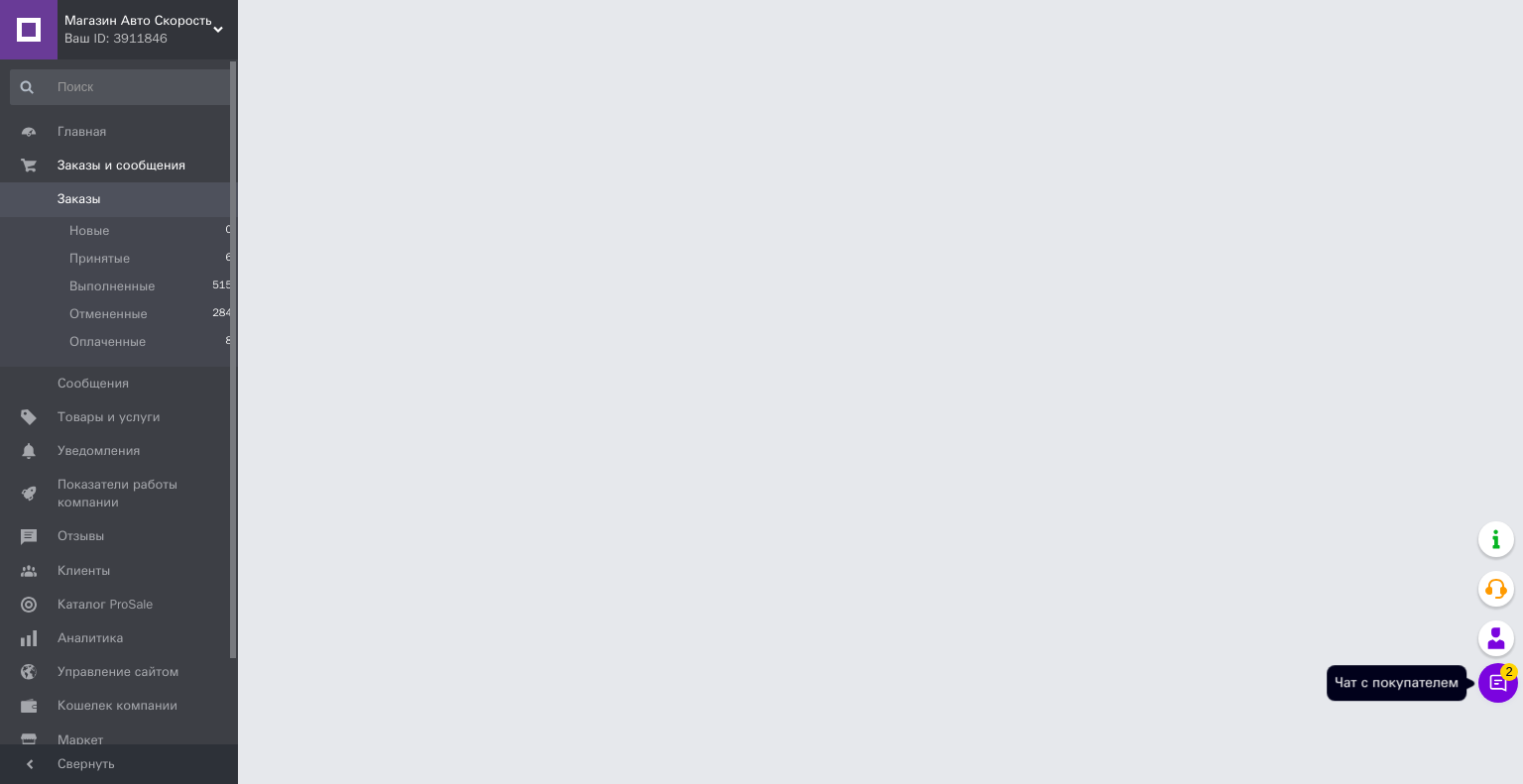 click 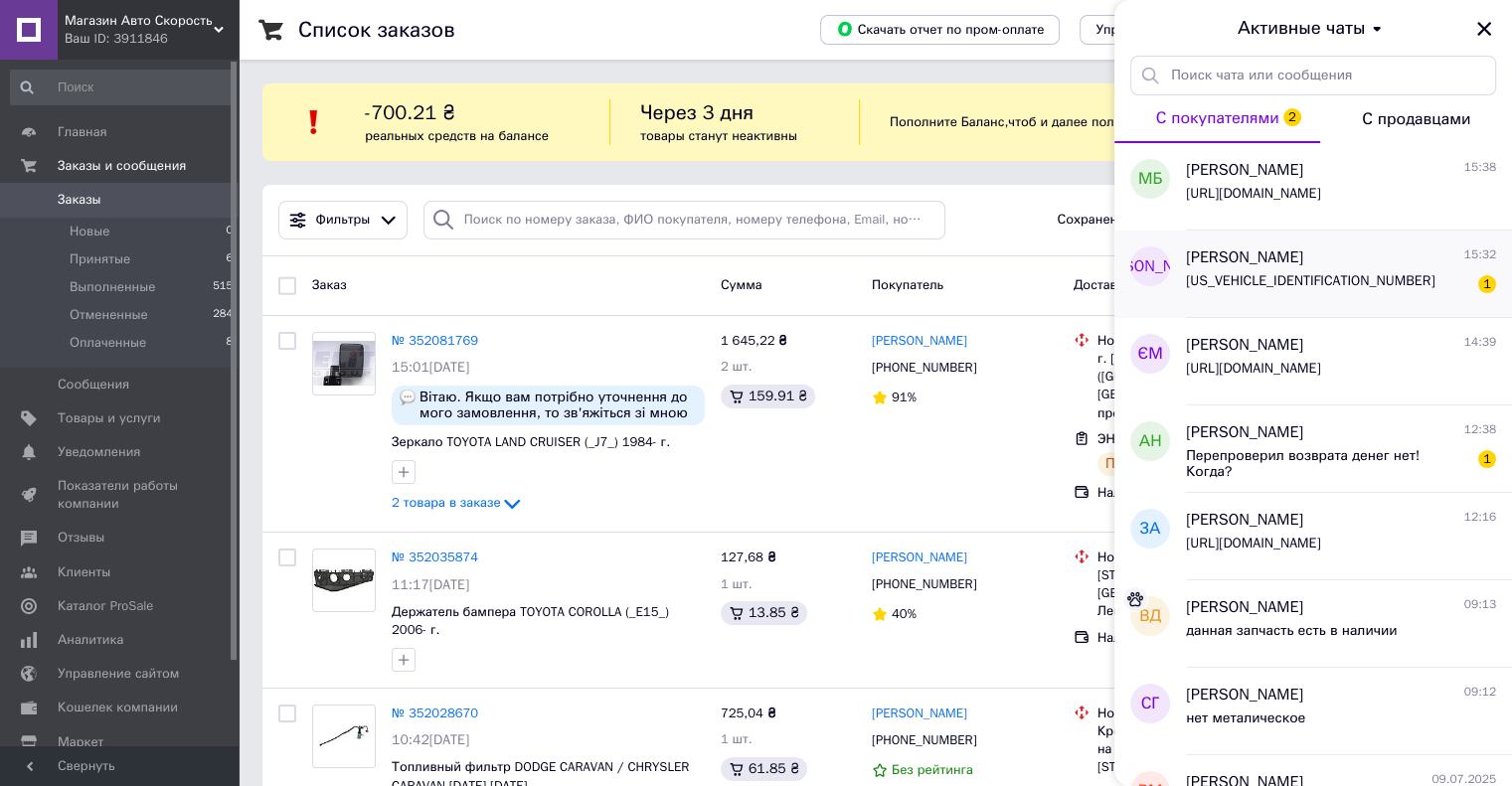 click on "WDS1631132A514635 1" at bounding box center (1341, 285) 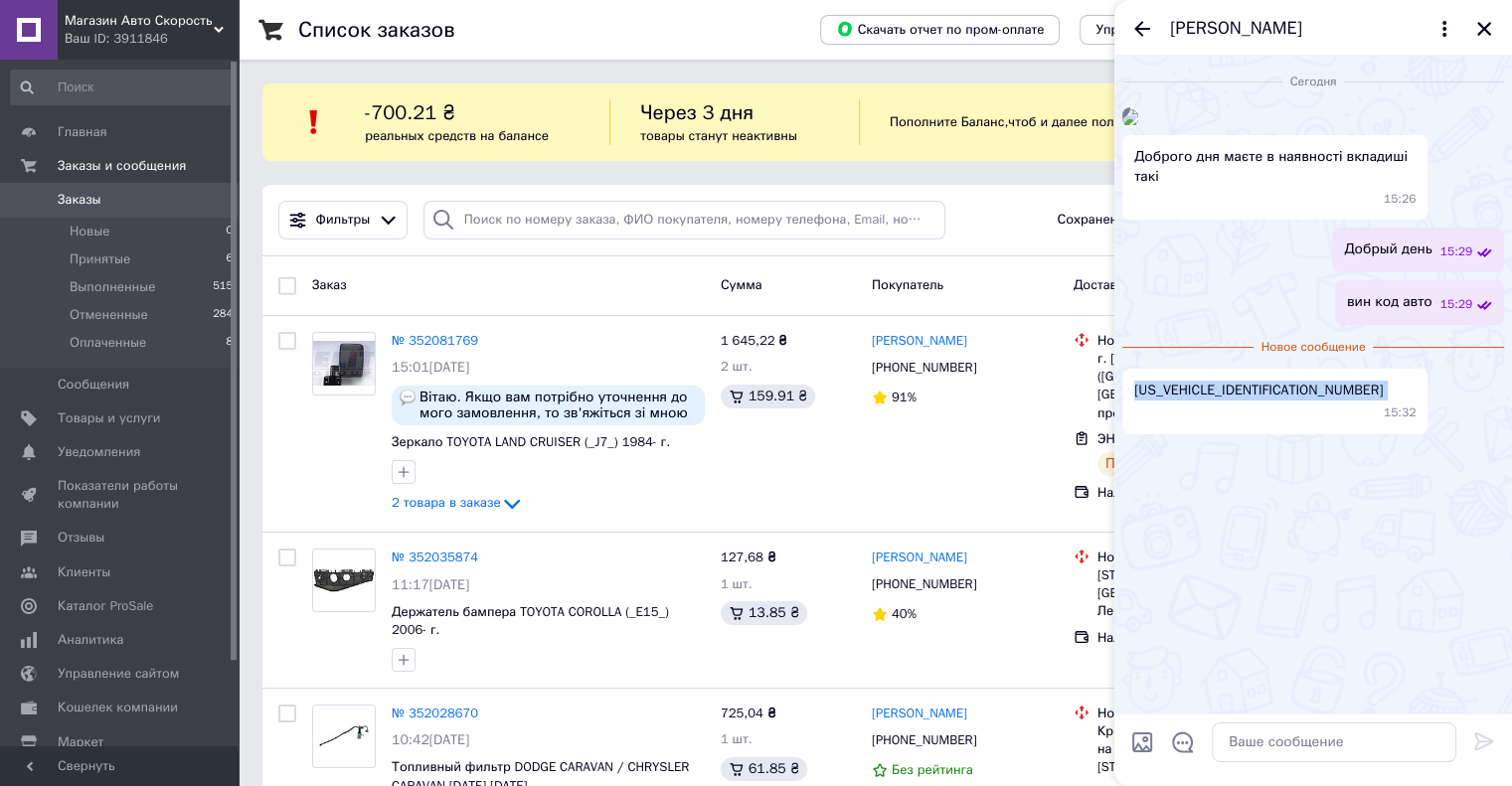 drag, startPoint x: 1142, startPoint y: 667, endPoint x: 1276, endPoint y: 667, distance: 134 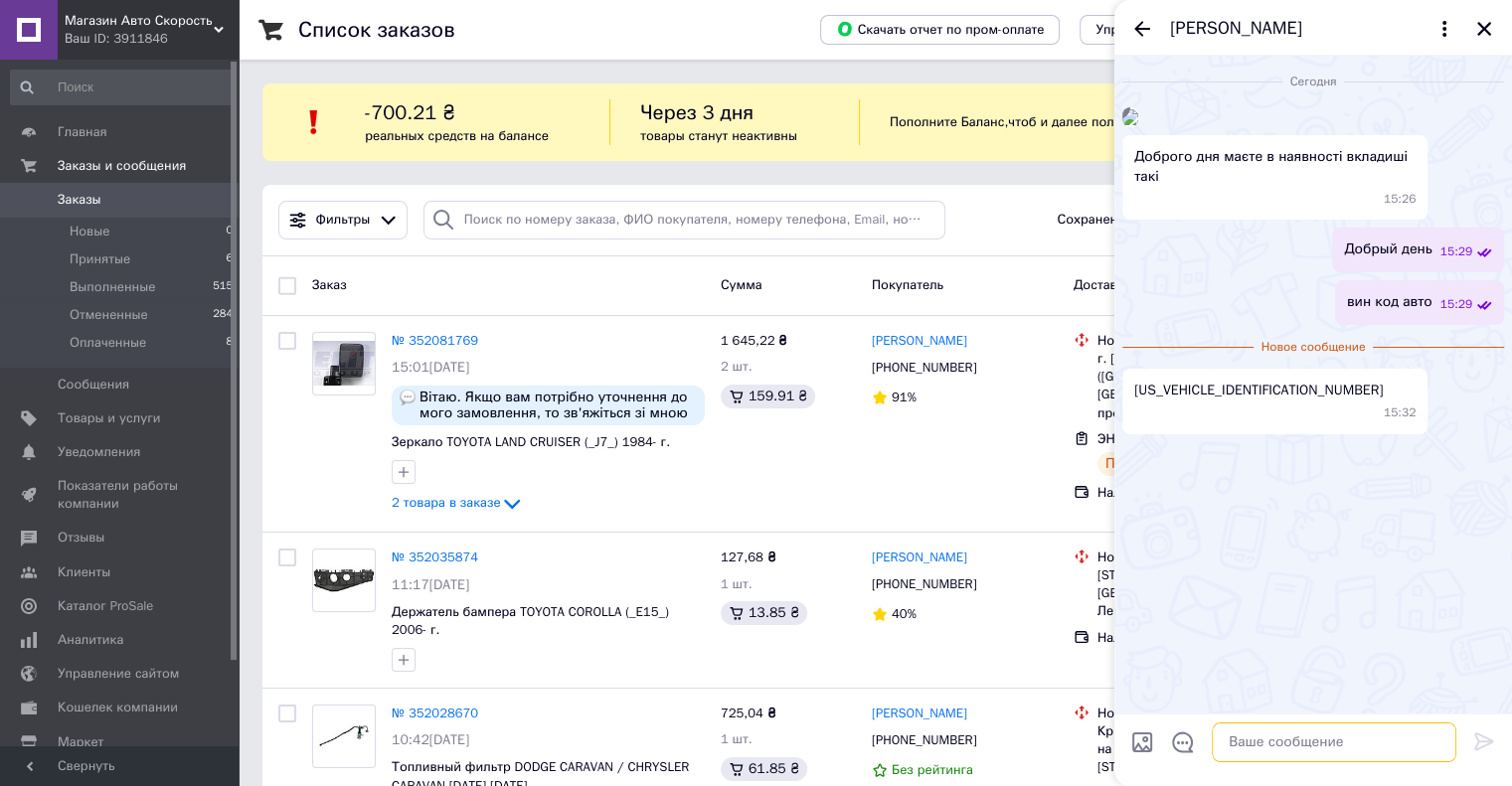 click at bounding box center (1334, 742) 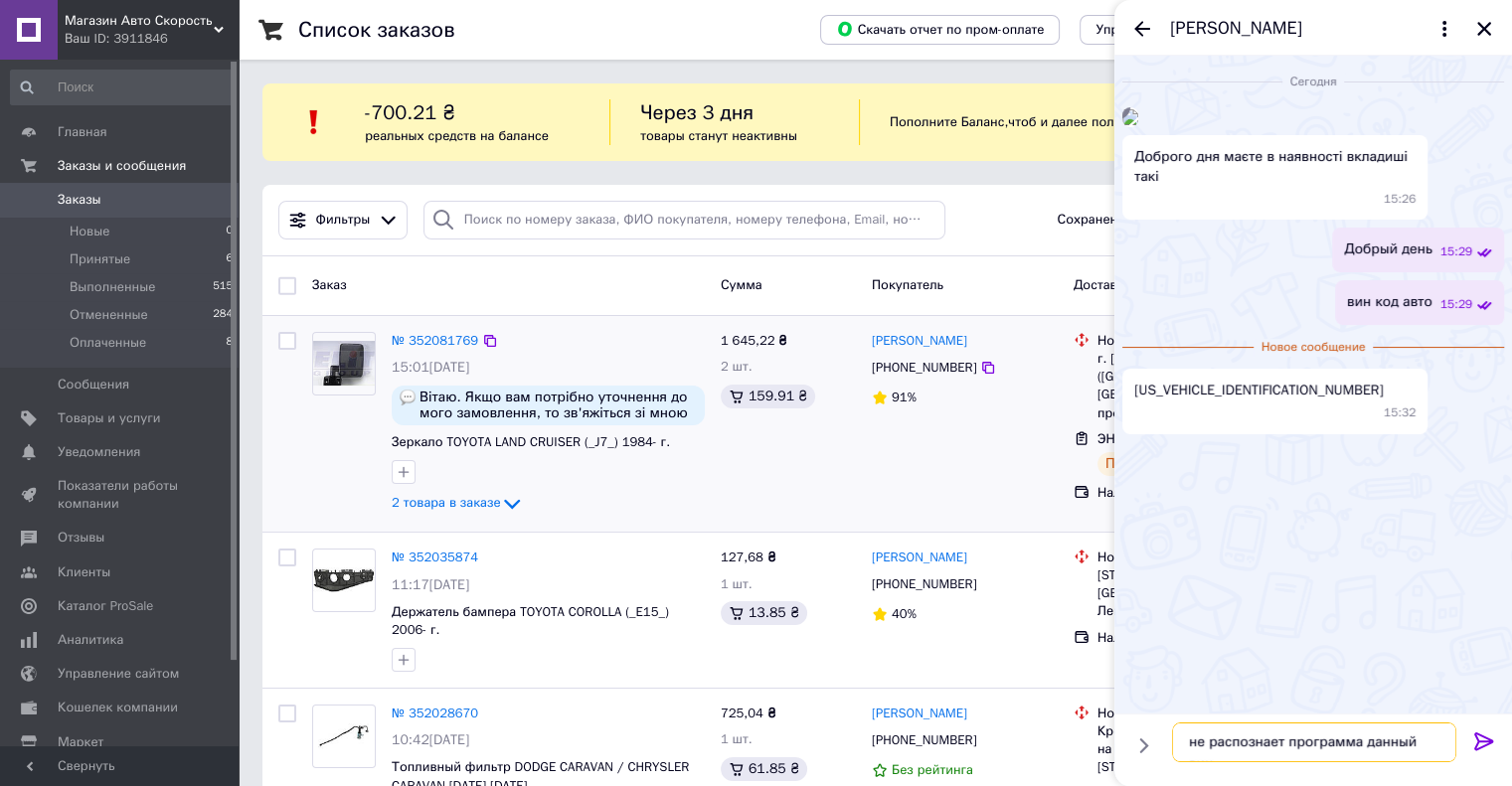 type on "не распознает программа данный вин" 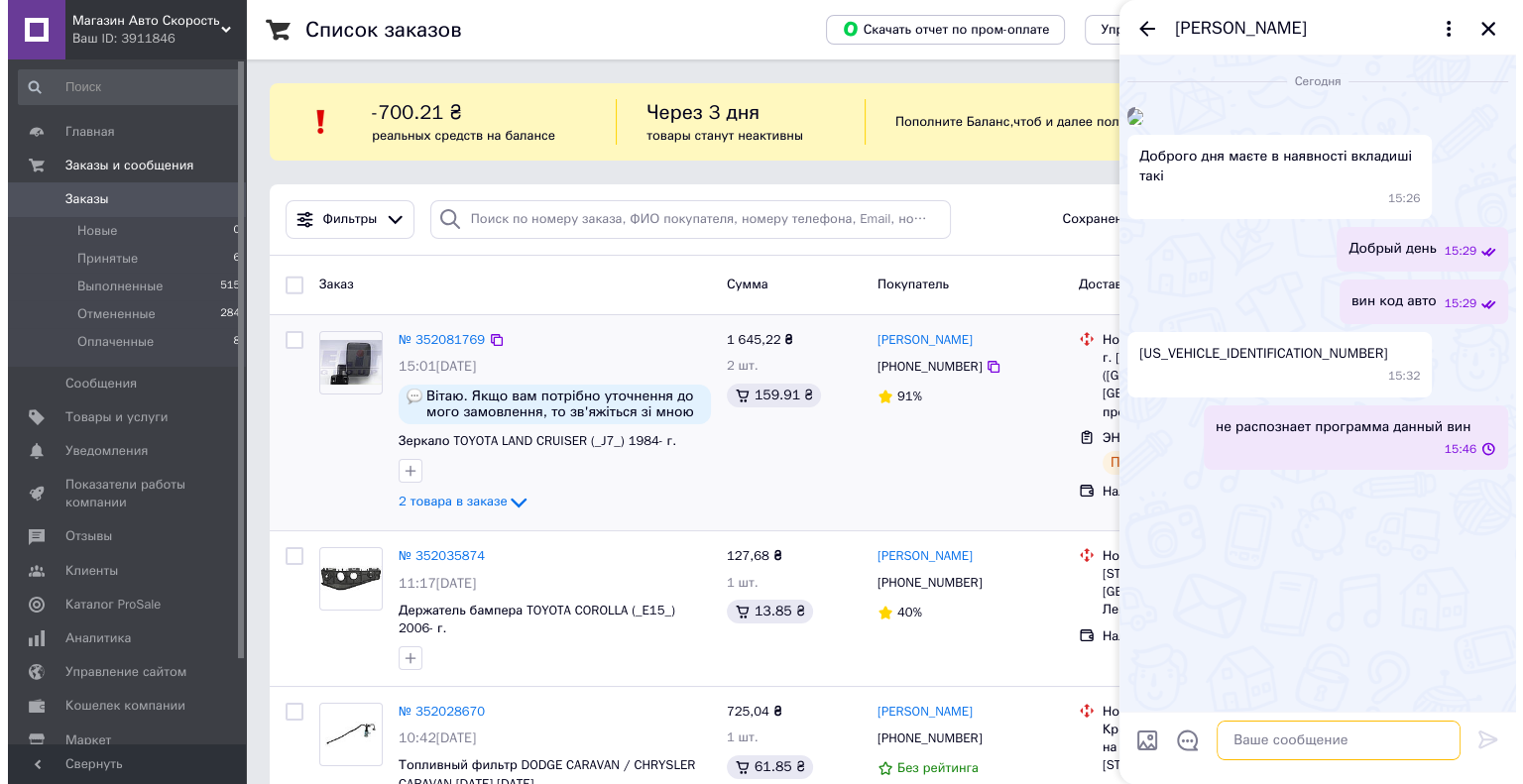 scroll, scrollTop: 24, scrollLeft: 0, axis: vertical 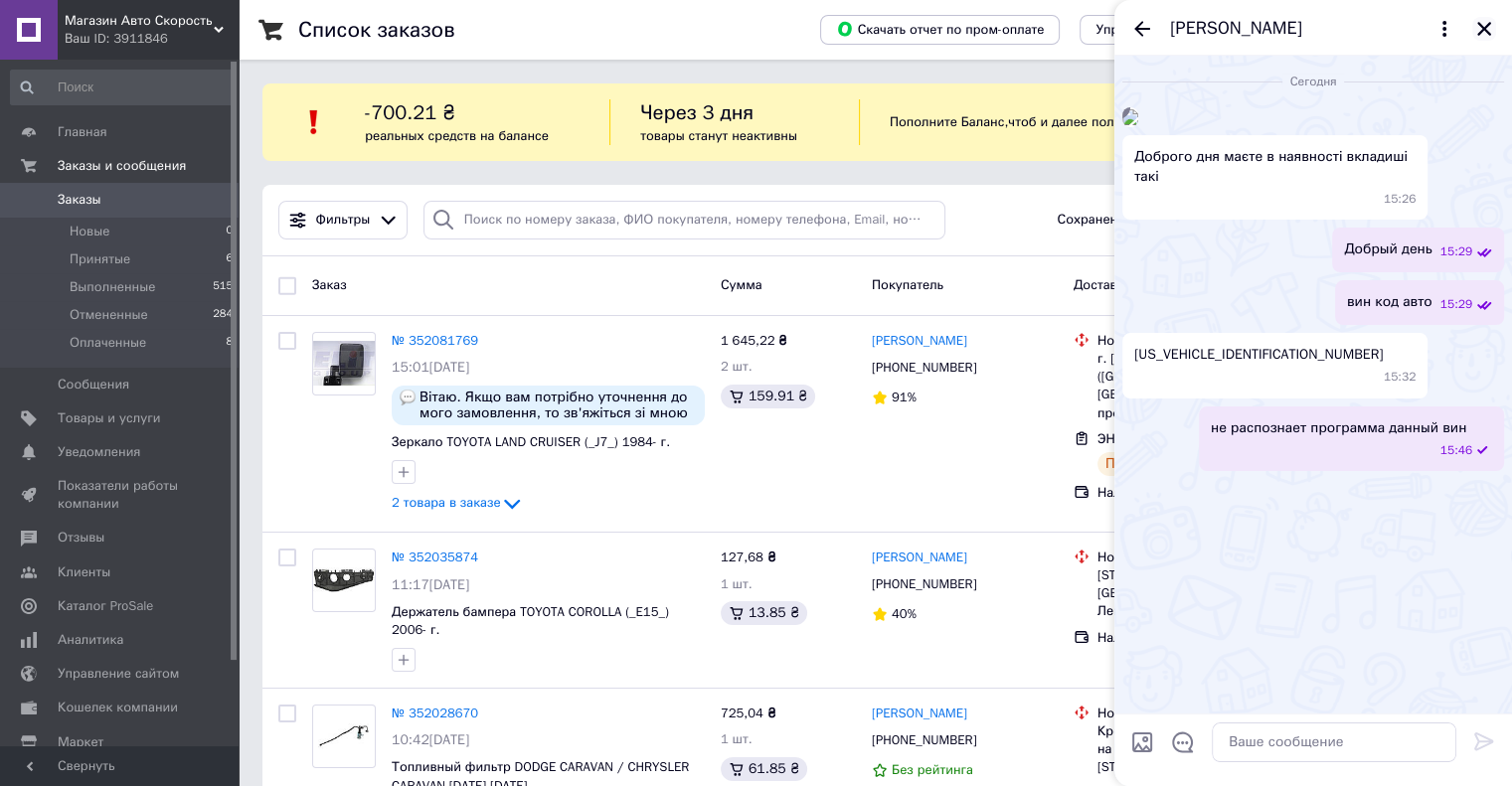 click 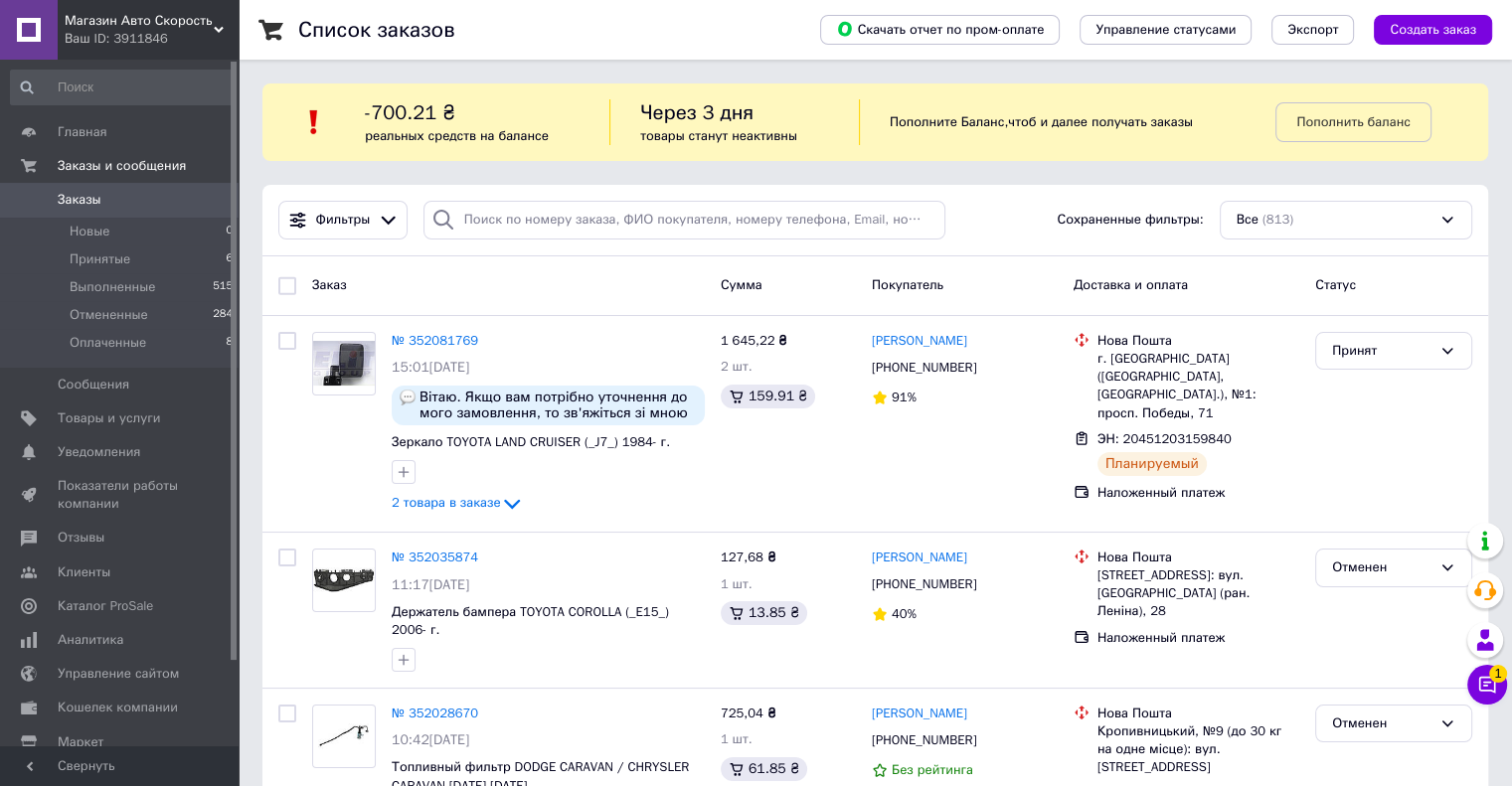 click on "Заказы" at bounding box center (80, 200) 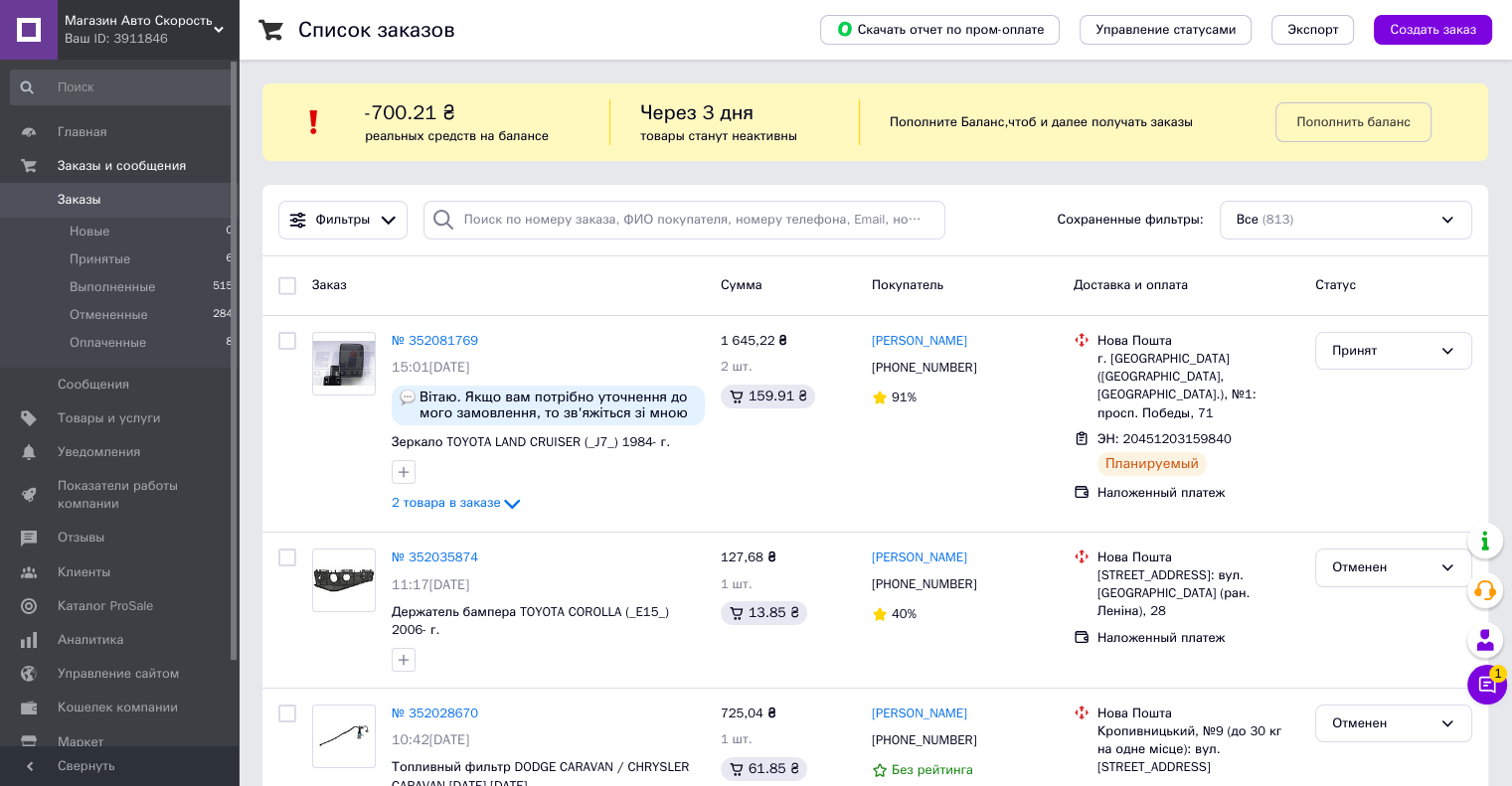 click on "Заказы" at bounding box center [80, 200] 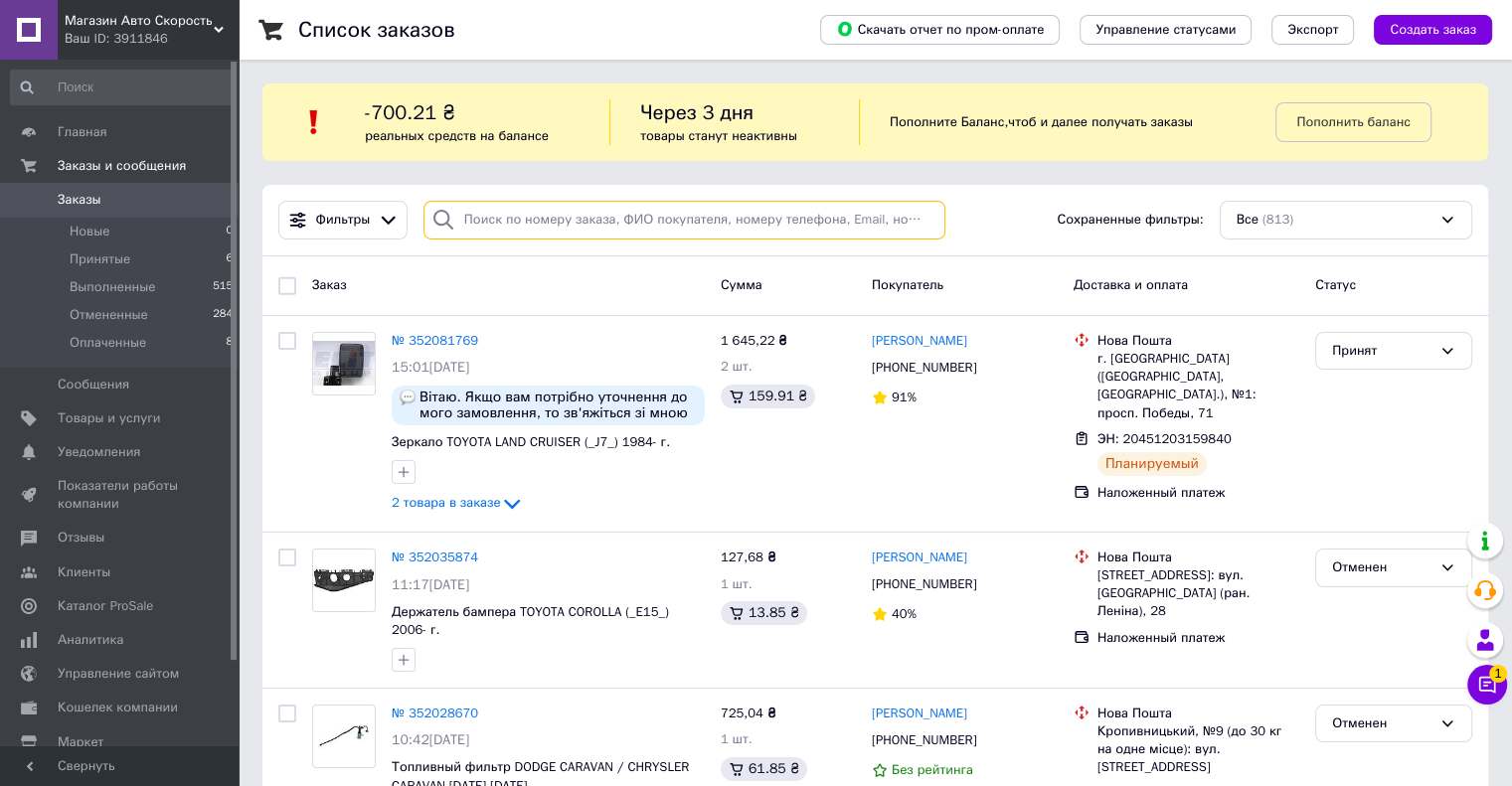 click at bounding box center [684, 220] 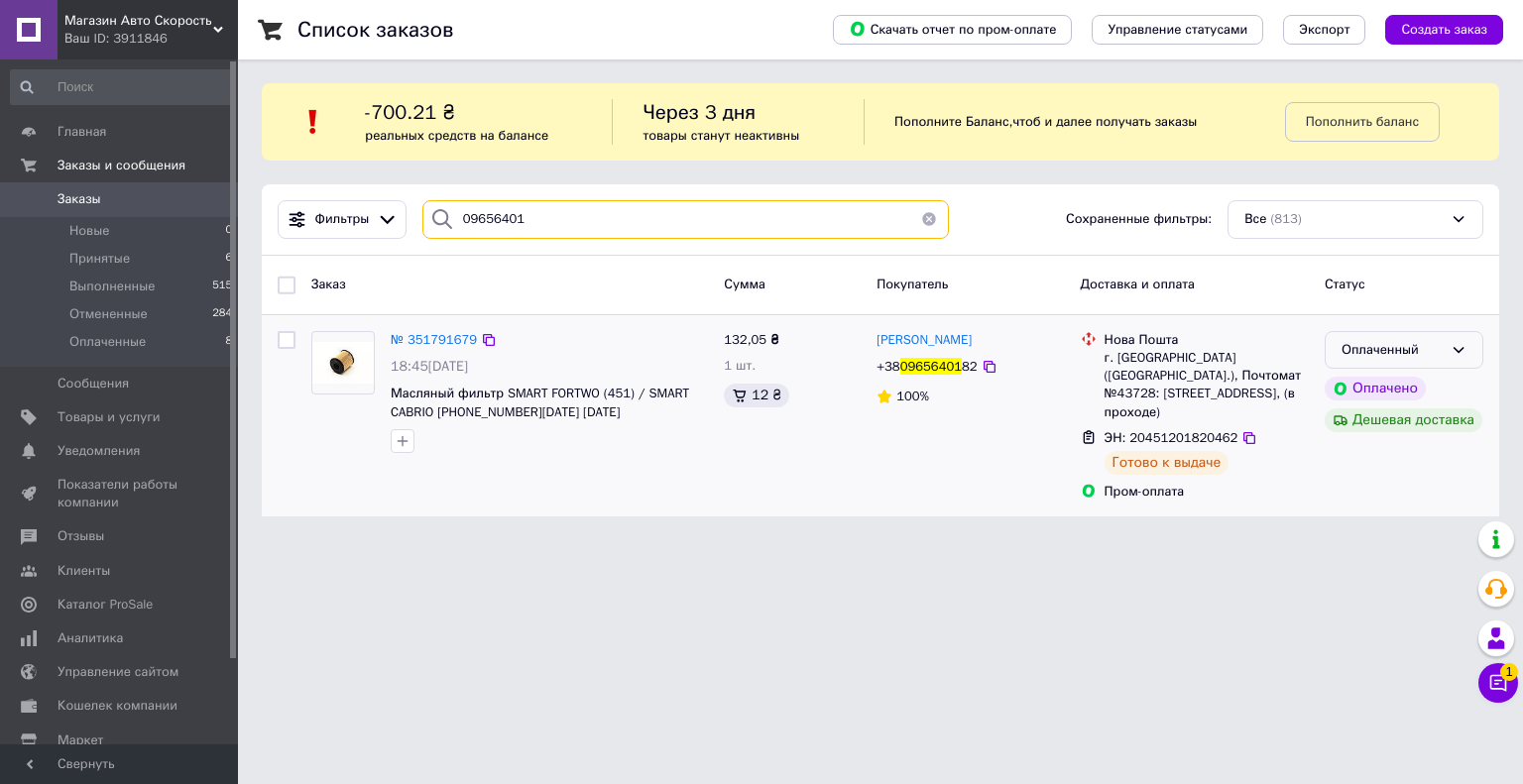type on "09656401" 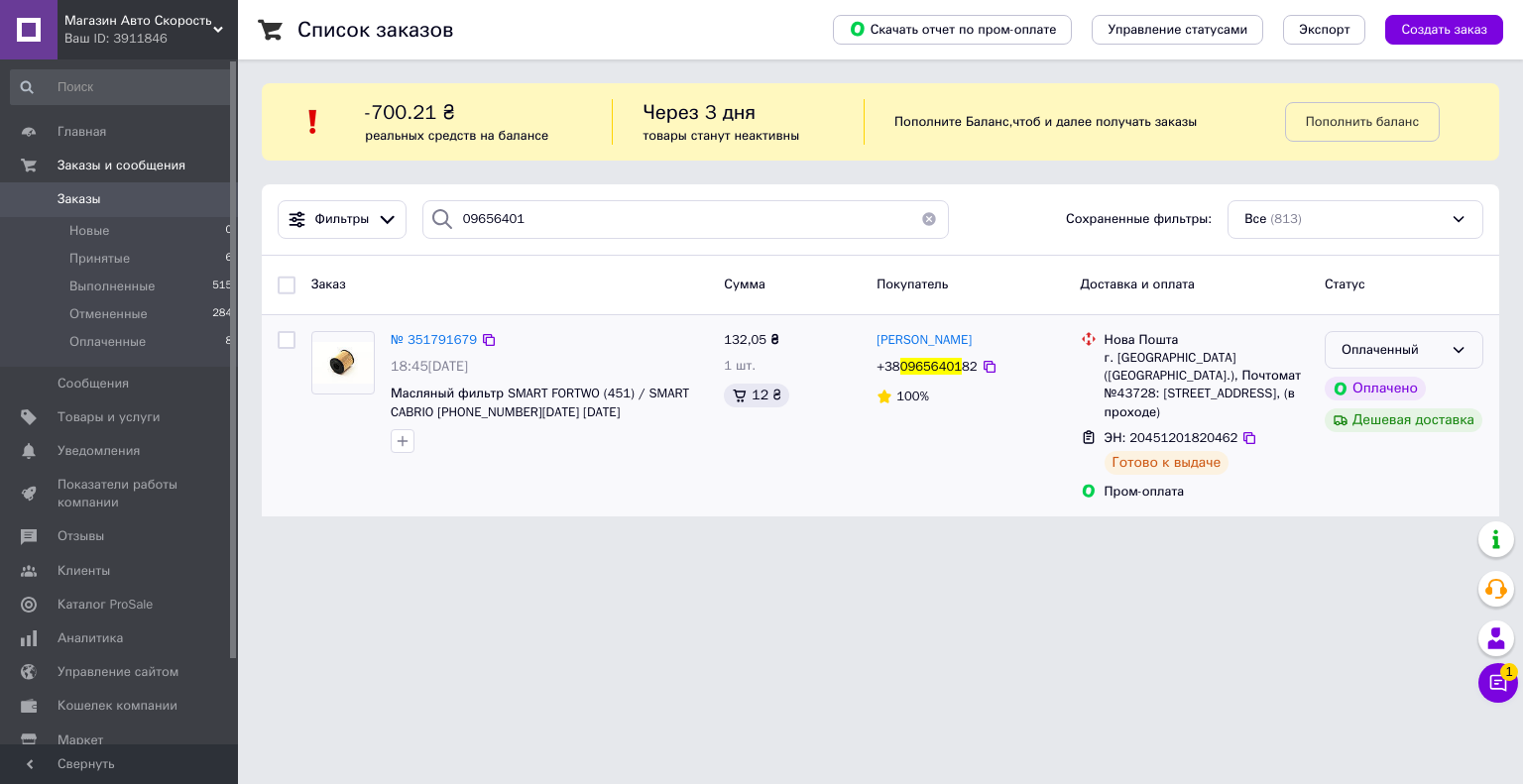 click on "Оплаченный" at bounding box center [1392, 350] 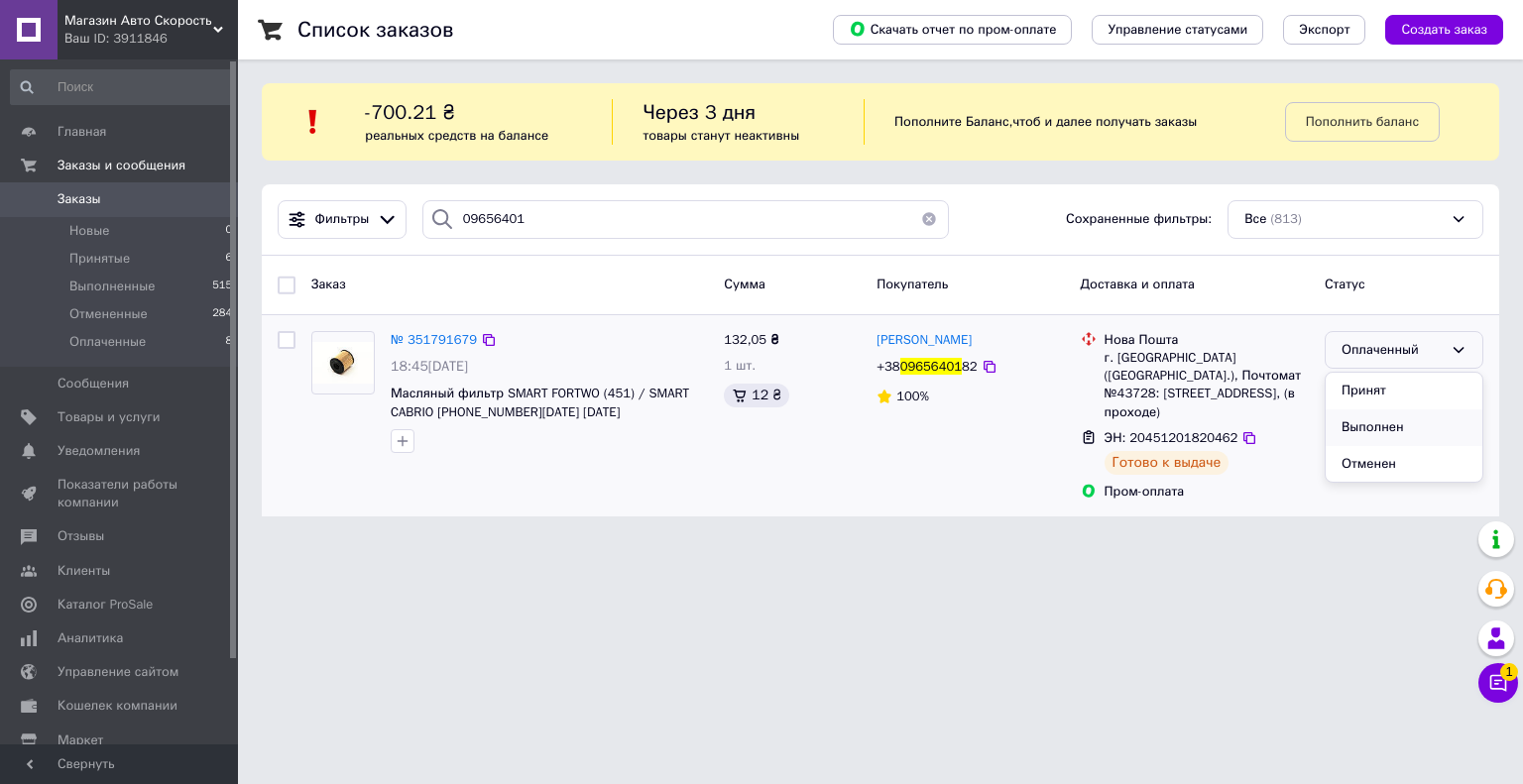 click on "Выполнен" at bounding box center [1404, 427] 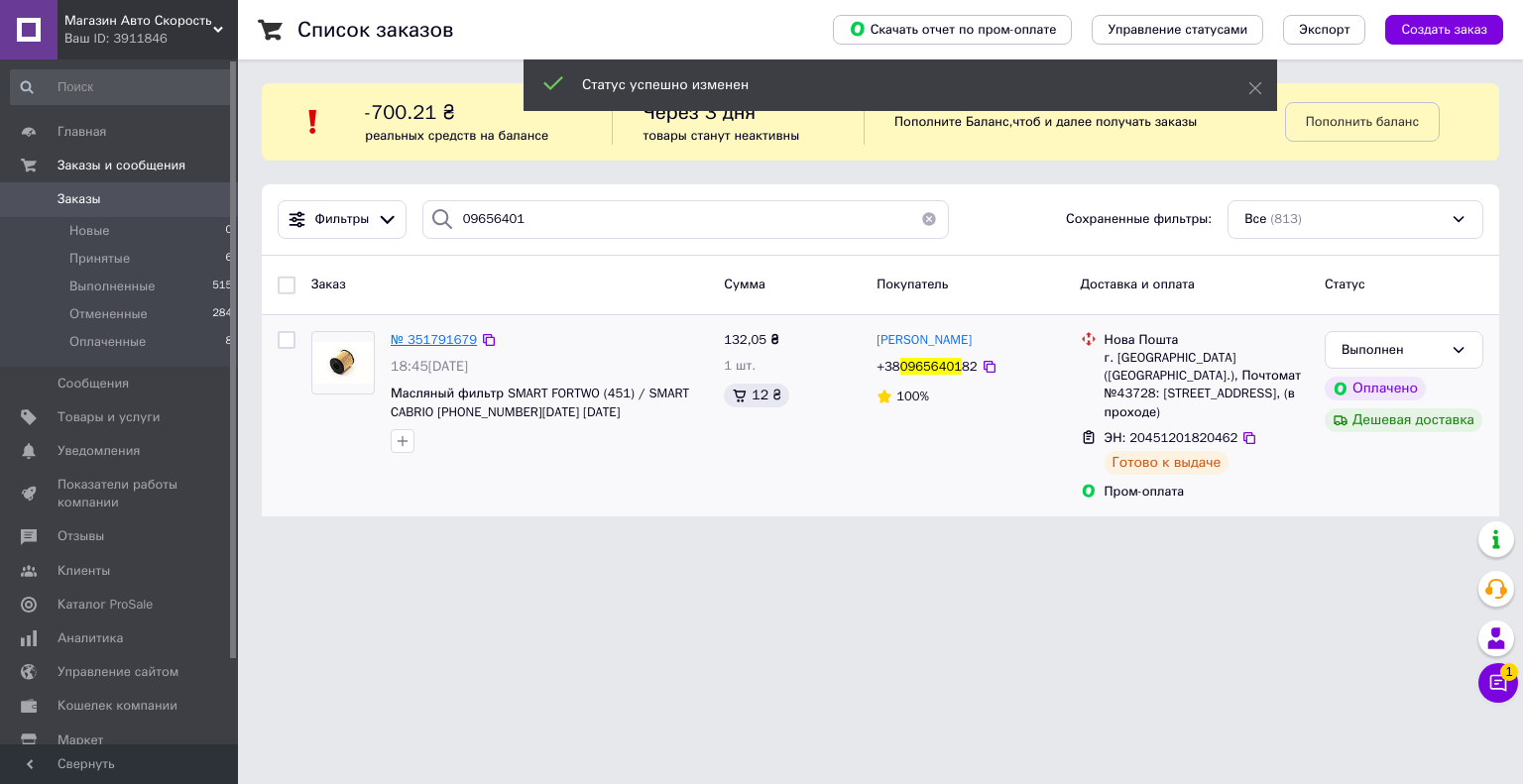 click on "№ 351791679" at bounding box center (433, 339) 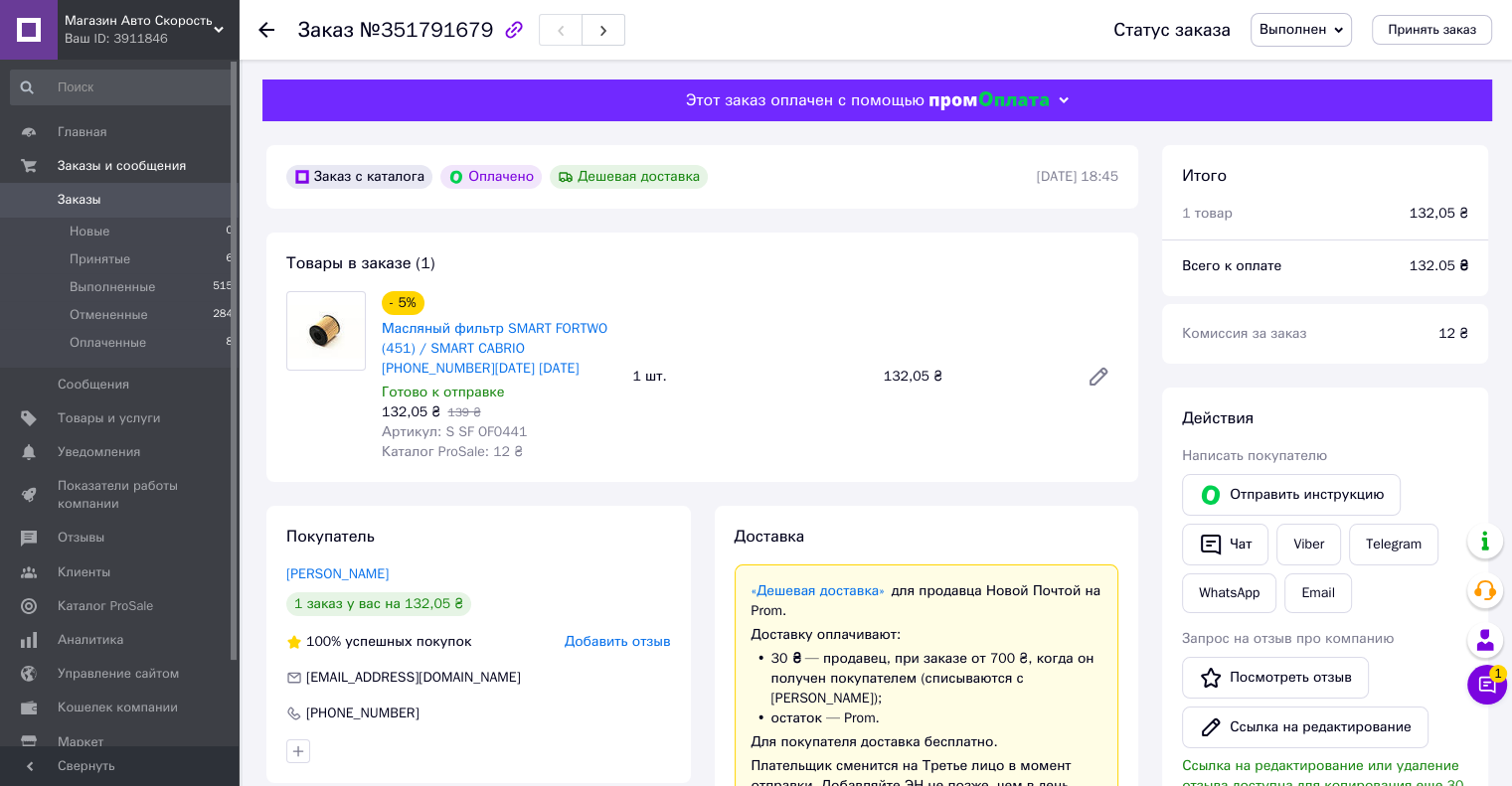 click on "Добавить отзыв" at bounding box center [617, 641] 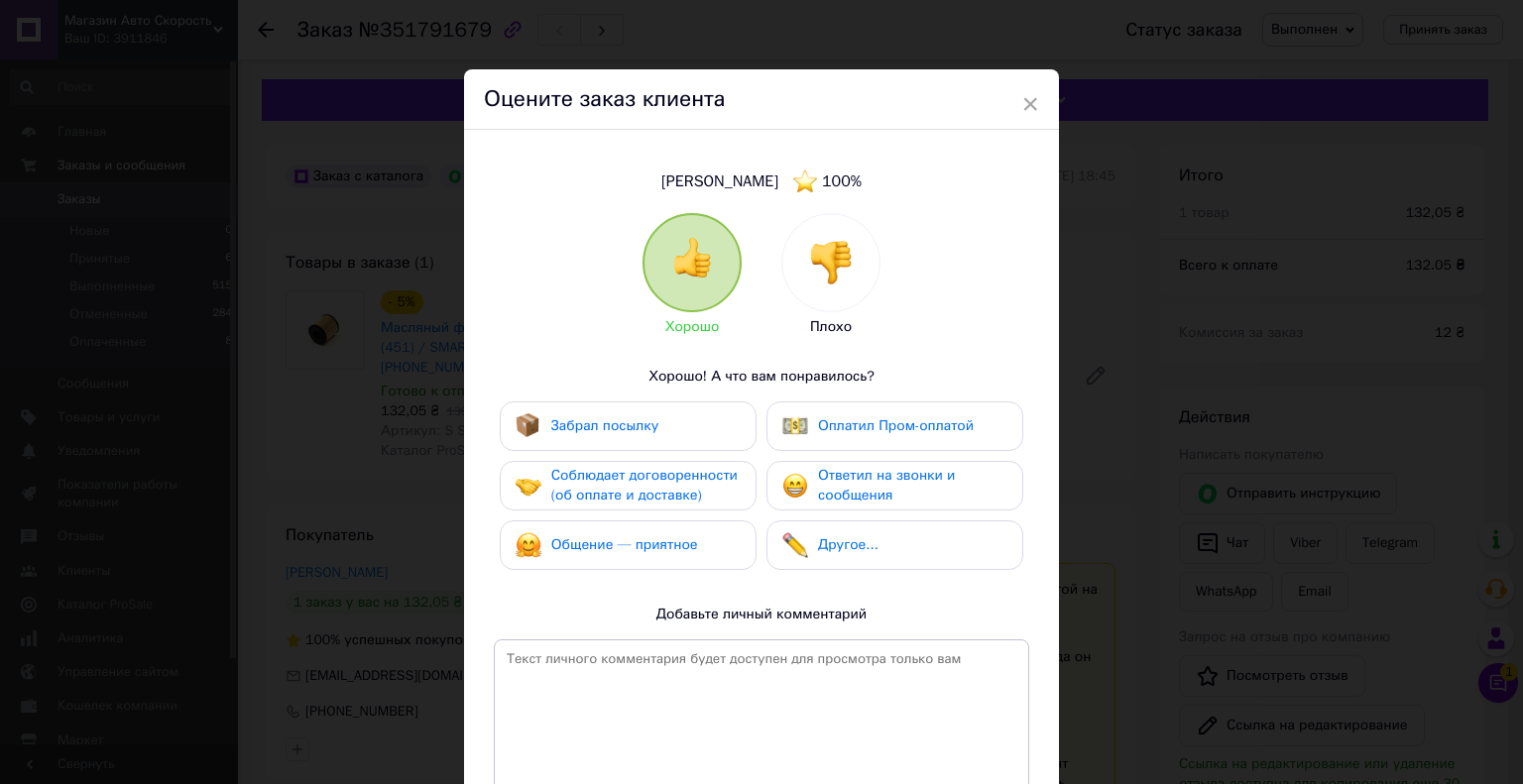 click on "Соблюдает договоренности (об оплате и доставке)" at bounding box center (644, 485) 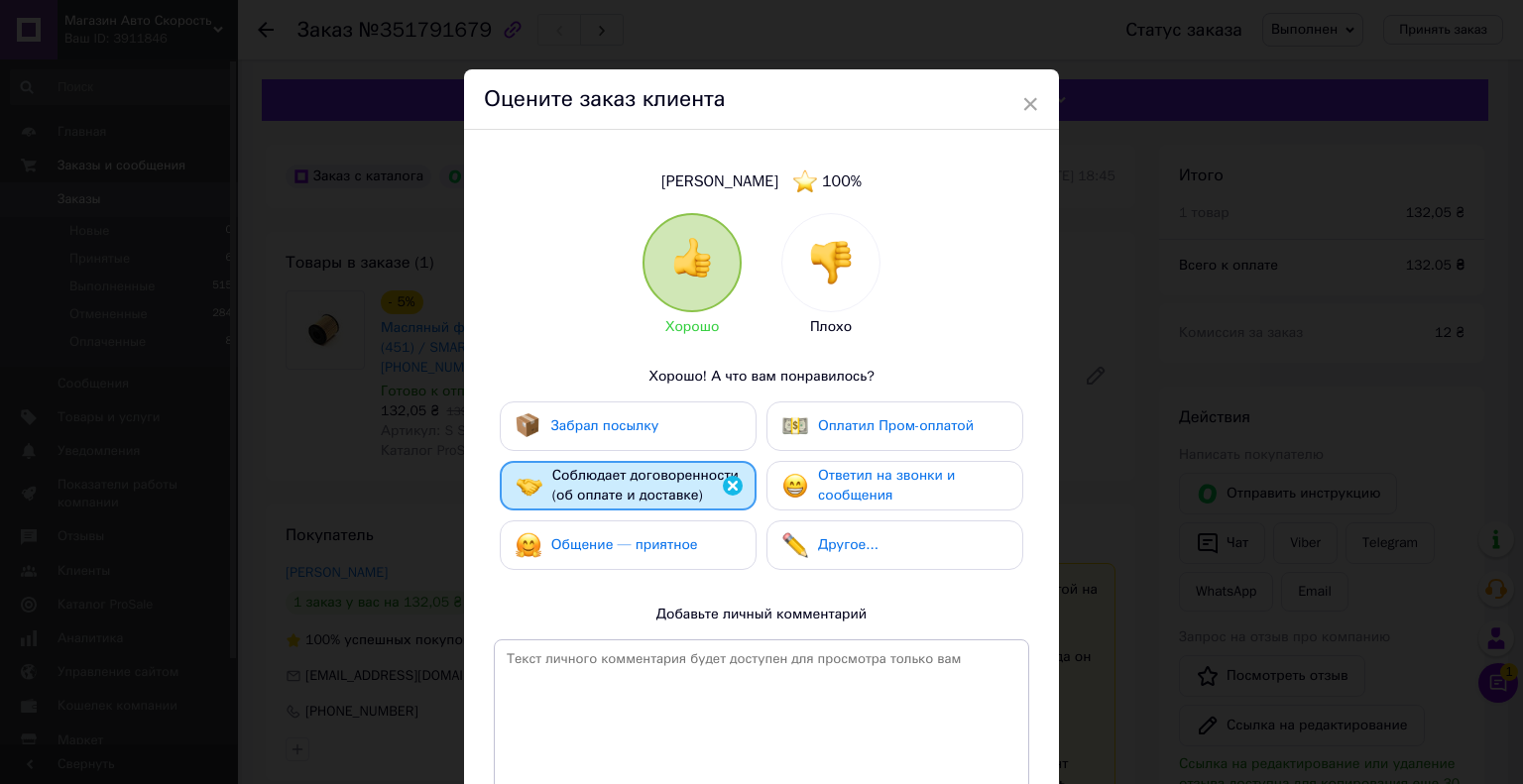 drag, startPoint x: 671, startPoint y: 438, endPoint x: 807, endPoint y: 428, distance: 136.36715 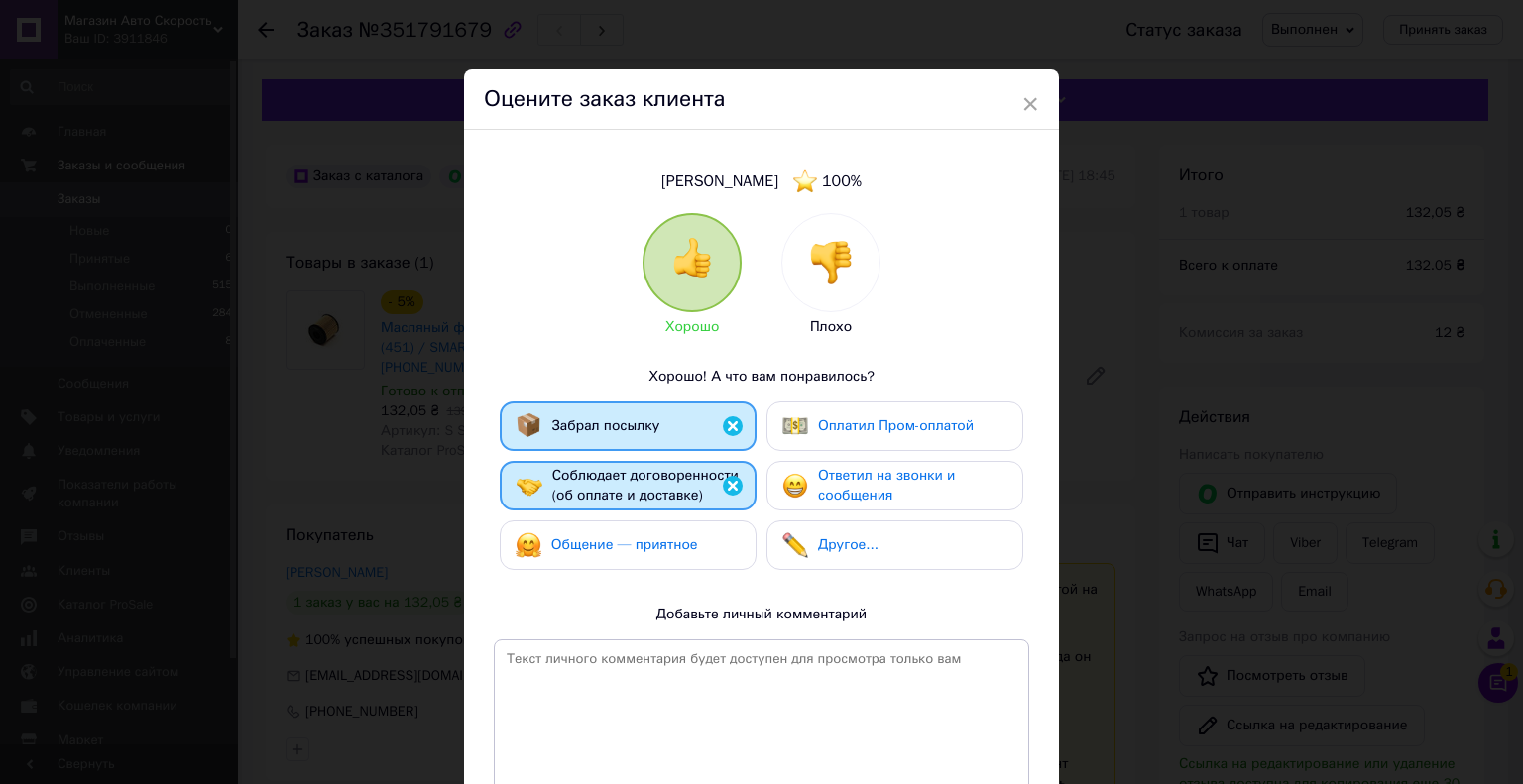 click on "Оплатил Пром-оплатой" at bounding box center [895, 425] 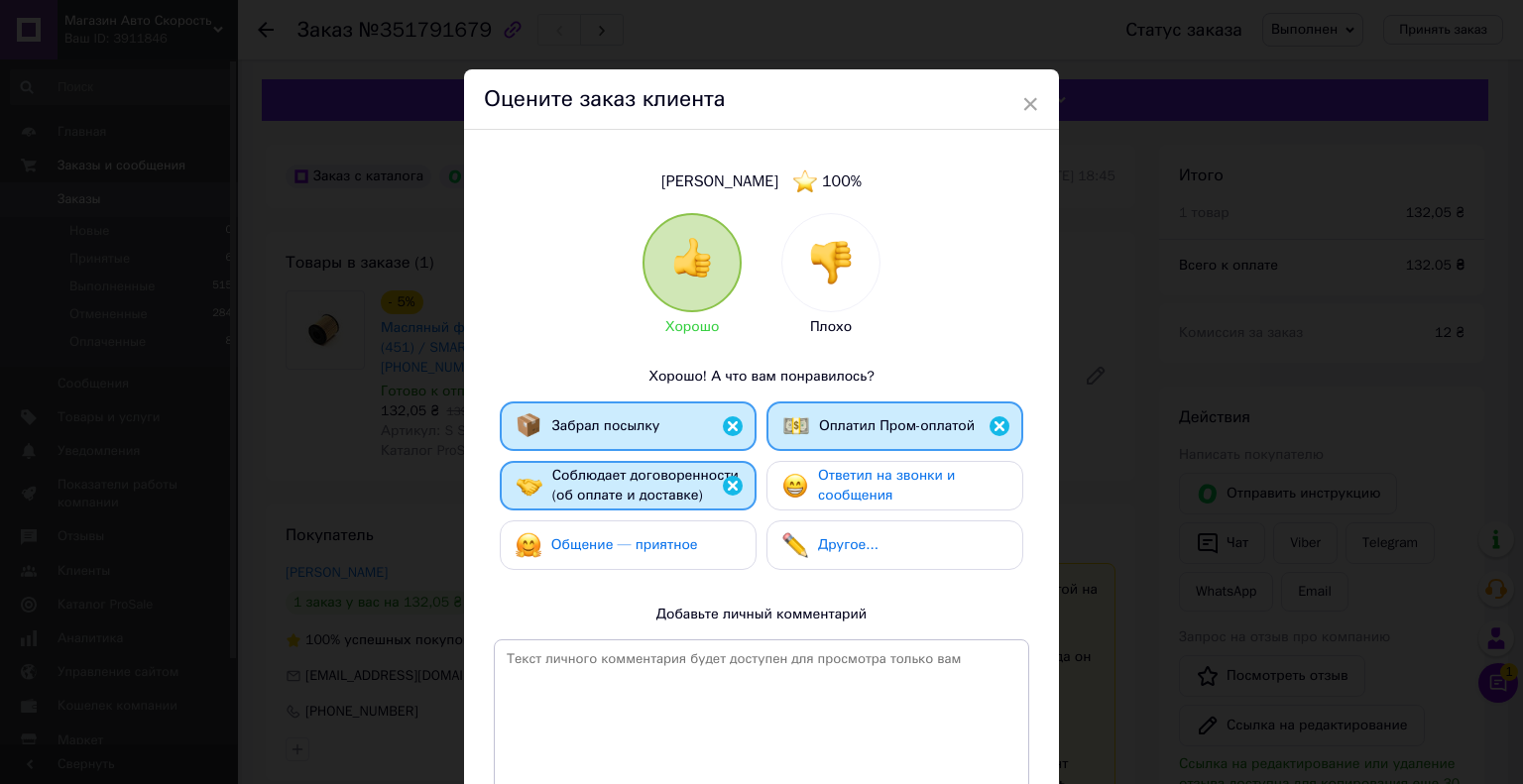 click on "Ответил на звонки и сообщения" at bounding box center (886, 485) 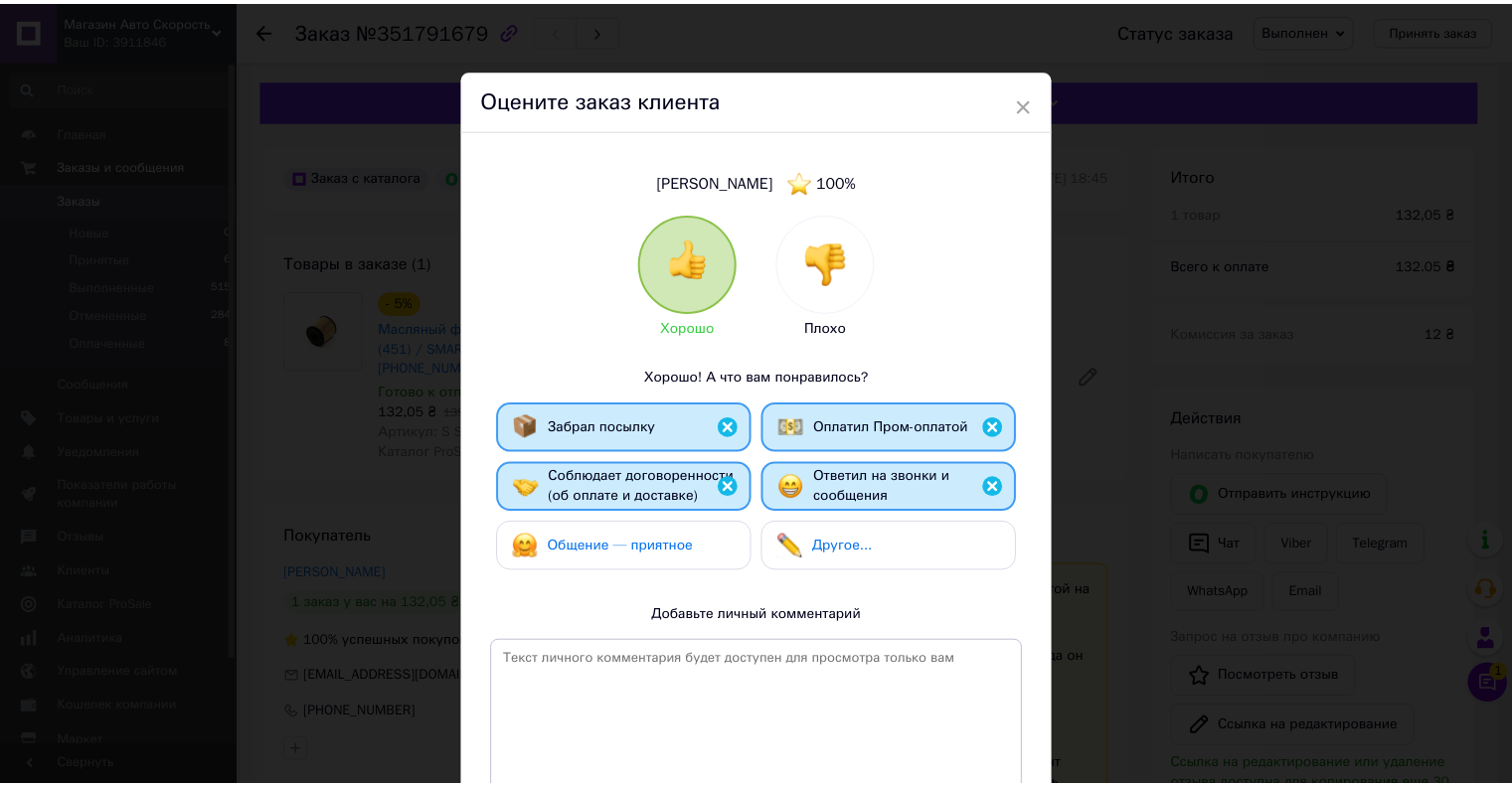 scroll, scrollTop: 185, scrollLeft: 0, axis: vertical 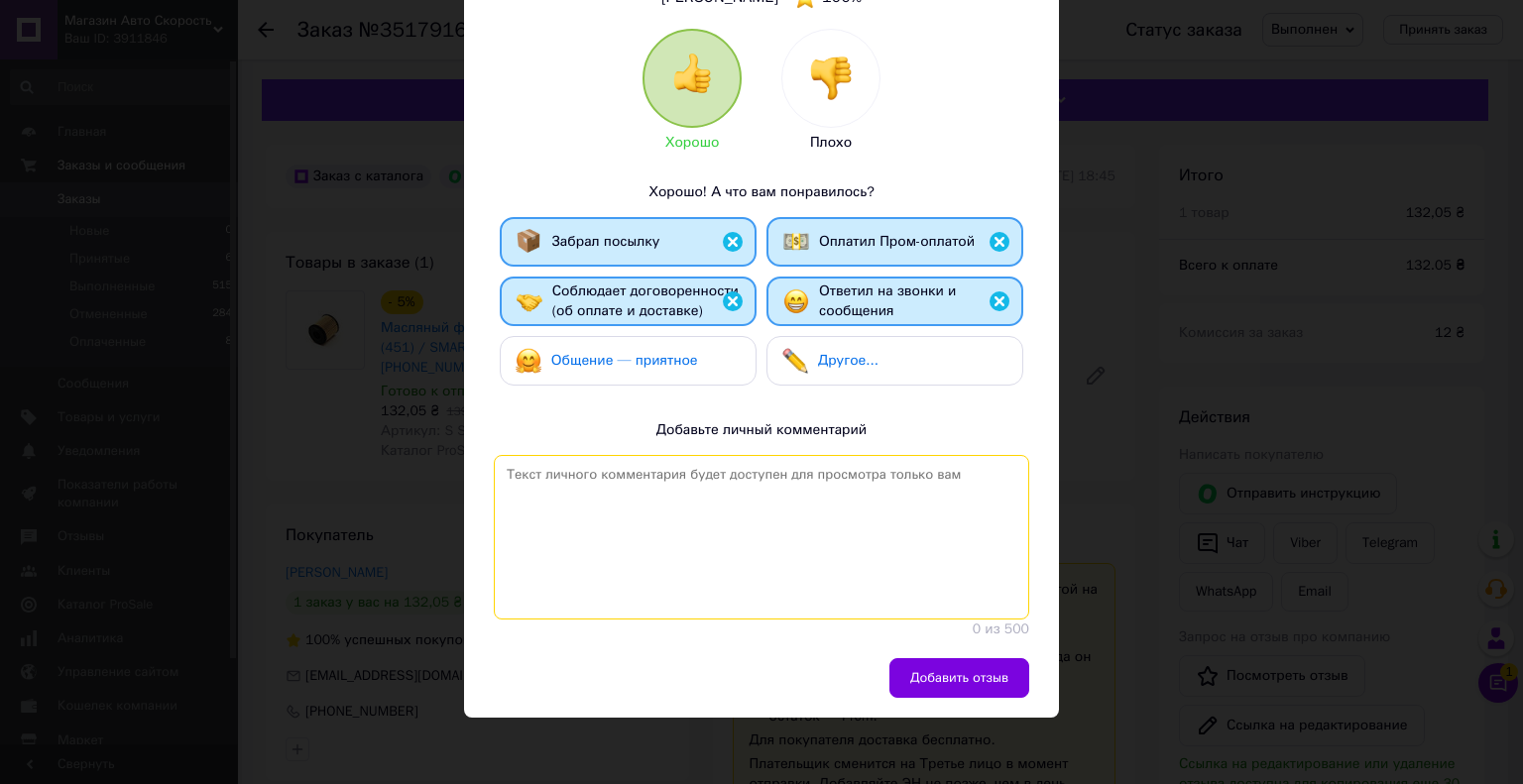 click at bounding box center [762, 537] 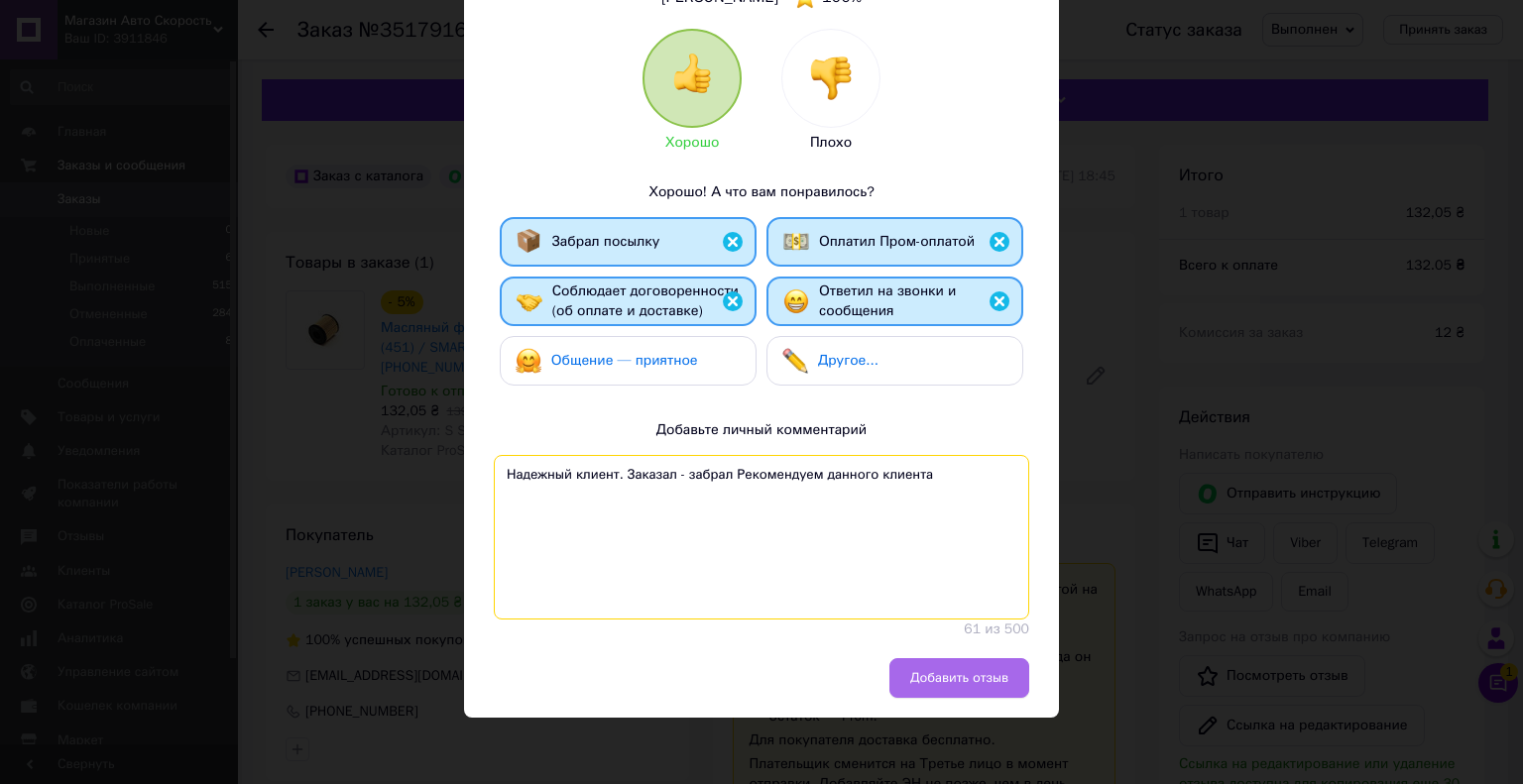 type on "Надежный клиент. Заказал - забрал Рекомендуем данного клиента" 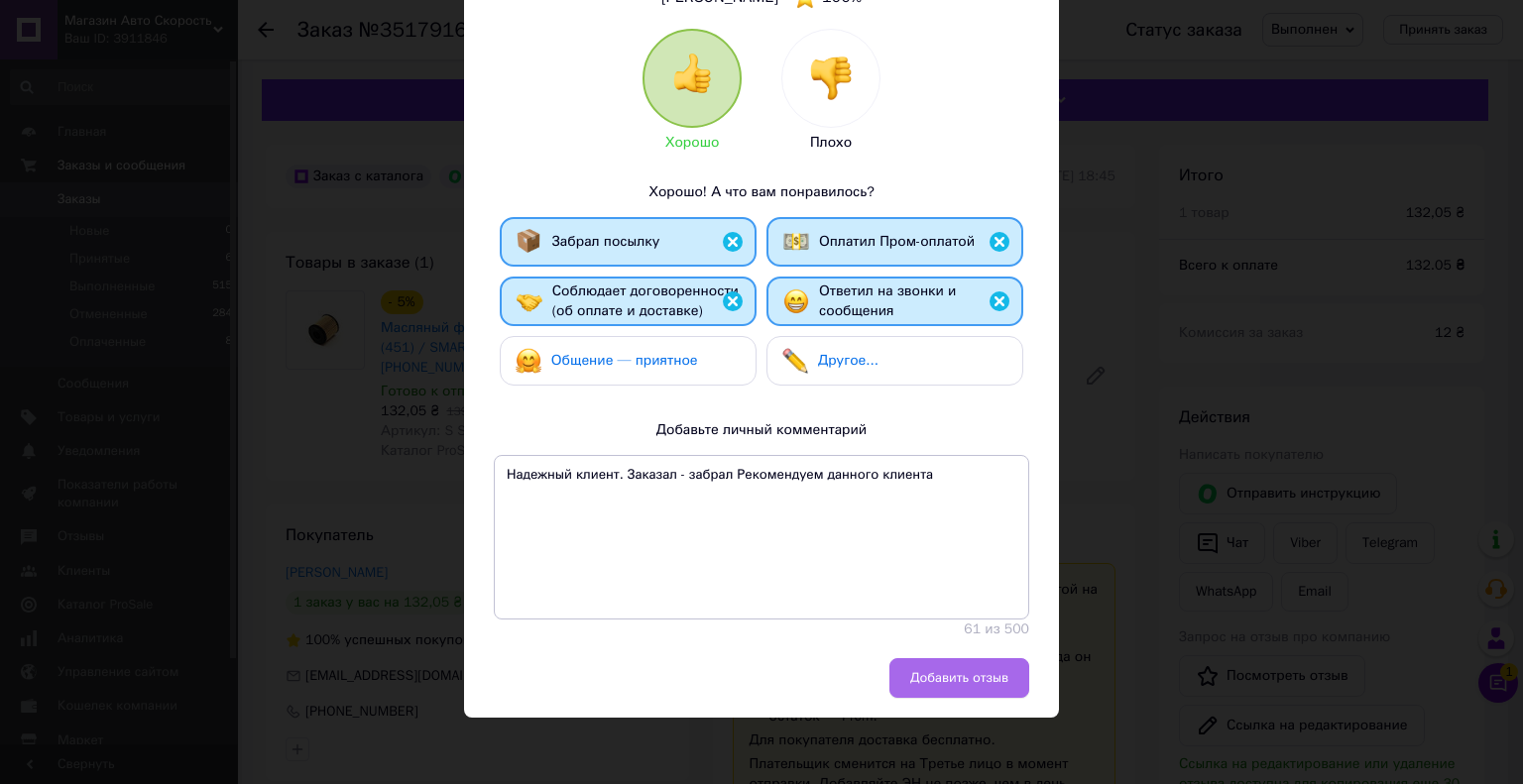 click on "Добавить отзыв" at bounding box center [959, 678] 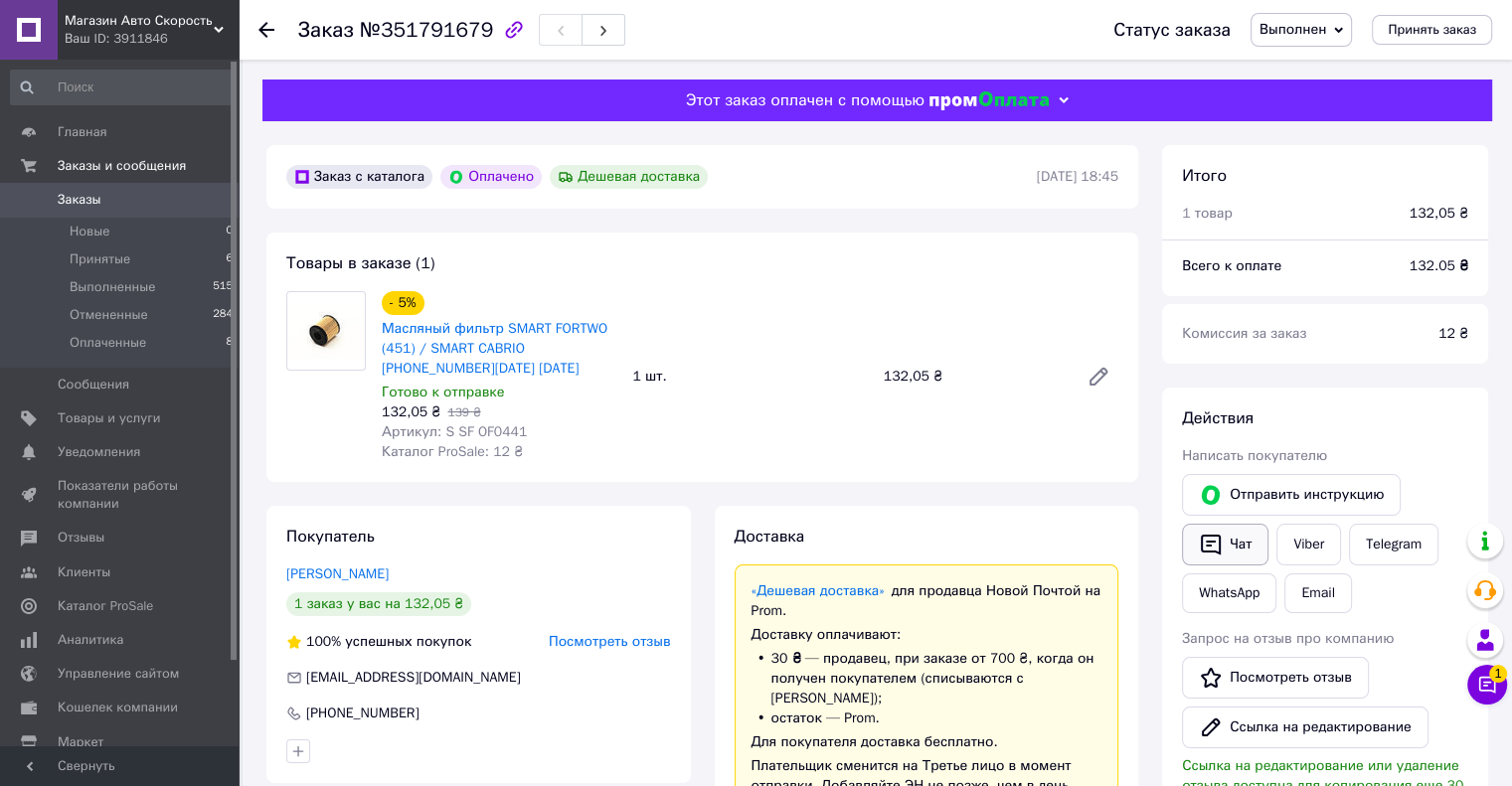 click on "Чат" at bounding box center [1225, 545] 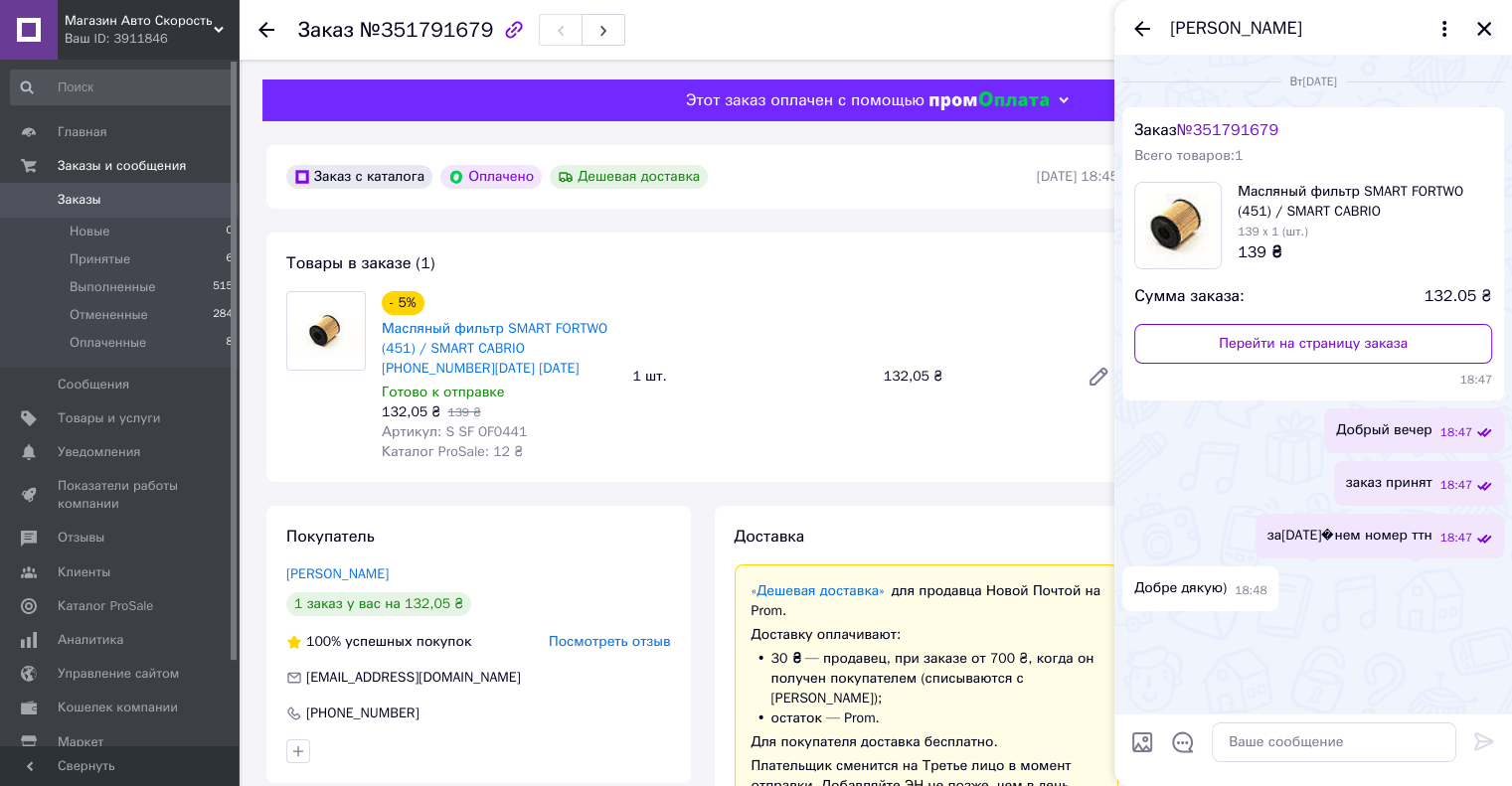 click 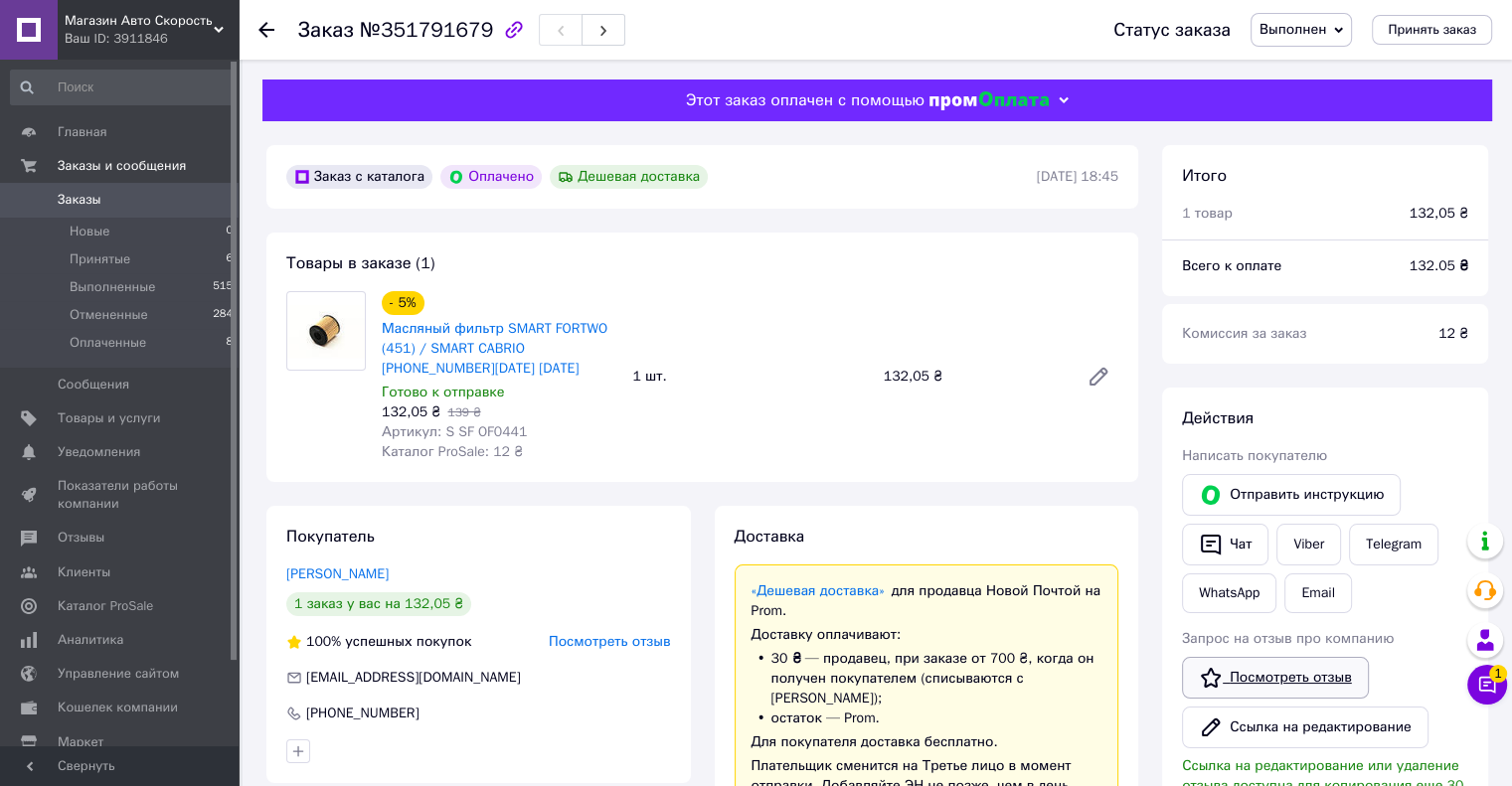 click on "Посмотреть отзыв" at bounding box center [1275, 678] 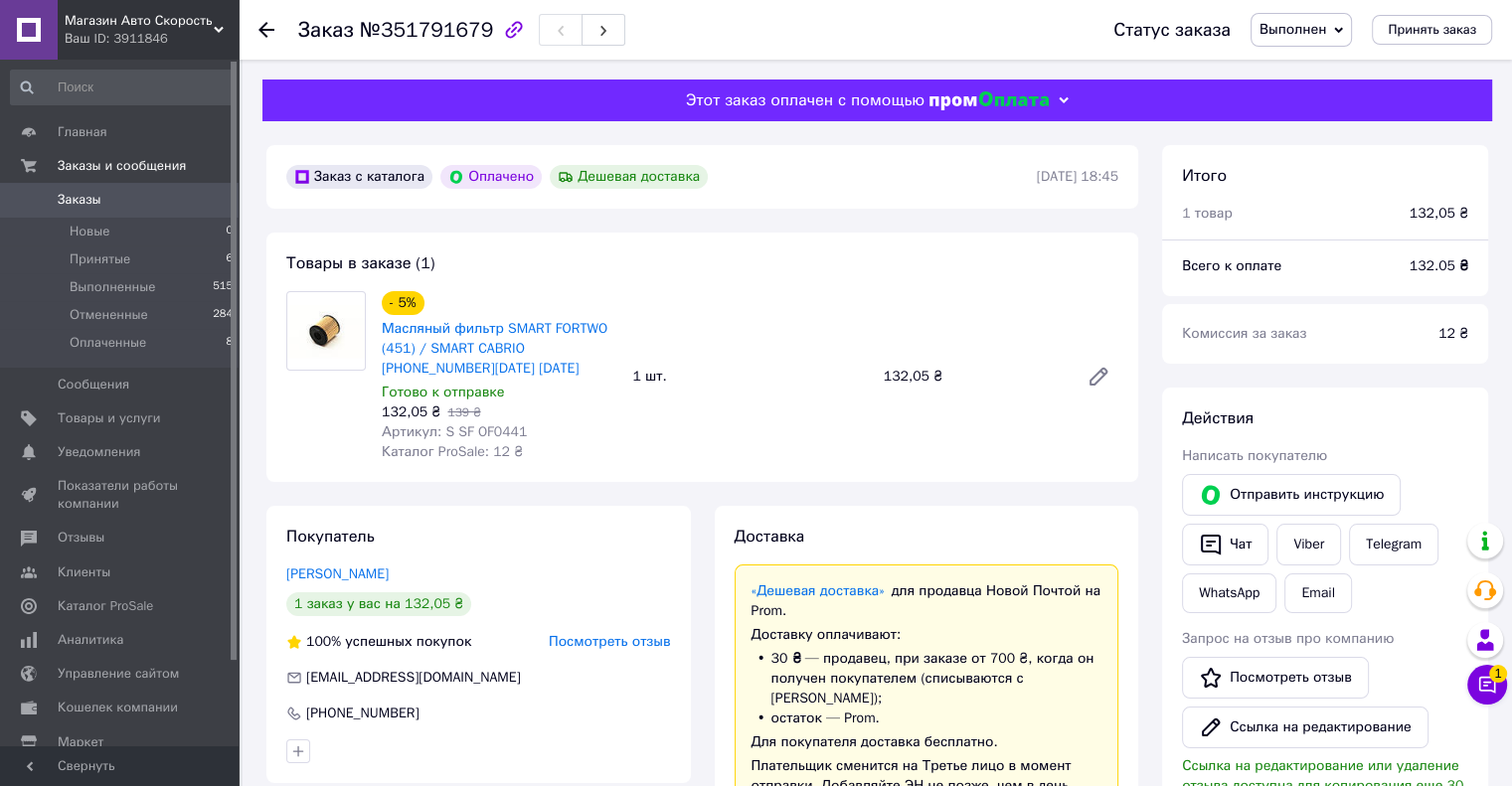 click on "Заказы" at bounding box center [80, 200] 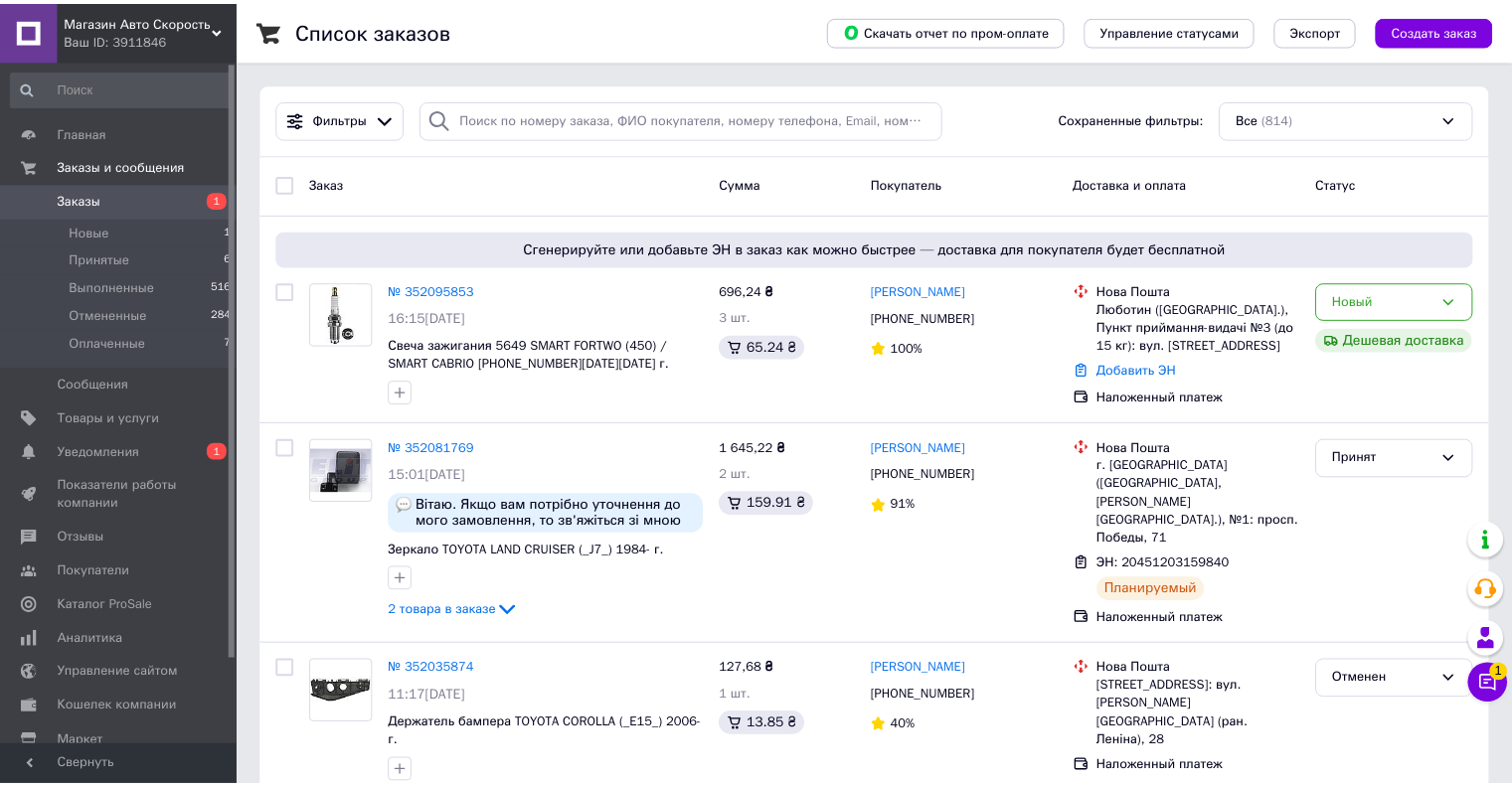 scroll, scrollTop: 0, scrollLeft: 0, axis: both 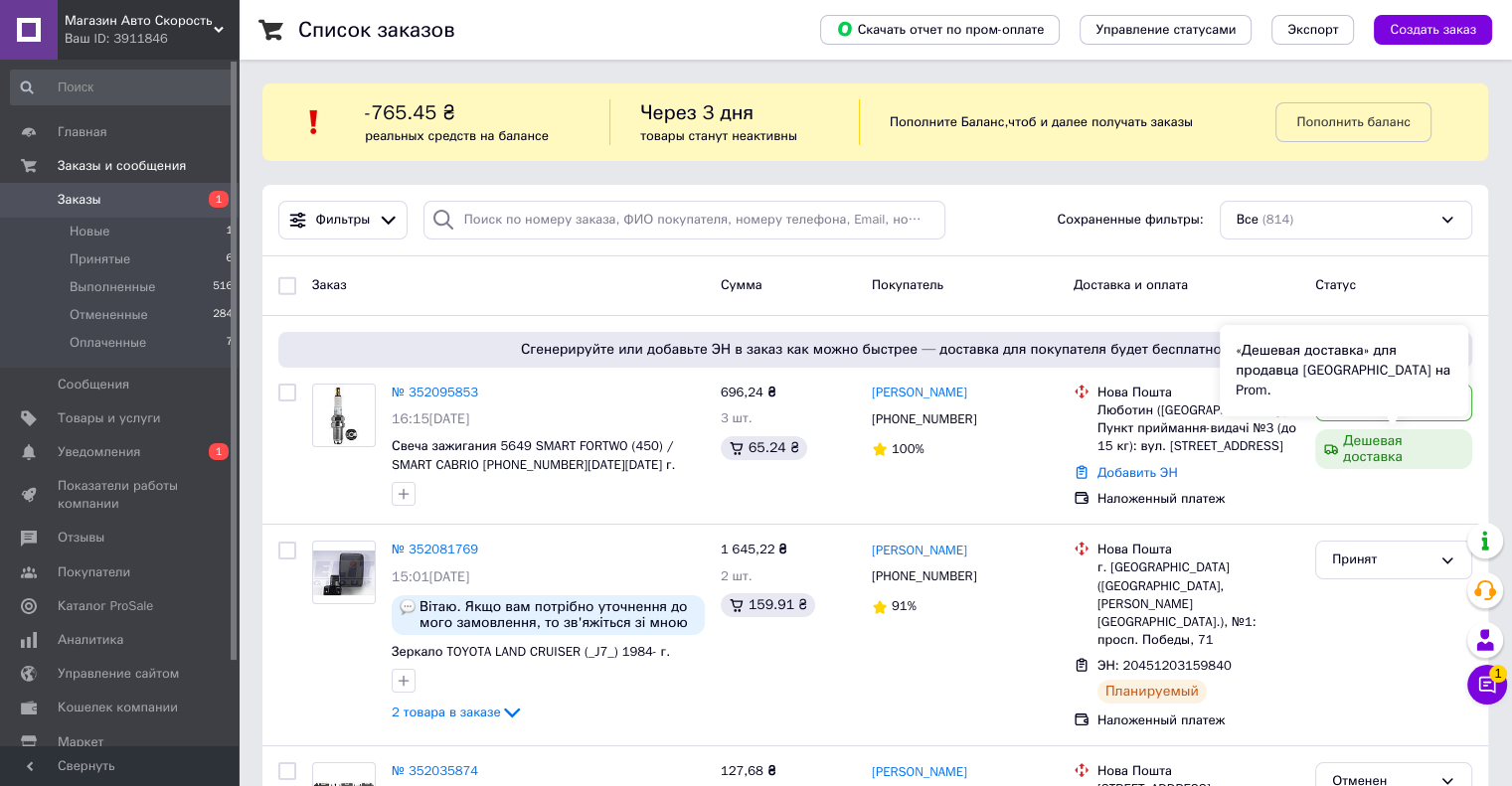 click on "«Дешевая доставка» для продавца [GEOGRAPHIC_DATA] на Prom." at bounding box center [1344, 371] 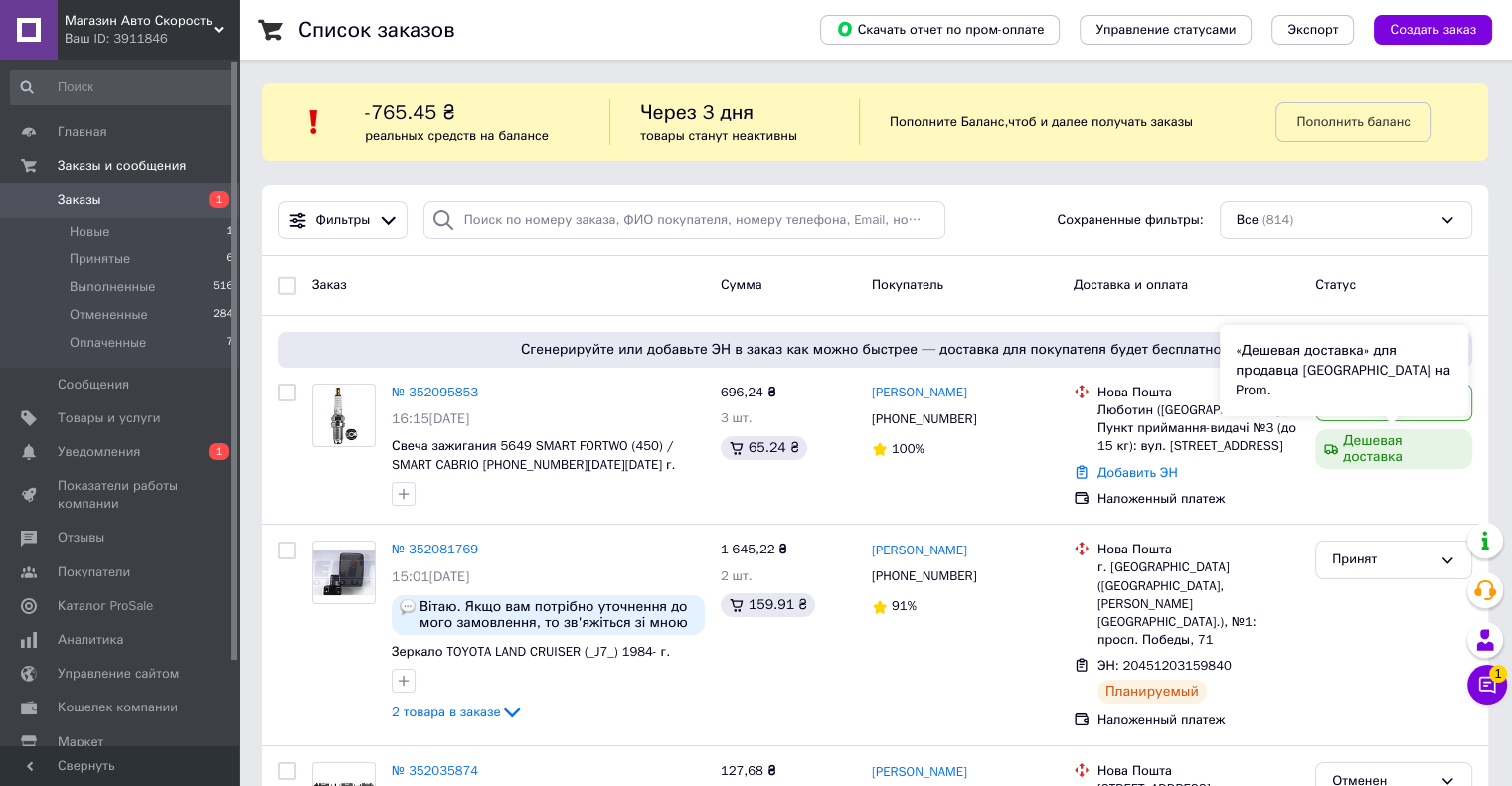 click on "«Дешевая доставка» для продавца [GEOGRAPHIC_DATA] на Prom." at bounding box center [1344, 371] 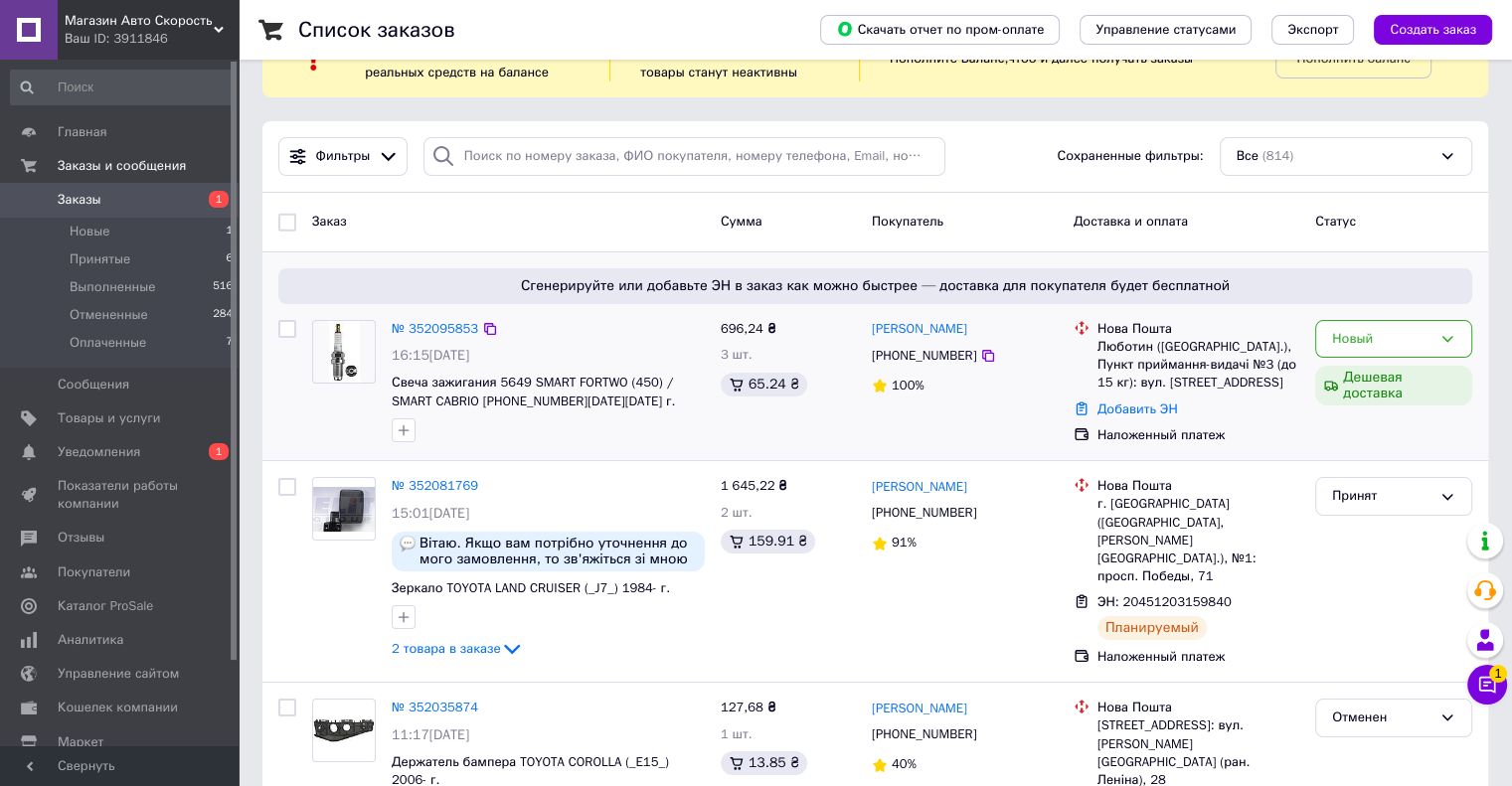 scroll, scrollTop: 99, scrollLeft: 0, axis: vertical 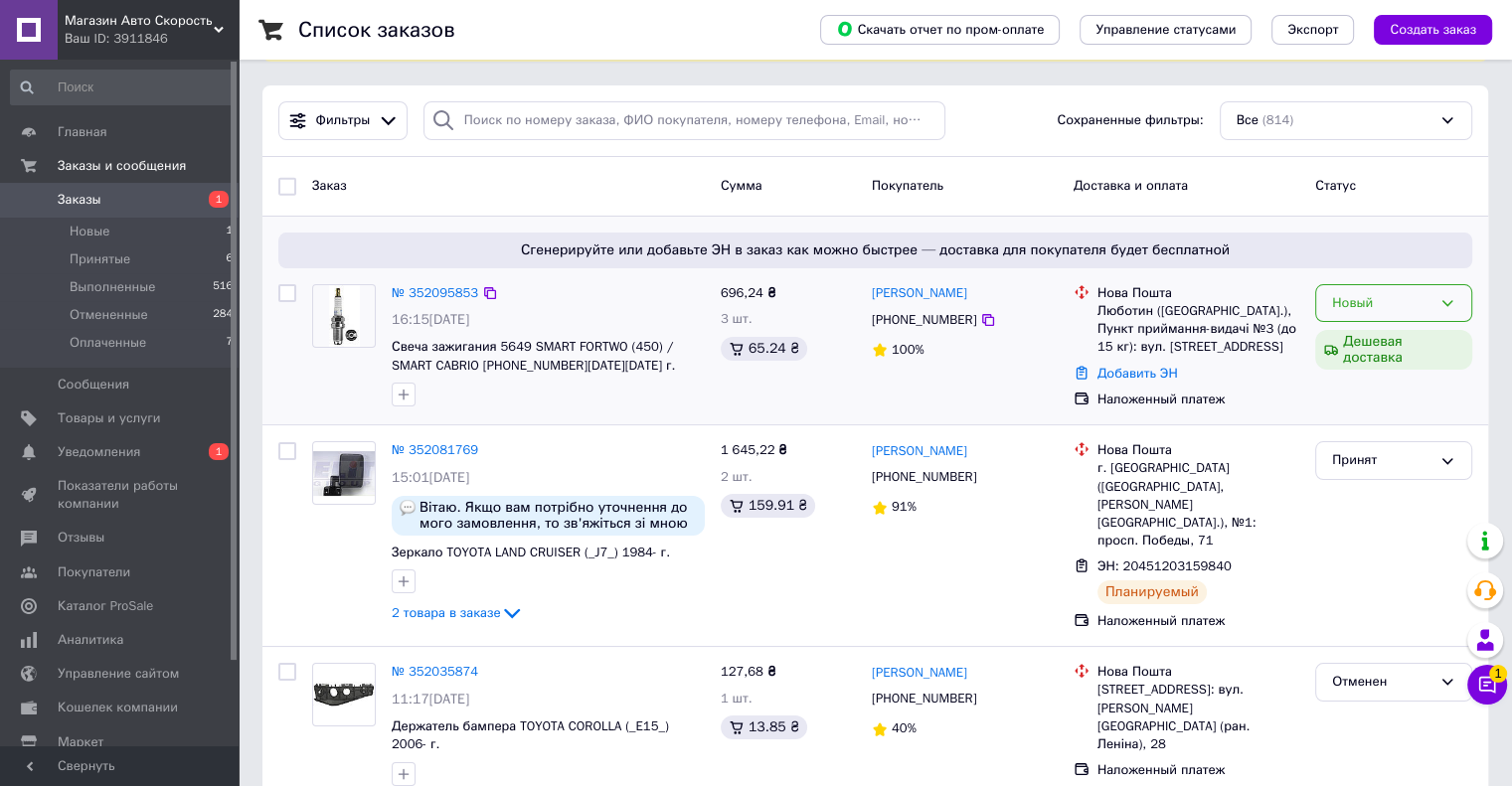 click on "Новый" at bounding box center (1394, 303) 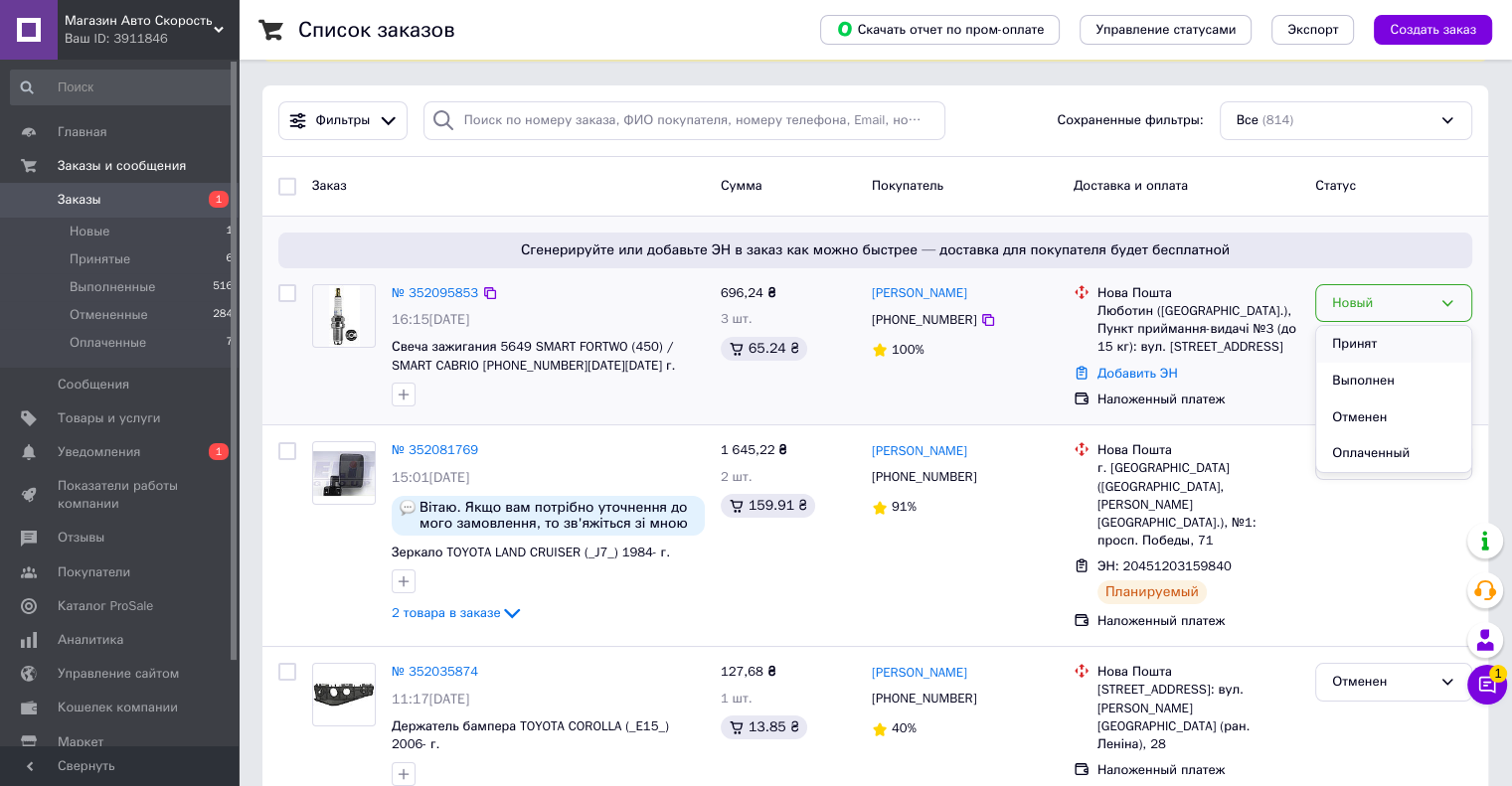 click on "Принят" at bounding box center [1394, 344] 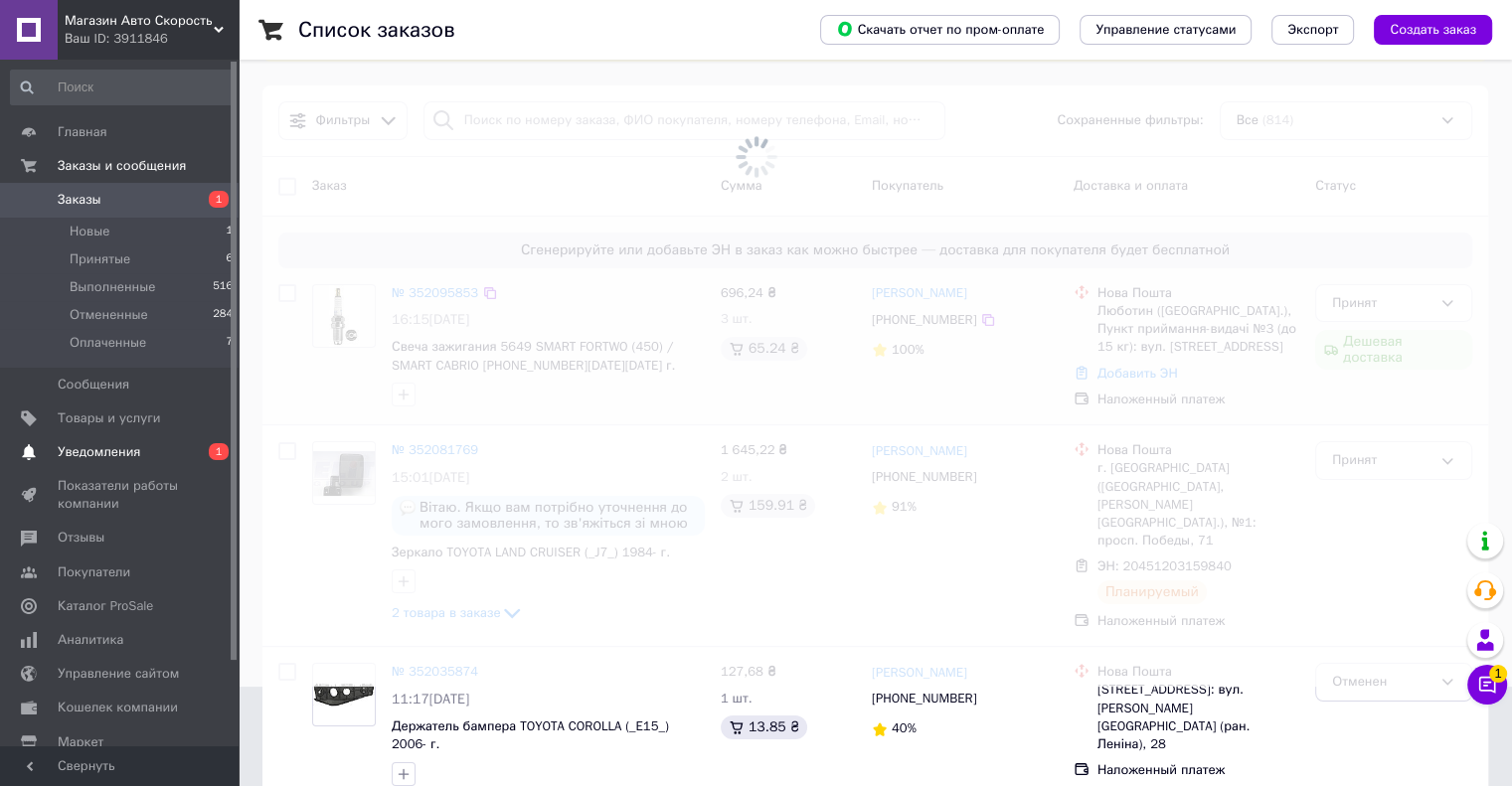 click on "Уведомления" at bounding box center (98, 452) 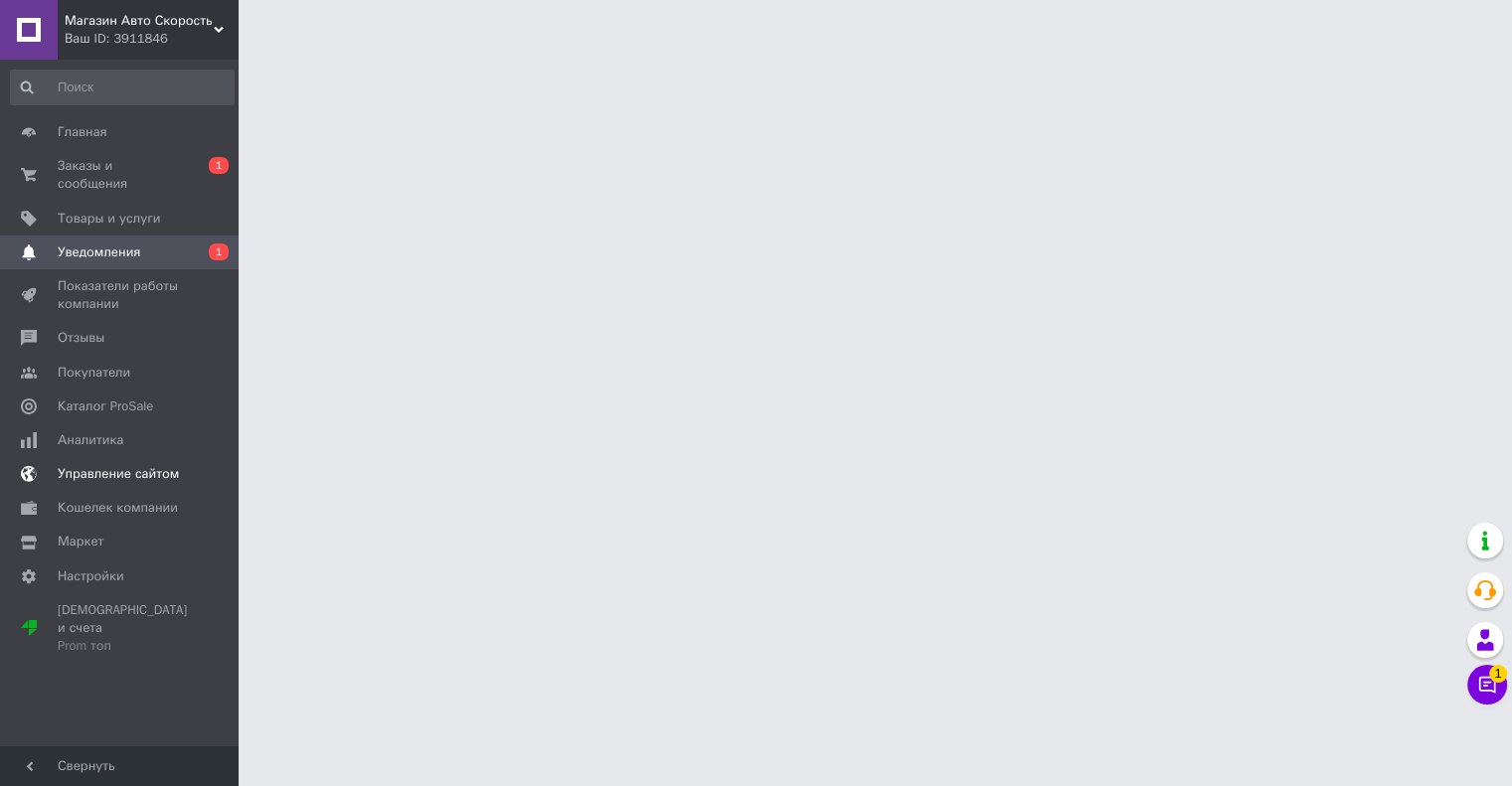 scroll, scrollTop: 0, scrollLeft: 0, axis: both 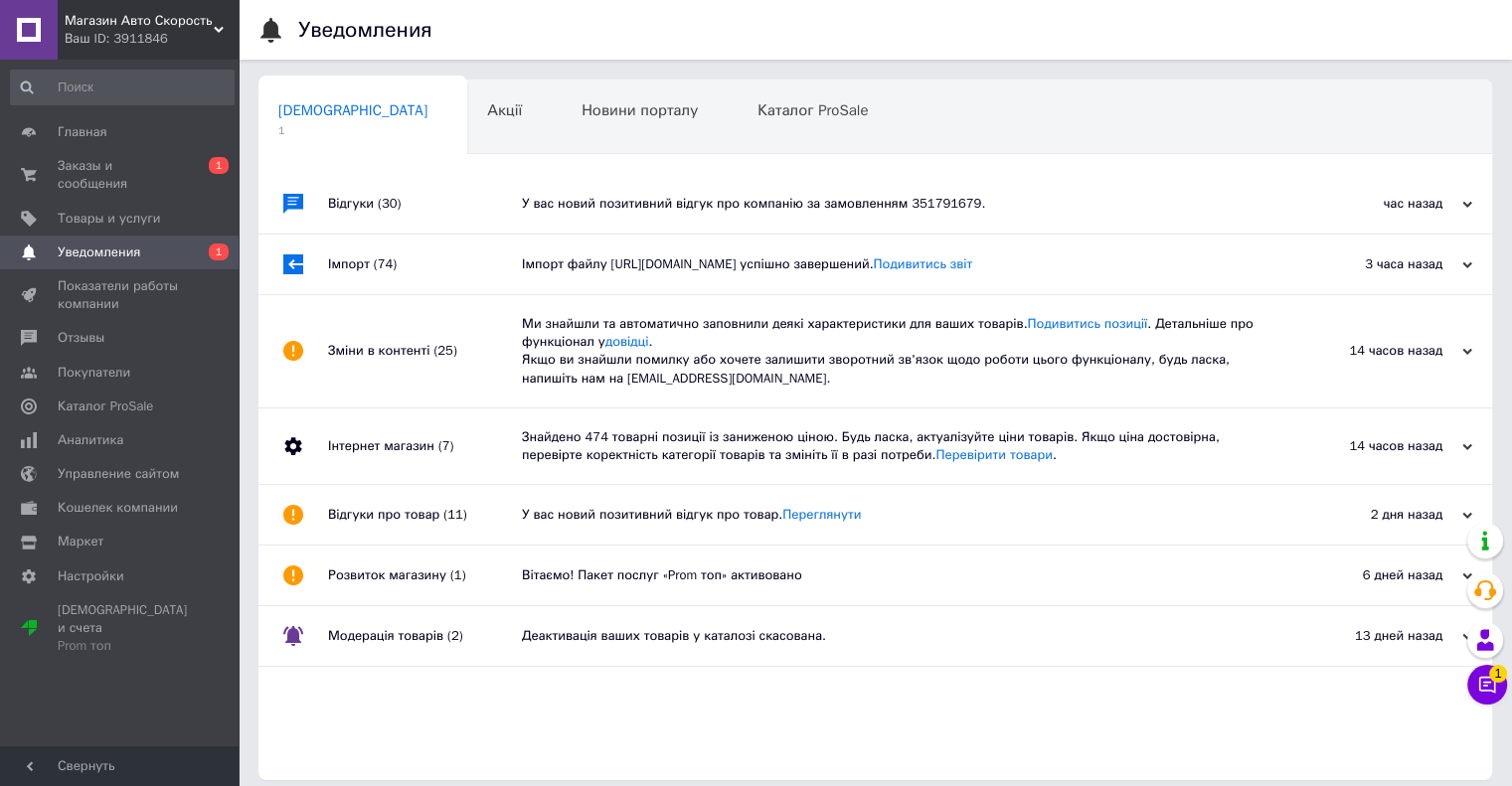 click on "У вас новий позитивний відгук про компанію за замовленням 351791679." at bounding box center [898, 204] 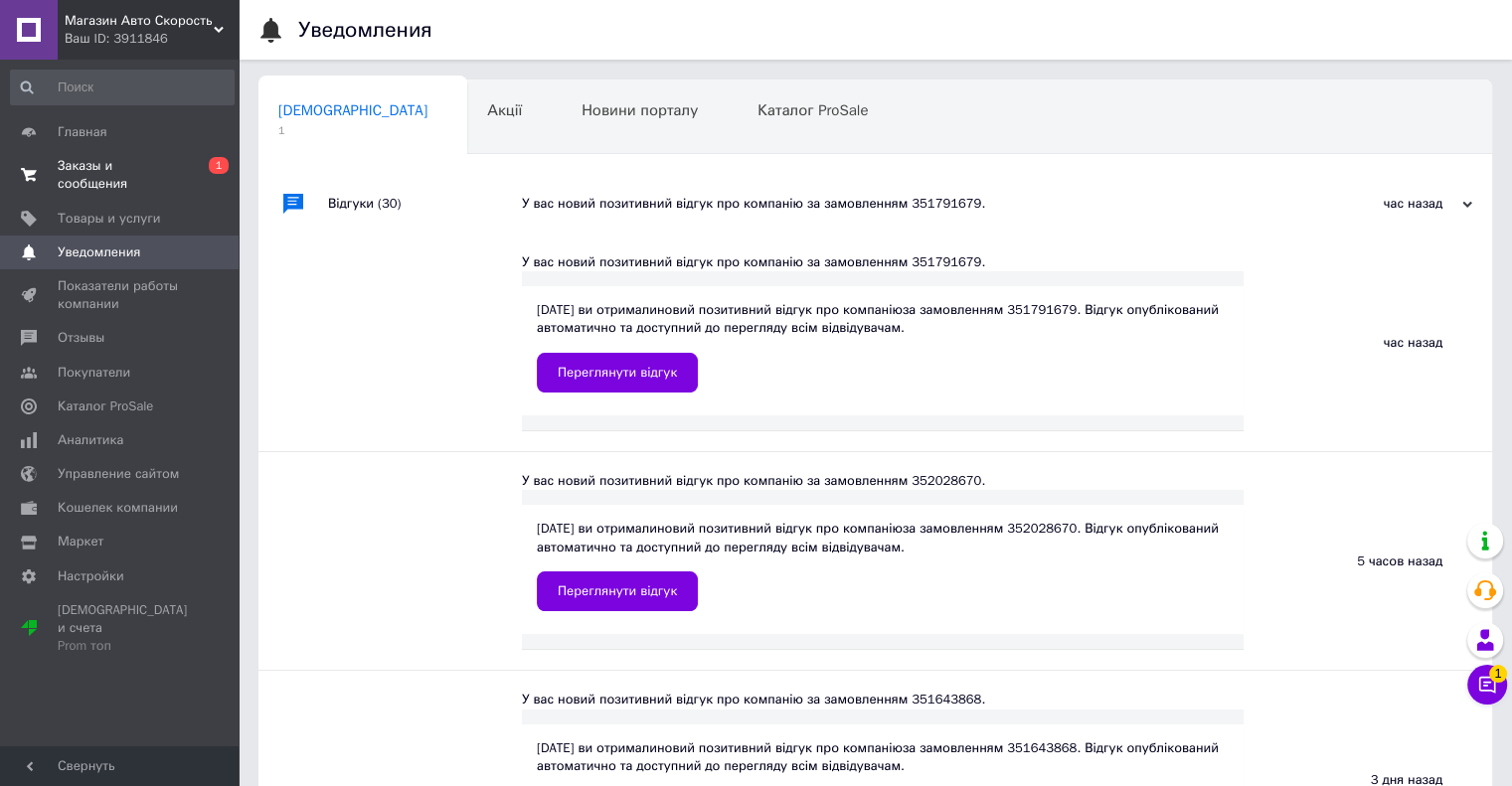 click on "Заказы и сообщения" at bounding box center [120, 175] 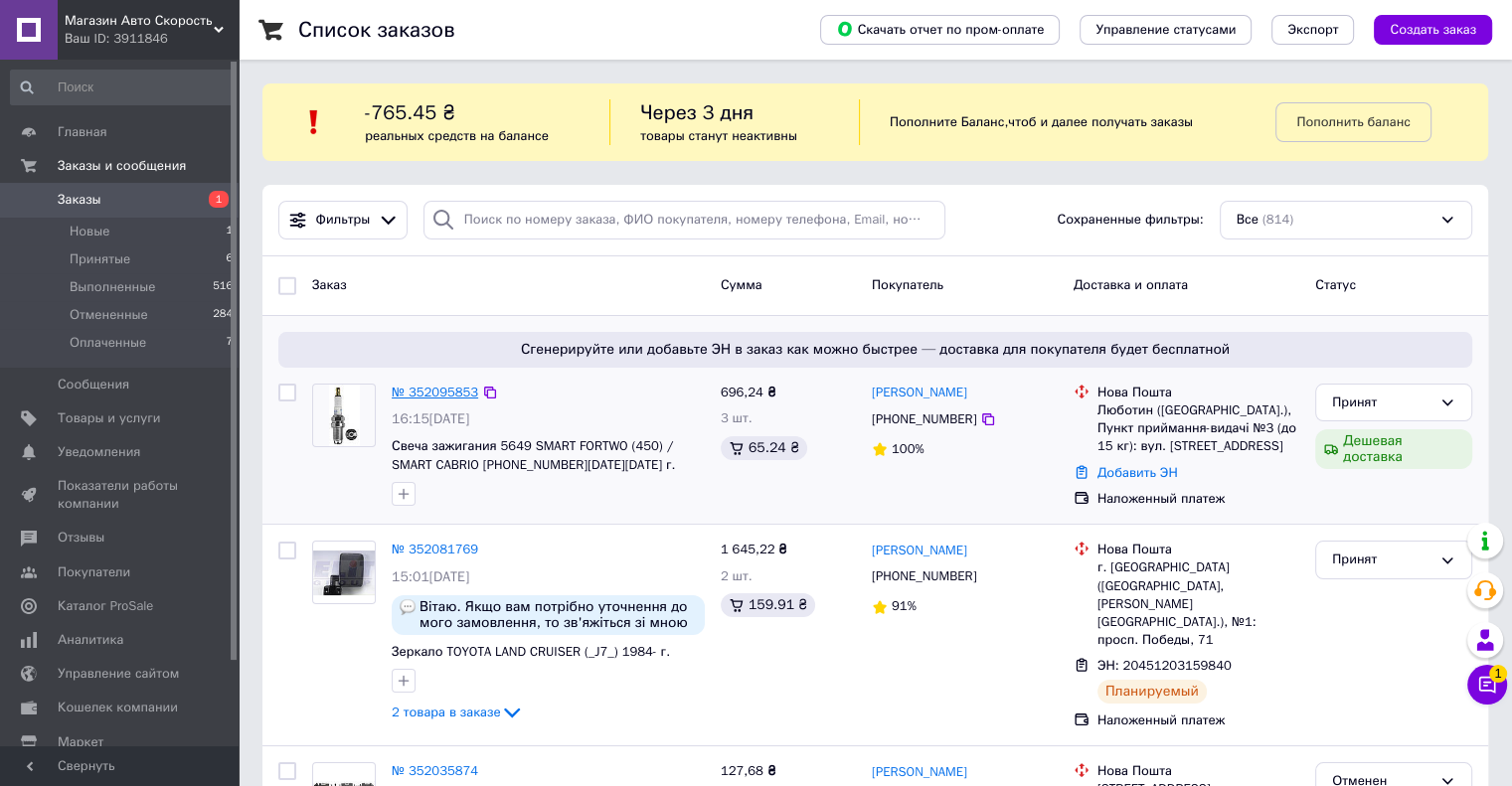 click on "№ 352095853" at bounding box center (434, 392) 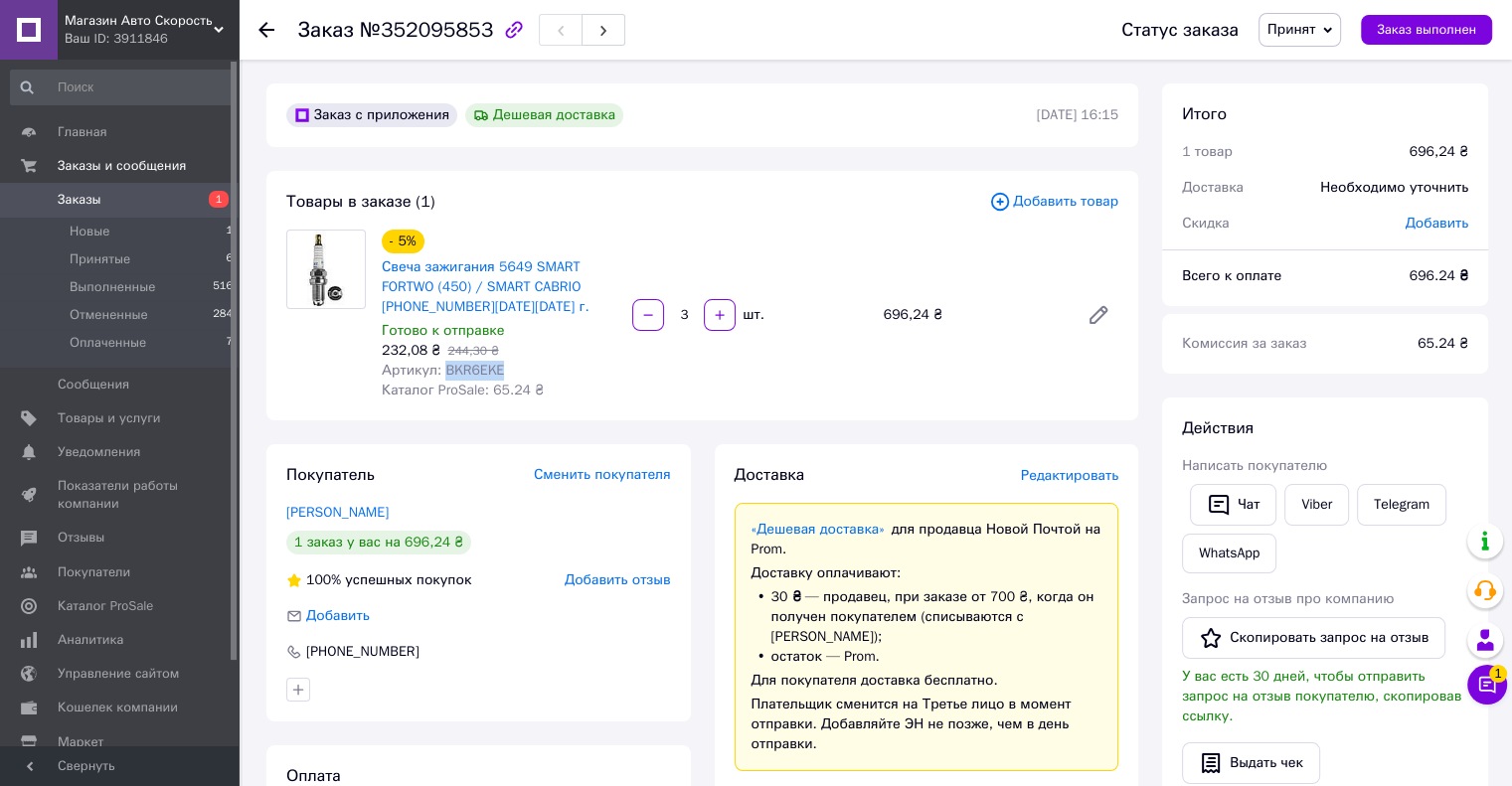 drag, startPoint x: 441, startPoint y: 369, endPoint x: 534, endPoint y: 371, distance: 93.0215 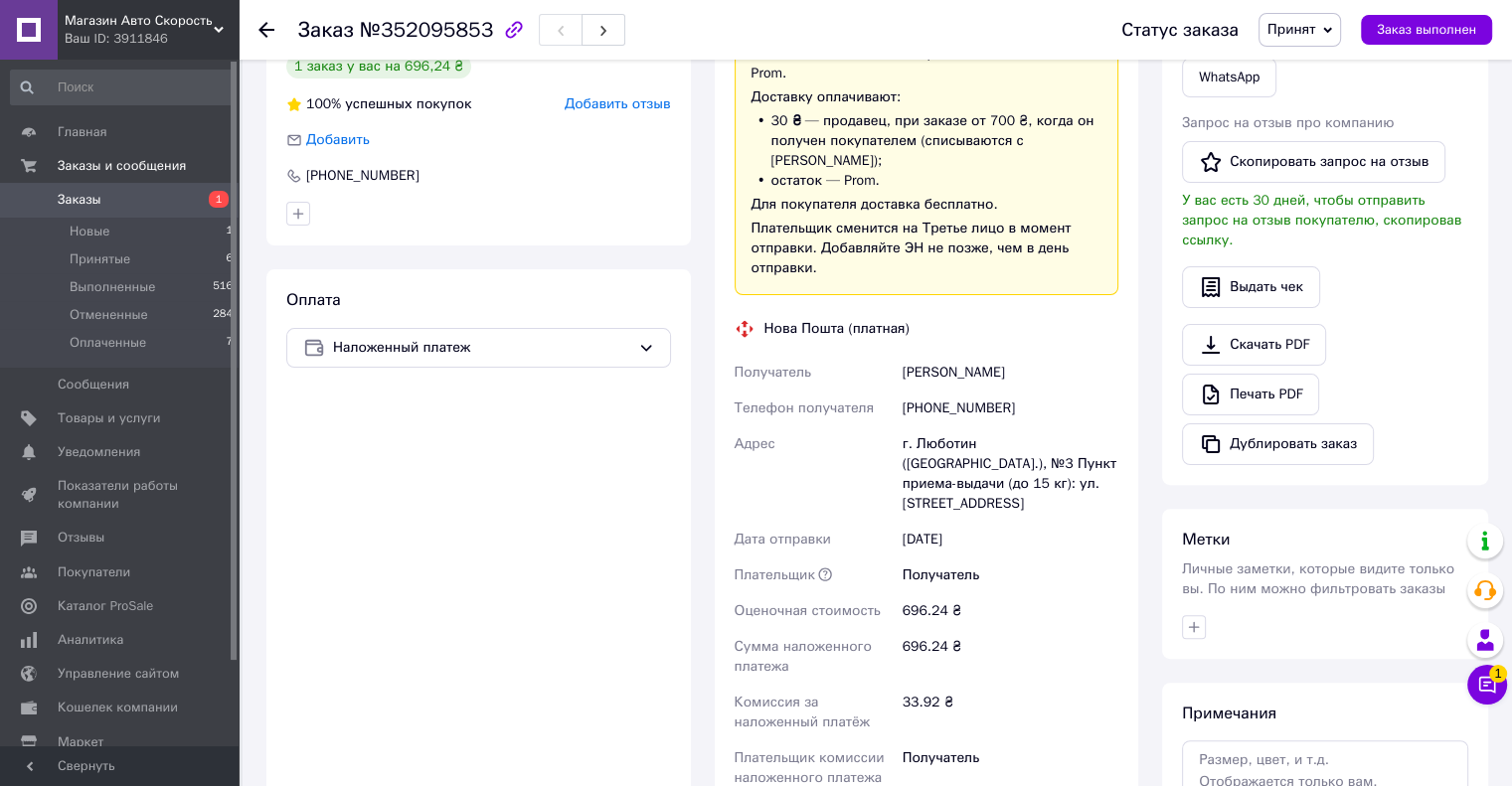 scroll, scrollTop: 497, scrollLeft: 0, axis: vertical 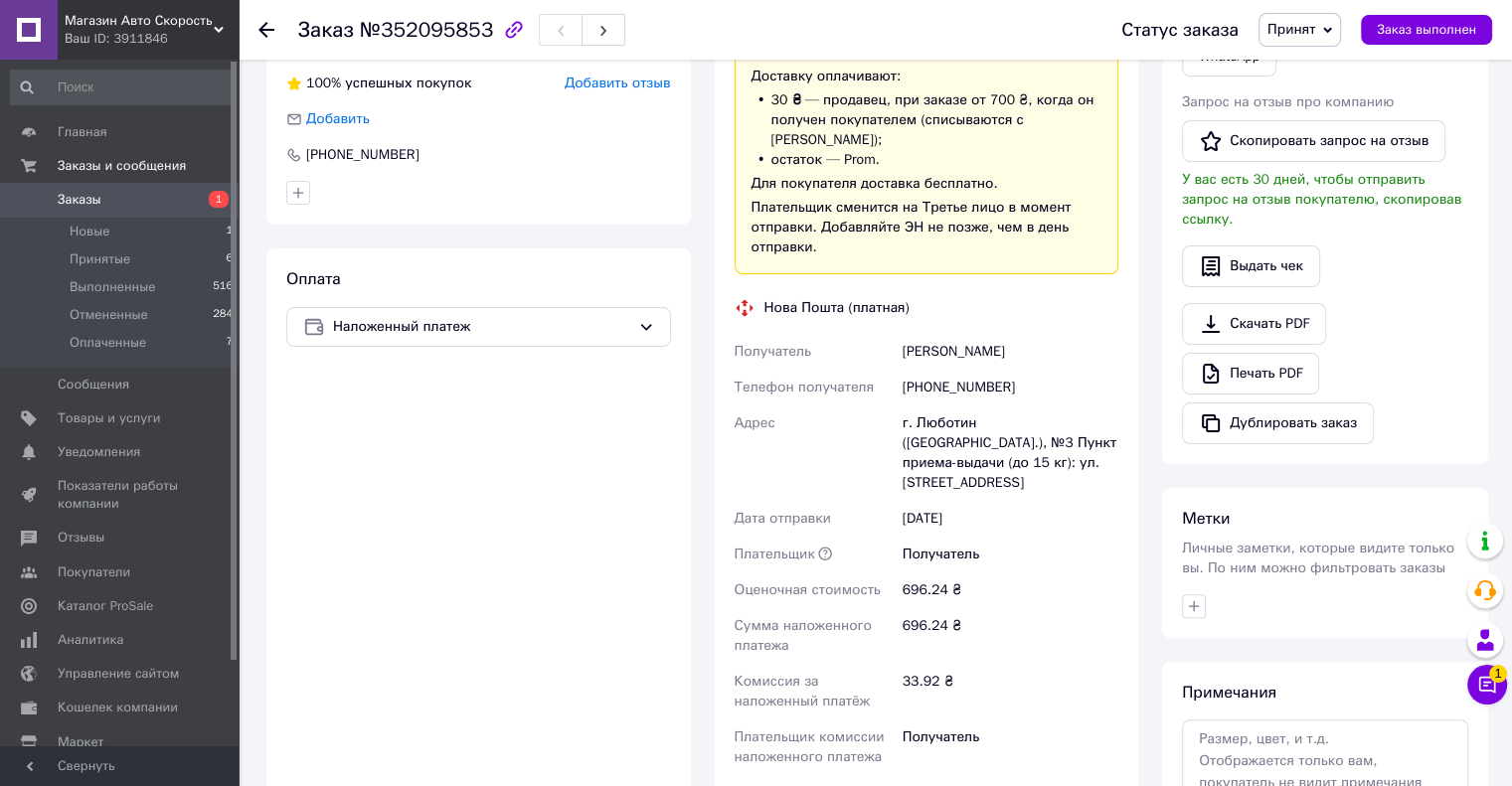 click on "Заказы" at bounding box center [120, 200] 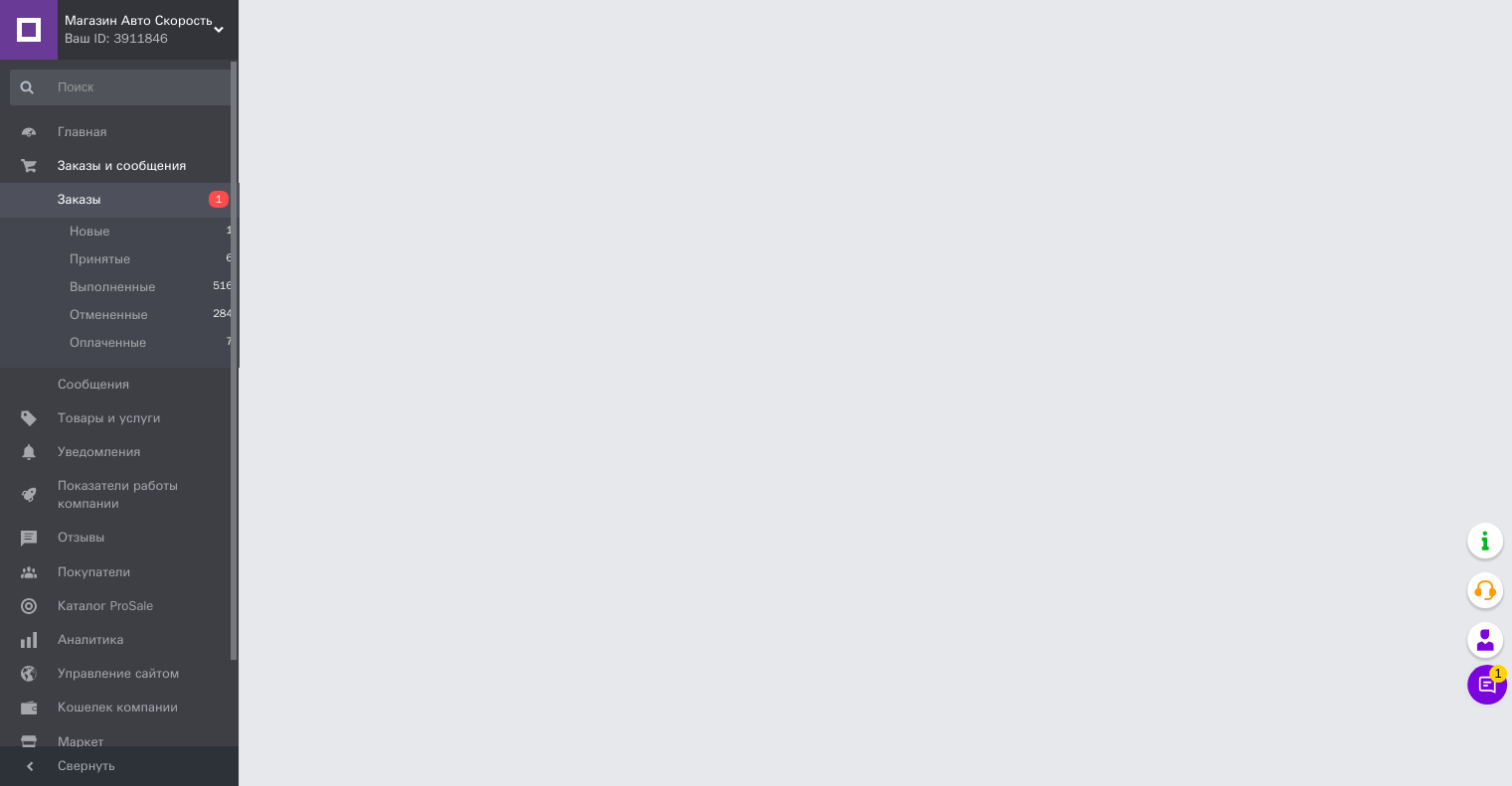 scroll, scrollTop: 0, scrollLeft: 0, axis: both 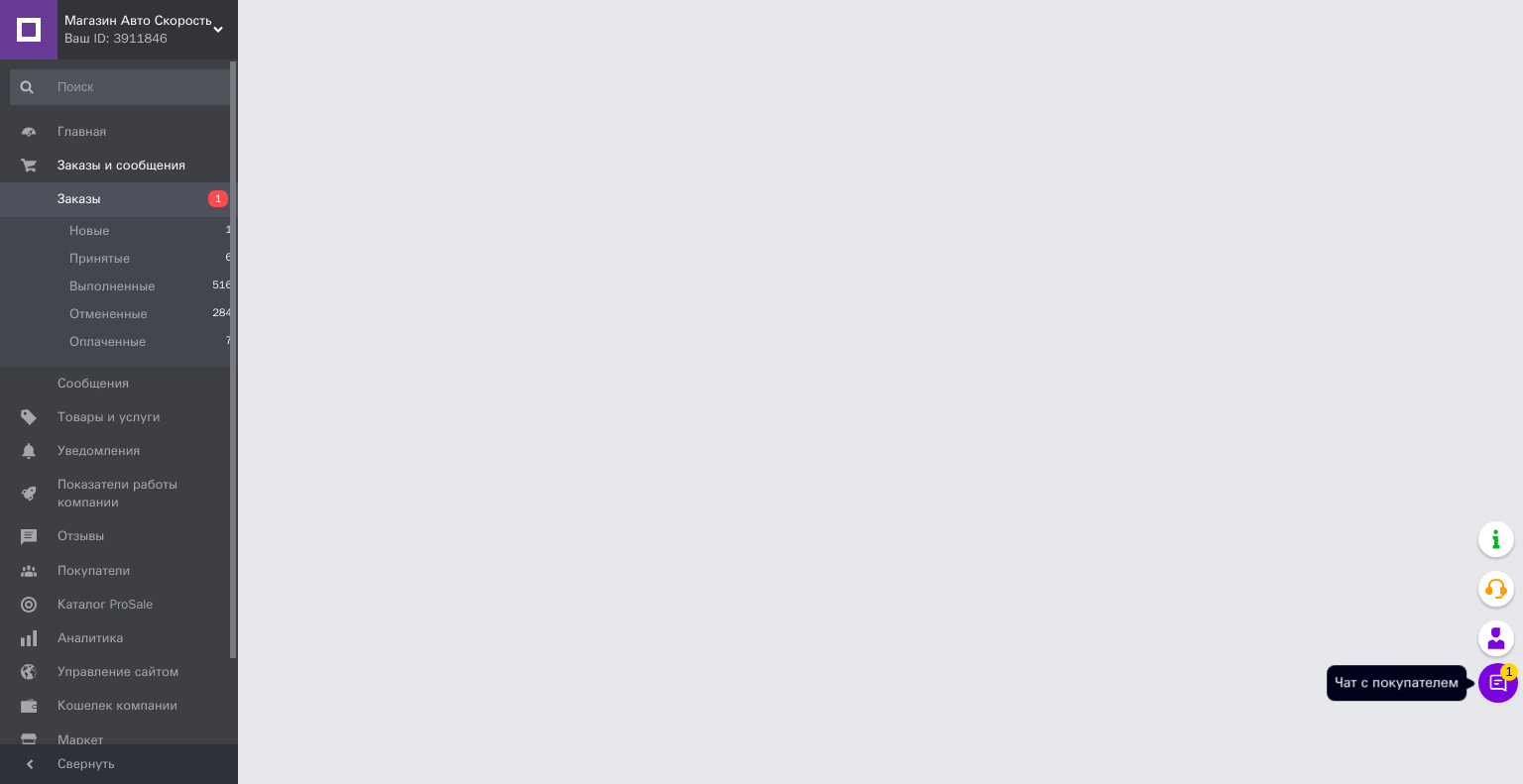 click 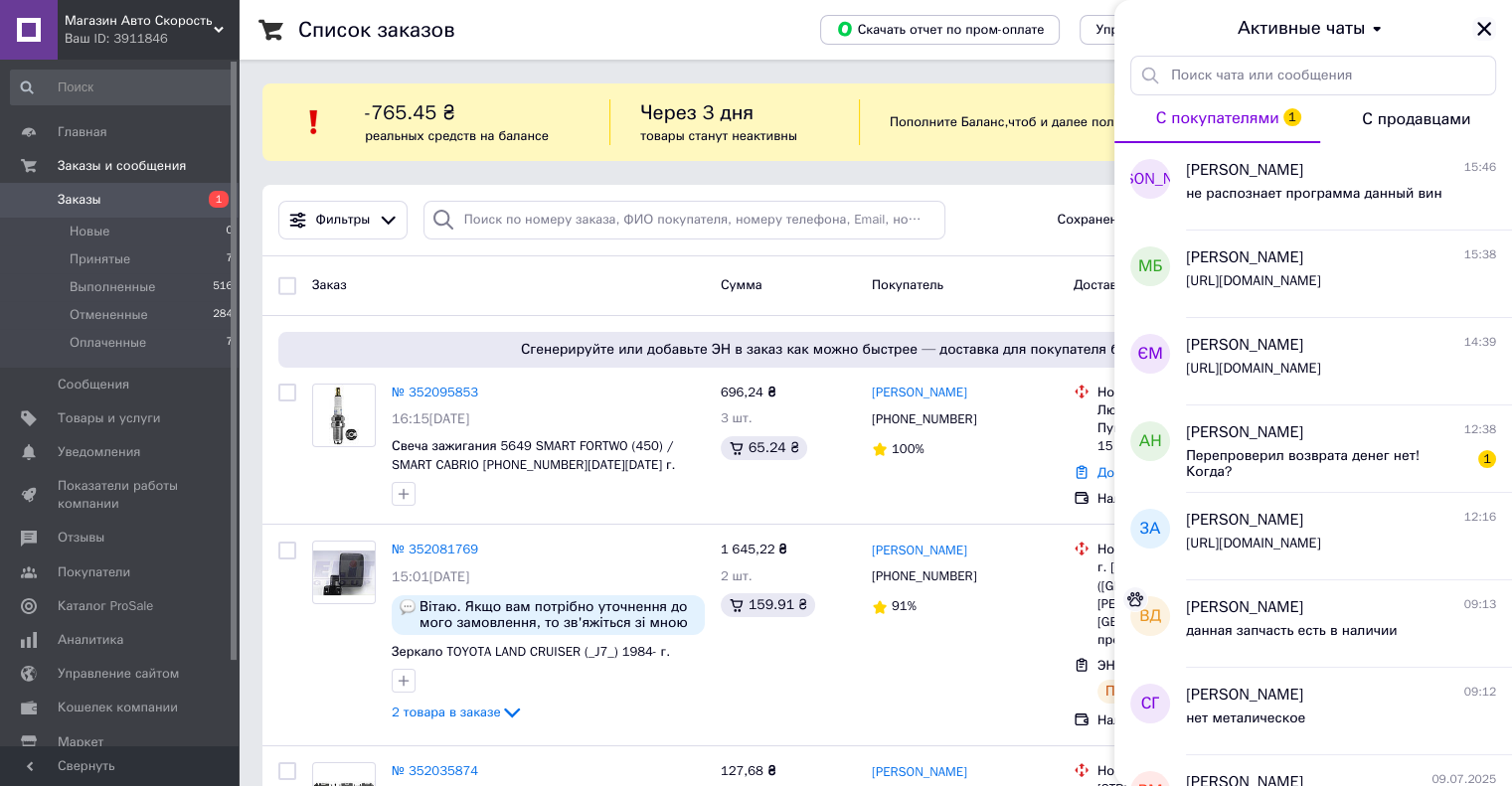 click 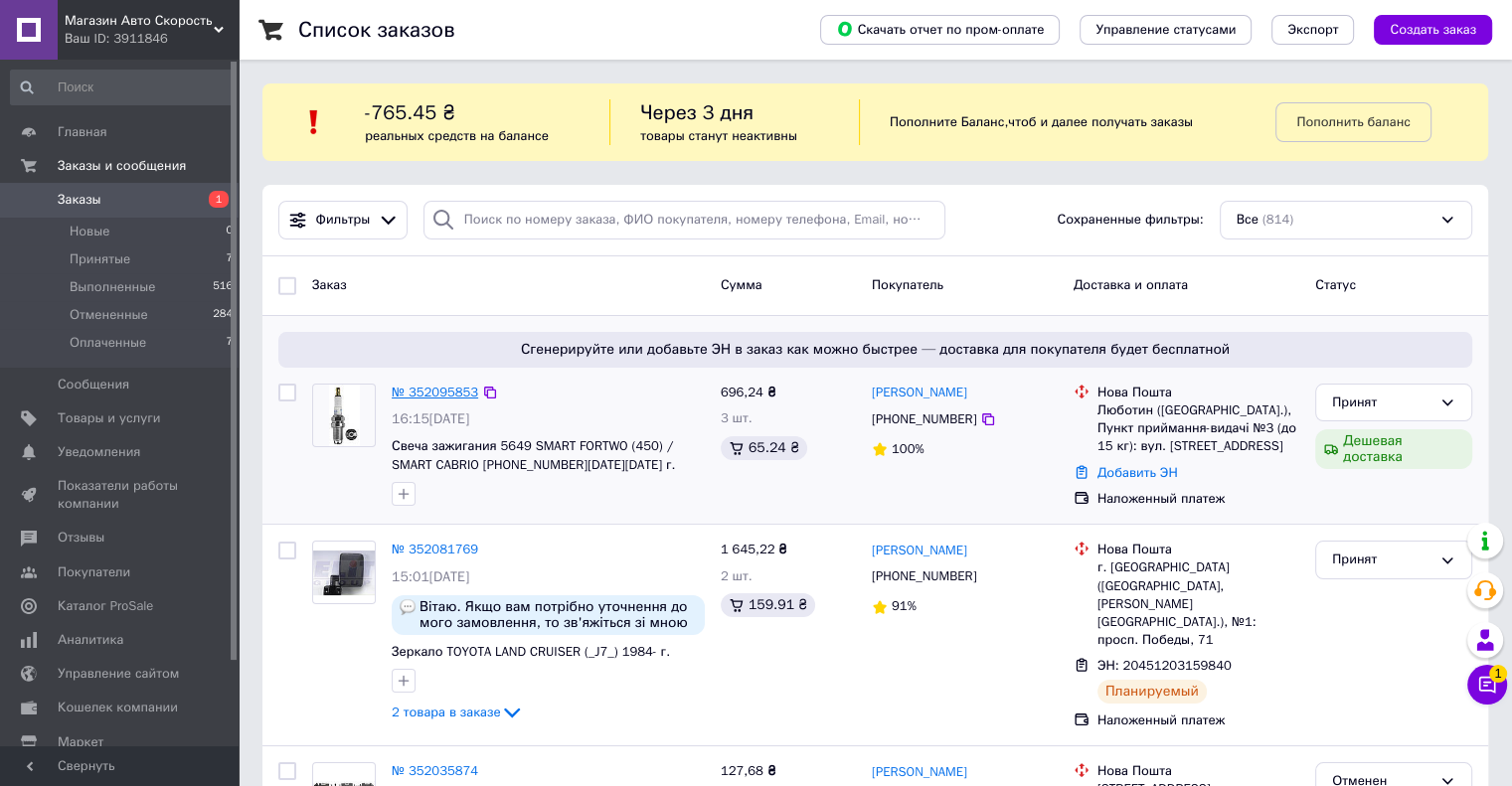 click on "№ 352095853" at bounding box center [434, 392] 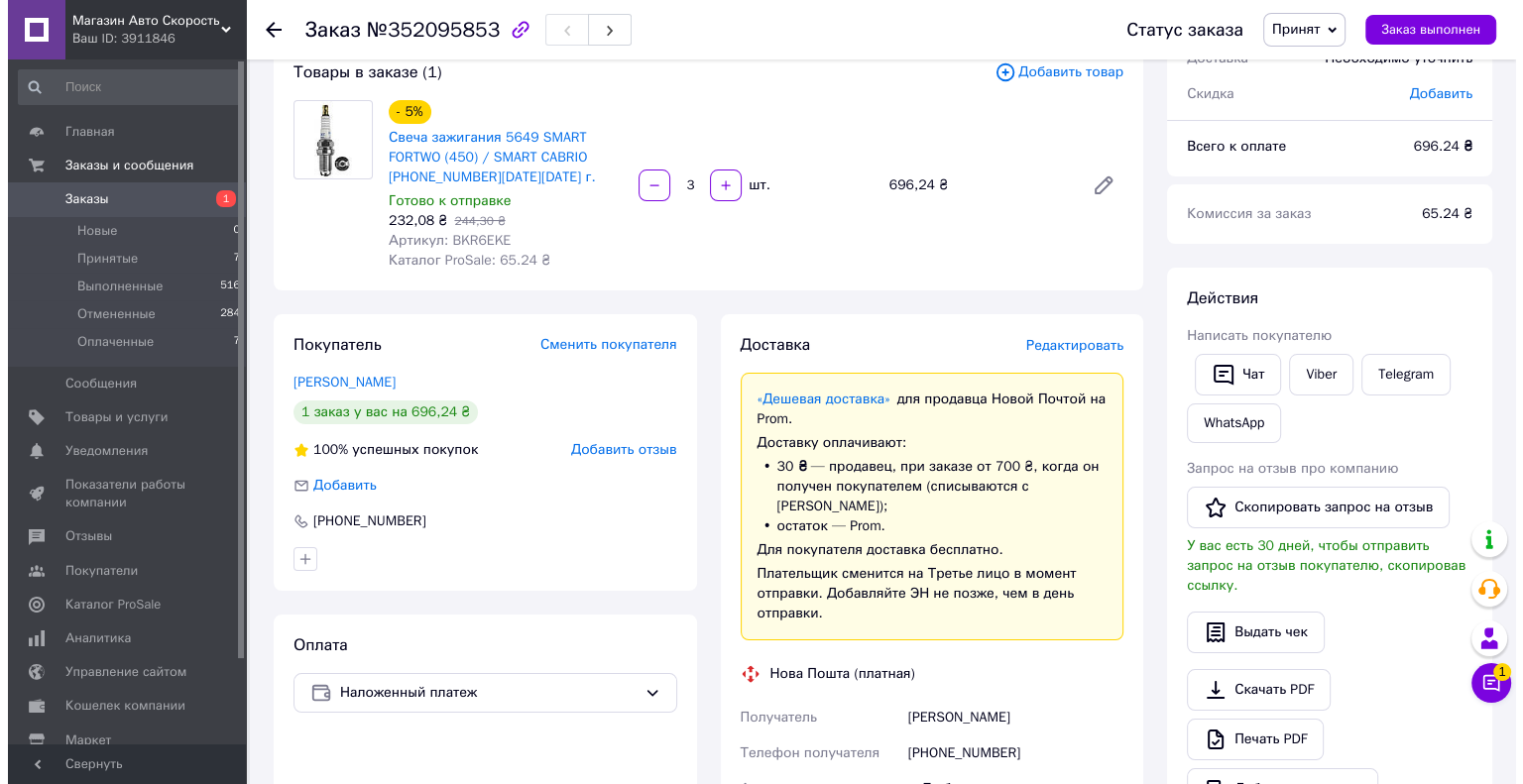 scroll, scrollTop: 0, scrollLeft: 0, axis: both 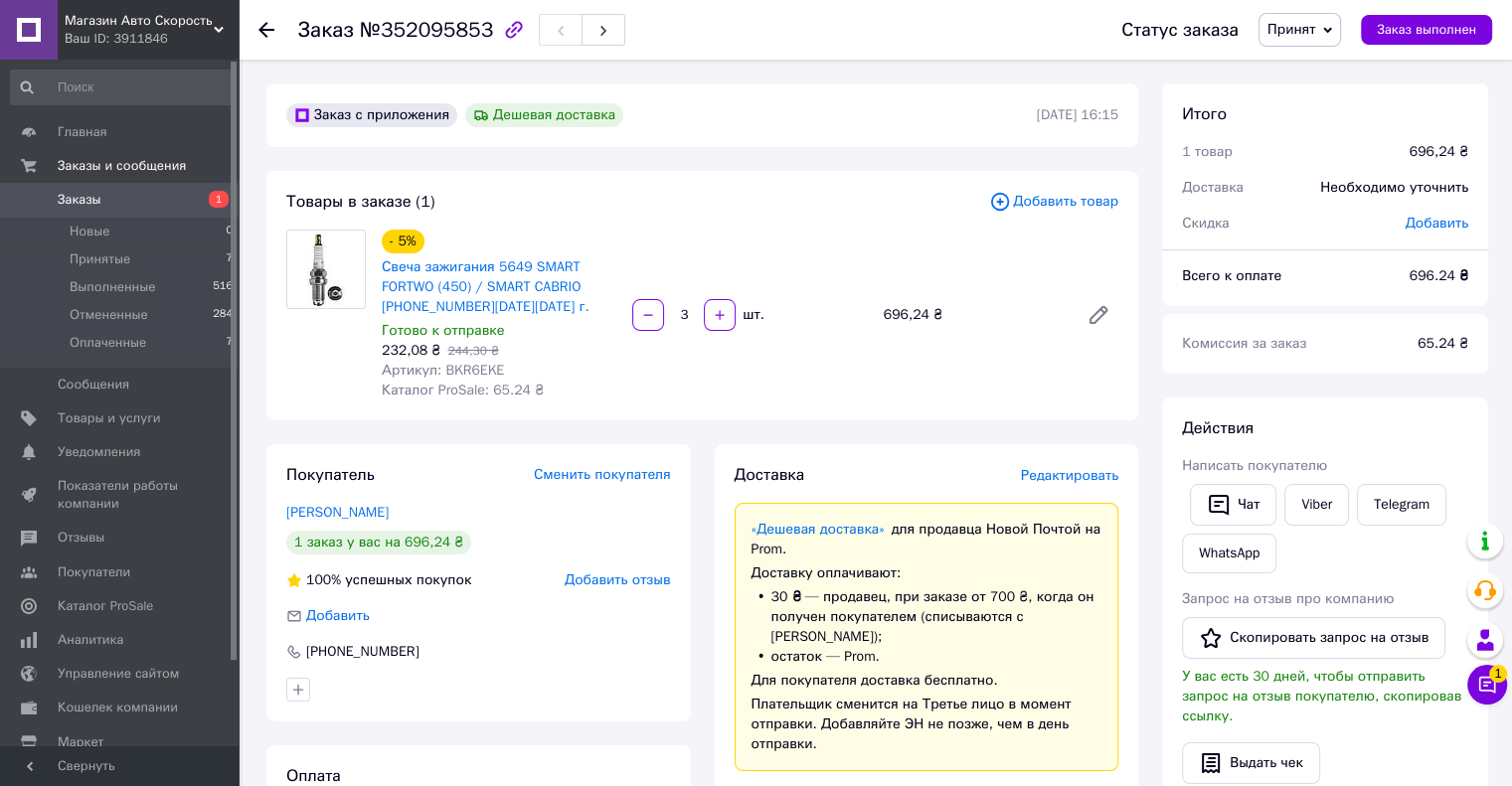 click on "Редактировать" at bounding box center (1070, 475) 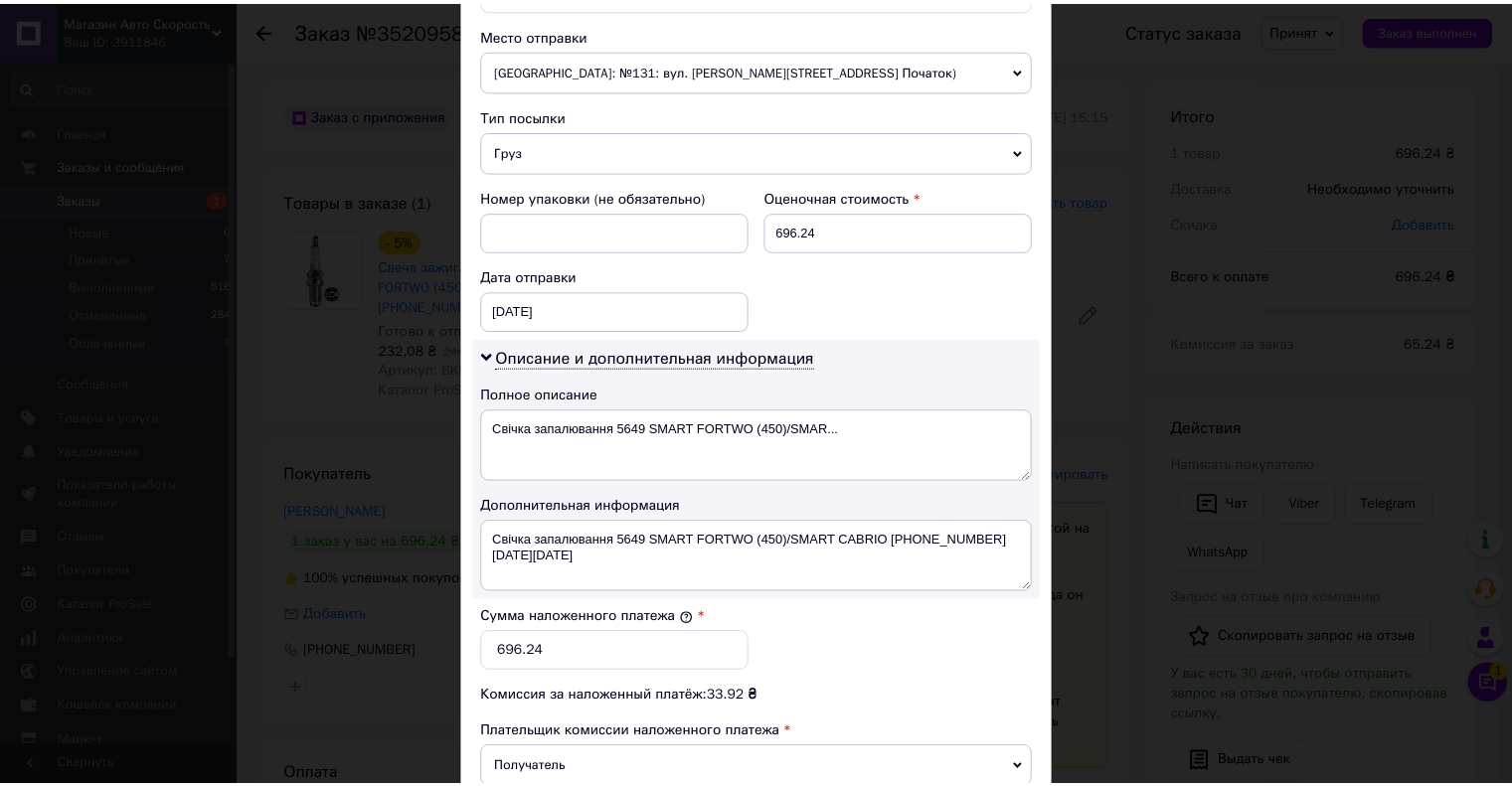 scroll, scrollTop: 894, scrollLeft: 0, axis: vertical 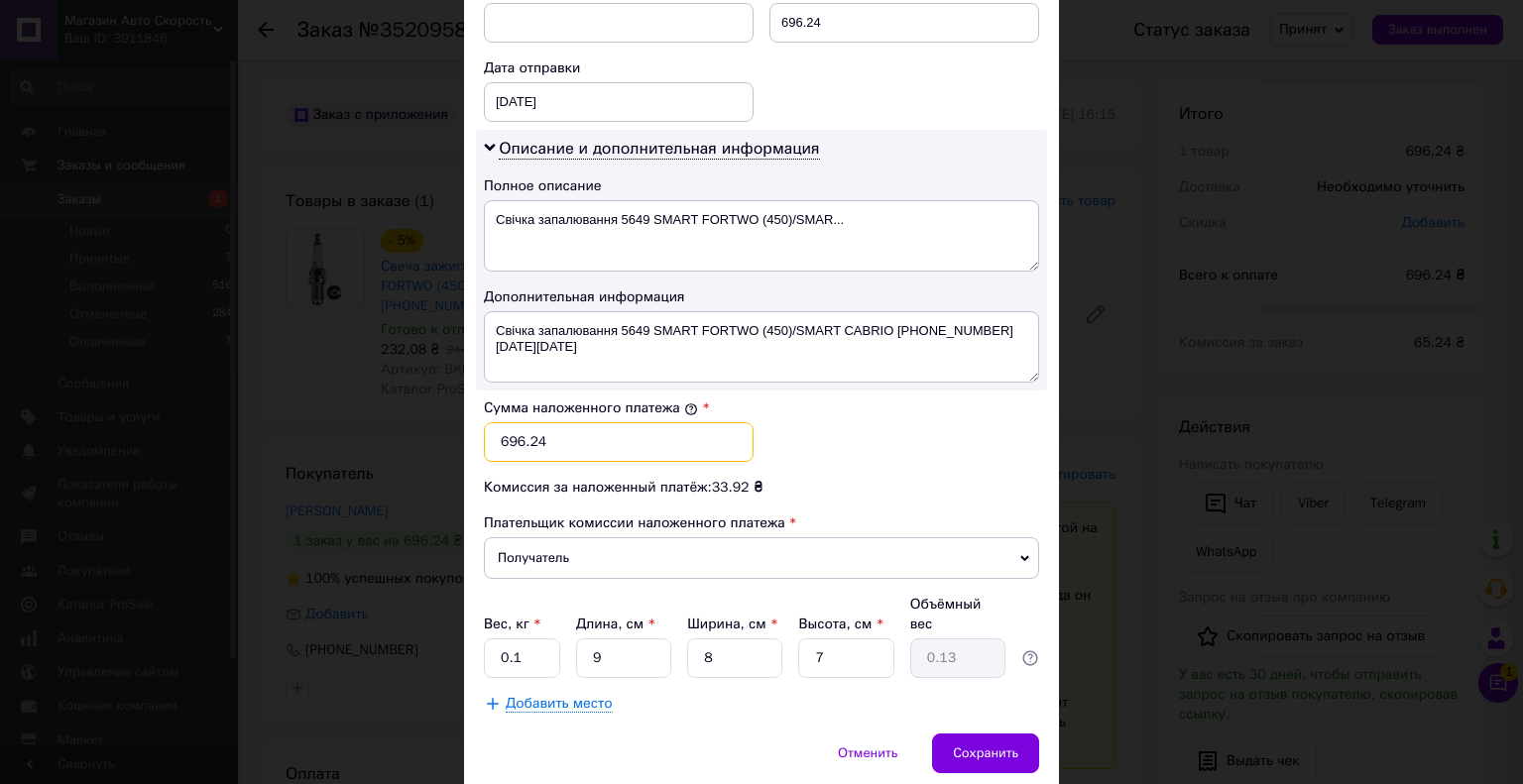 click on "696.24" at bounding box center (619, 442) 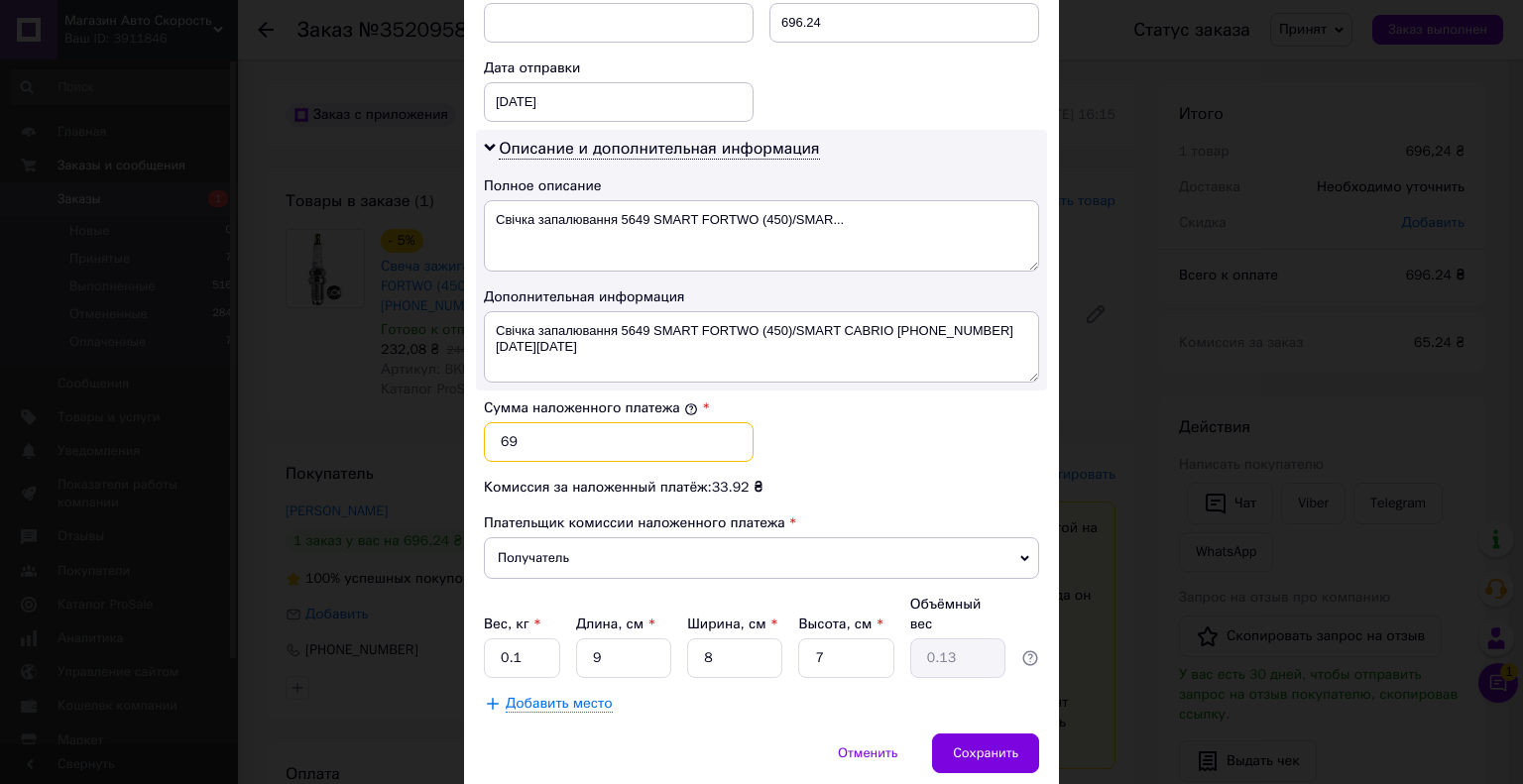 type on "6" 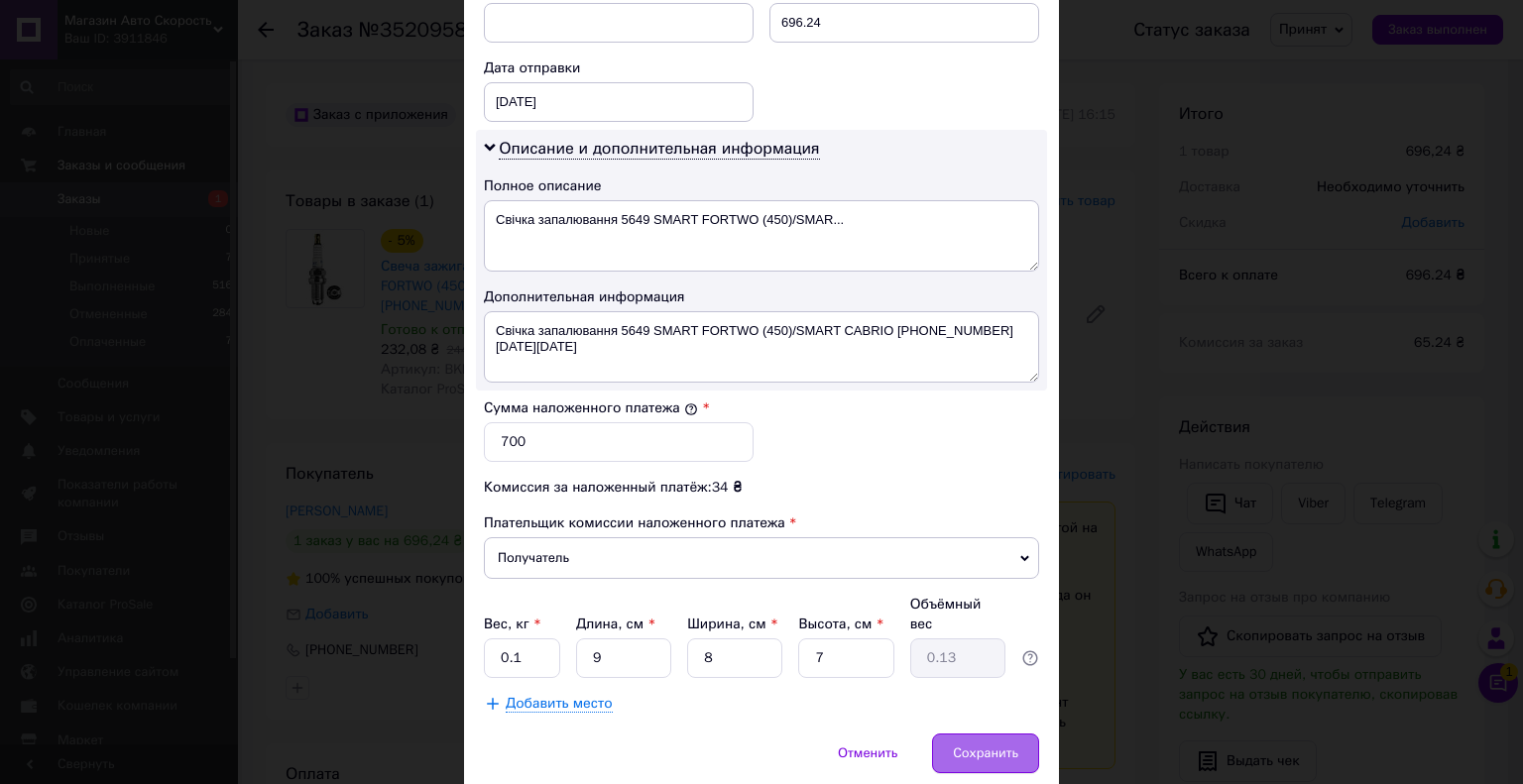 click on "Сохранить" at bounding box center (986, 753) 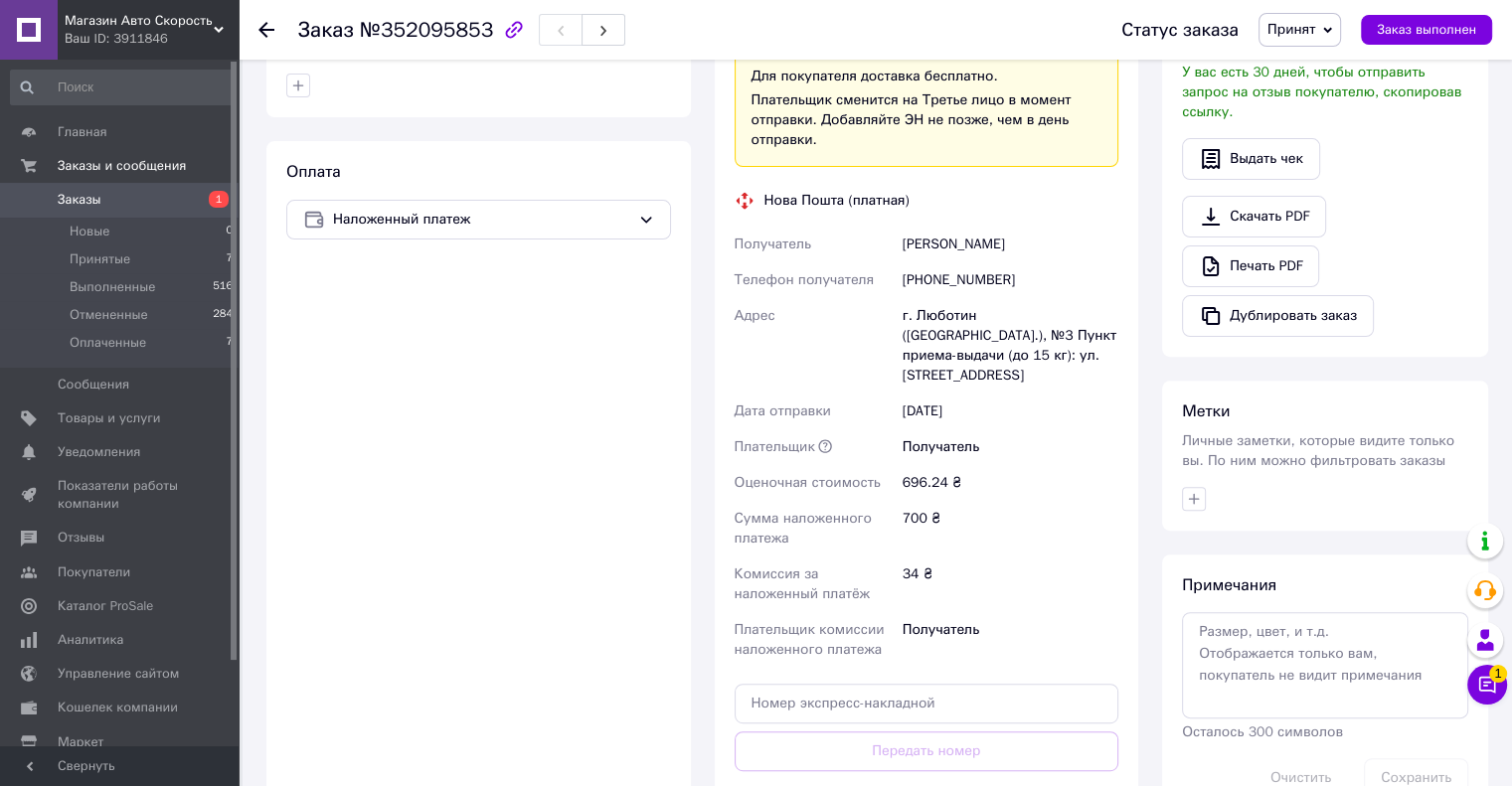 scroll, scrollTop: 795, scrollLeft: 0, axis: vertical 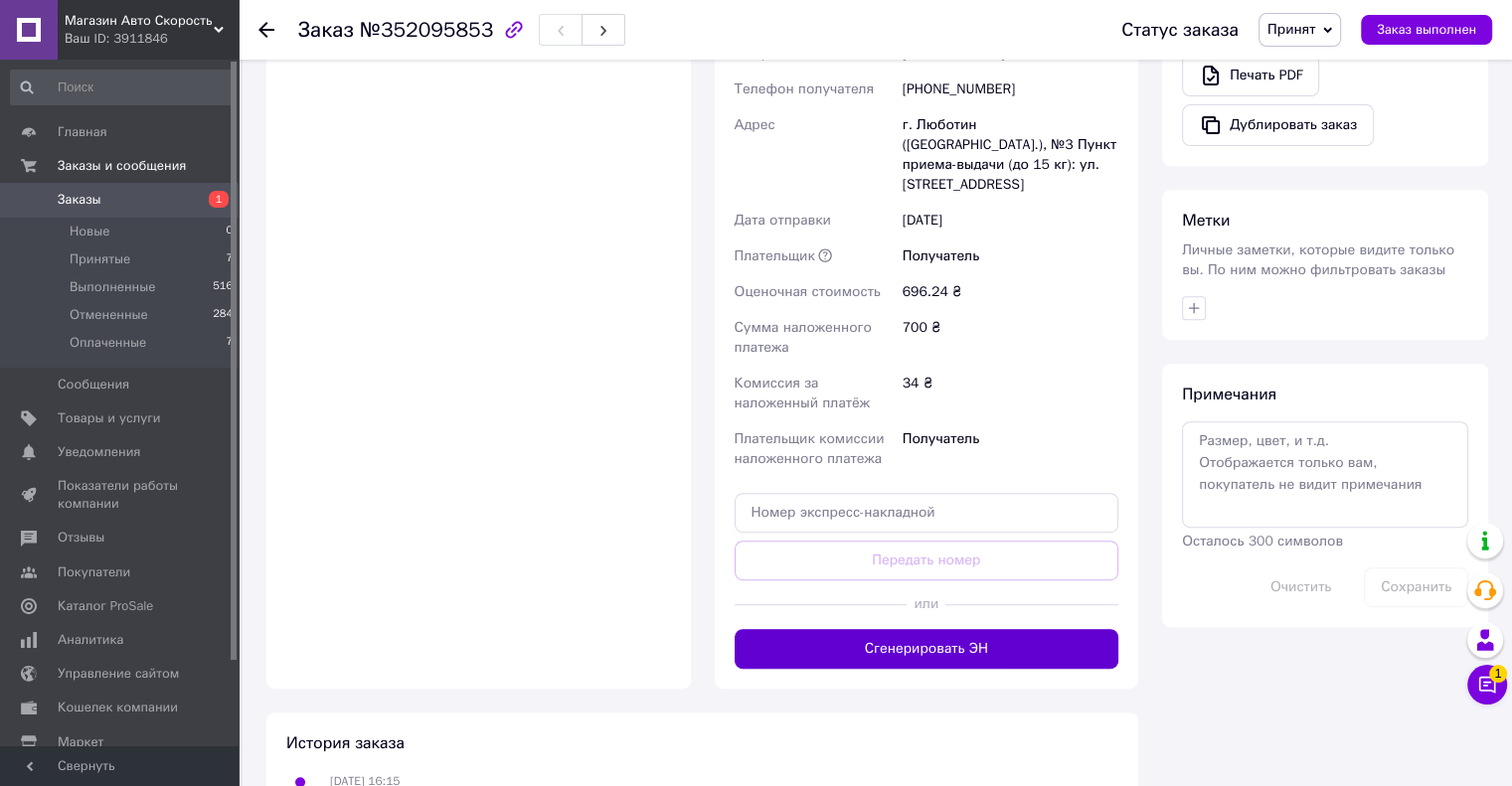 click on "Сгенерировать ЭН" at bounding box center (926, 649) 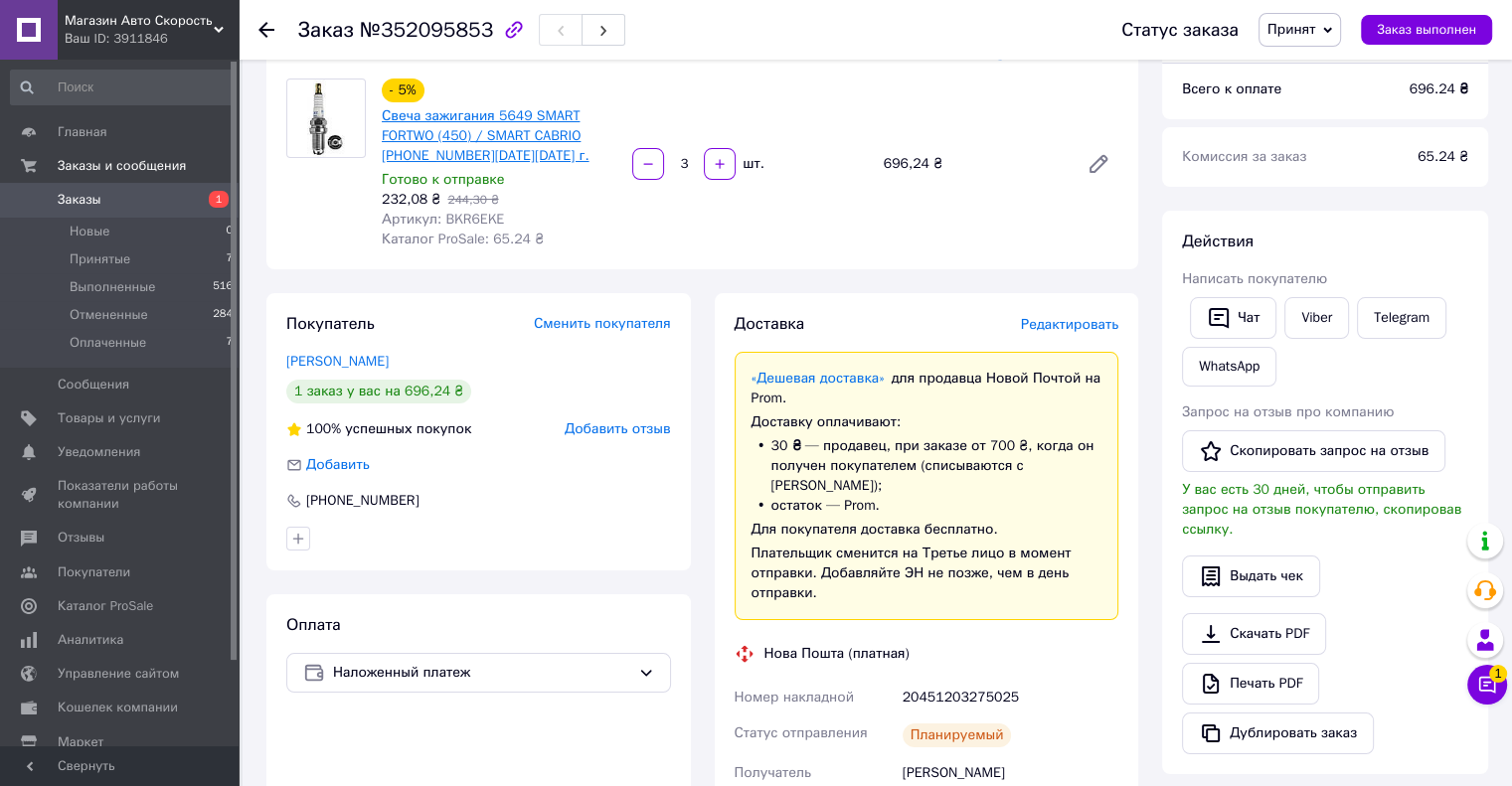 scroll, scrollTop: 0, scrollLeft: 0, axis: both 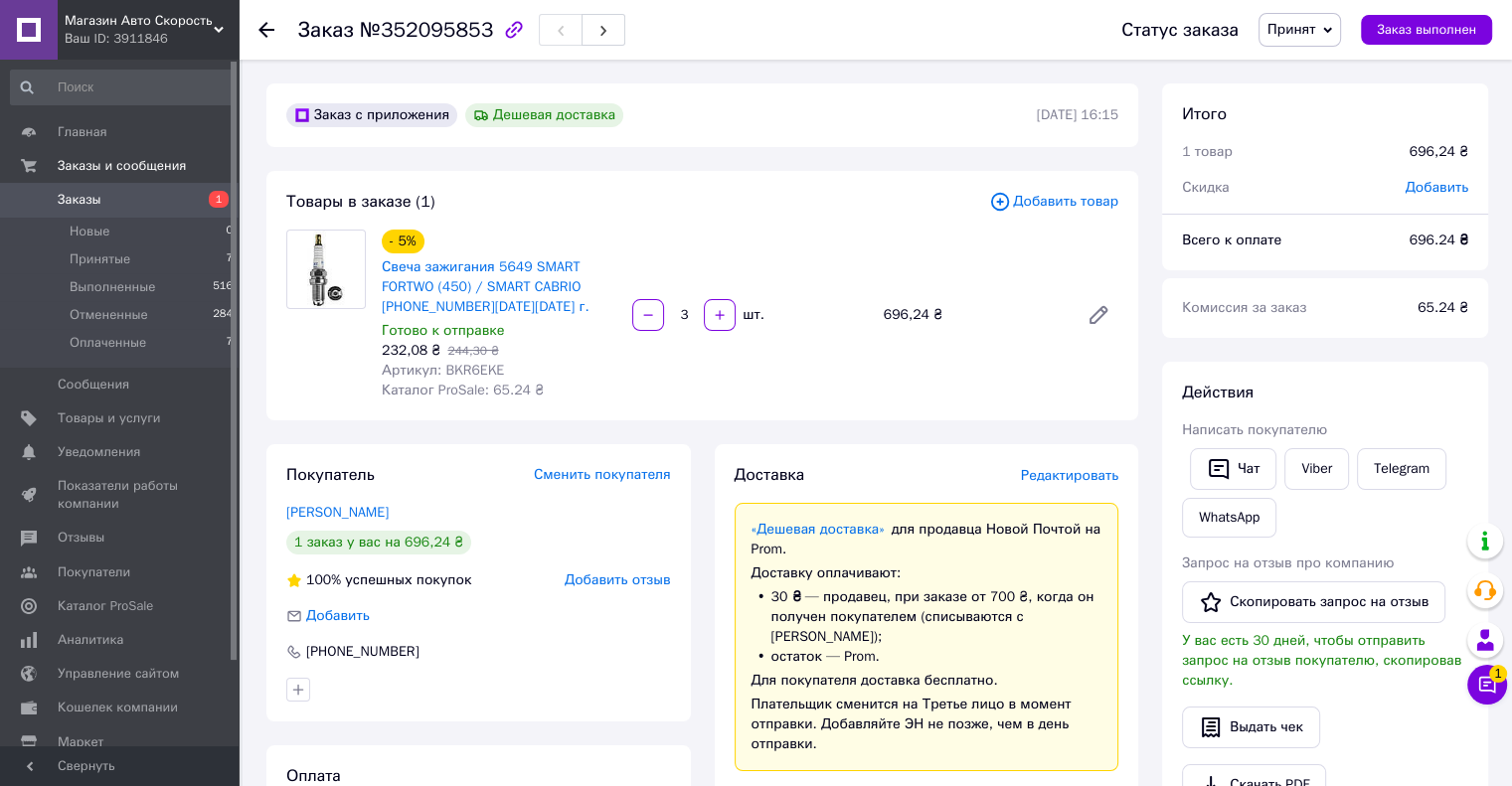 click on "Заказы" at bounding box center [80, 200] 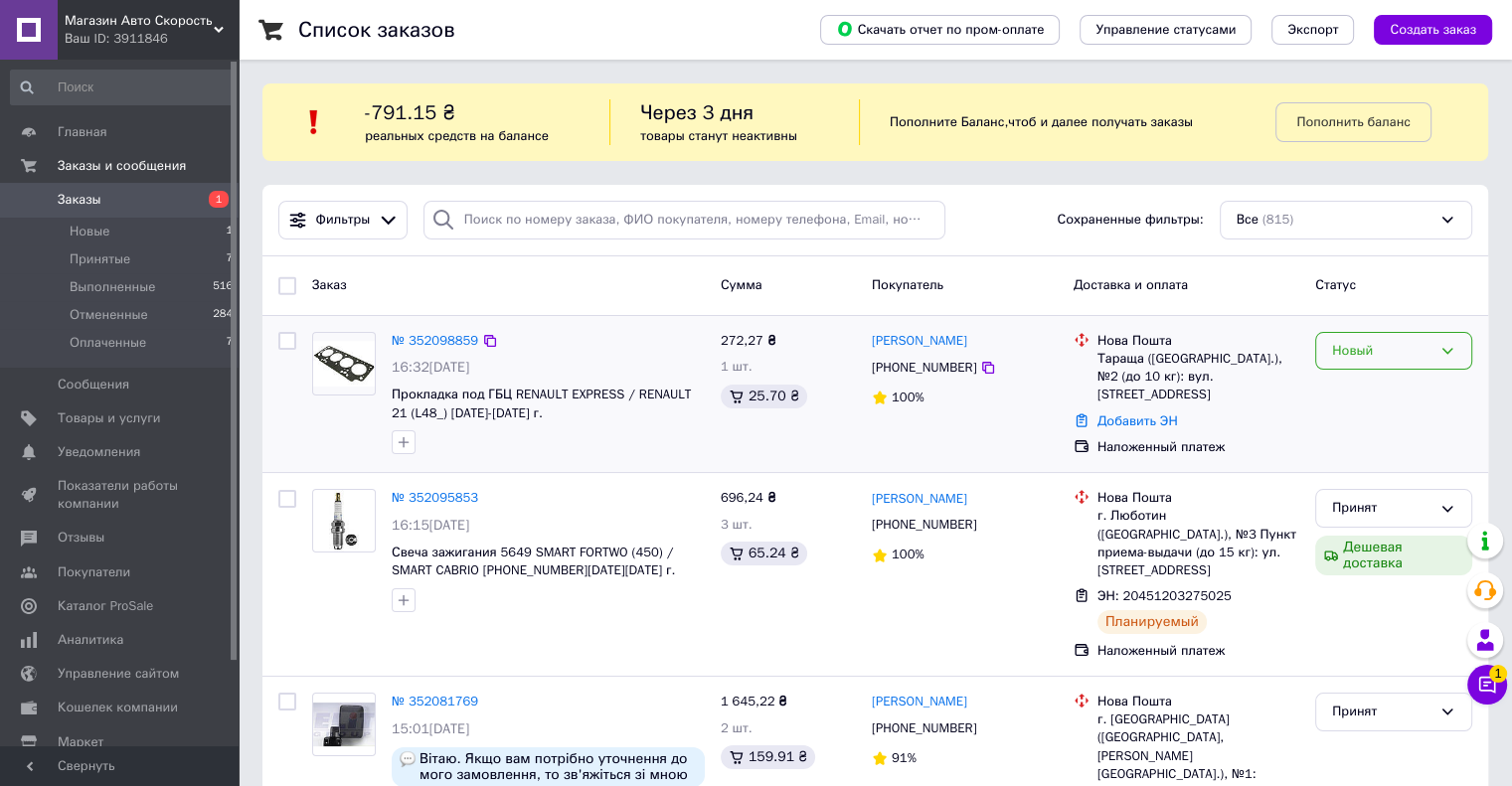 click on "Новый" at bounding box center (1382, 351) 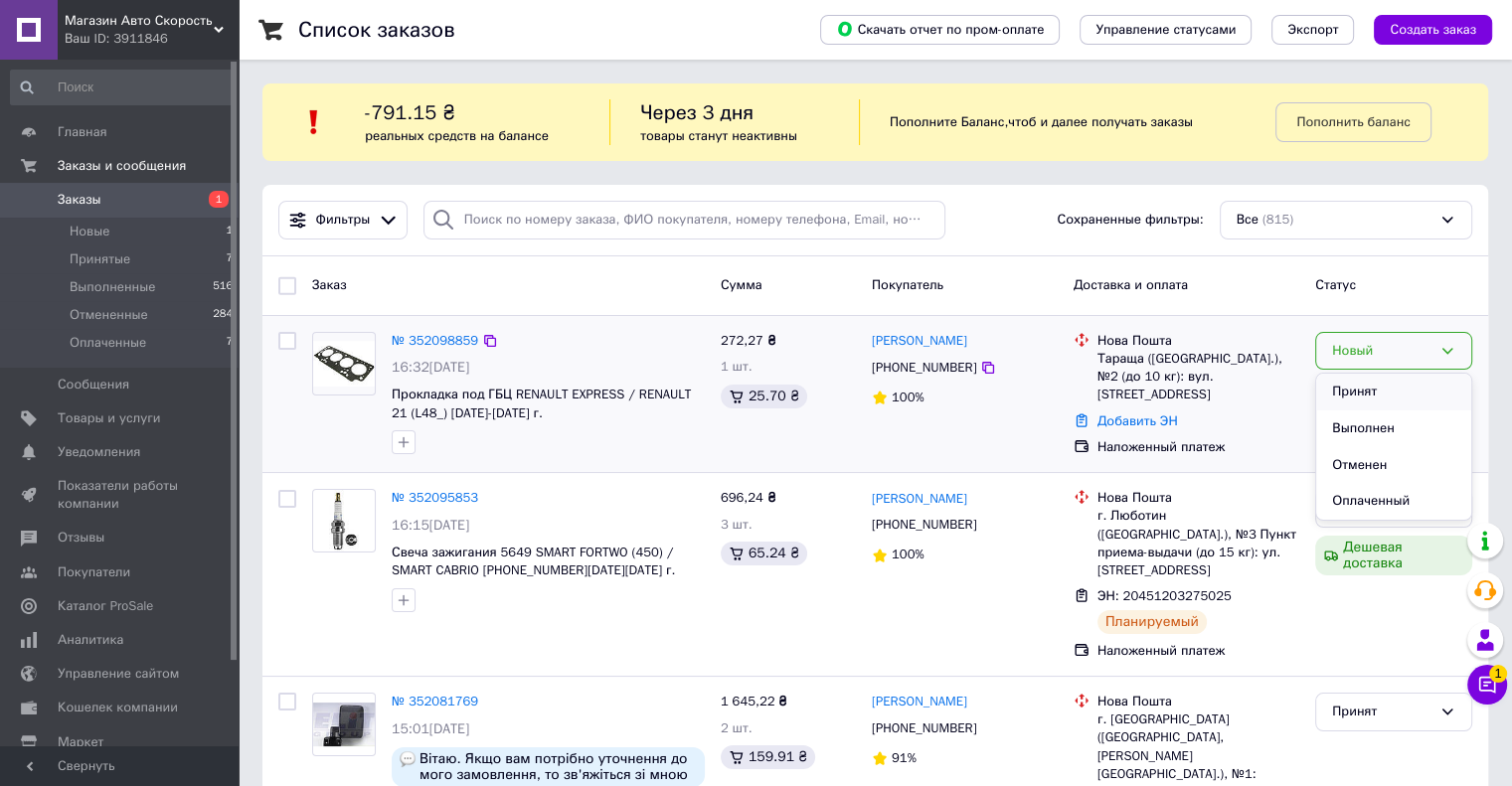 click on "Принят" at bounding box center (1394, 392) 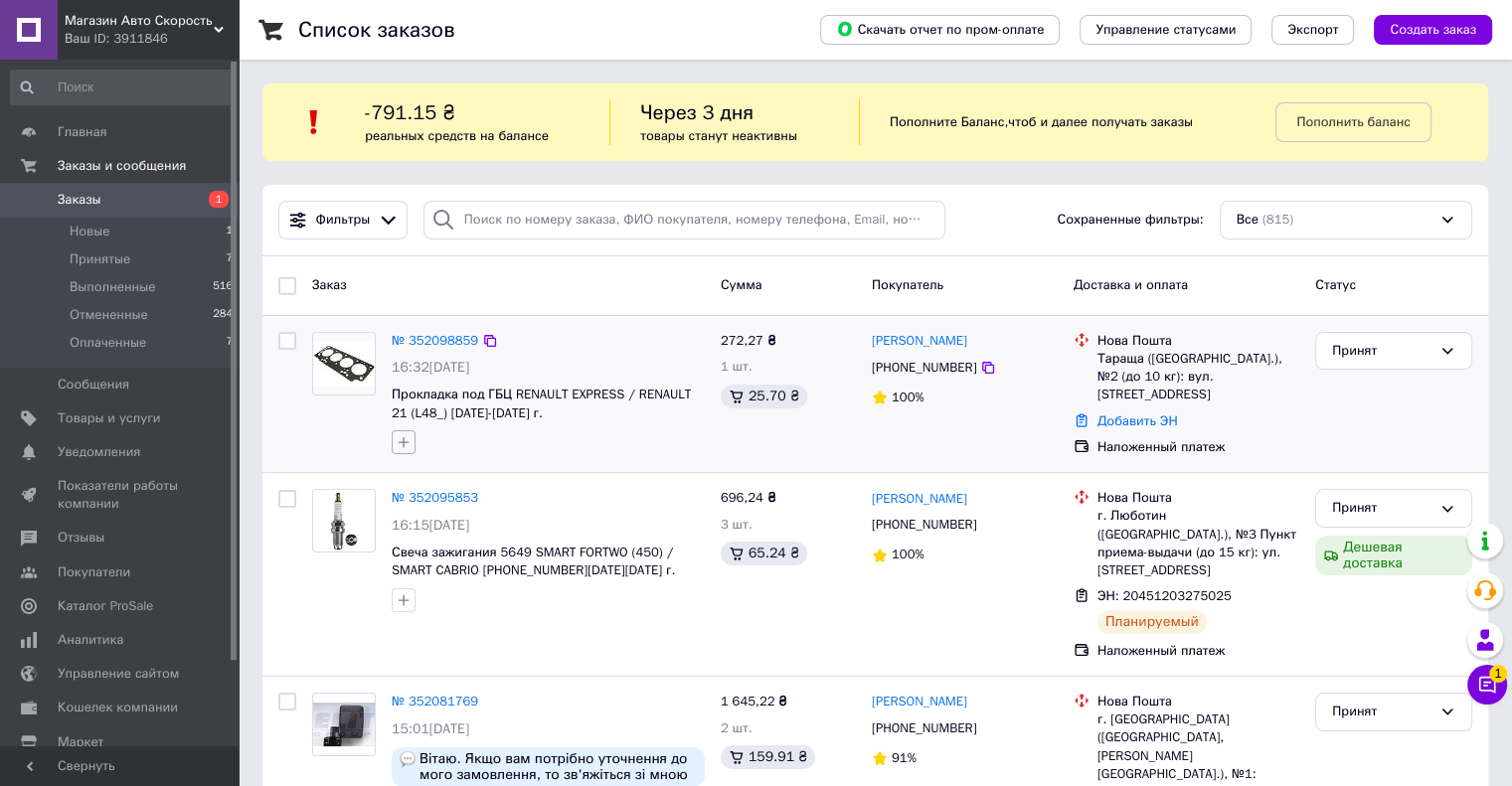 click 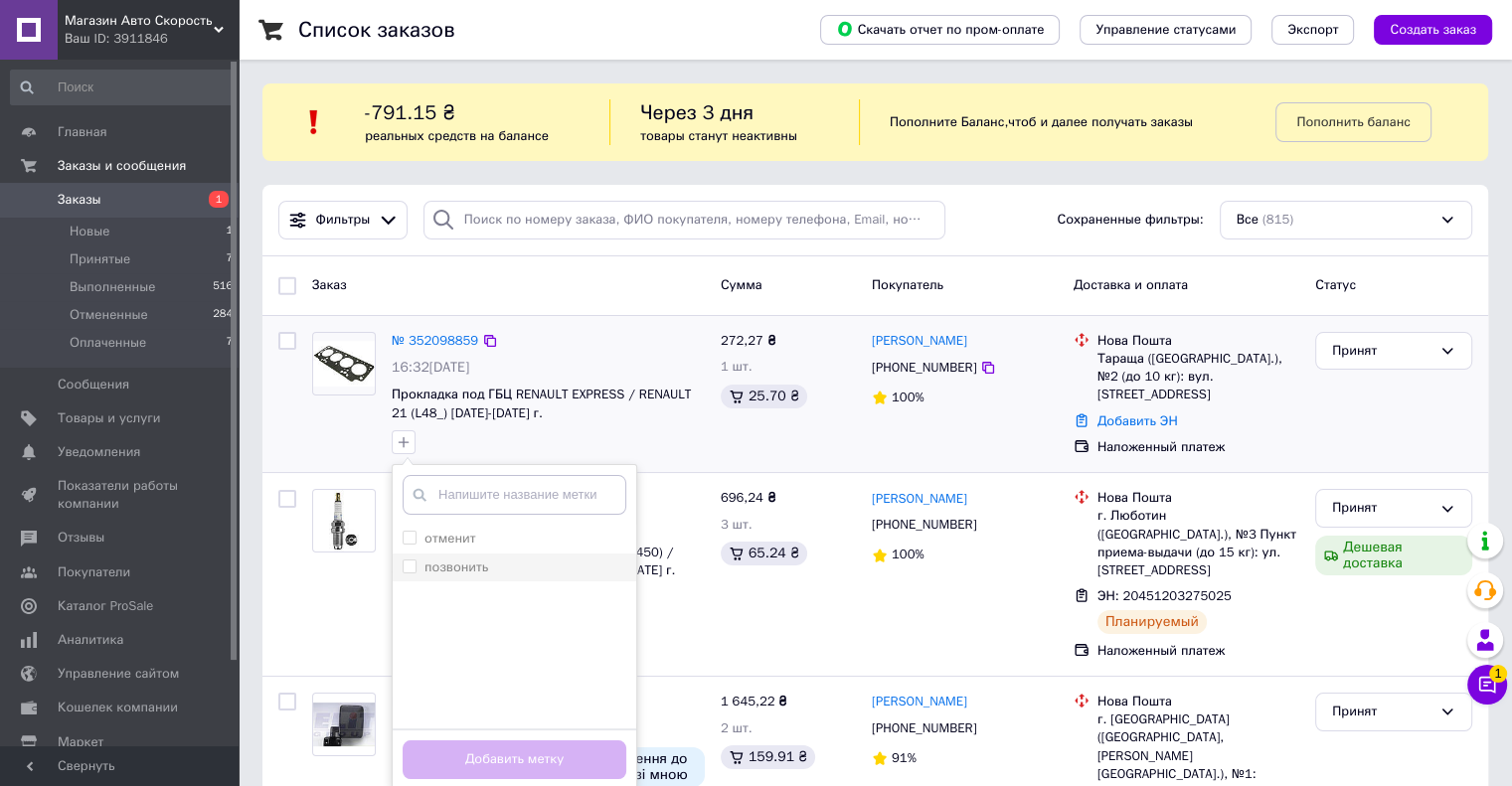 click on "позвонить" at bounding box center [514, 567] 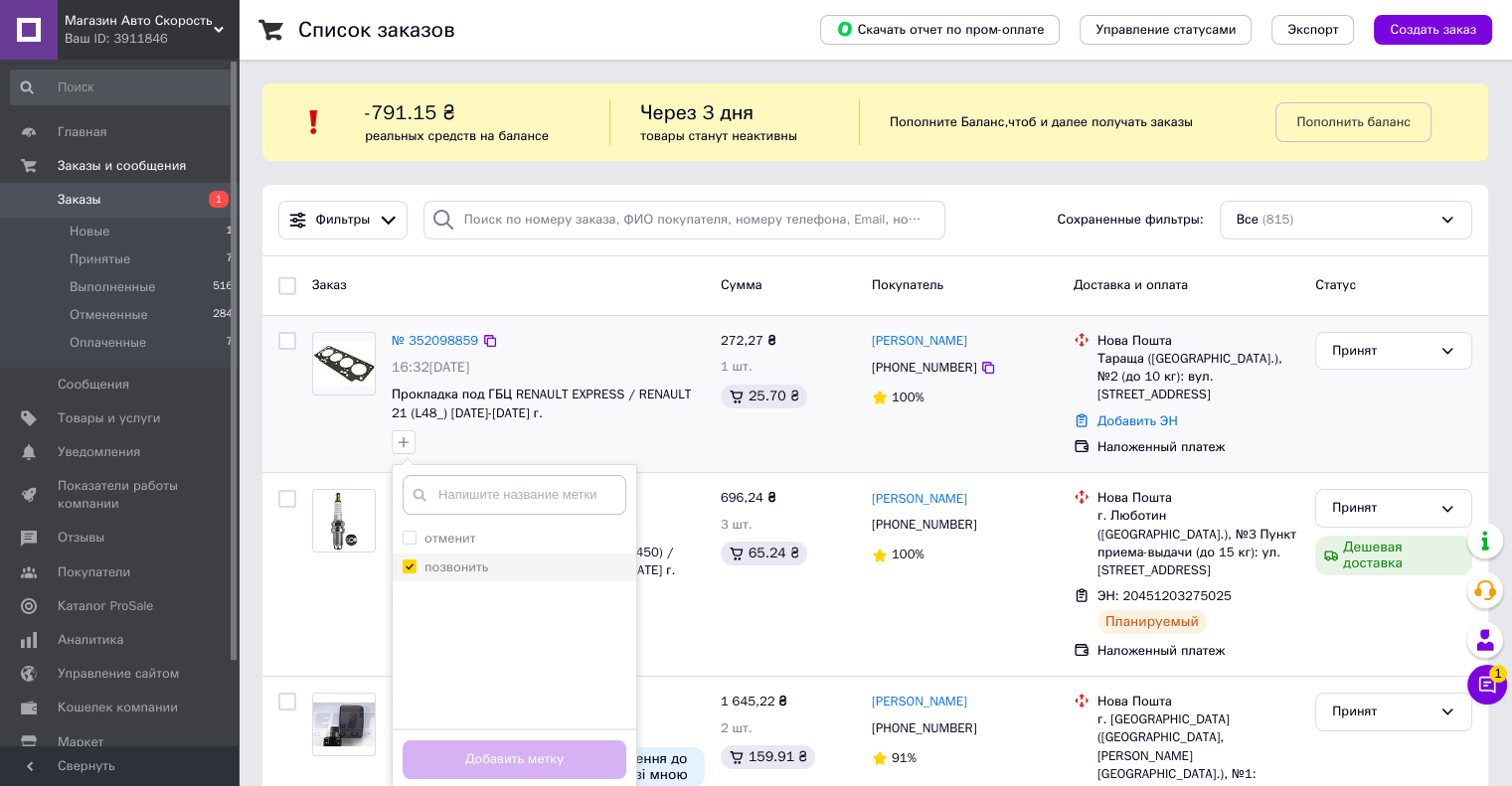 checkbox on "true" 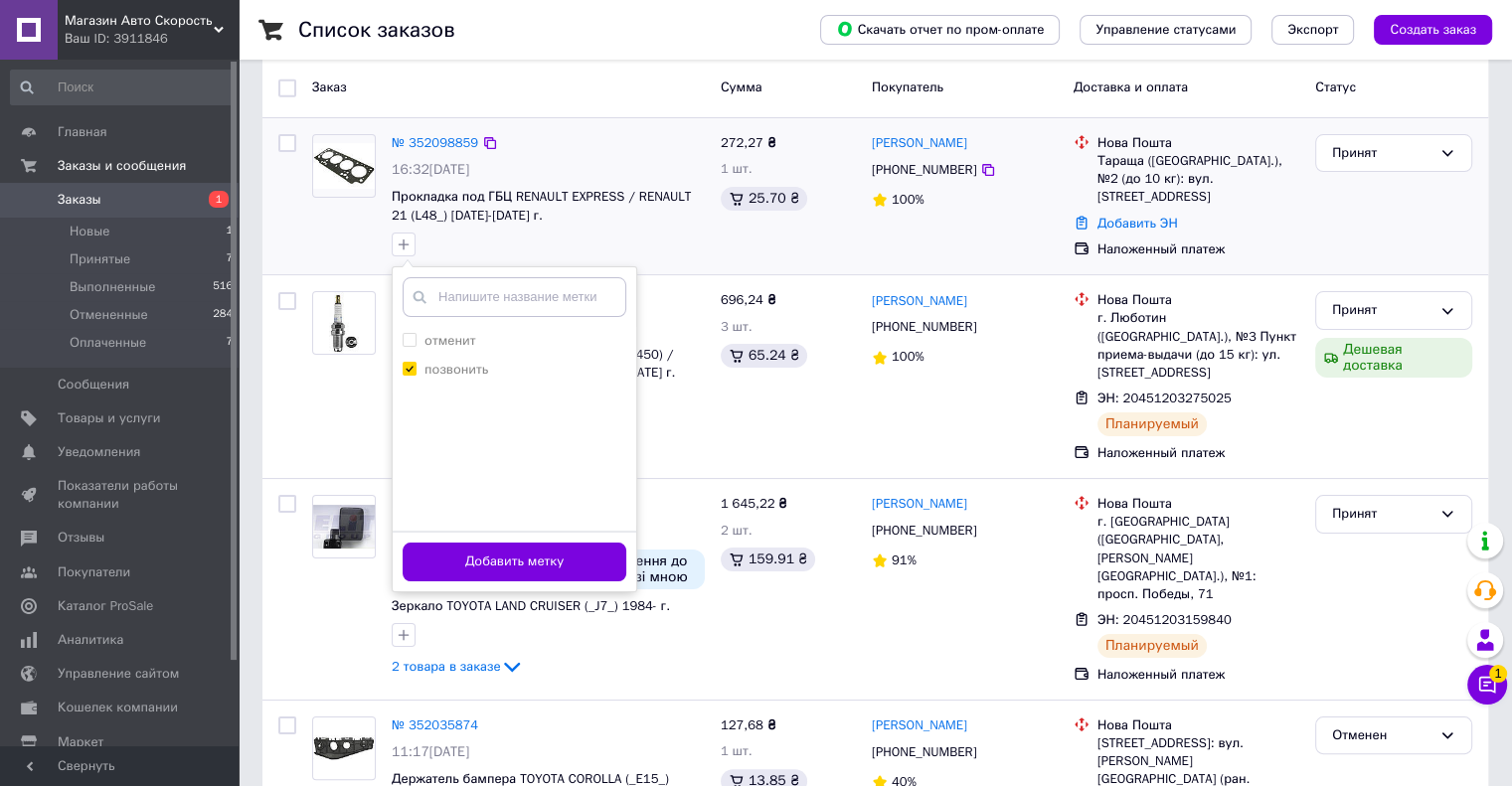 scroll, scrollTop: 199, scrollLeft: 0, axis: vertical 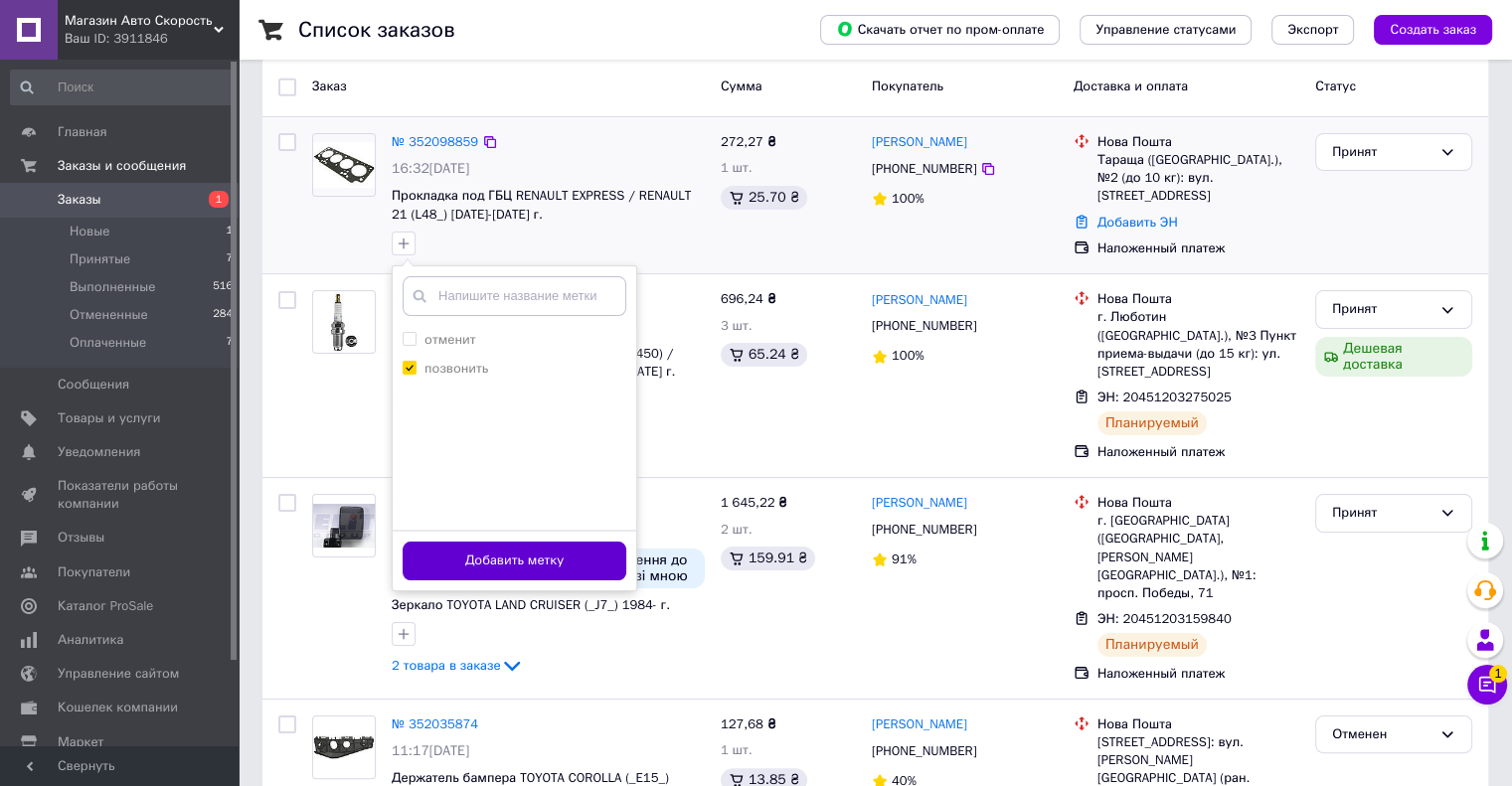 click on "Добавить метку" at bounding box center (514, 560) 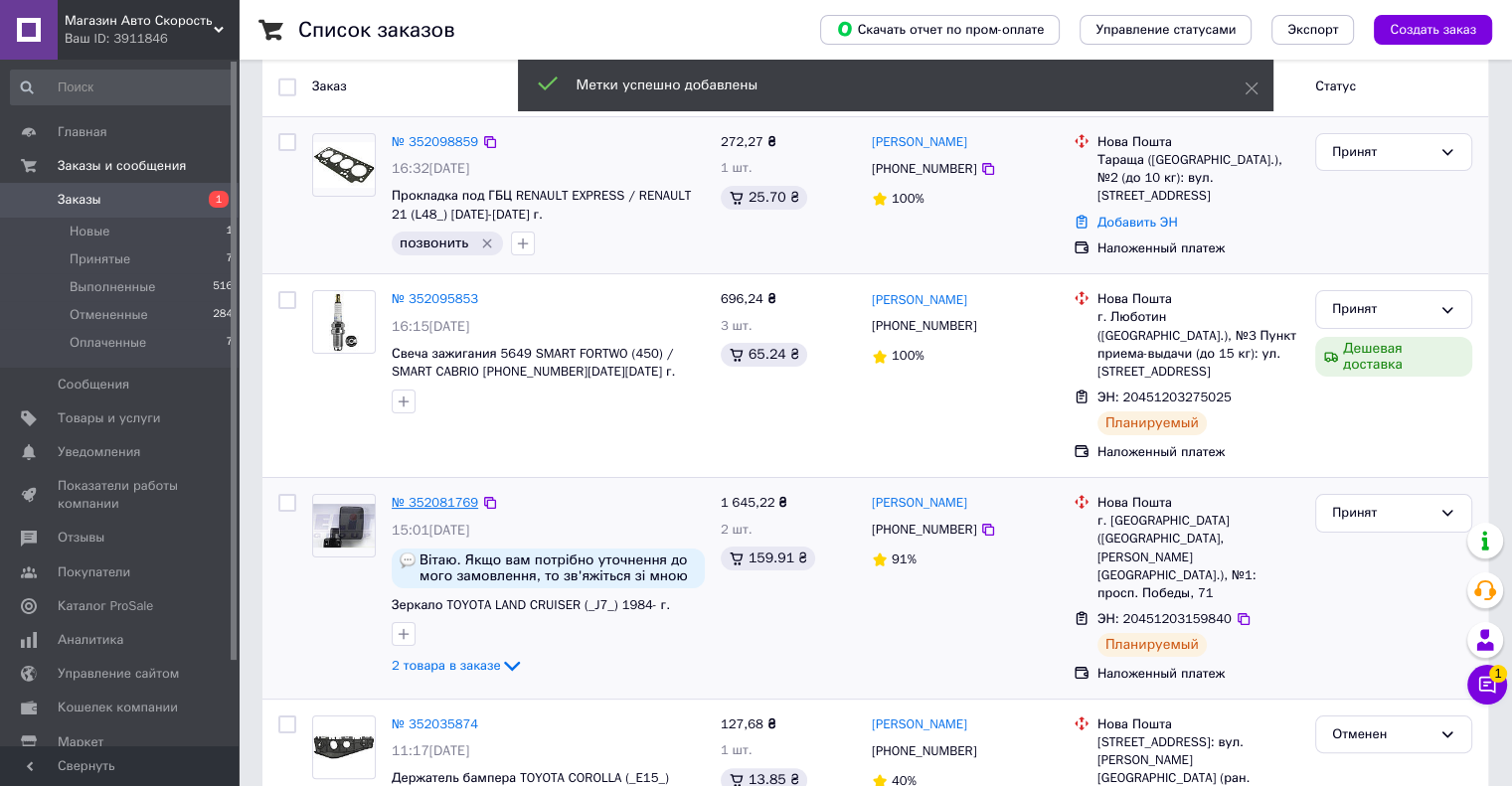 scroll, scrollTop: 0, scrollLeft: 0, axis: both 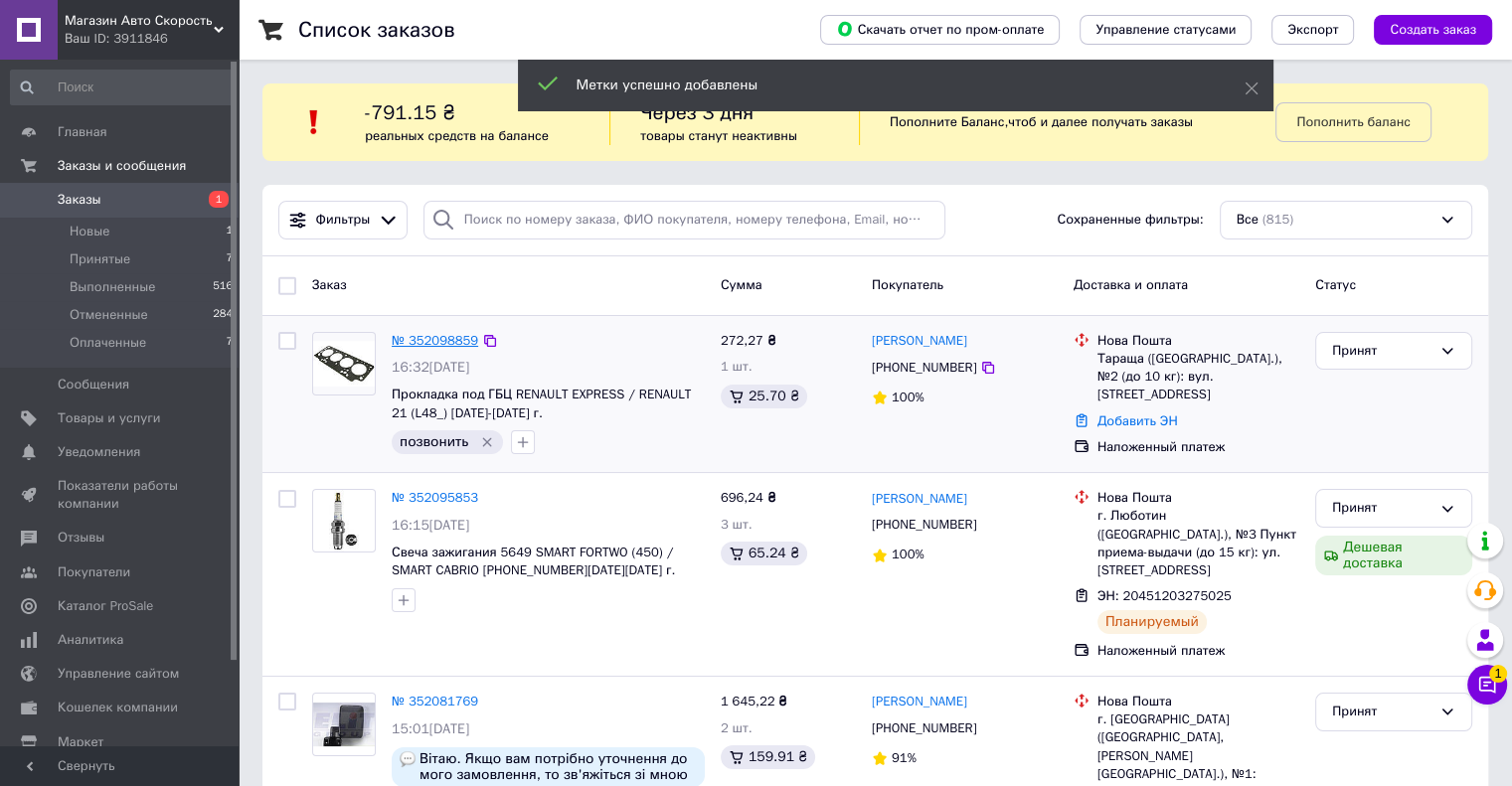 click on "№ 352098859" at bounding box center [434, 340] 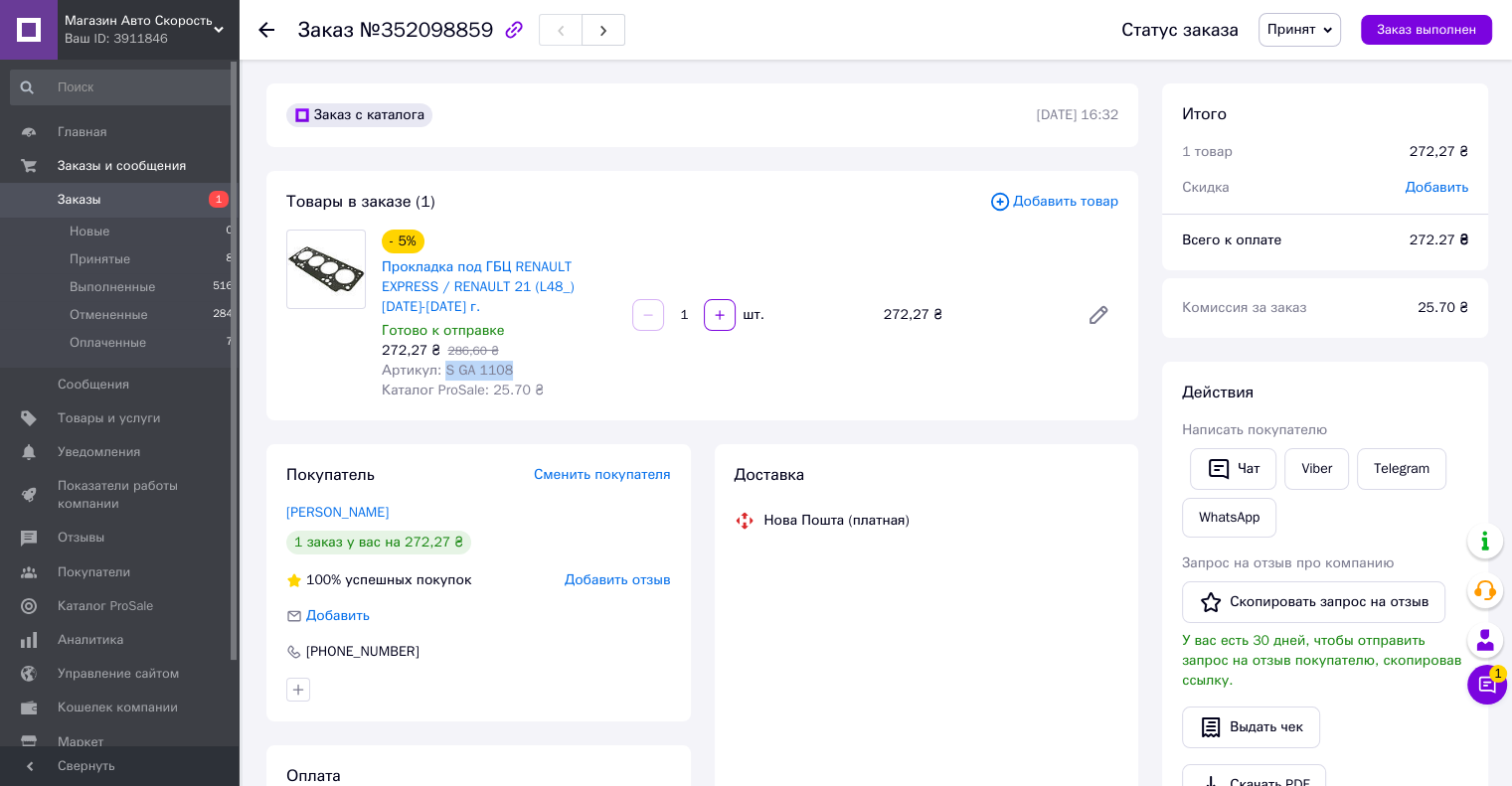 drag, startPoint x: 443, startPoint y: 367, endPoint x: 577, endPoint y: 372, distance: 134.09325 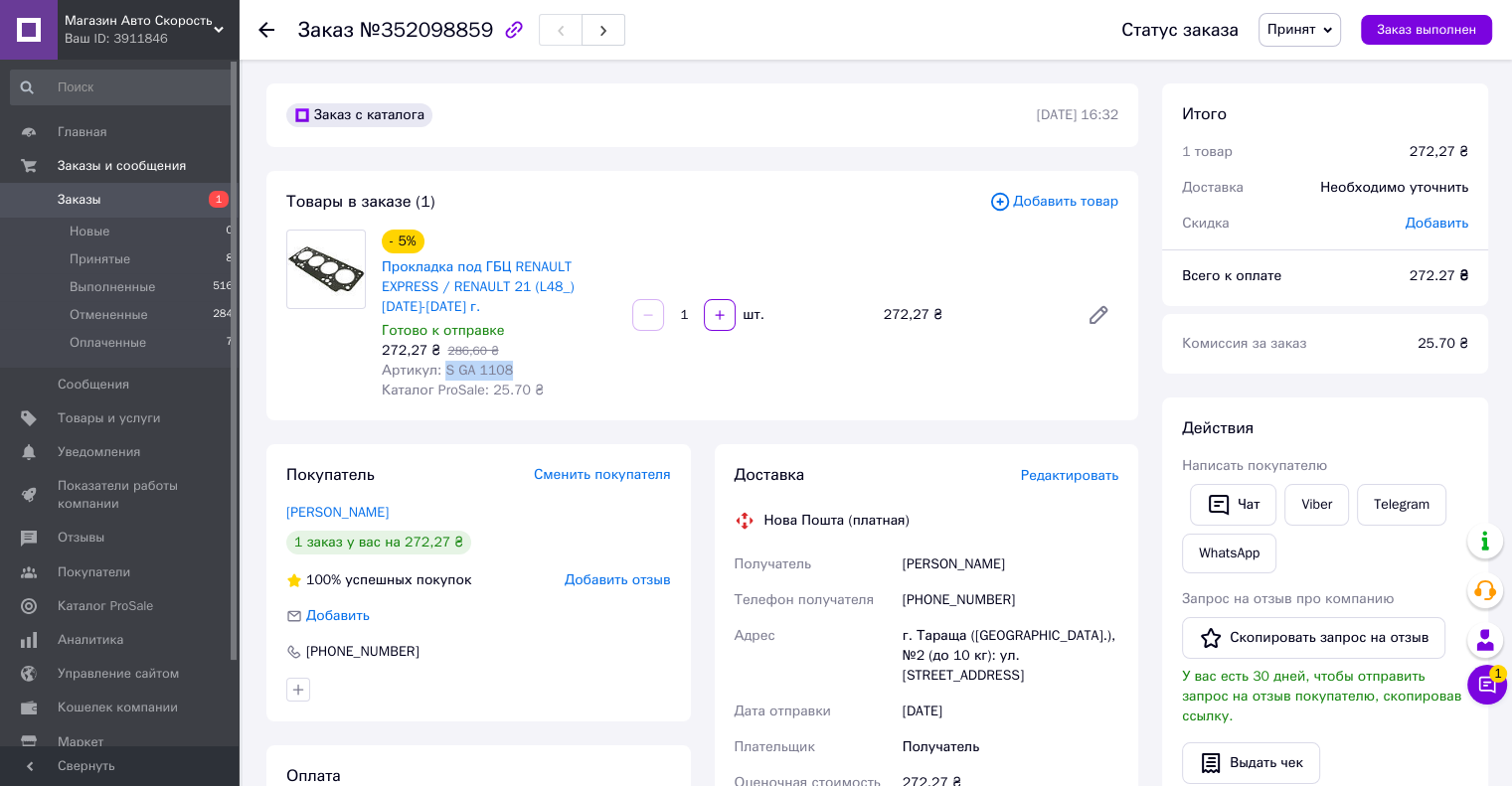copy on "S GA 1108" 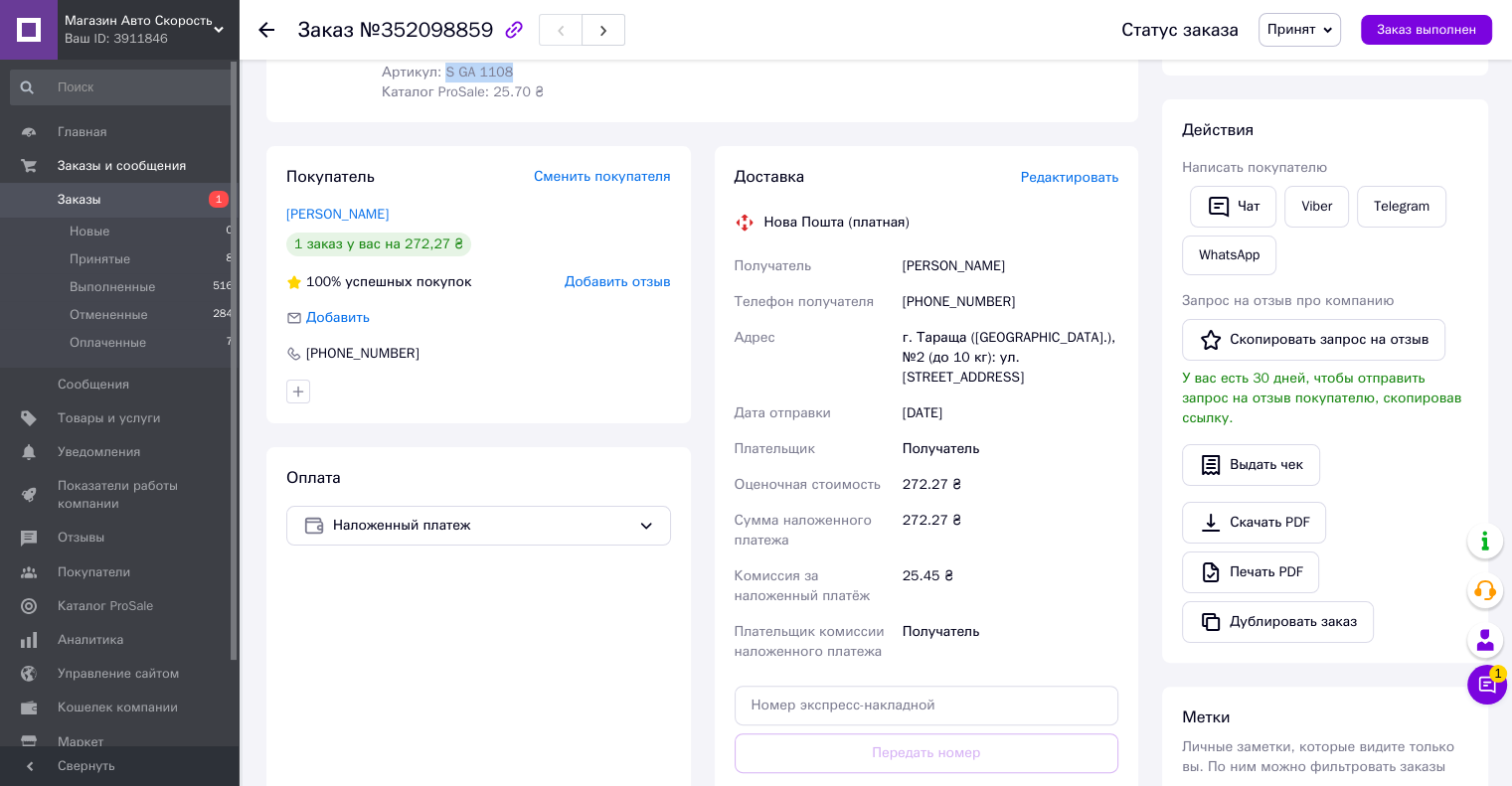 scroll, scrollTop: 0, scrollLeft: 0, axis: both 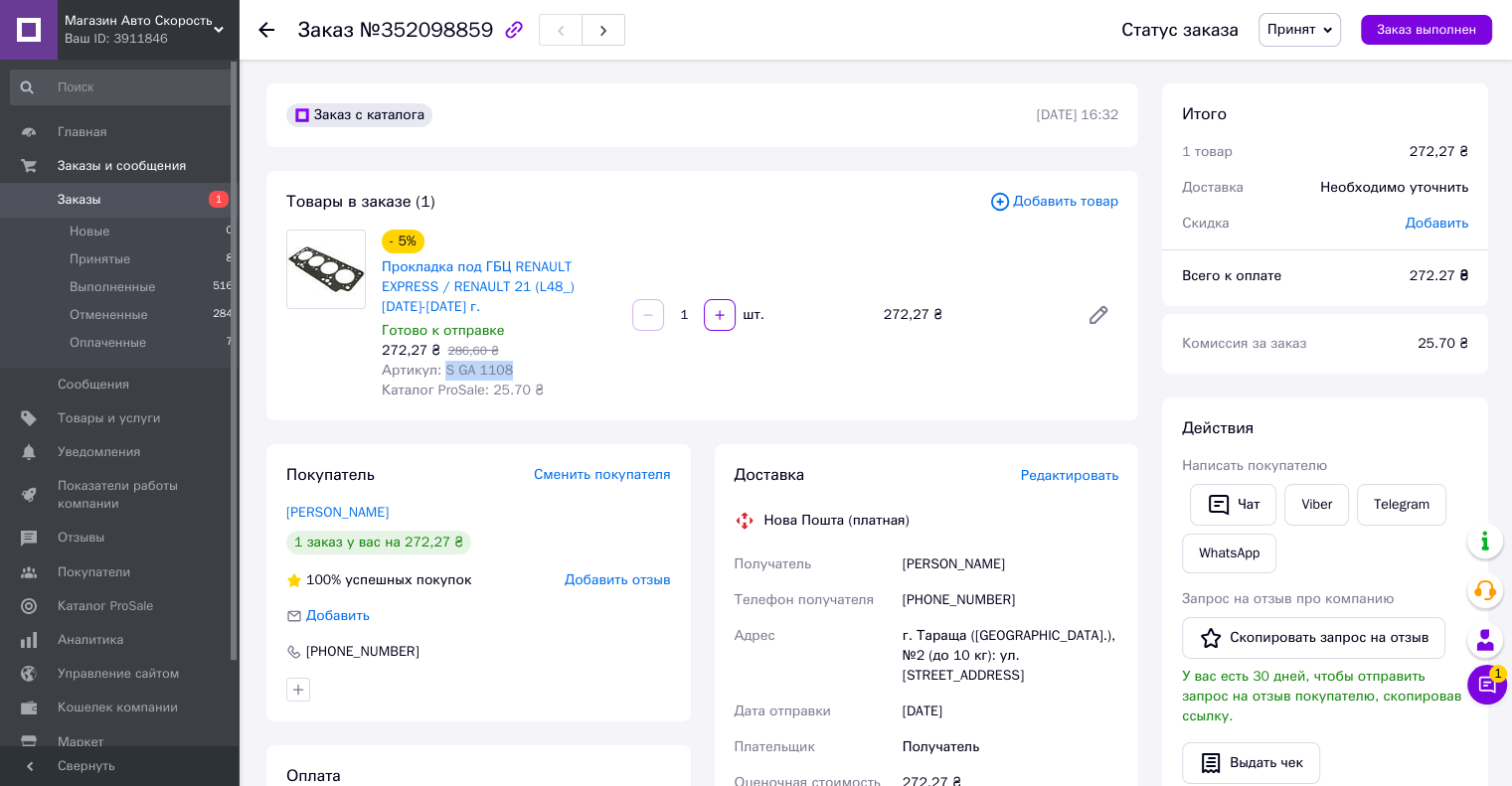 click on "Заказы" at bounding box center (80, 200) 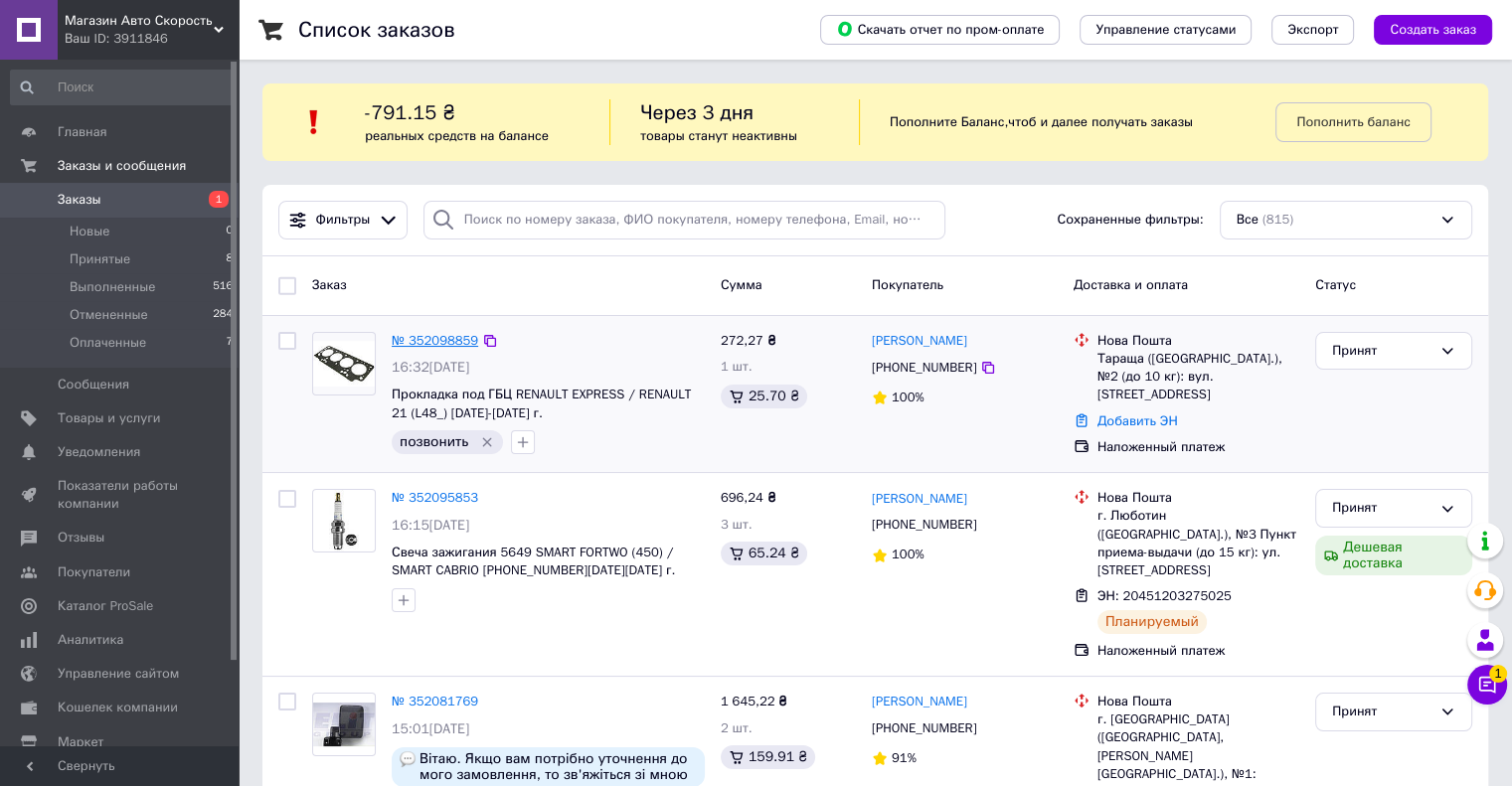 click on "№ 352098859" at bounding box center (434, 340) 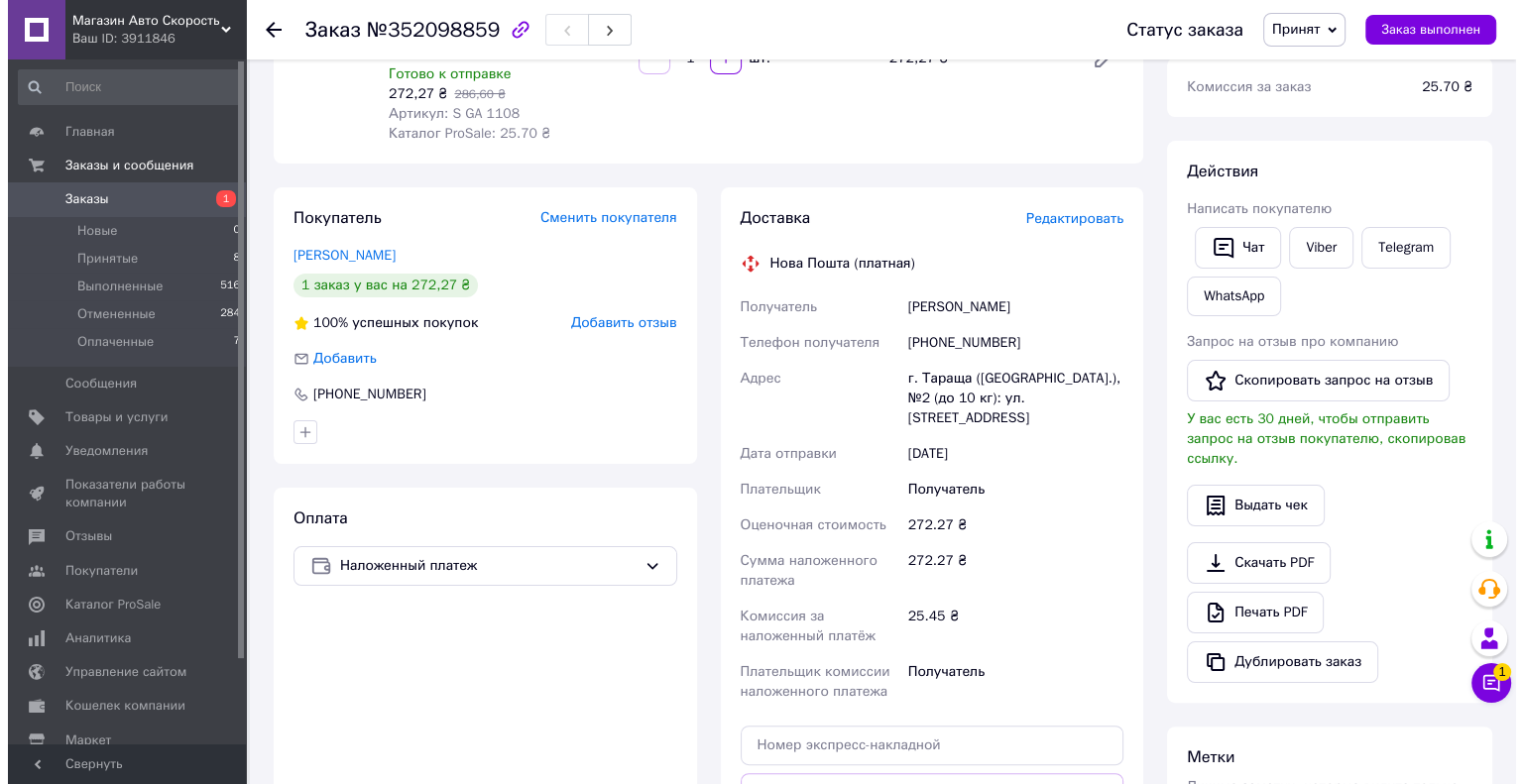 scroll, scrollTop: 122, scrollLeft: 0, axis: vertical 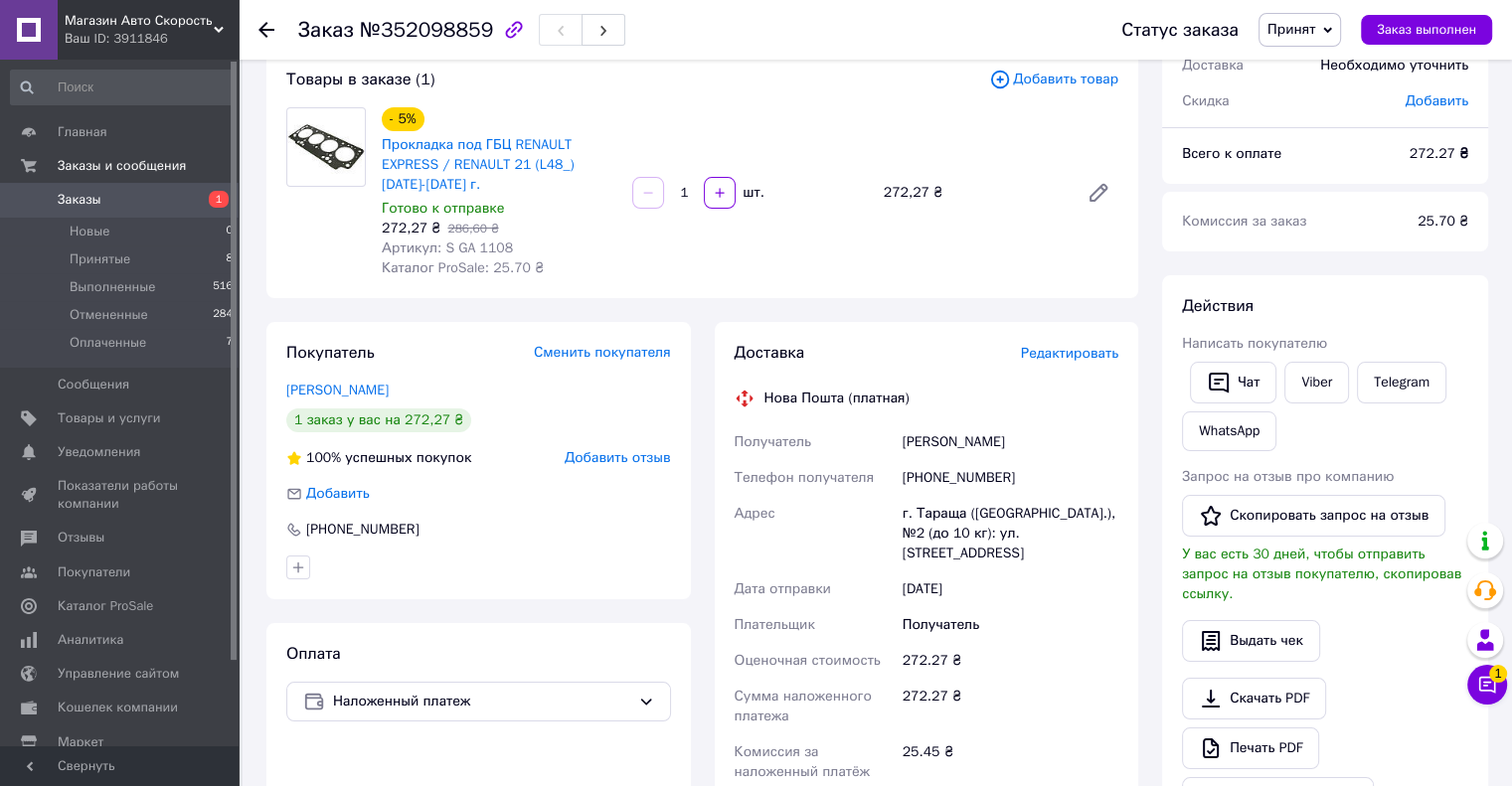 click on "Редактировать" at bounding box center (1070, 353) 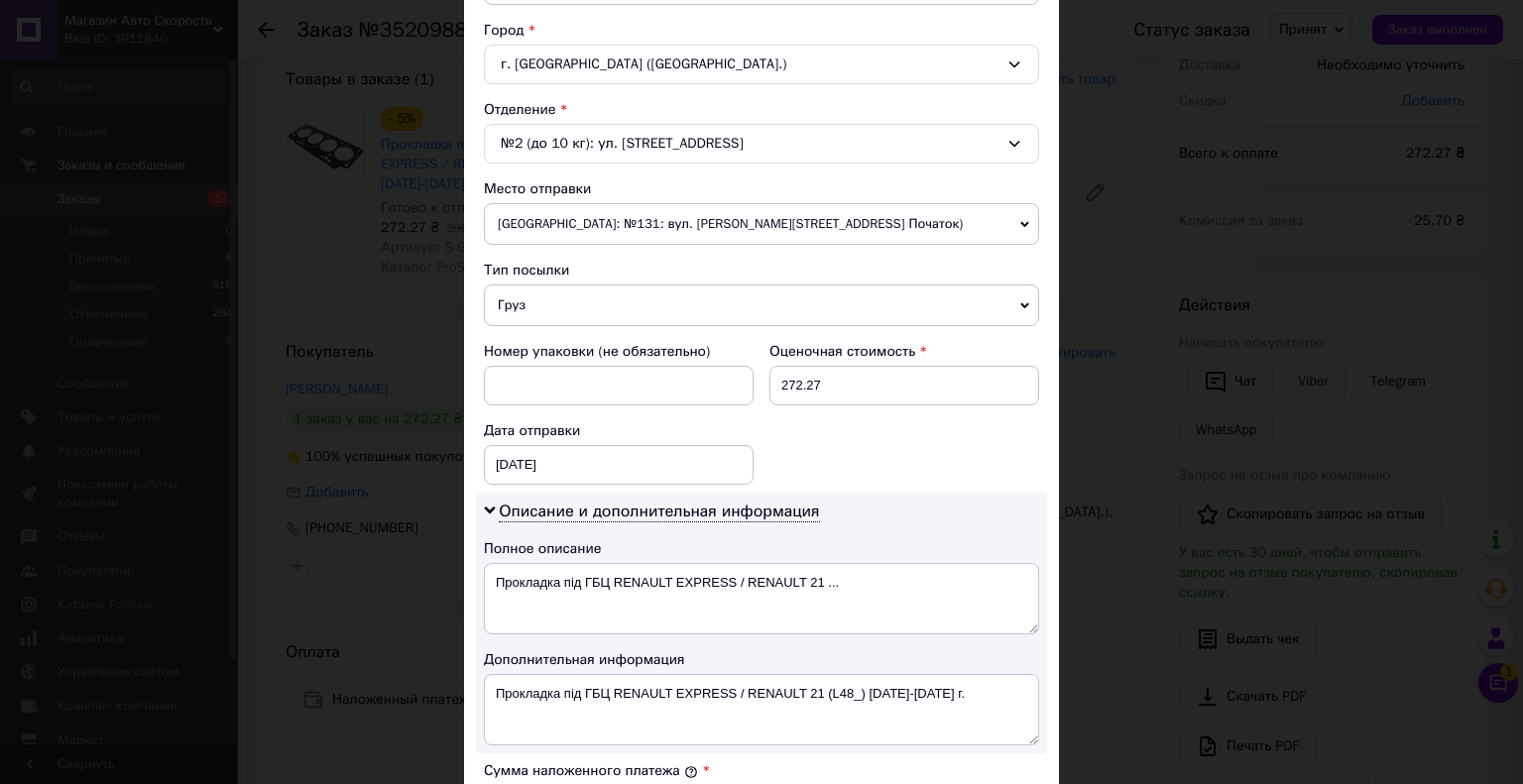 scroll, scrollTop: 793, scrollLeft: 0, axis: vertical 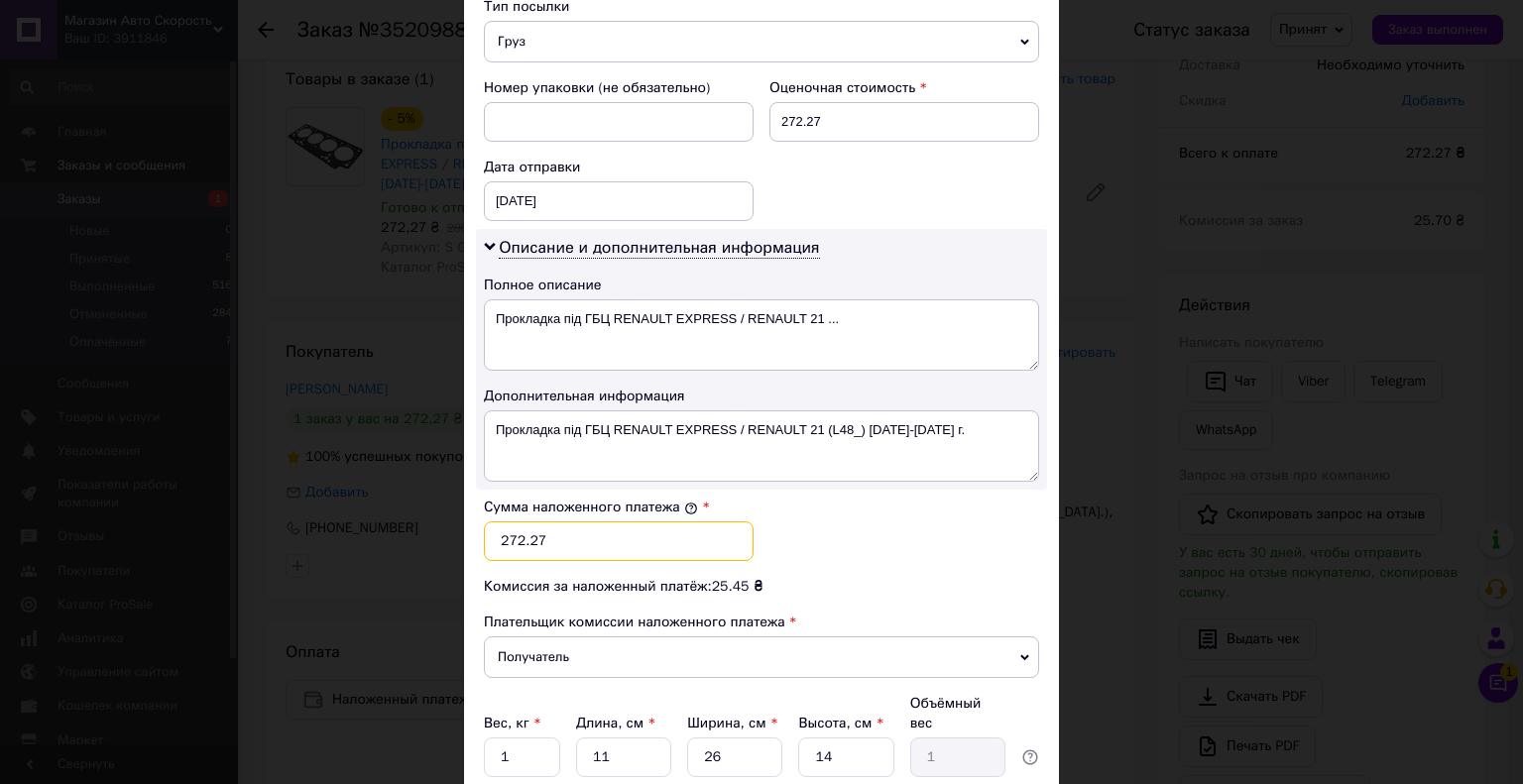 click on "272.27" at bounding box center [619, 541] 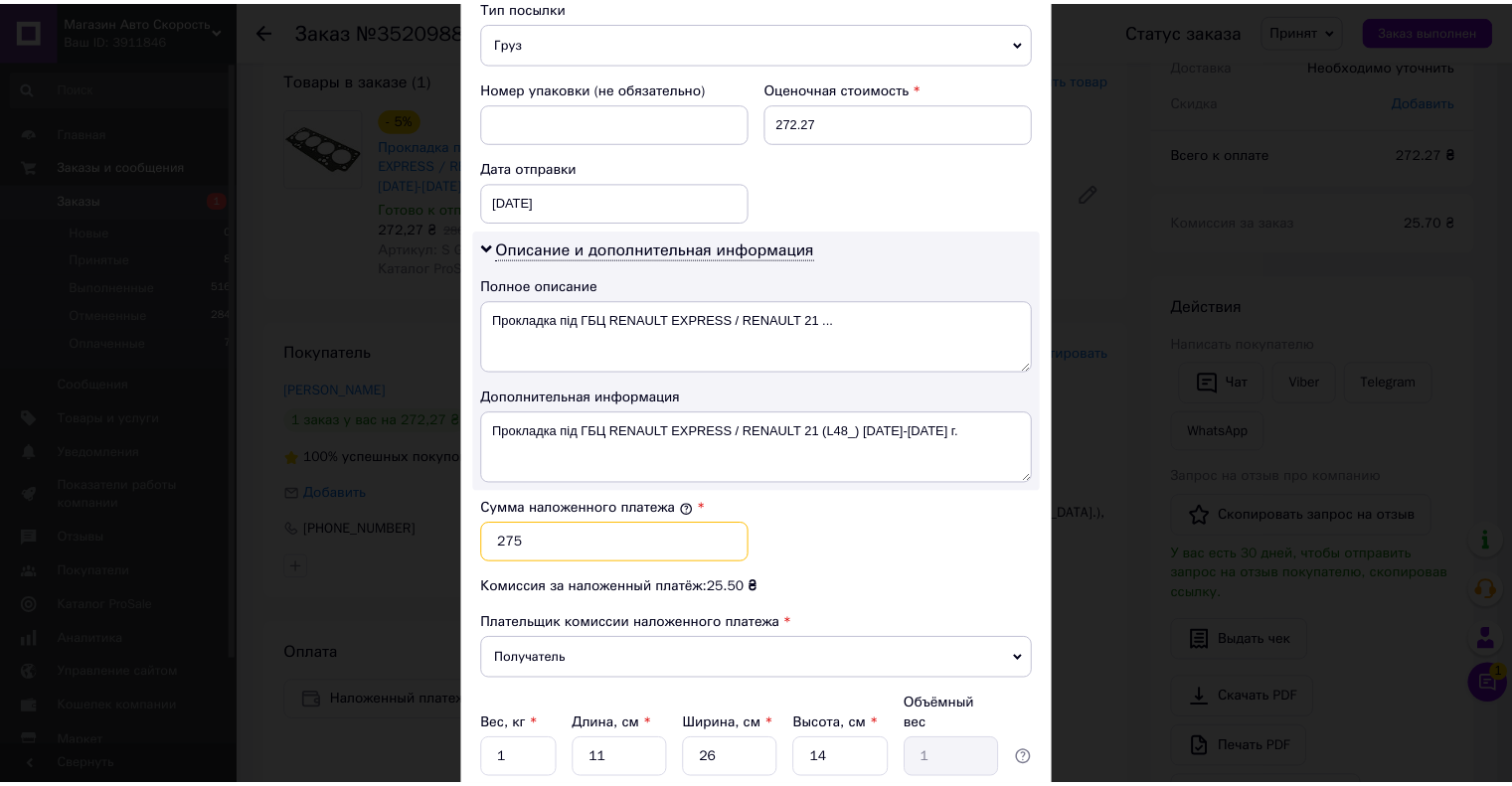 scroll, scrollTop: 946, scrollLeft: 0, axis: vertical 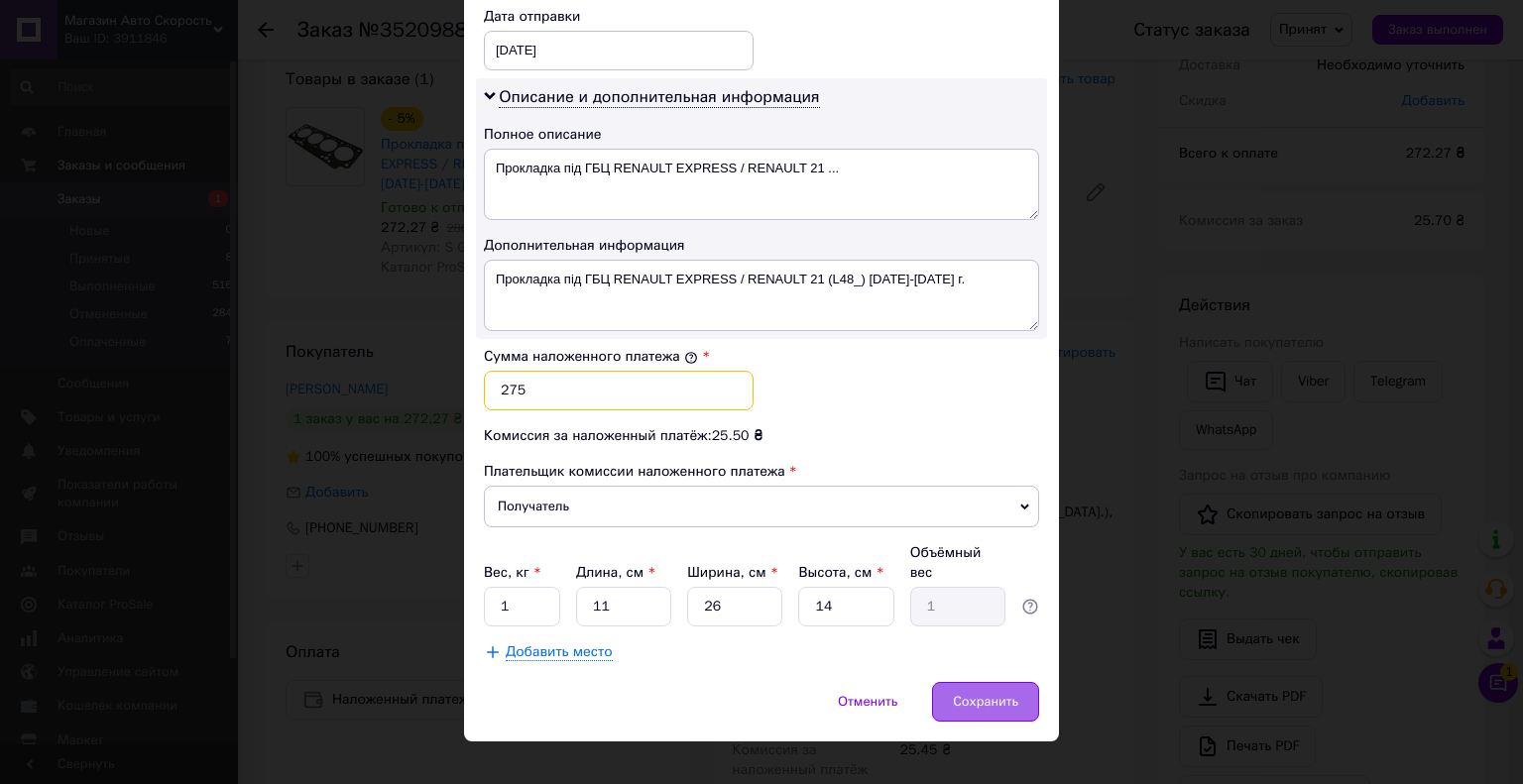 type on "275" 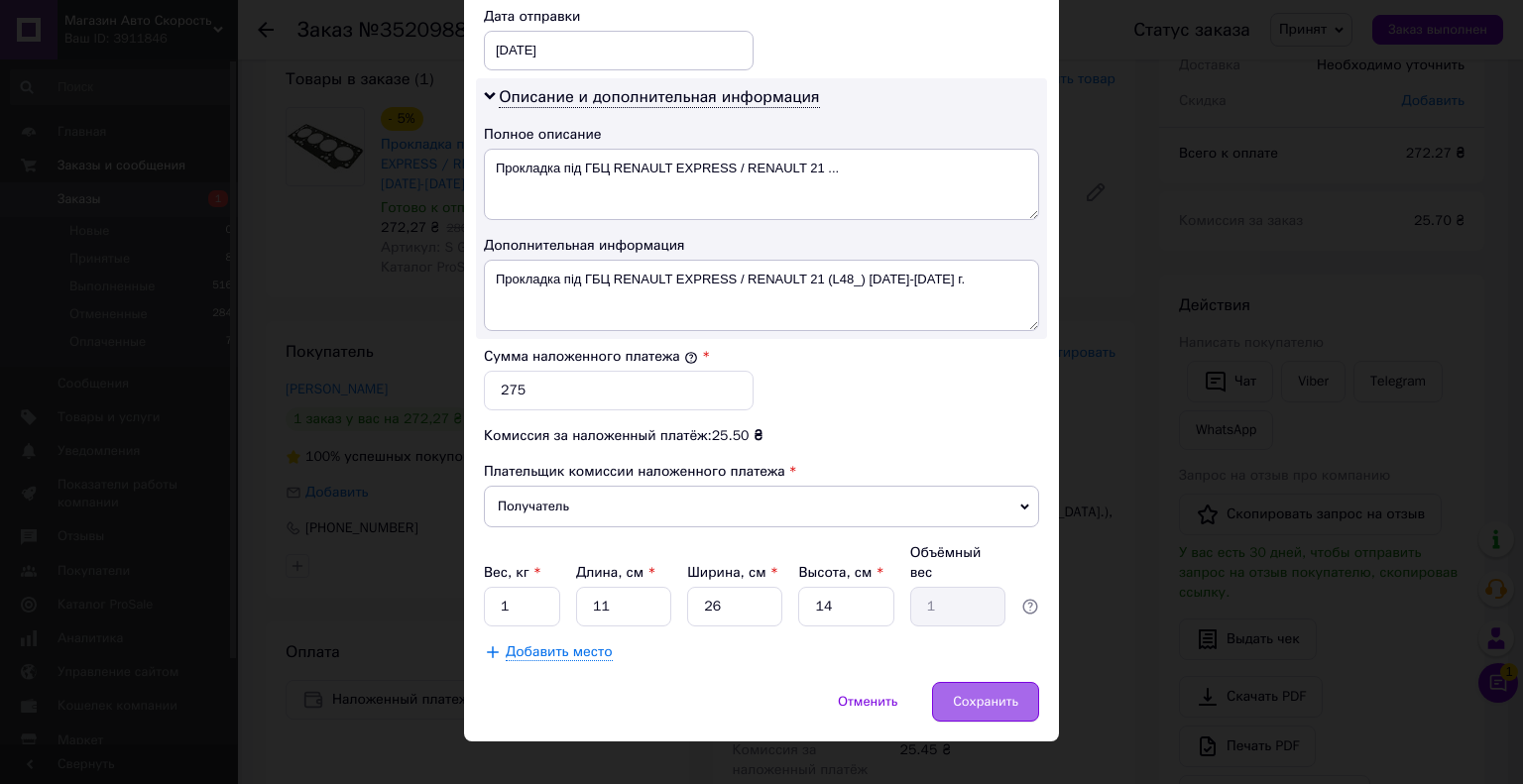 click on "Сохранить" at bounding box center (986, 702) 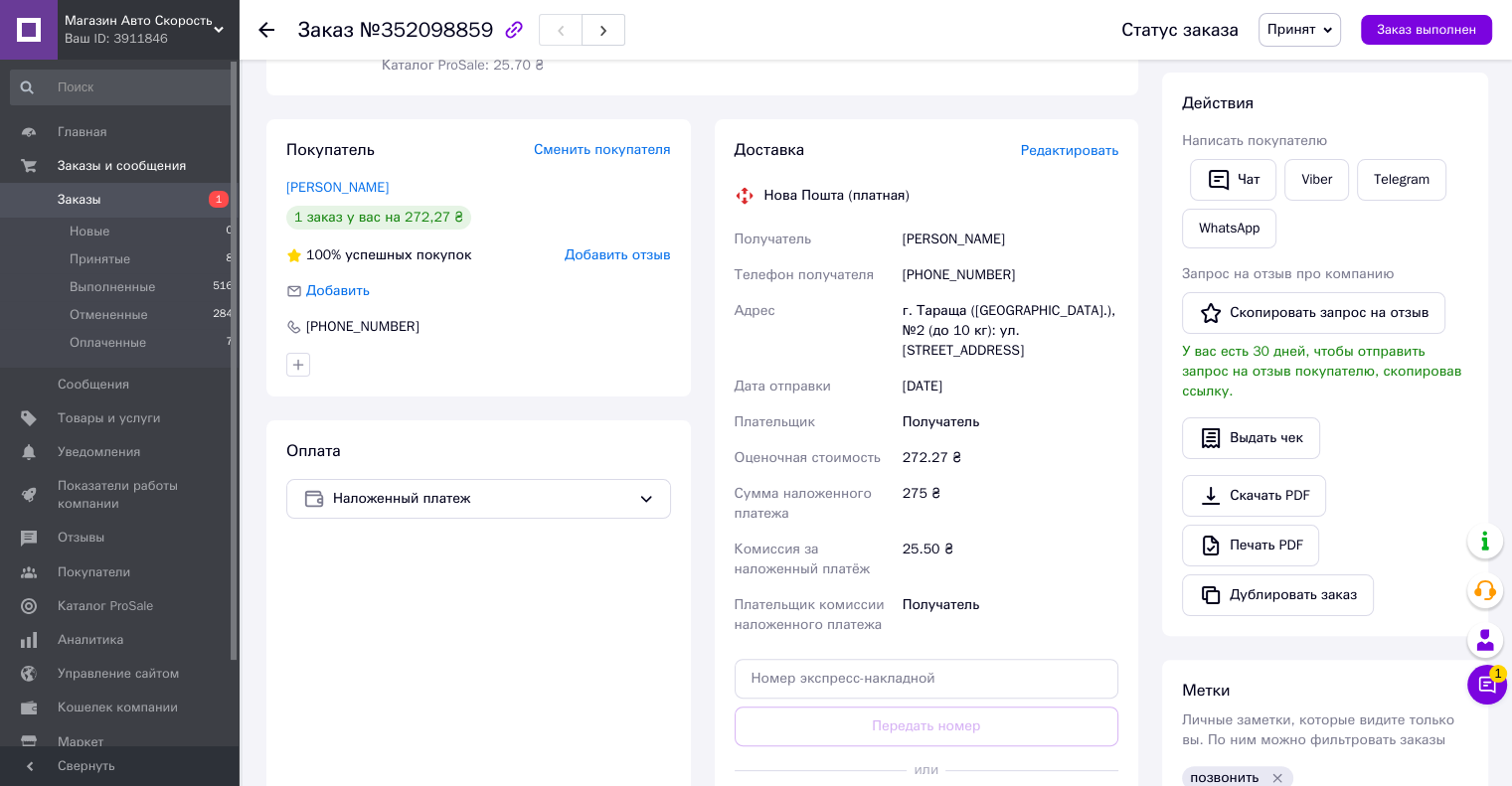 scroll, scrollTop: 596, scrollLeft: 0, axis: vertical 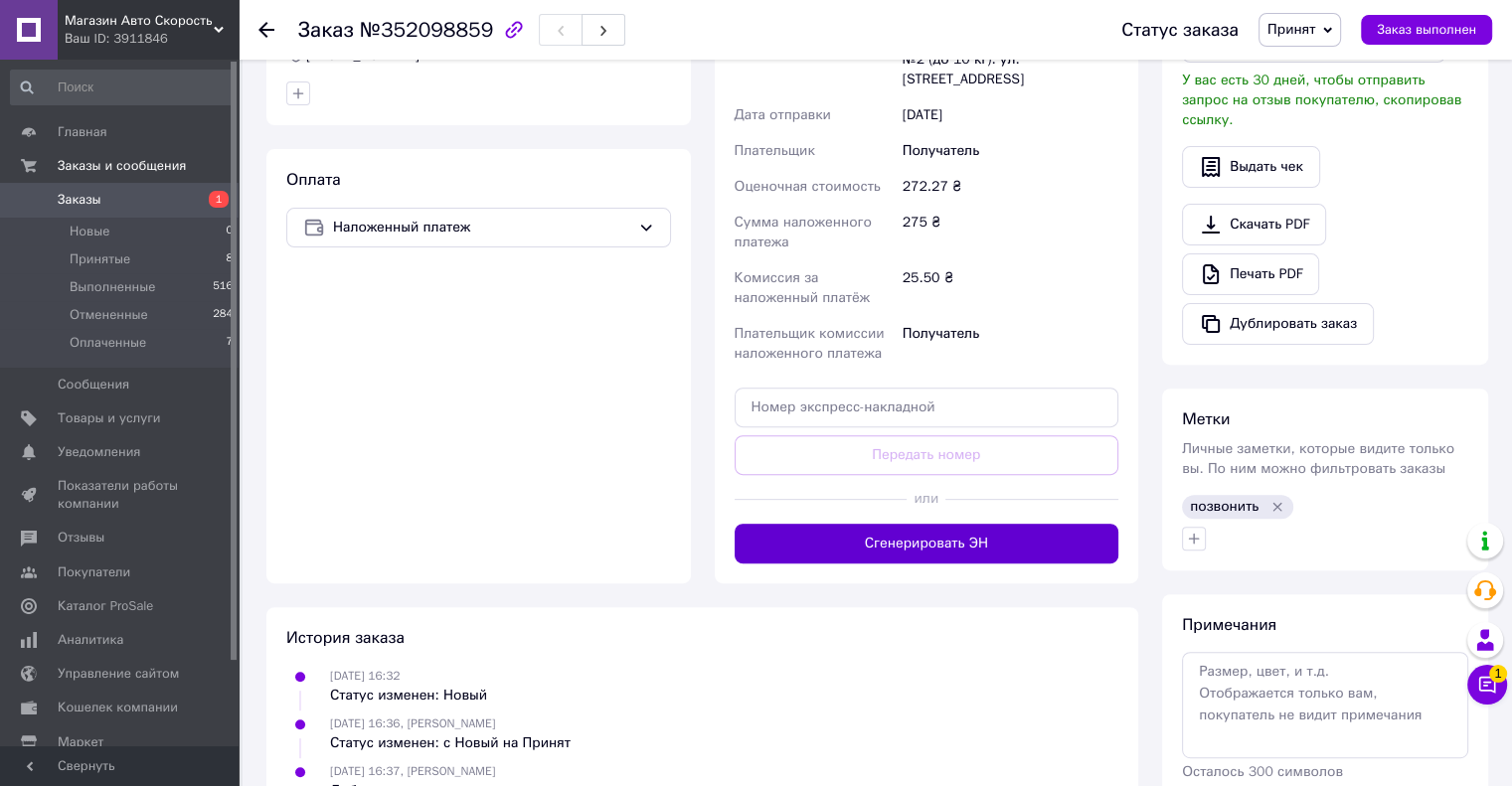 click on "Сгенерировать ЭН" at bounding box center [926, 544] 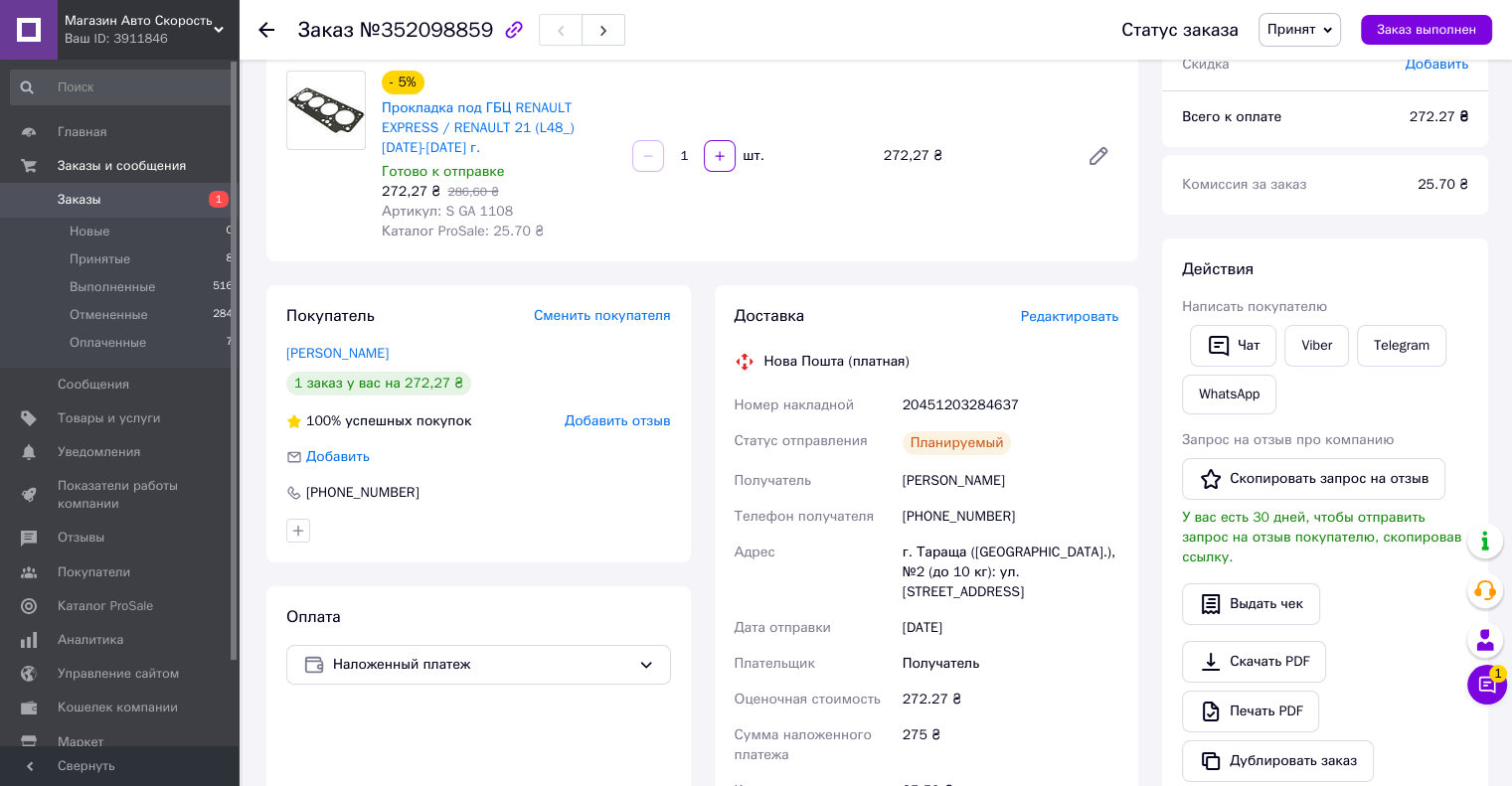 scroll, scrollTop: 0, scrollLeft: 0, axis: both 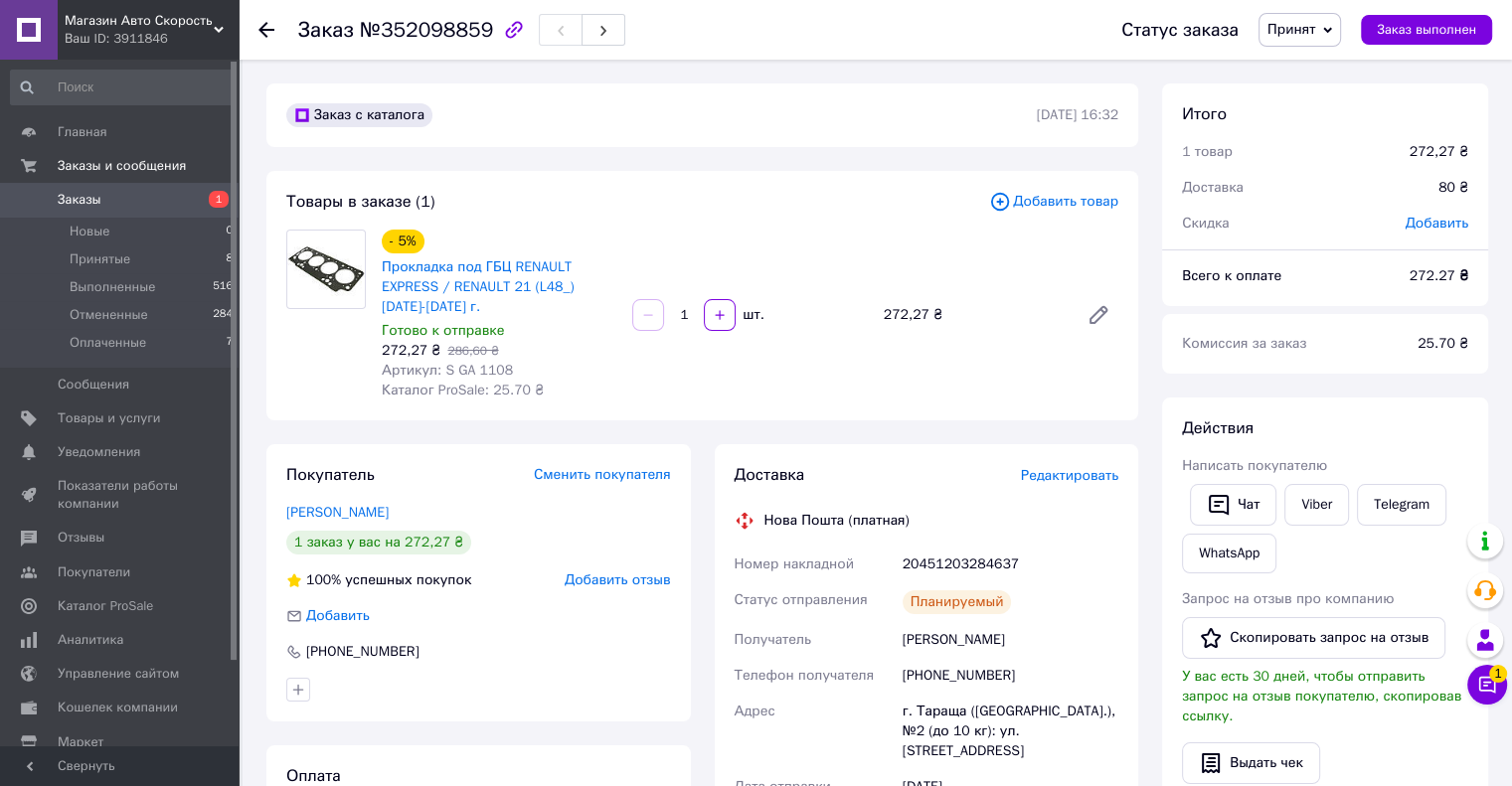 click on "Заказы" at bounding box center [120, 200] 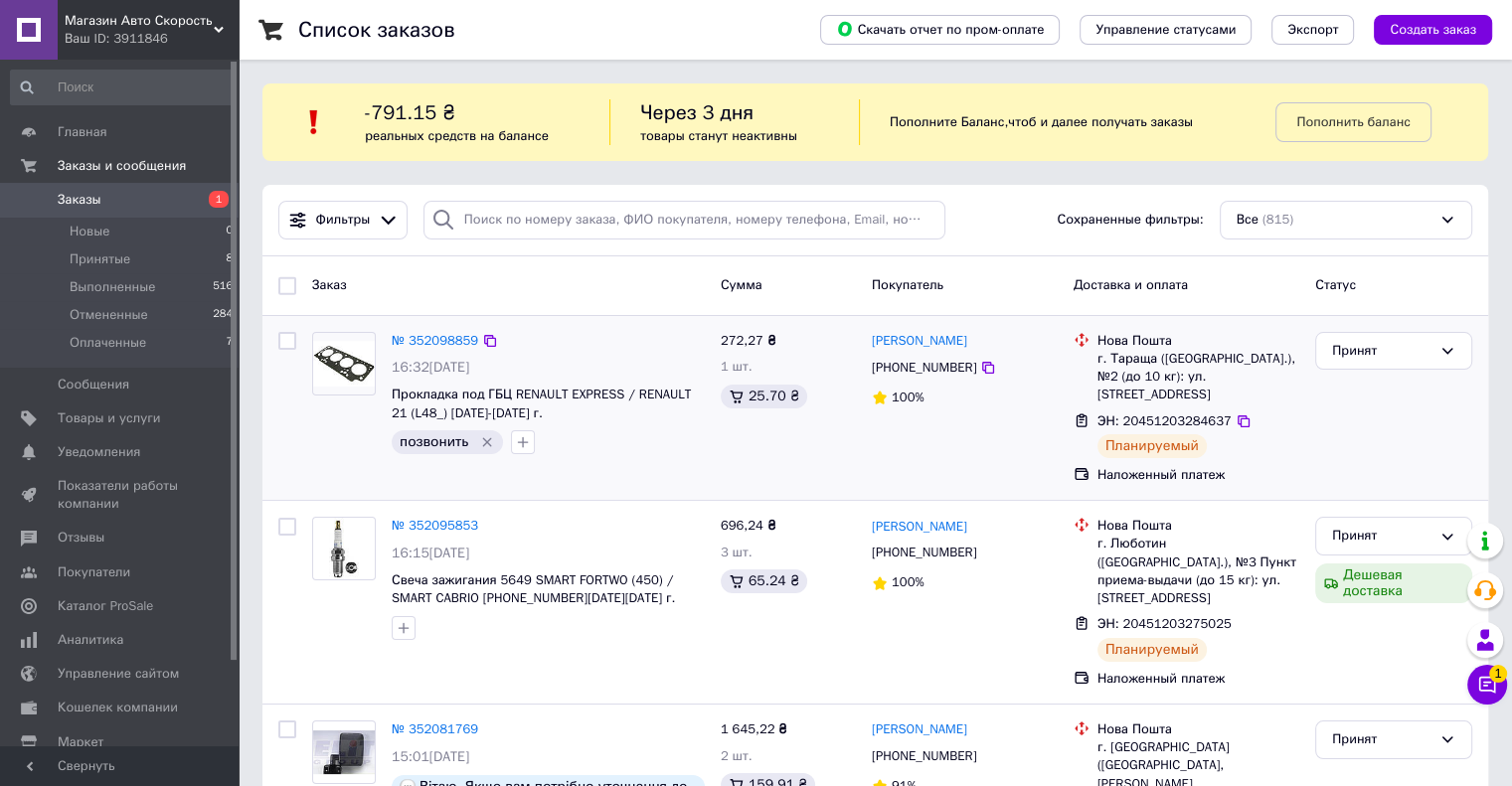 click 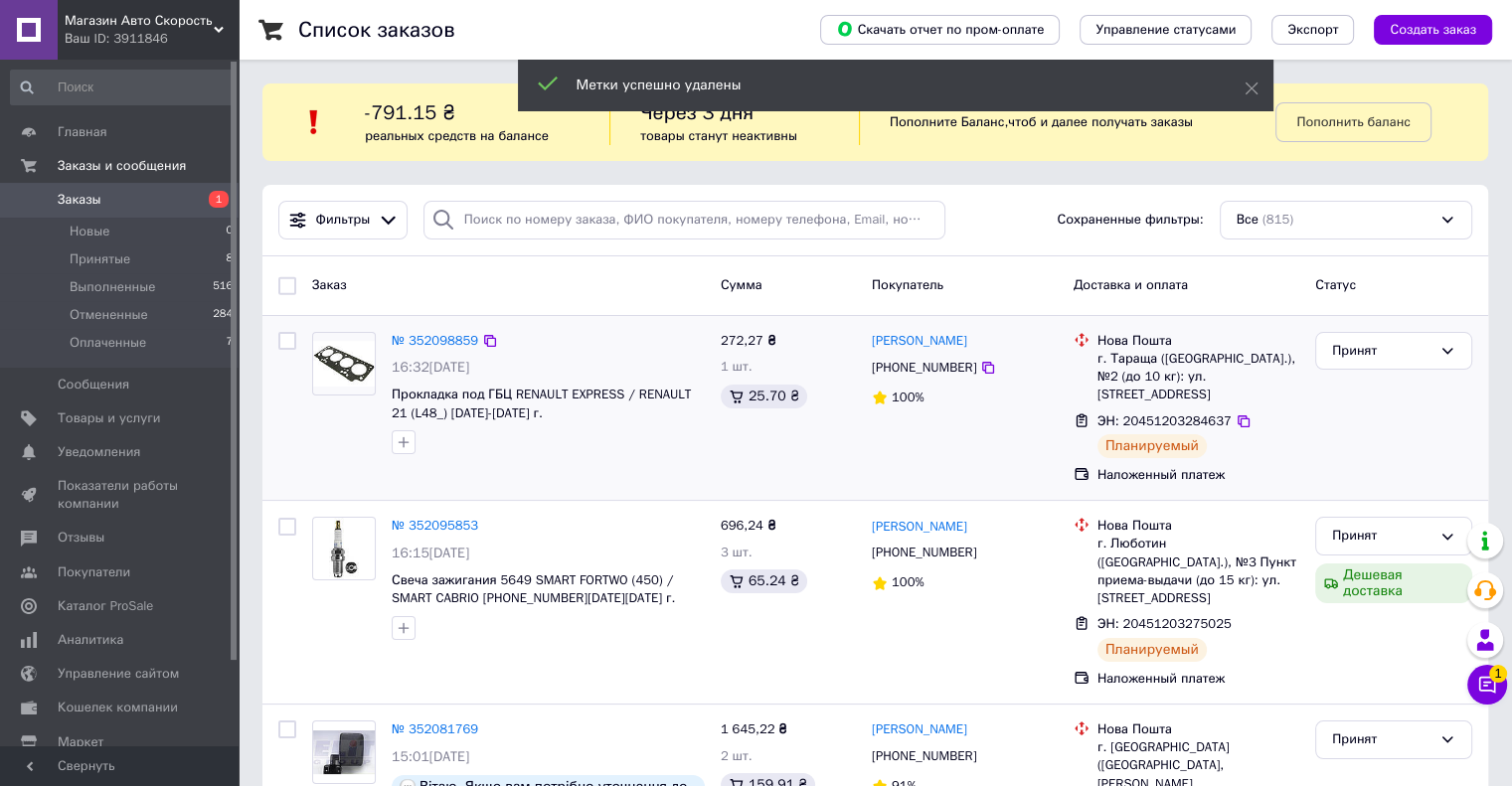 click on "Заказы" at bounding box center (80, 200) 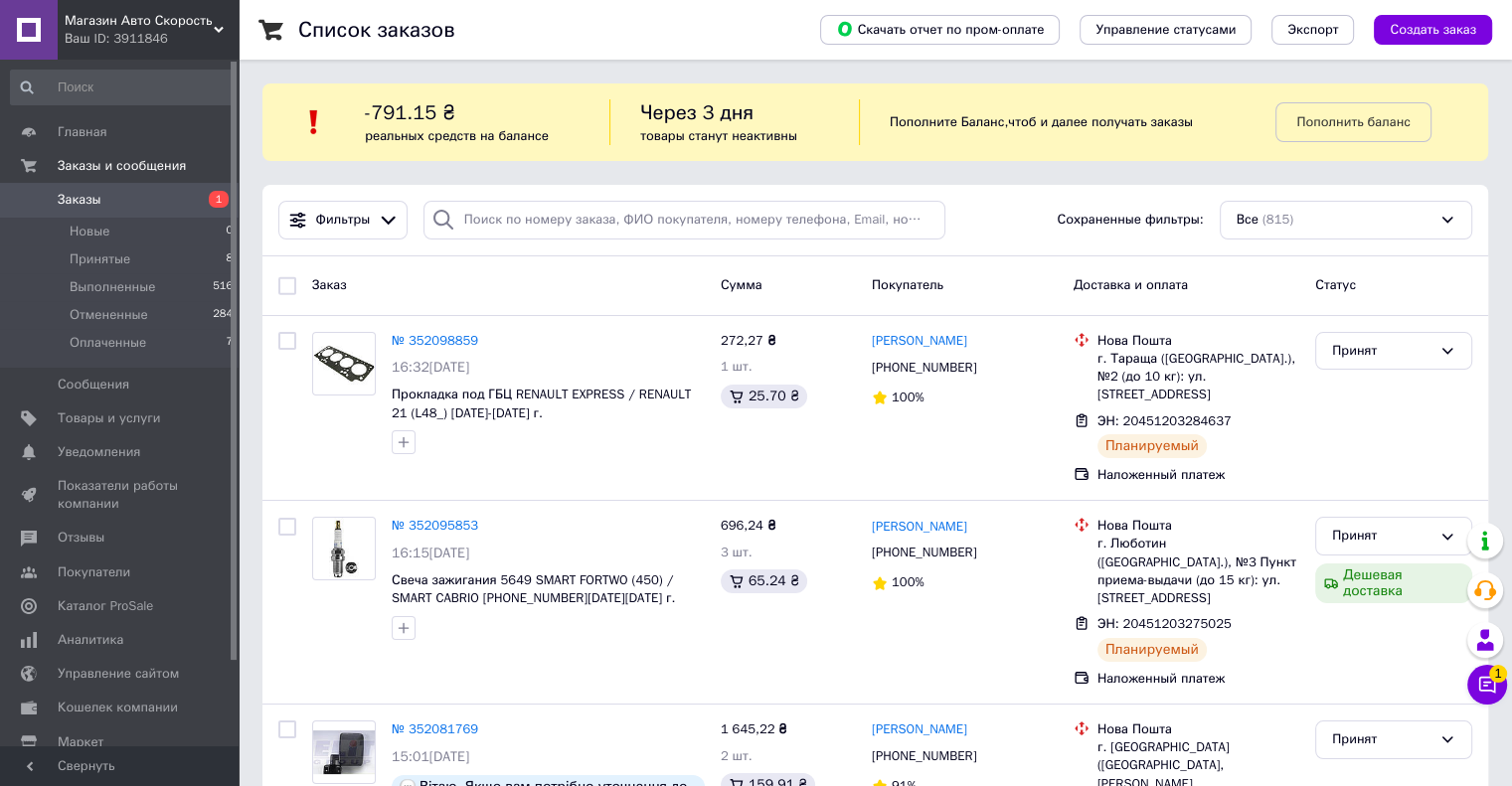 click on "Заказы" at bounding box center (80, 200) 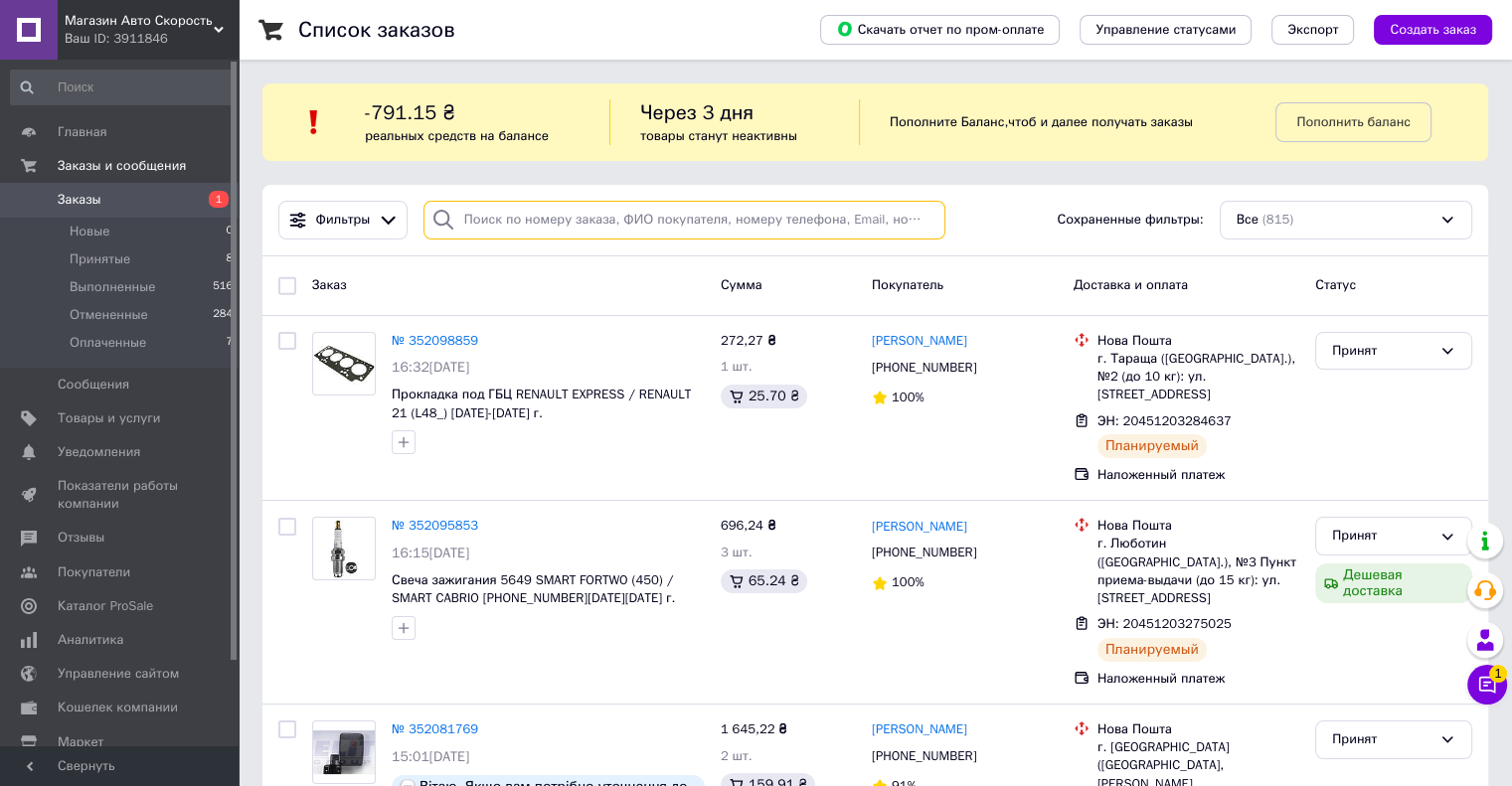 click at bounding box center [684, 220] 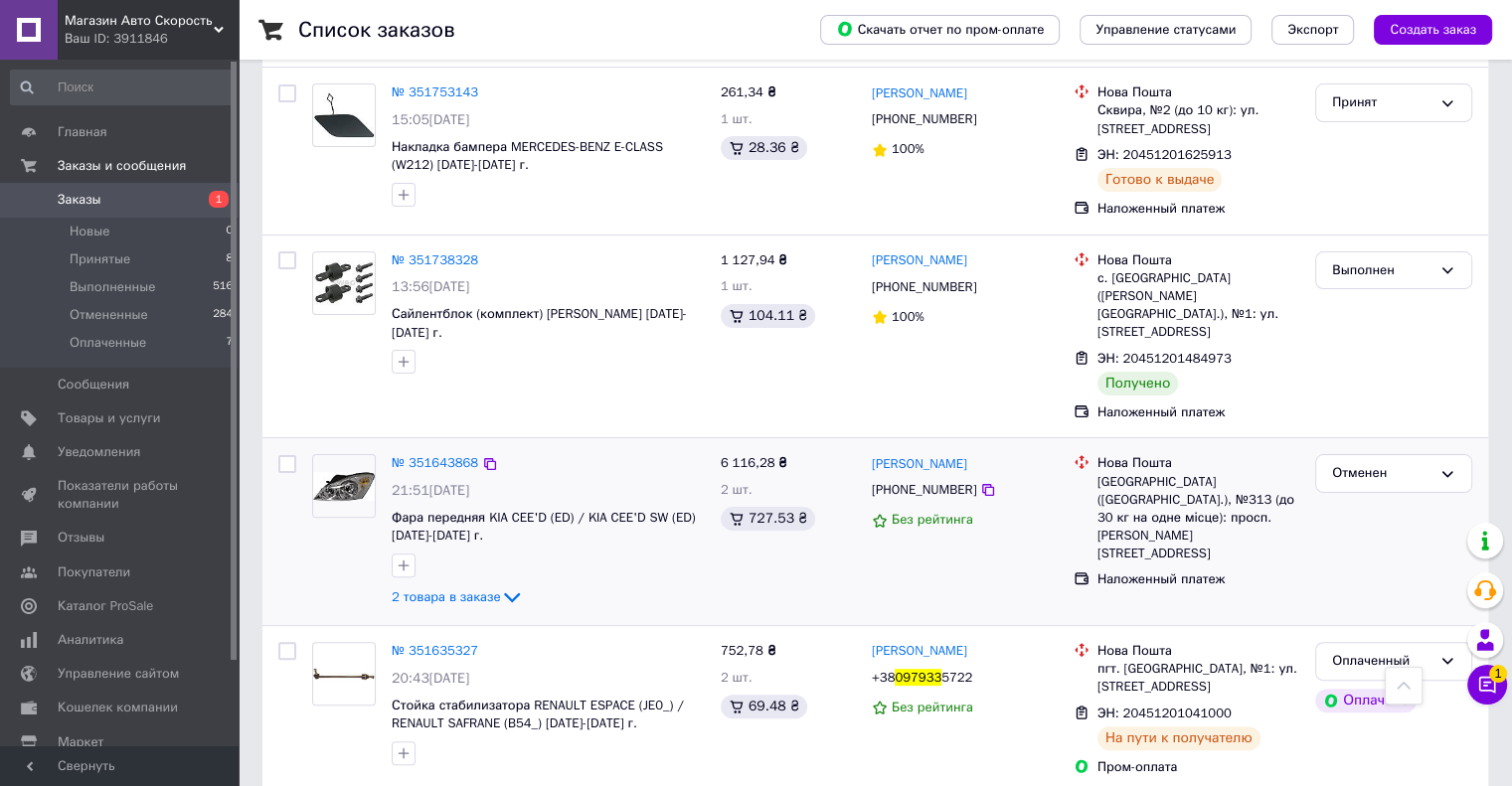 scroll, scrollTop: 497, scrollLeft: 0, axis: vertical 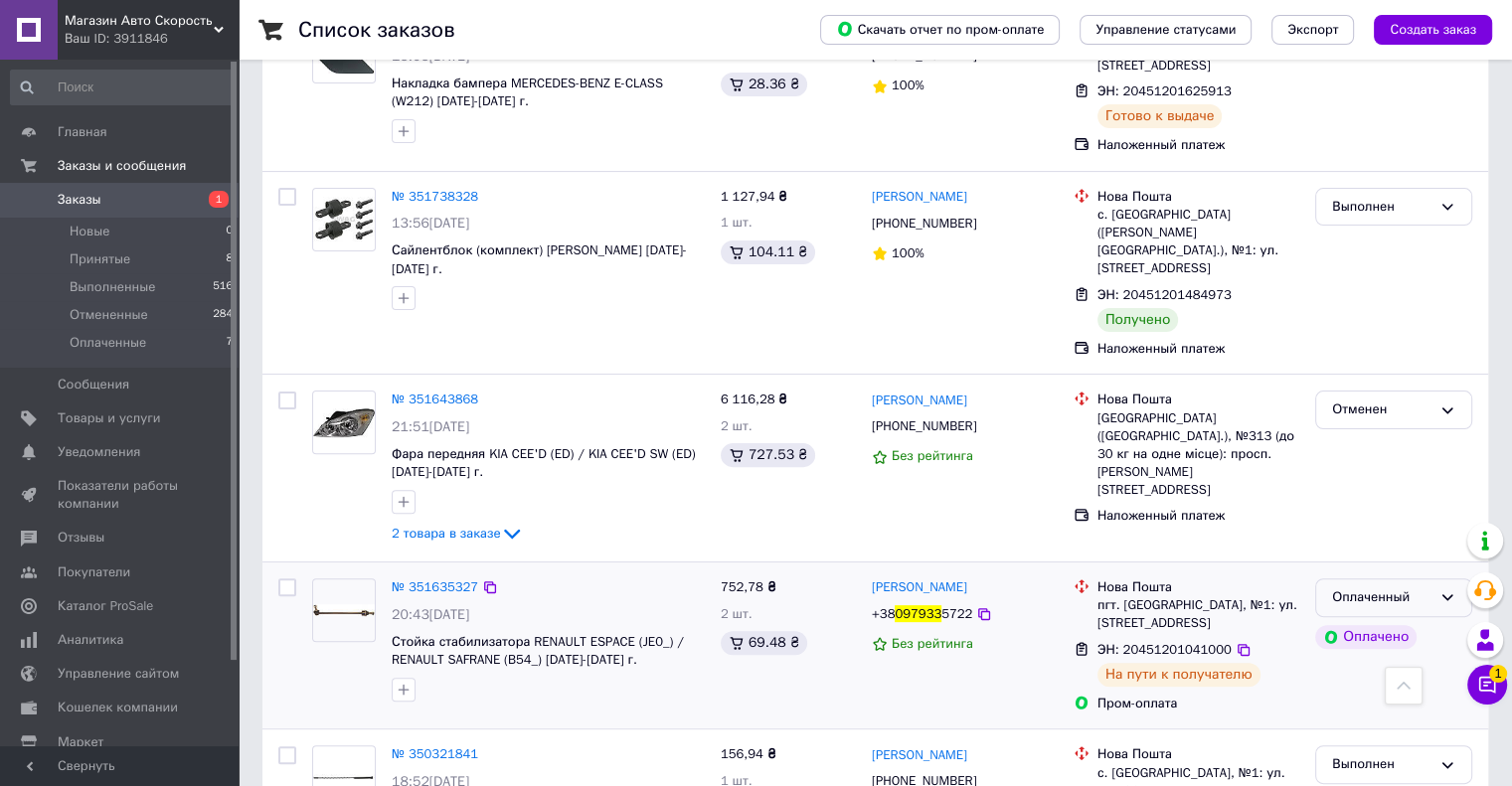 type on "097933" 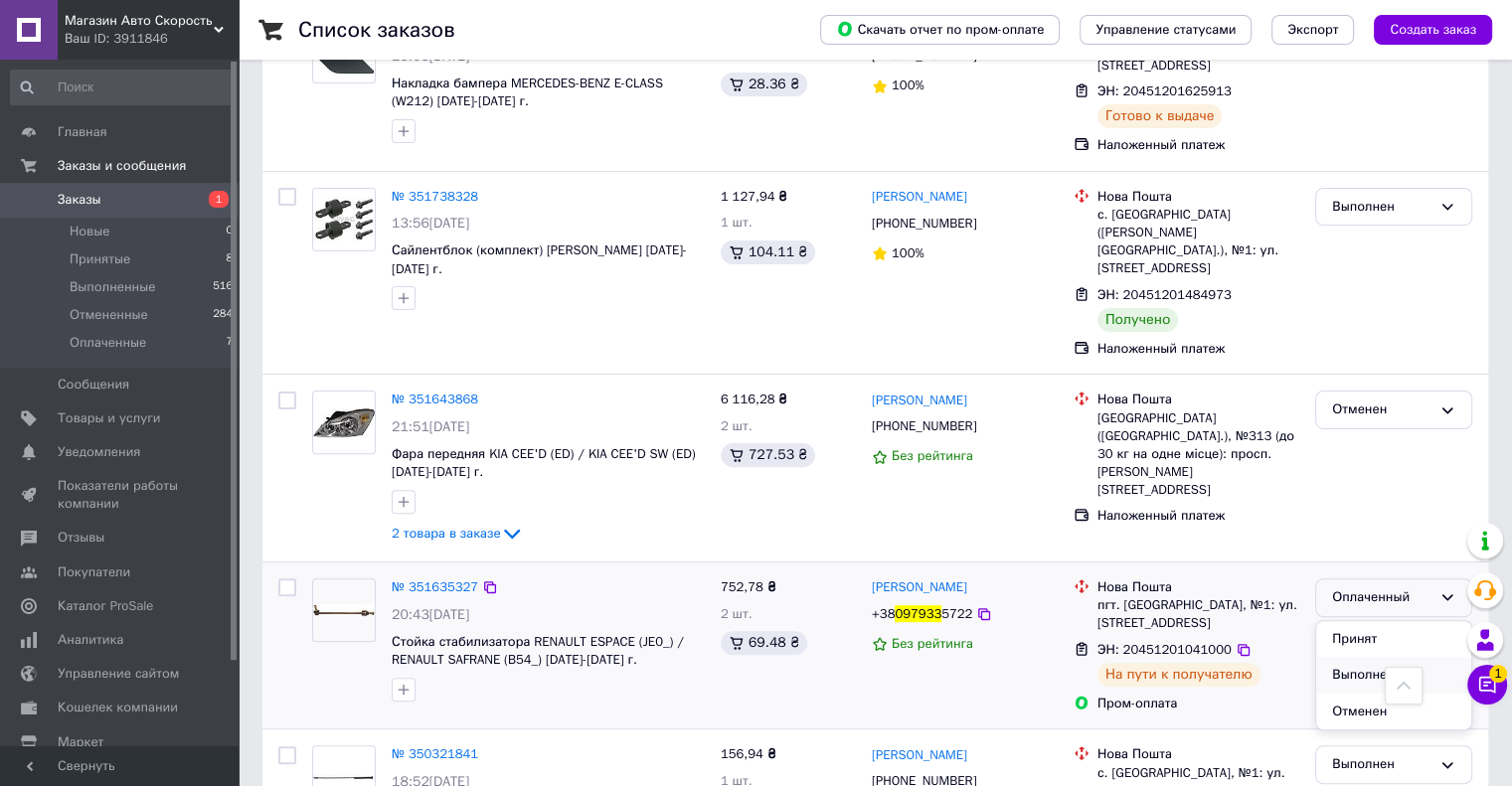 click on "Выполнен" at bounding box center [1394, 675] 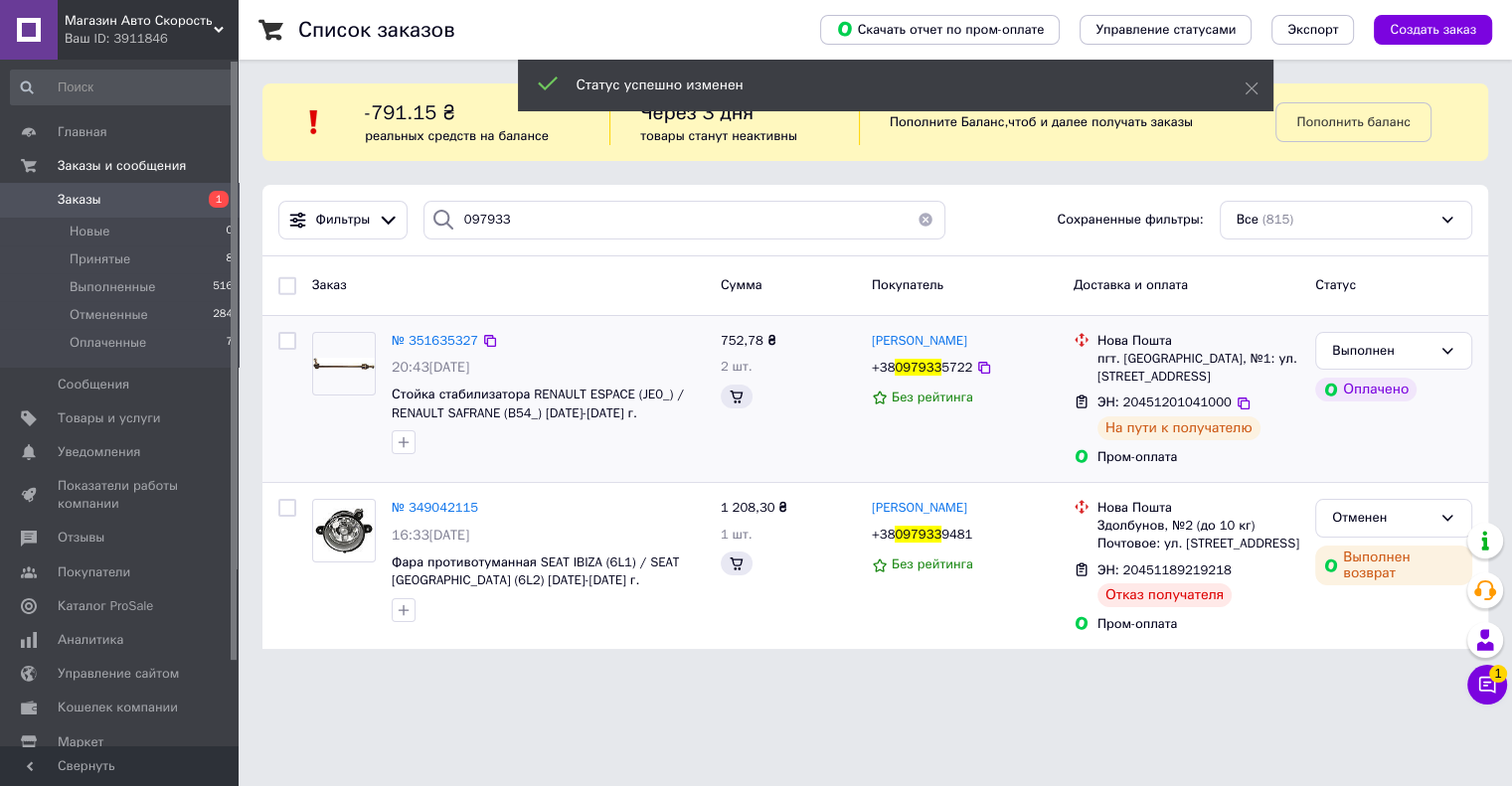 scroll, scrollTop: 0, scrollLeft: 0, axis: both 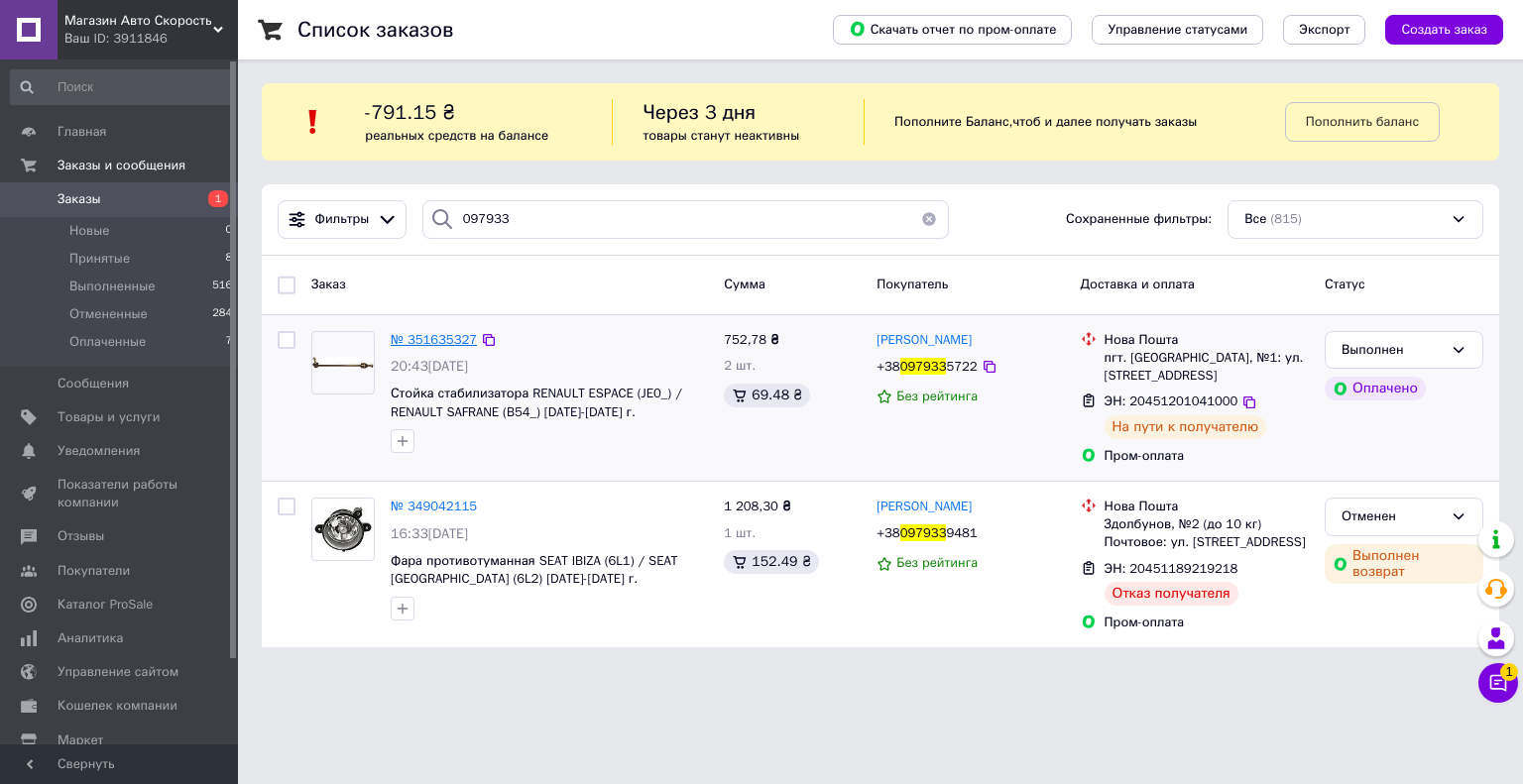 click on "№ 351635327" at bounding box center (433, 339) 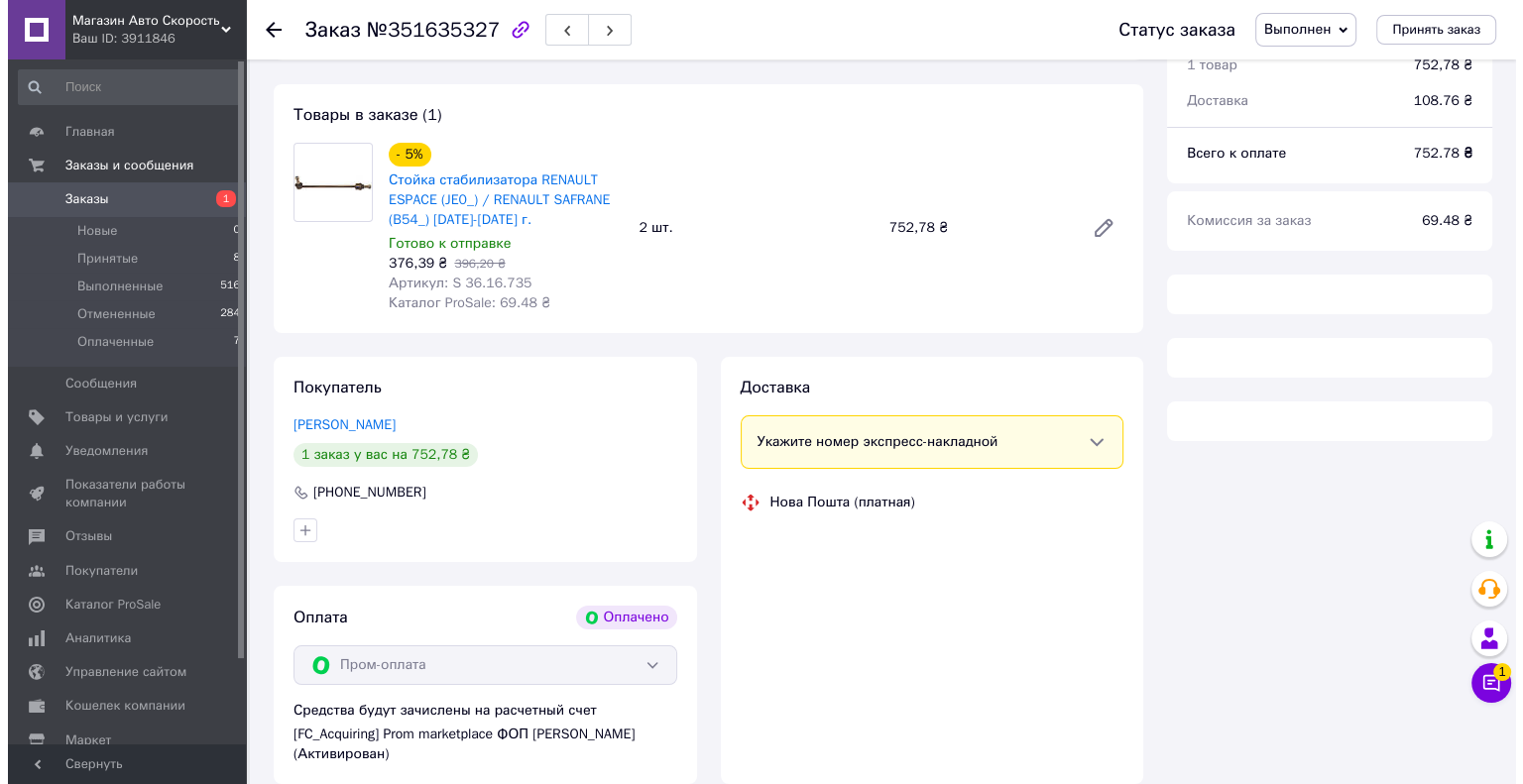scroll, scrollTop: 159, scrollLeft: 0, axis: vertical 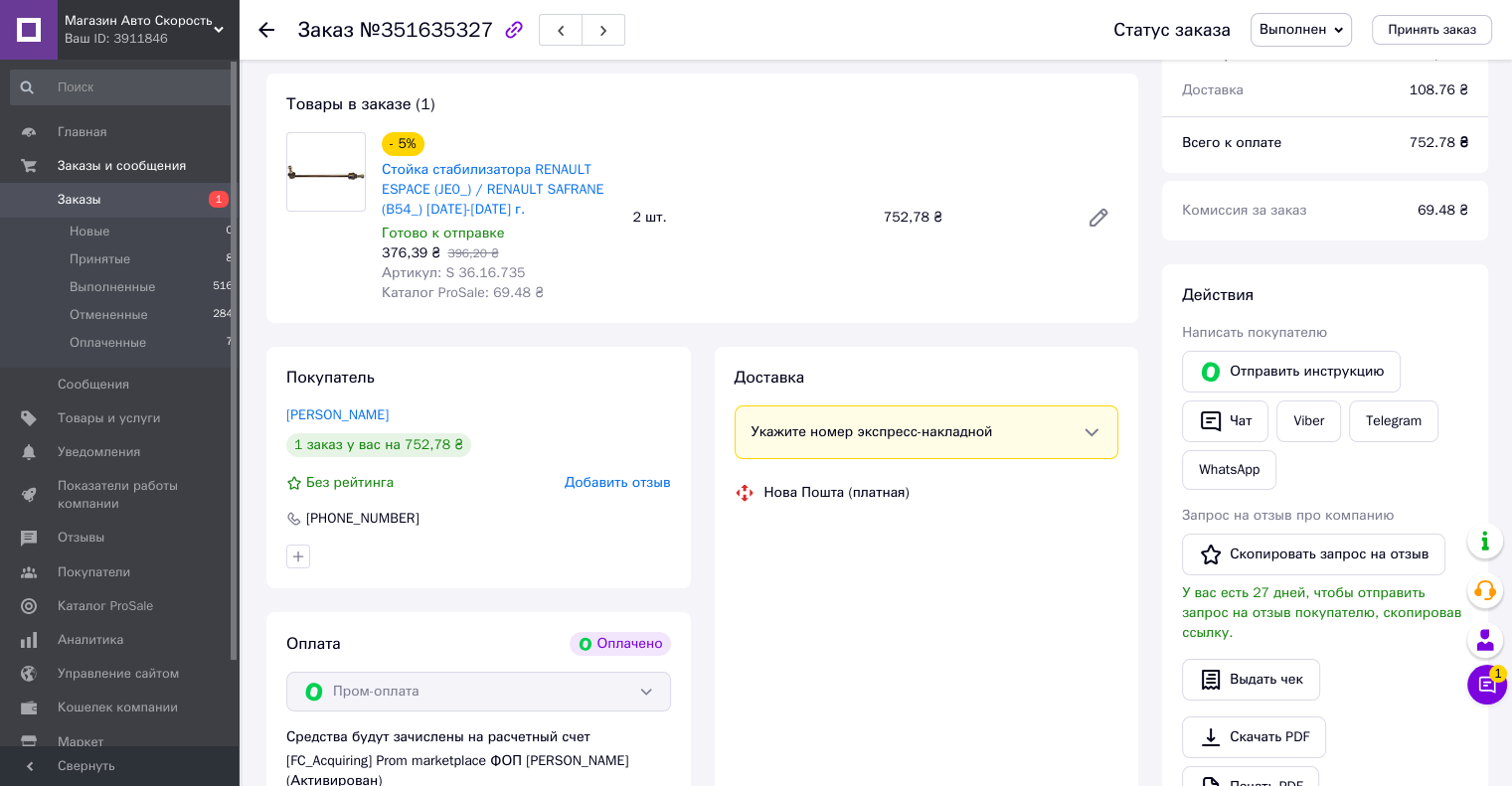 click on "Добавить отзыв" at bounding box center [617, 482] 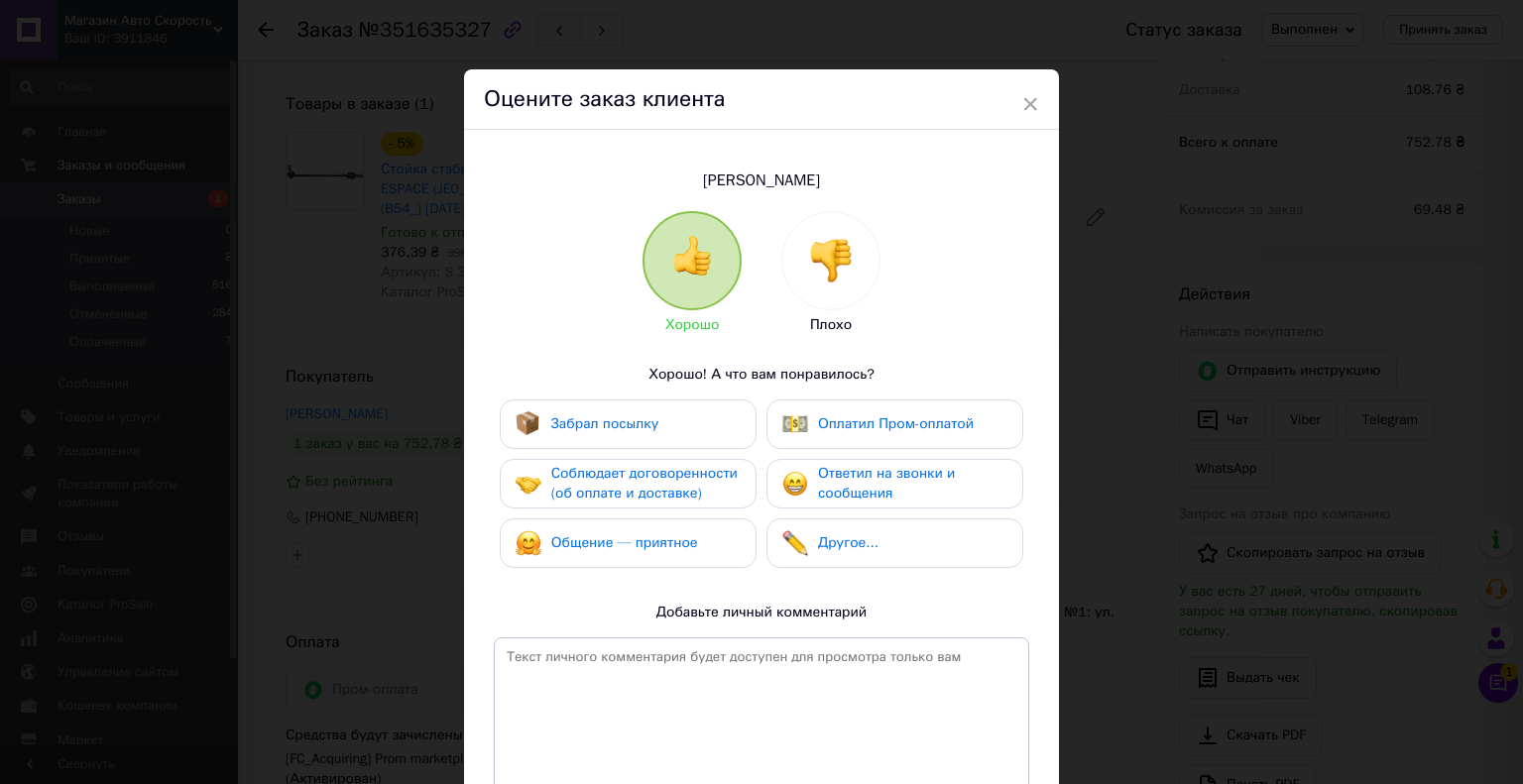 click on "Забрал посылку" at bounding box center (628, 424) 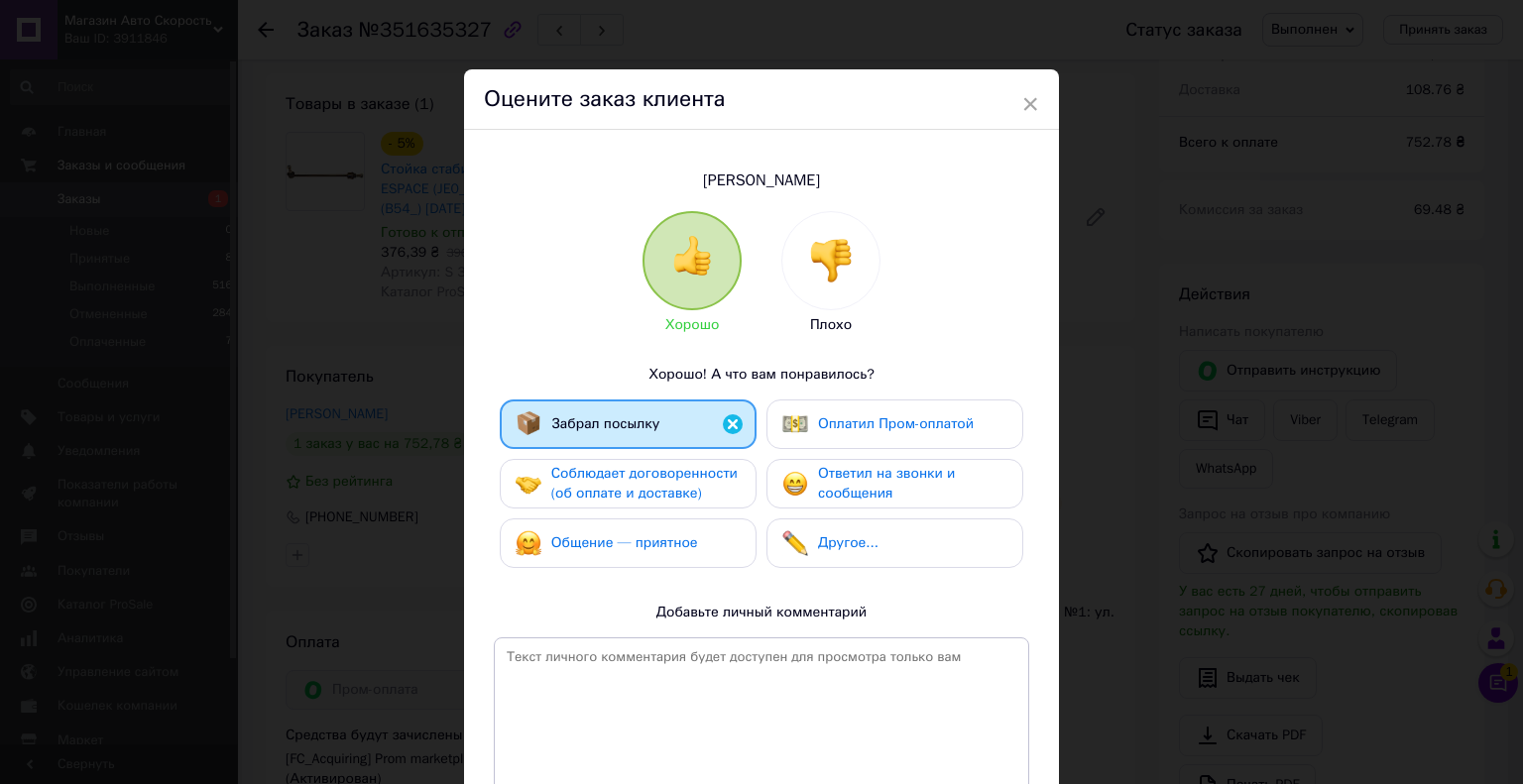 click on "Оплатил Пром-оплатой" at bounding box center (894, 424) 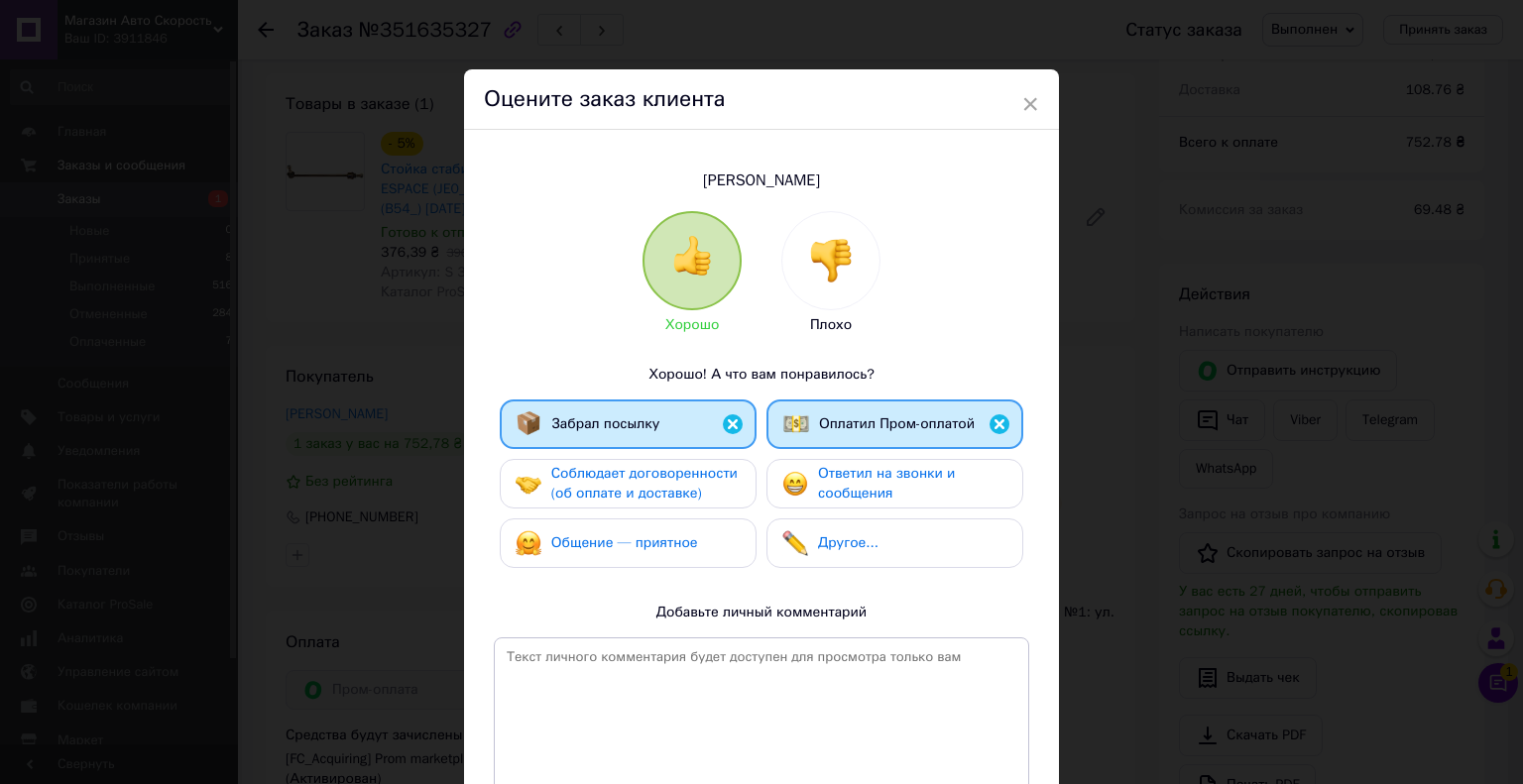 click on "Соблюдает договоренности (об оплате и доставке)" at bounding box center (628, 484) 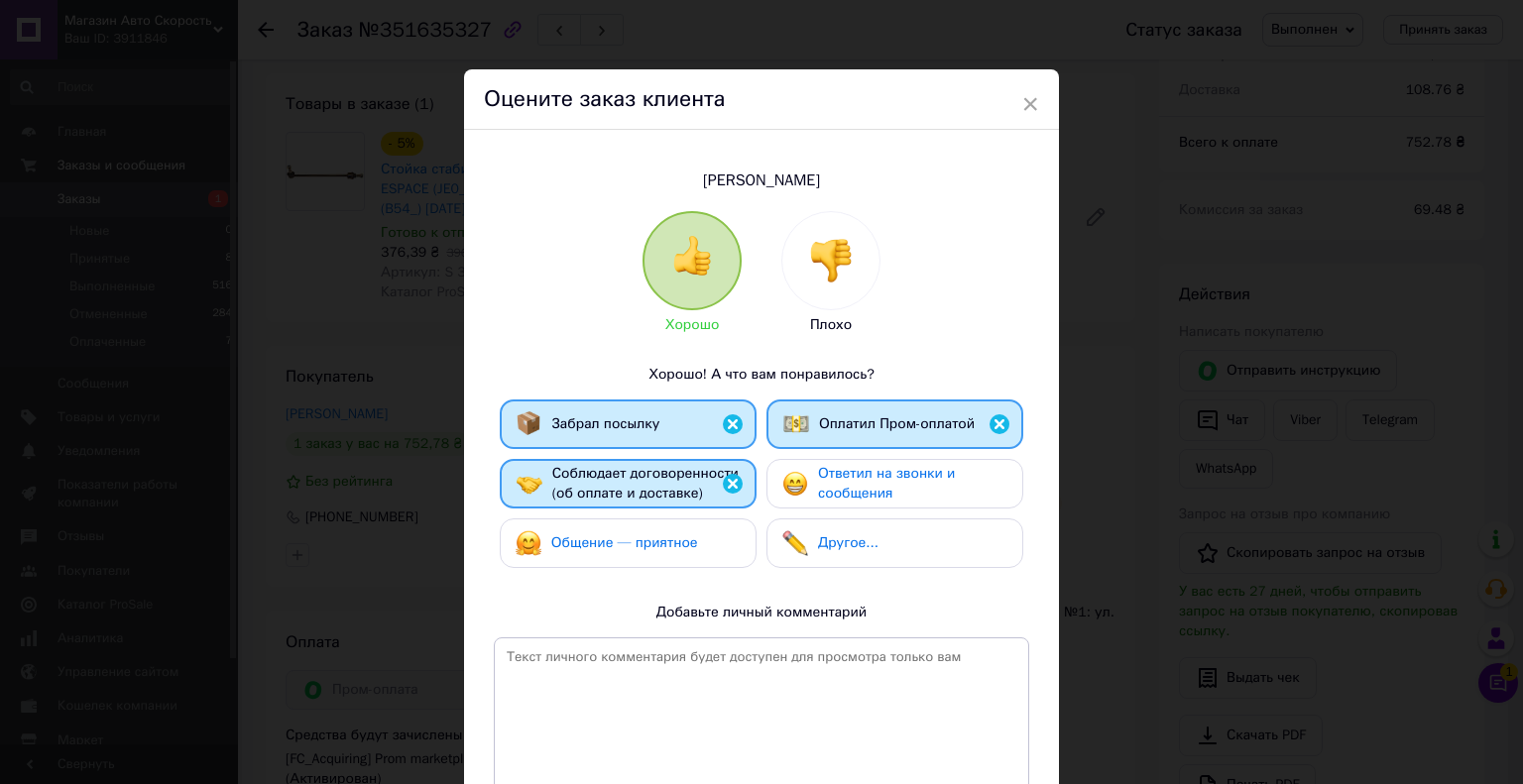 click on "Ответил на звонки и сообщения" at bounding box center (894, 484) 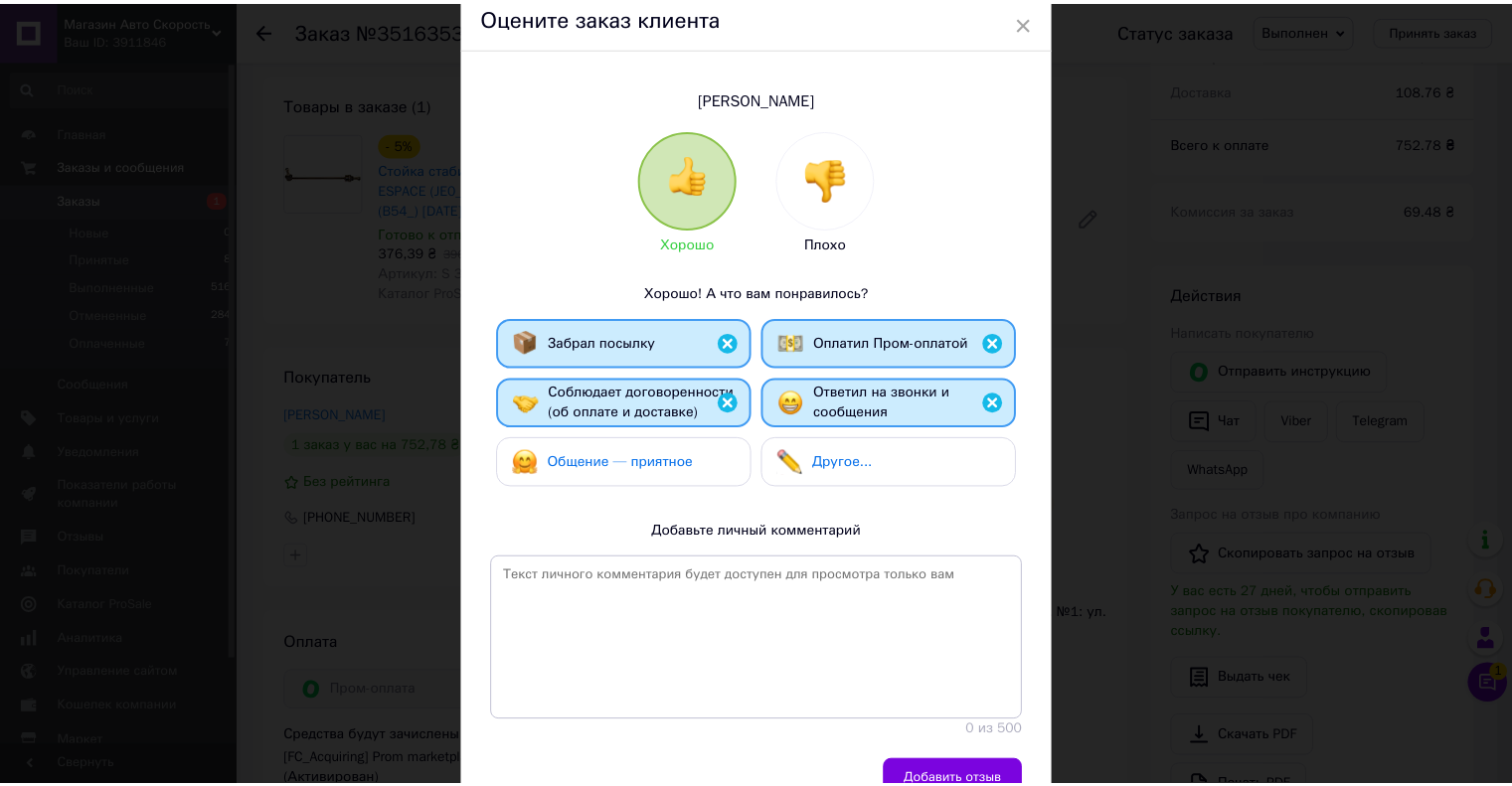 scroll, scrollTop: 183, scrollLeft: 0, axis: vertical 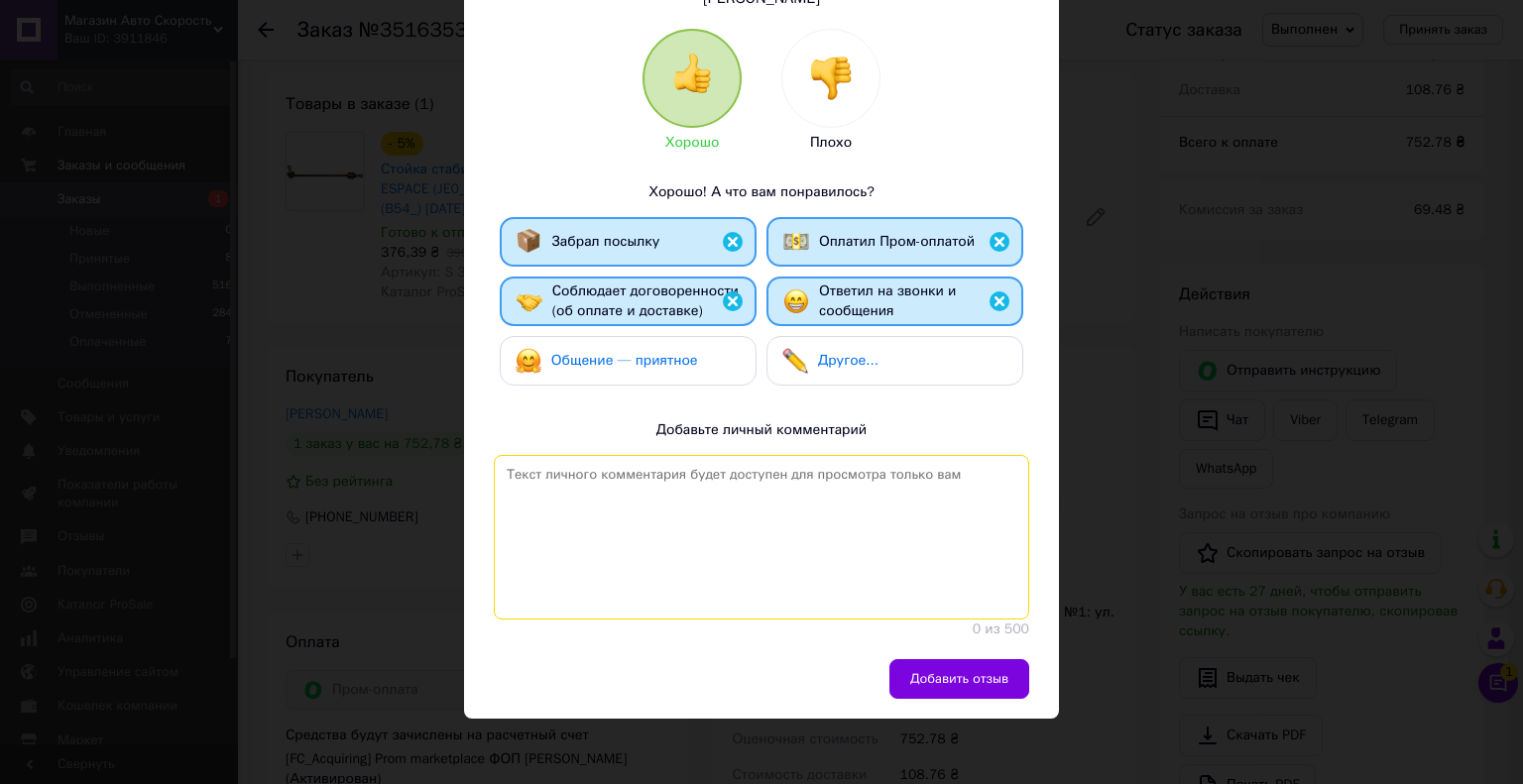 drag, startPoint x: 782, startPoint y: 507, endPoint x: 750, endPoint y: 146, distance: 362.41551 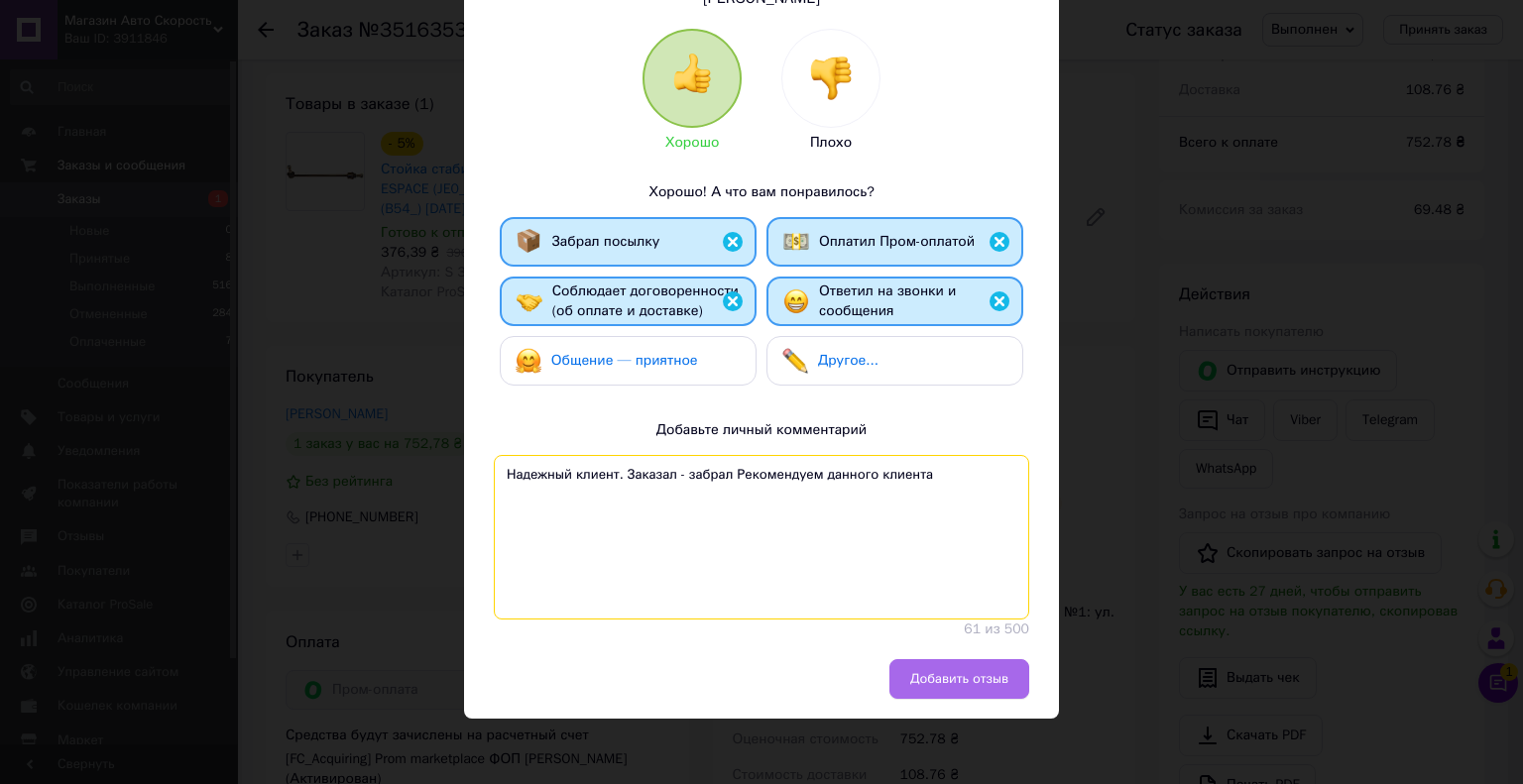 type on "Надежный клиент. Заказал - забрал Рекомендуем данного клиента" 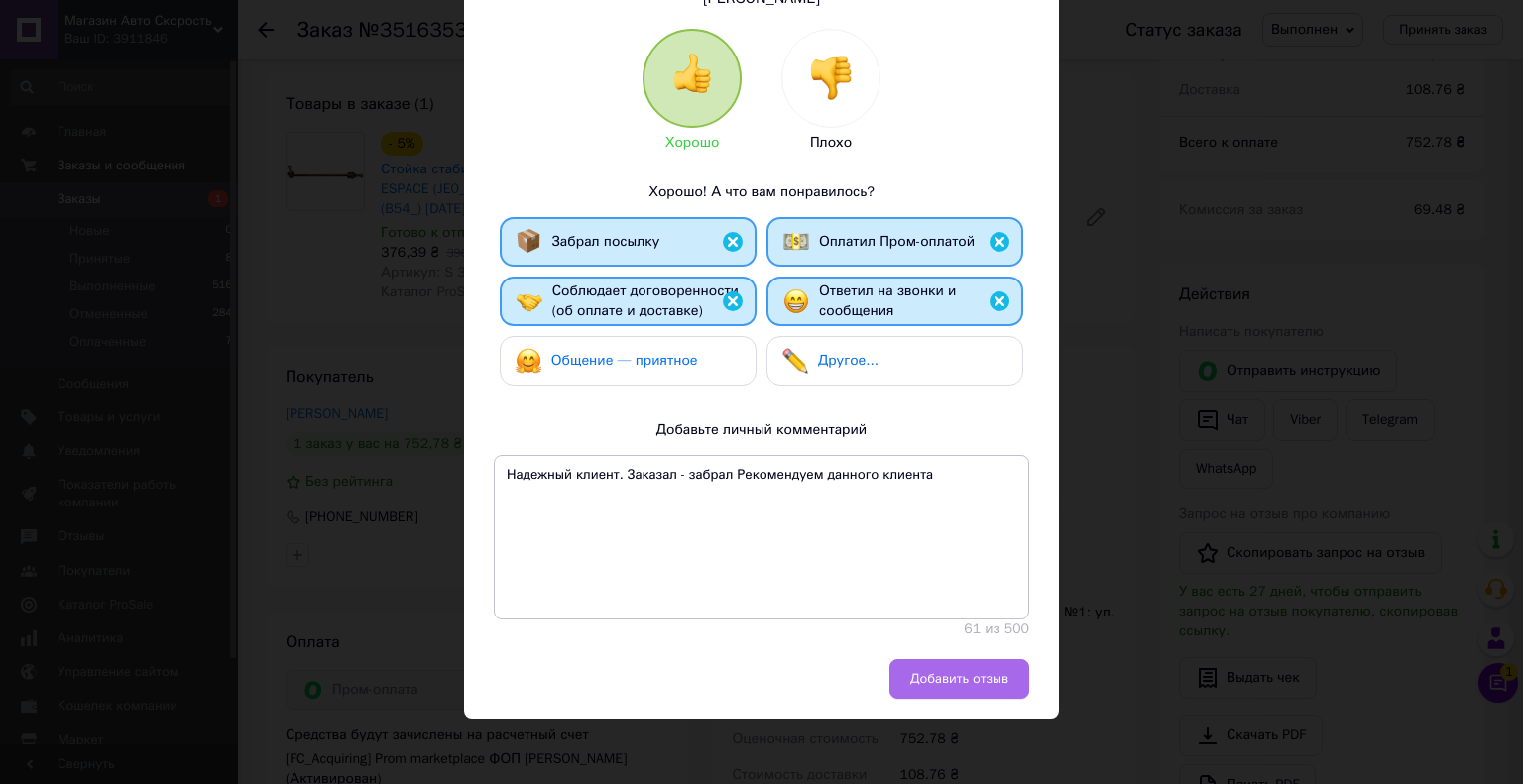 click on "Добавить отзыв" at bounding box center [959, 679] 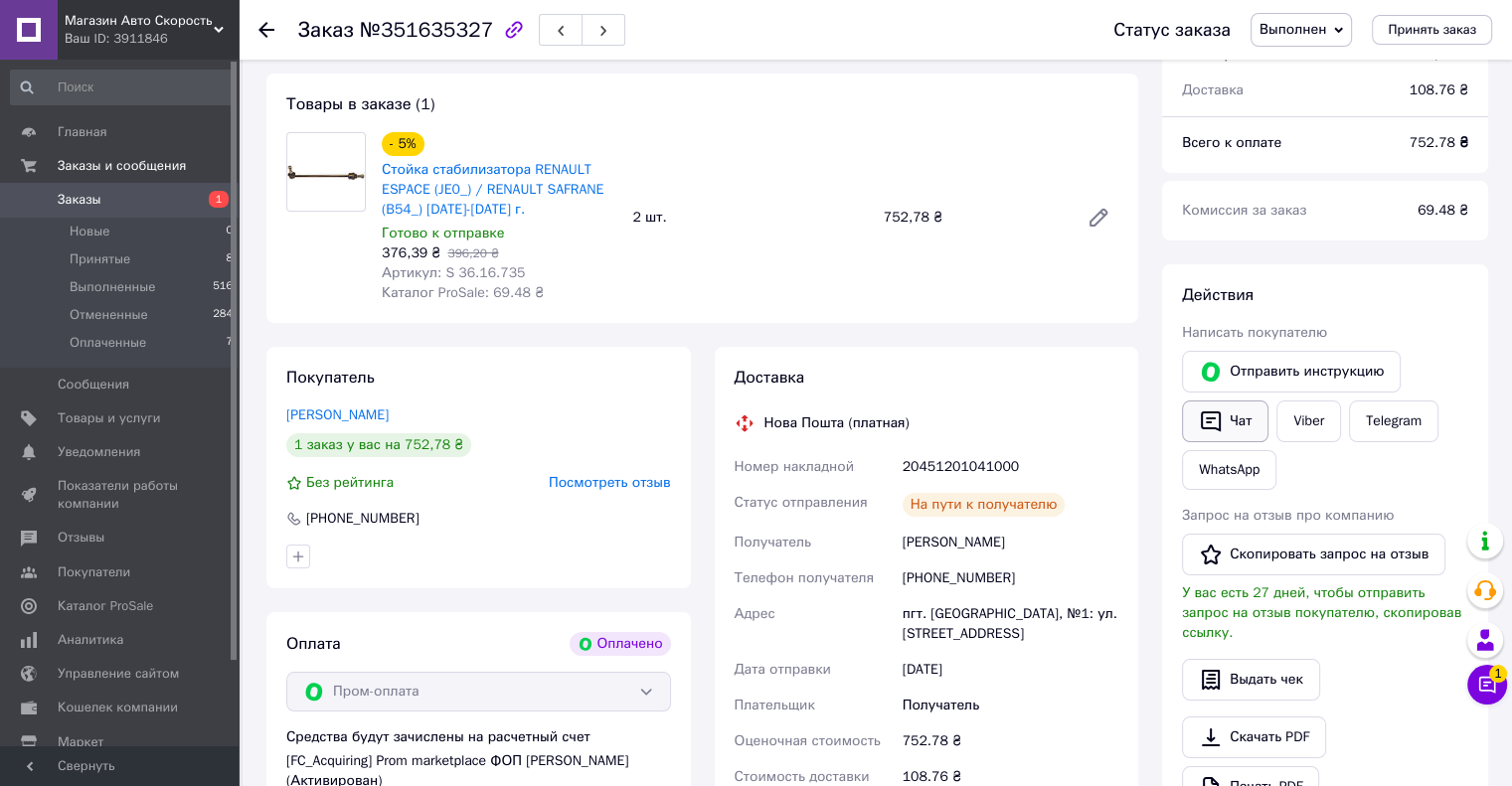 click on "Чат" at bounding box center [1225, 421] 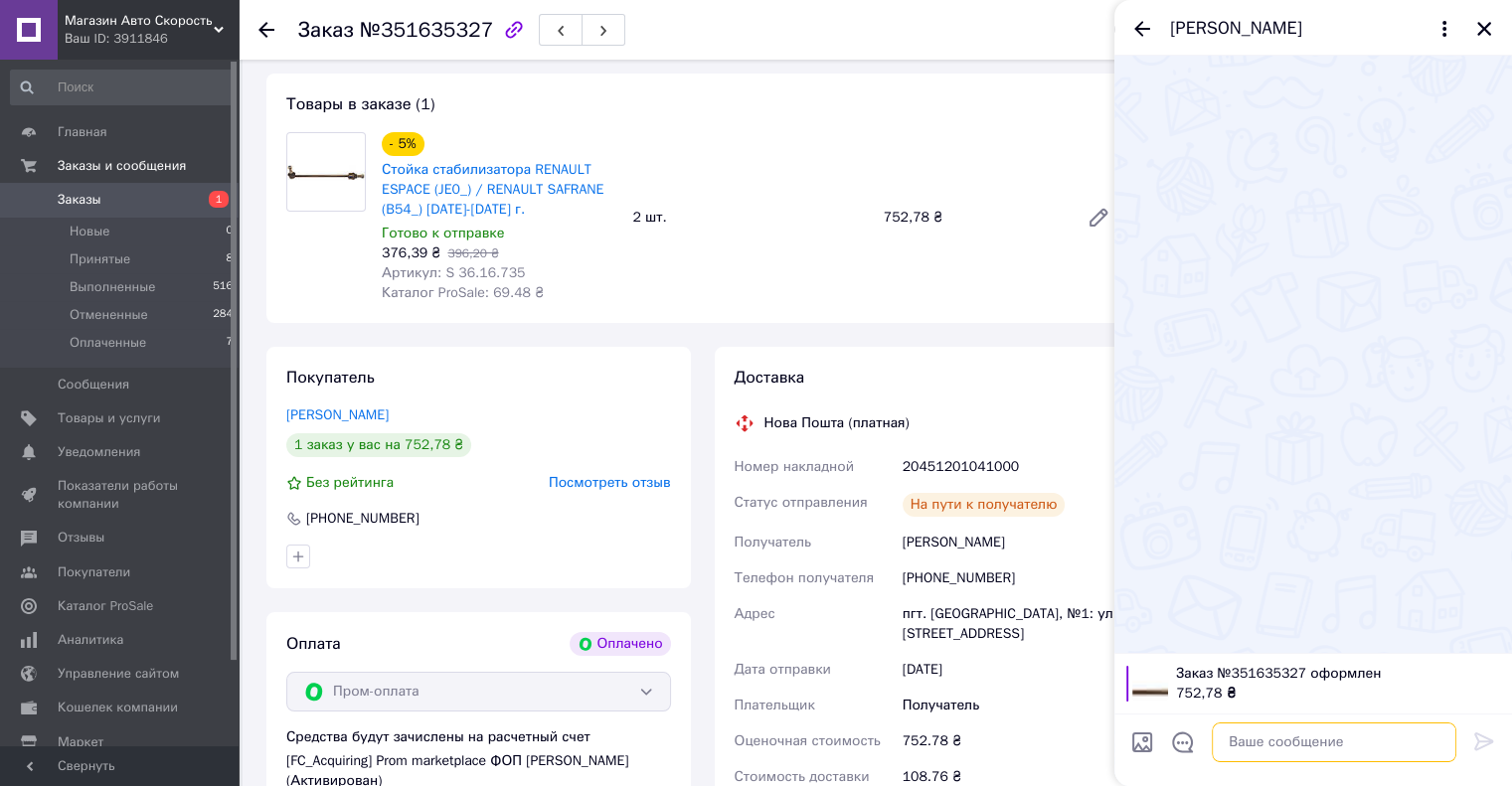 drag, startPoint x: 1293, startPoint y: 742, endPoint x: 1405, endPoint y: 756, distance: 112.871608 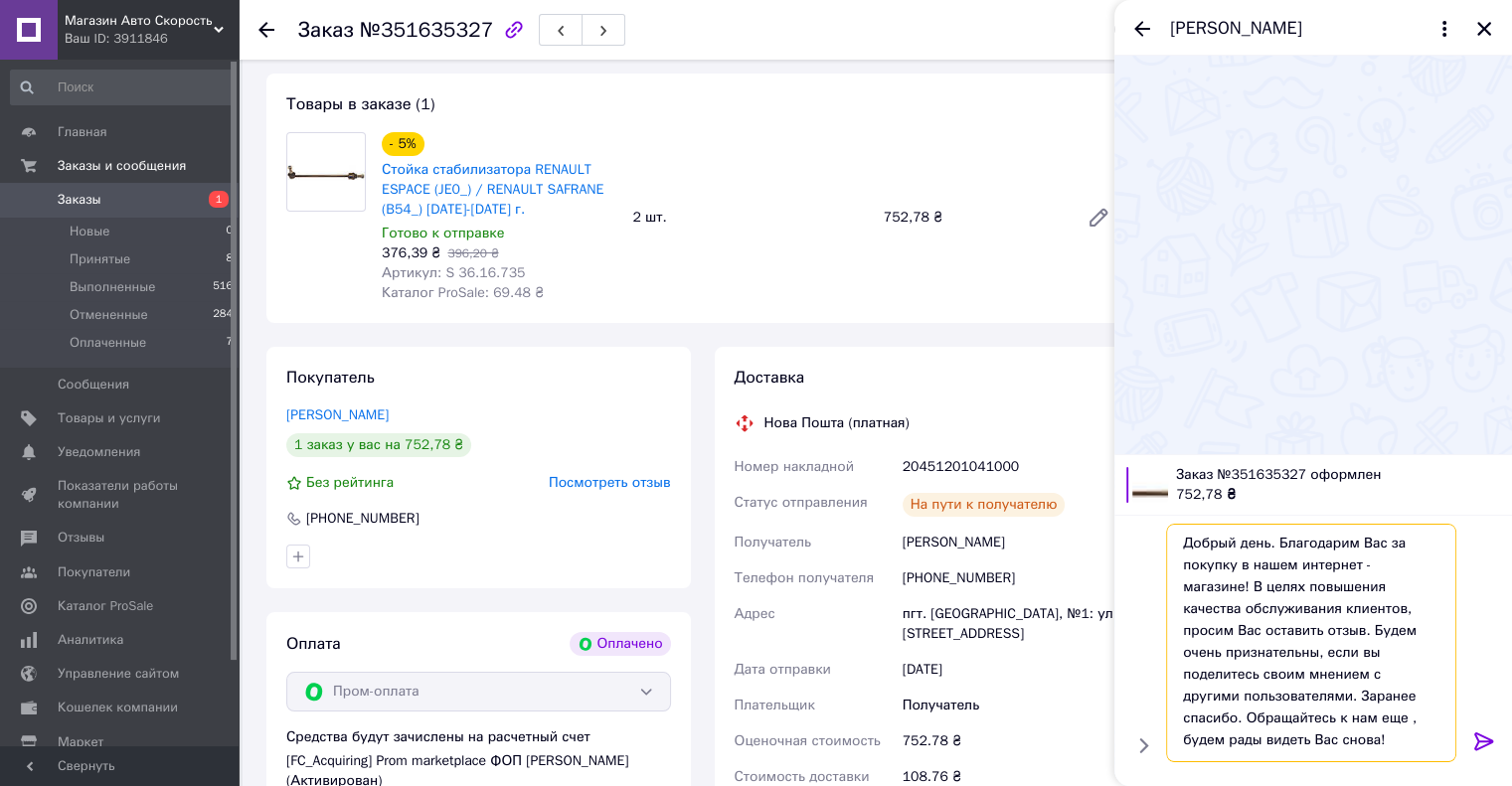 scroll, scrollTop: 20, scrollLeft: 0, axis: vertical 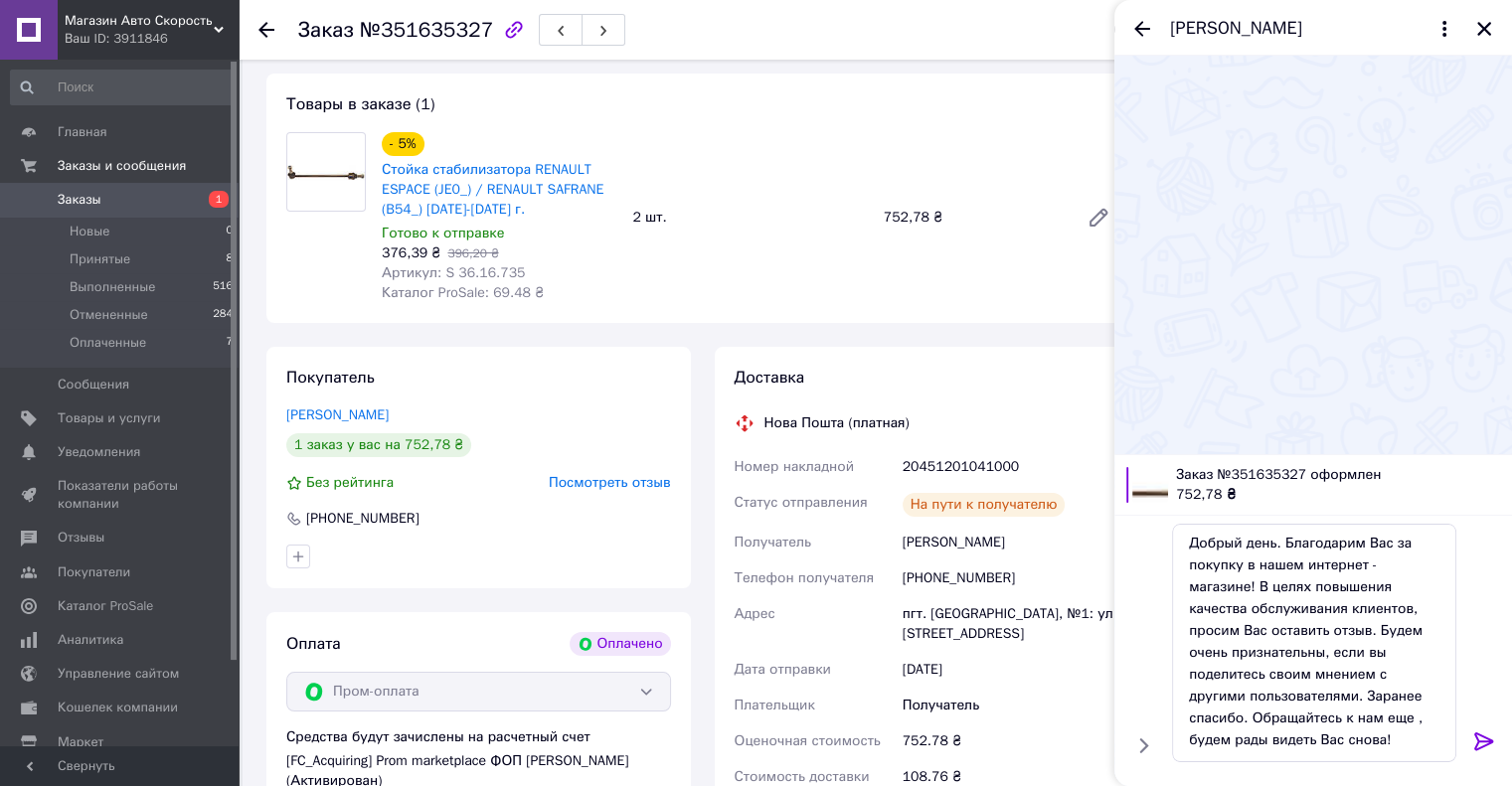click 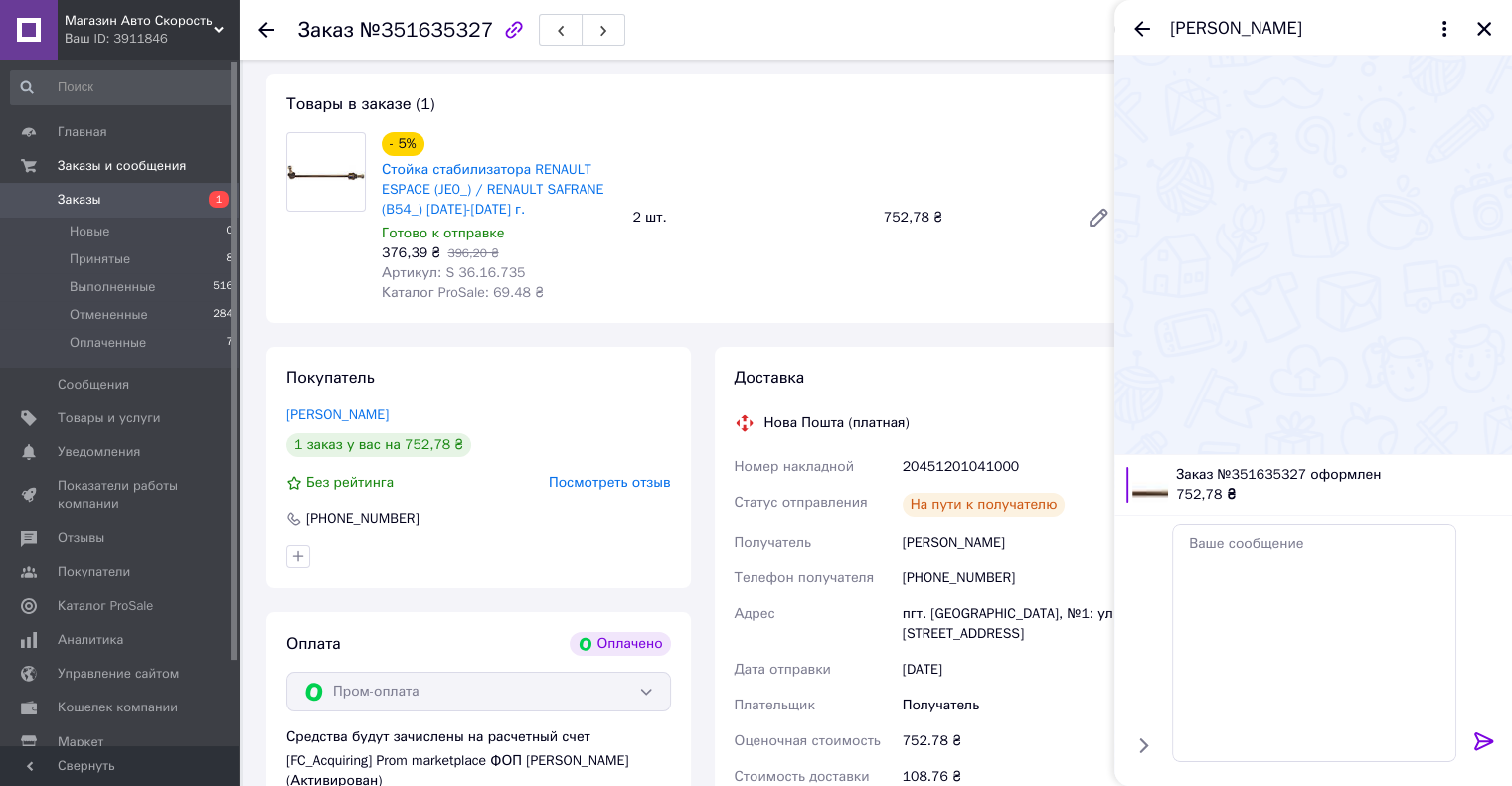 scroll, scrollTop: 0, scrollLeft: 0, axis: both 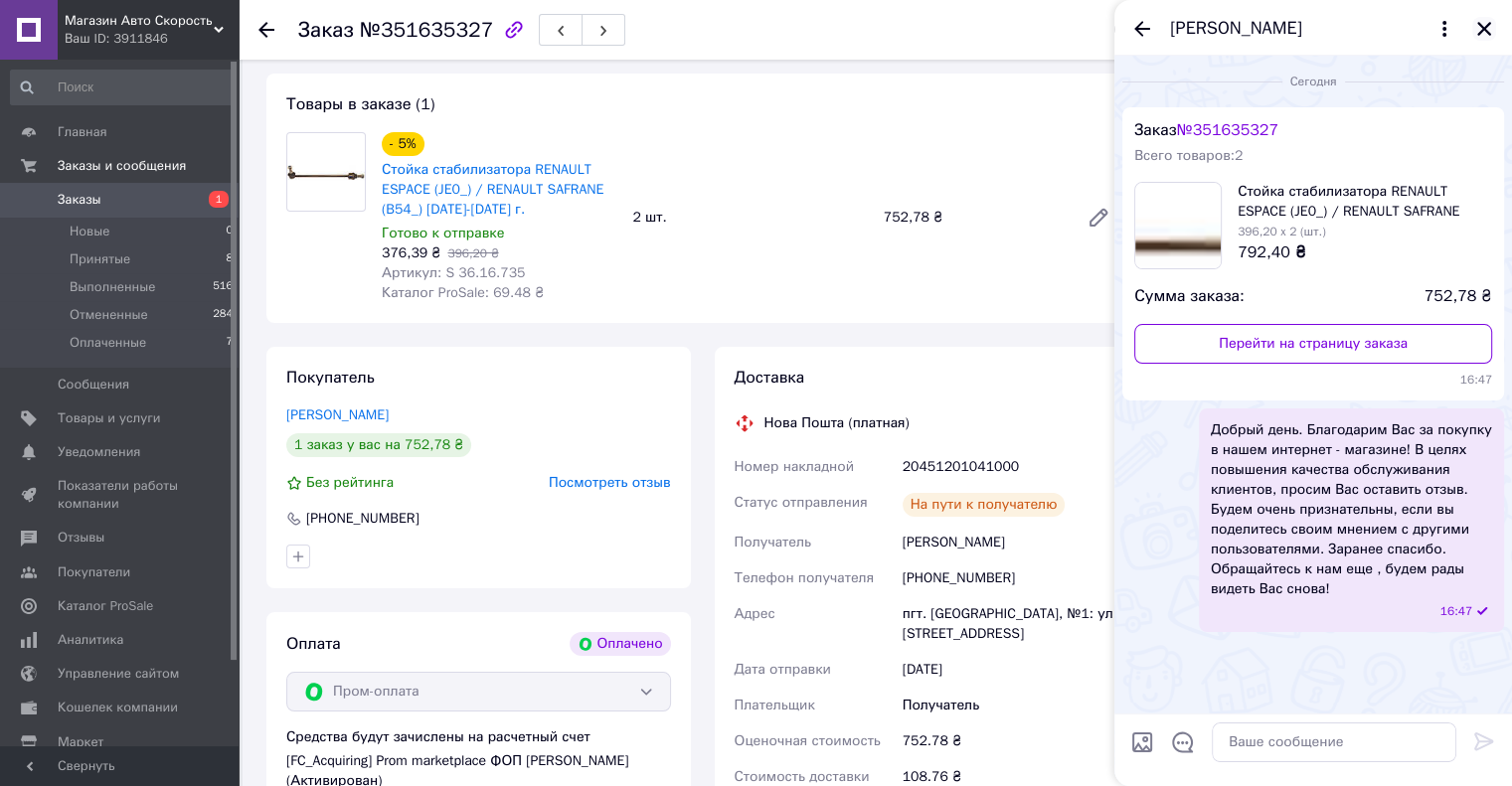 click 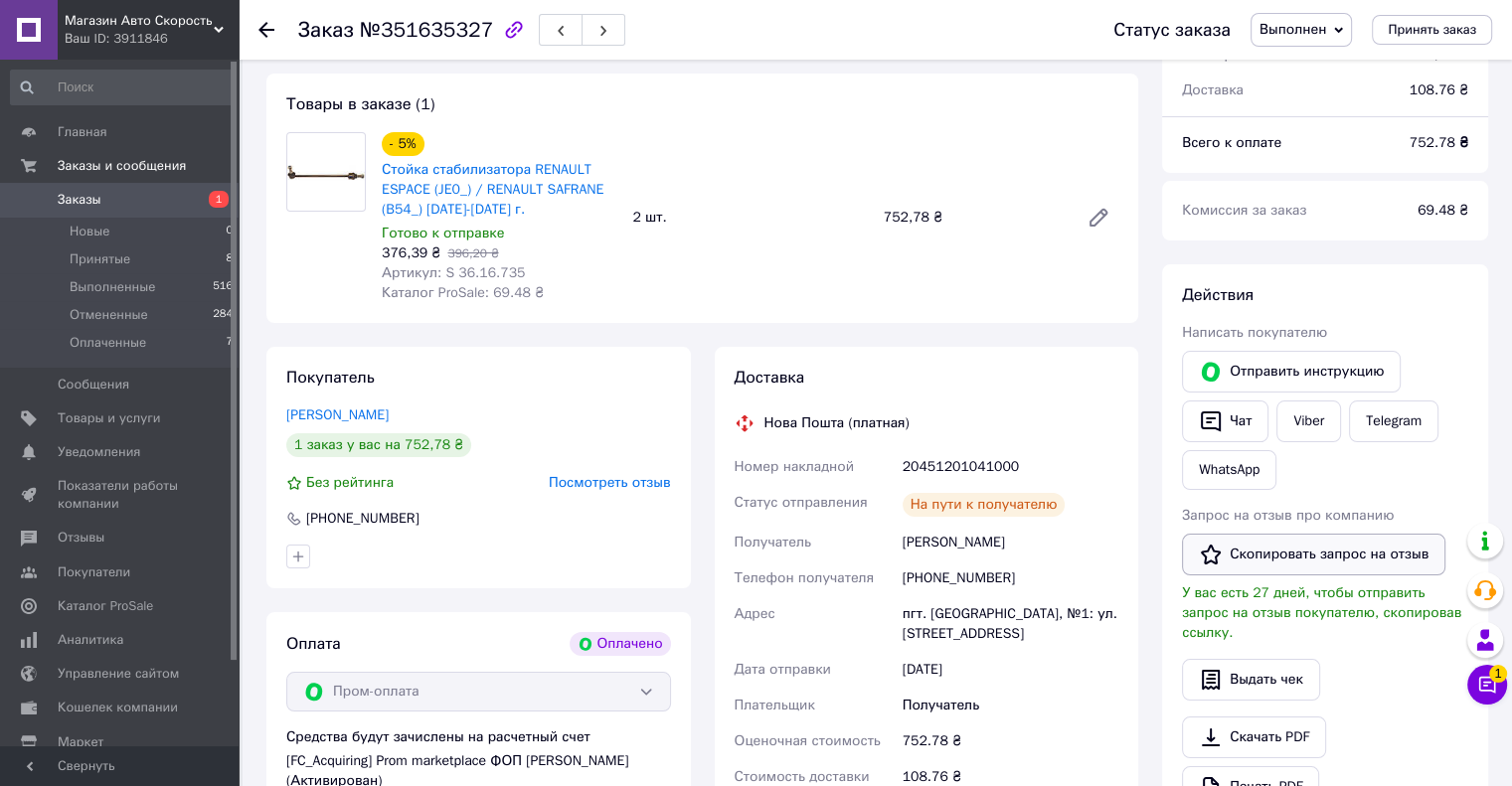 drag, startPoint x: 1250, startPoint y: 551, endPoint x: 1252, endPoint y: 535, distance: 16.124515 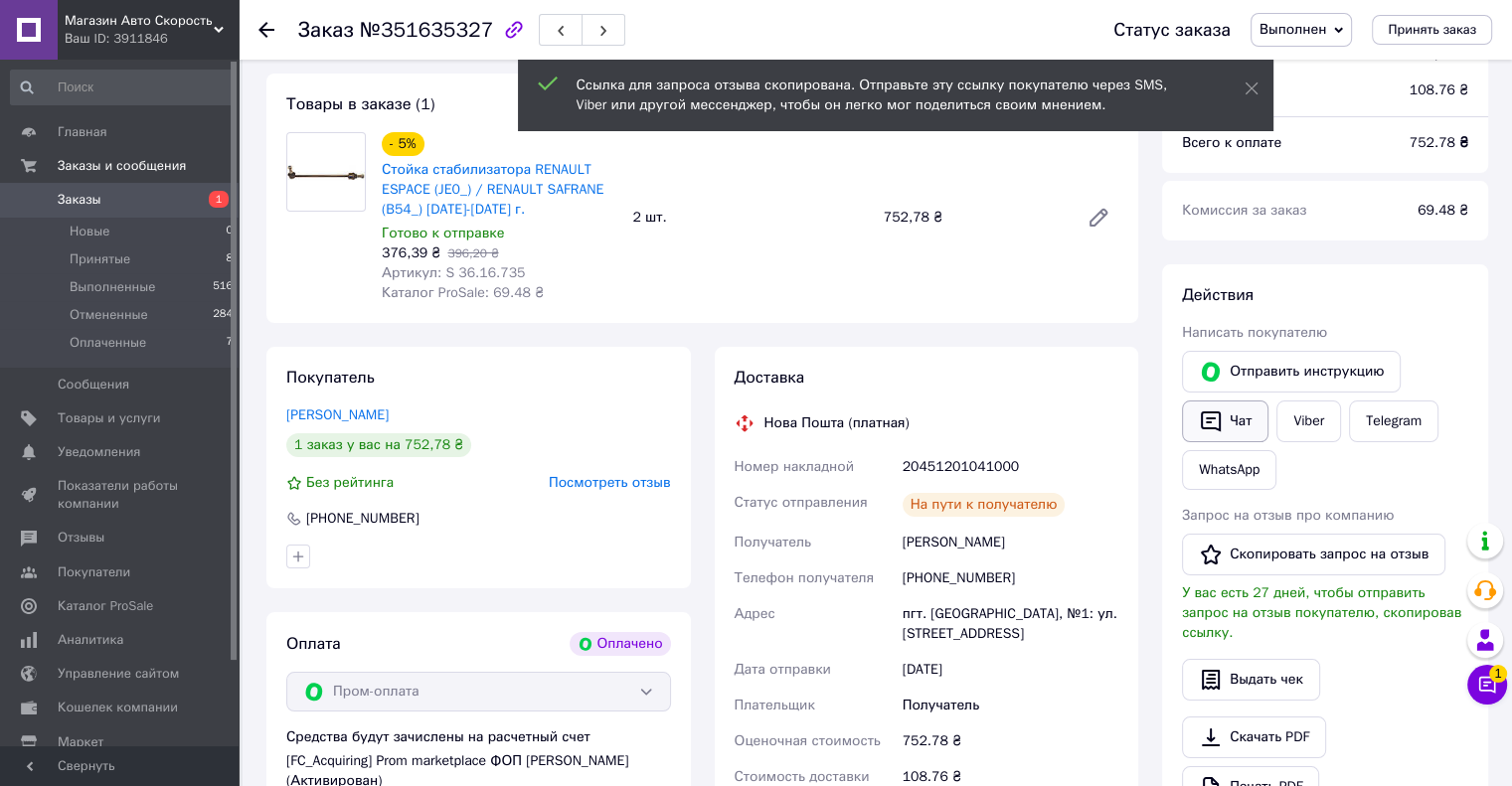 click on "Чат" at bounding box center (1225, 421) 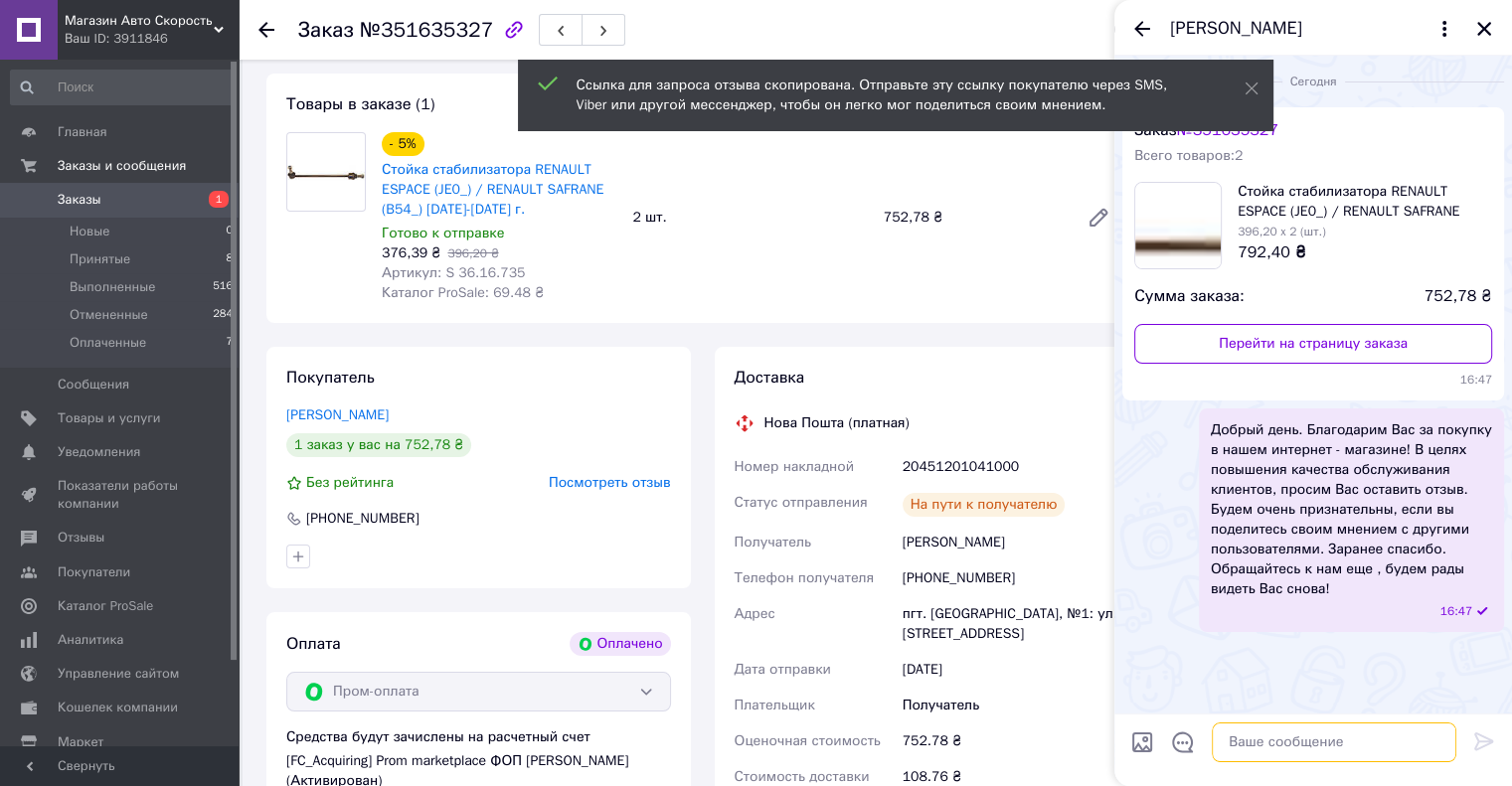 click at bounding box center (1334, 742) 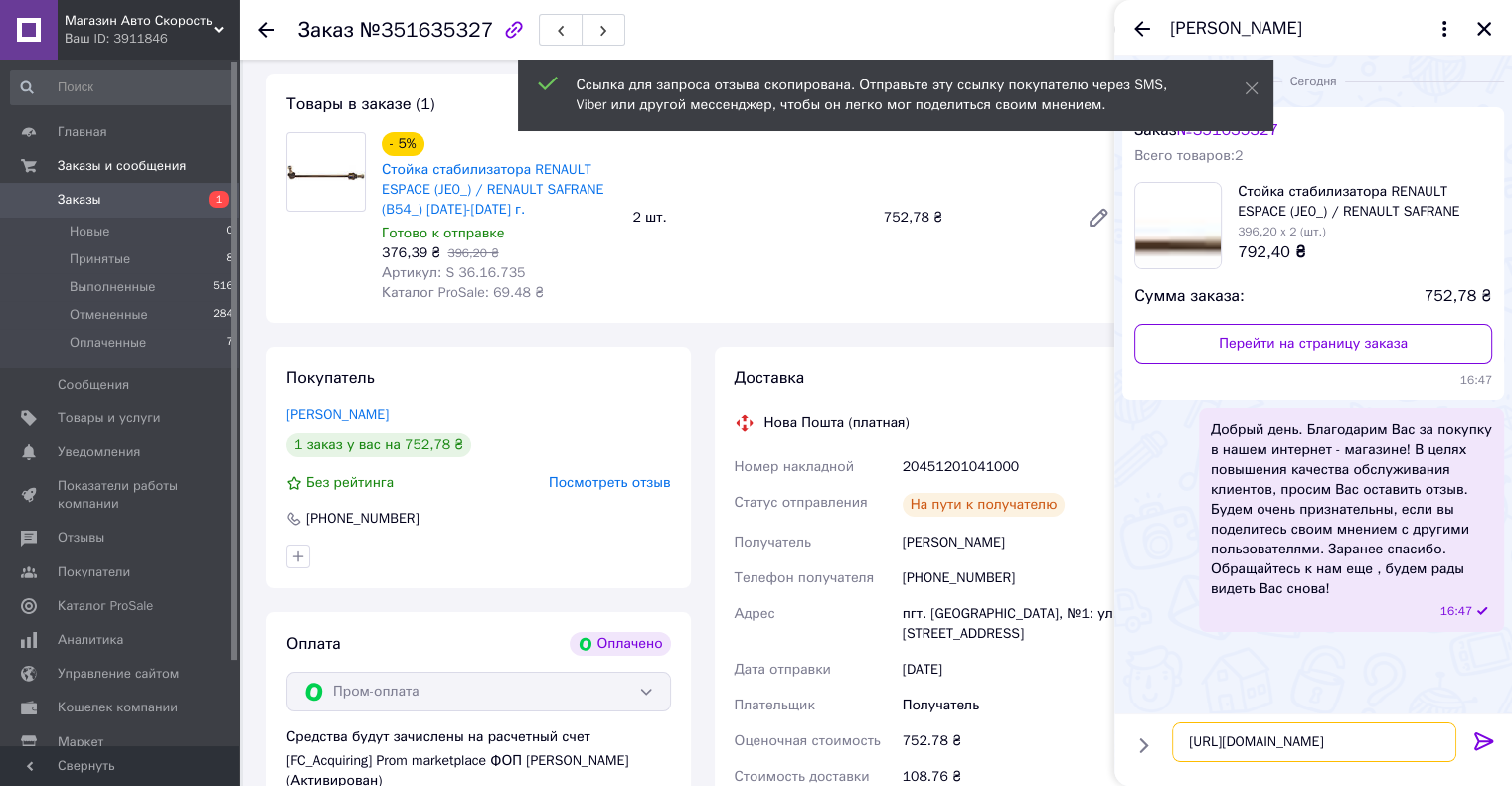 type on "[URL][DOMAIN_NAME]" 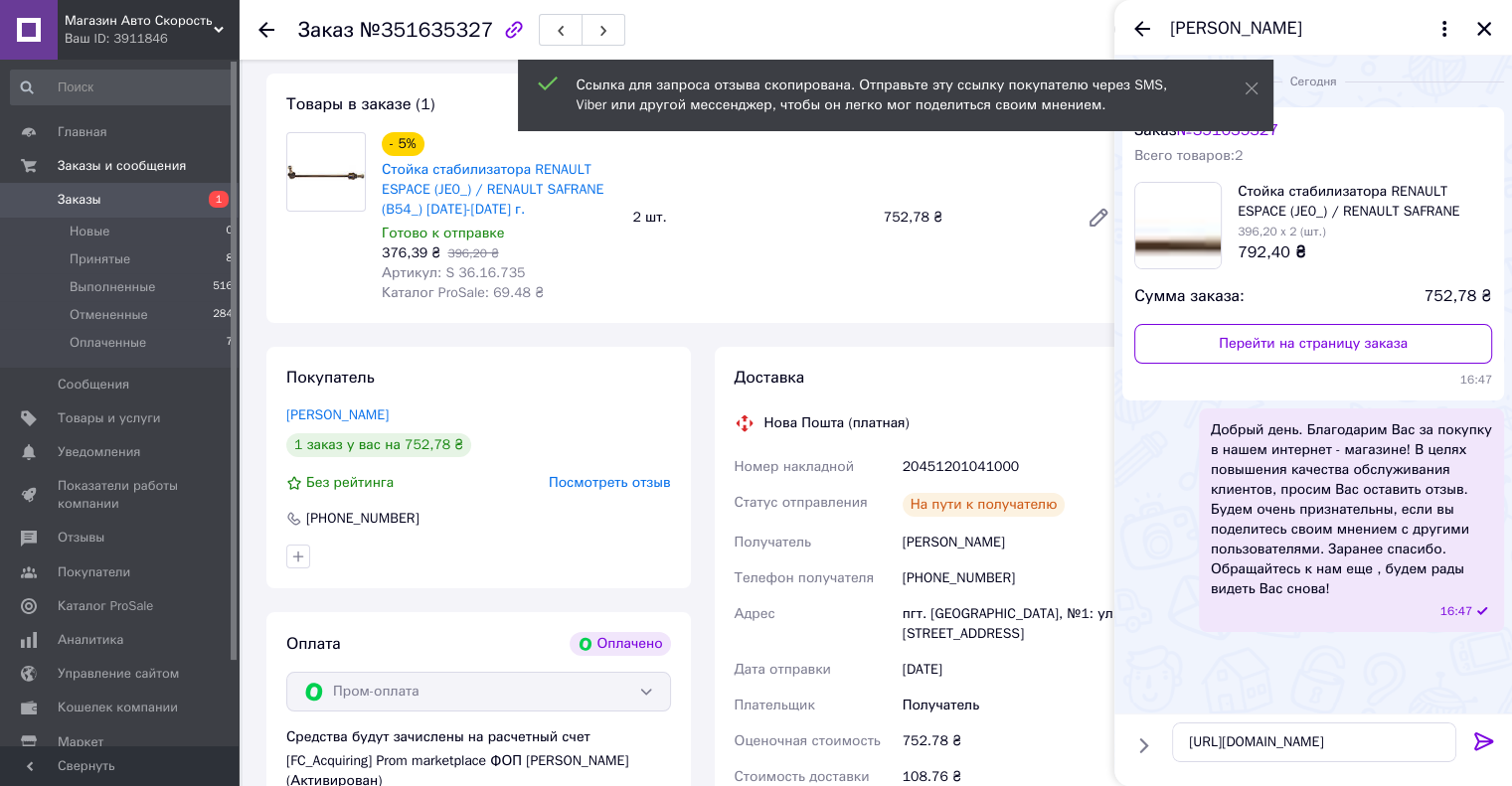 click 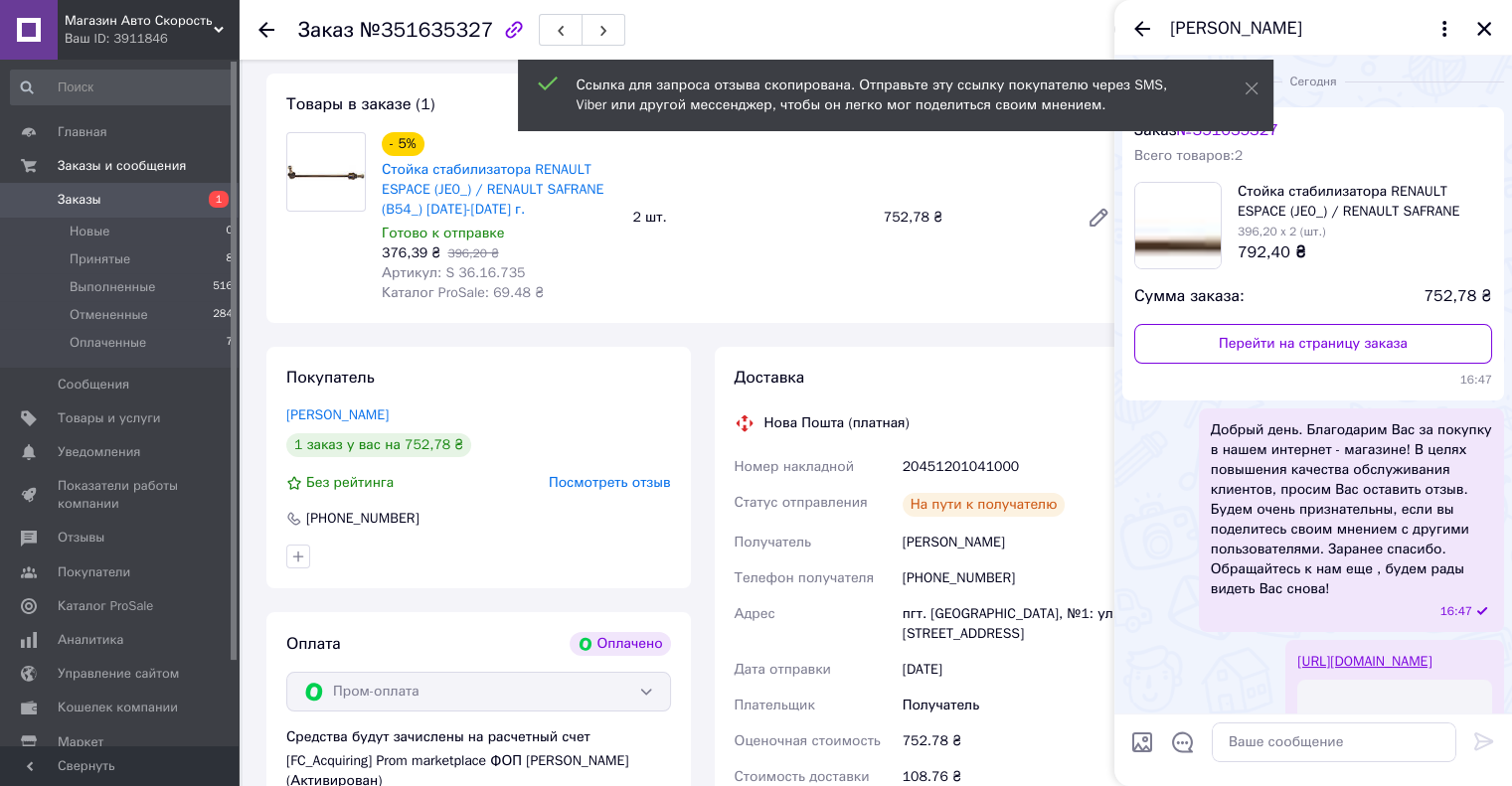 scroll, scrollTop: 244, scrollLeft: 0, axis: vertical 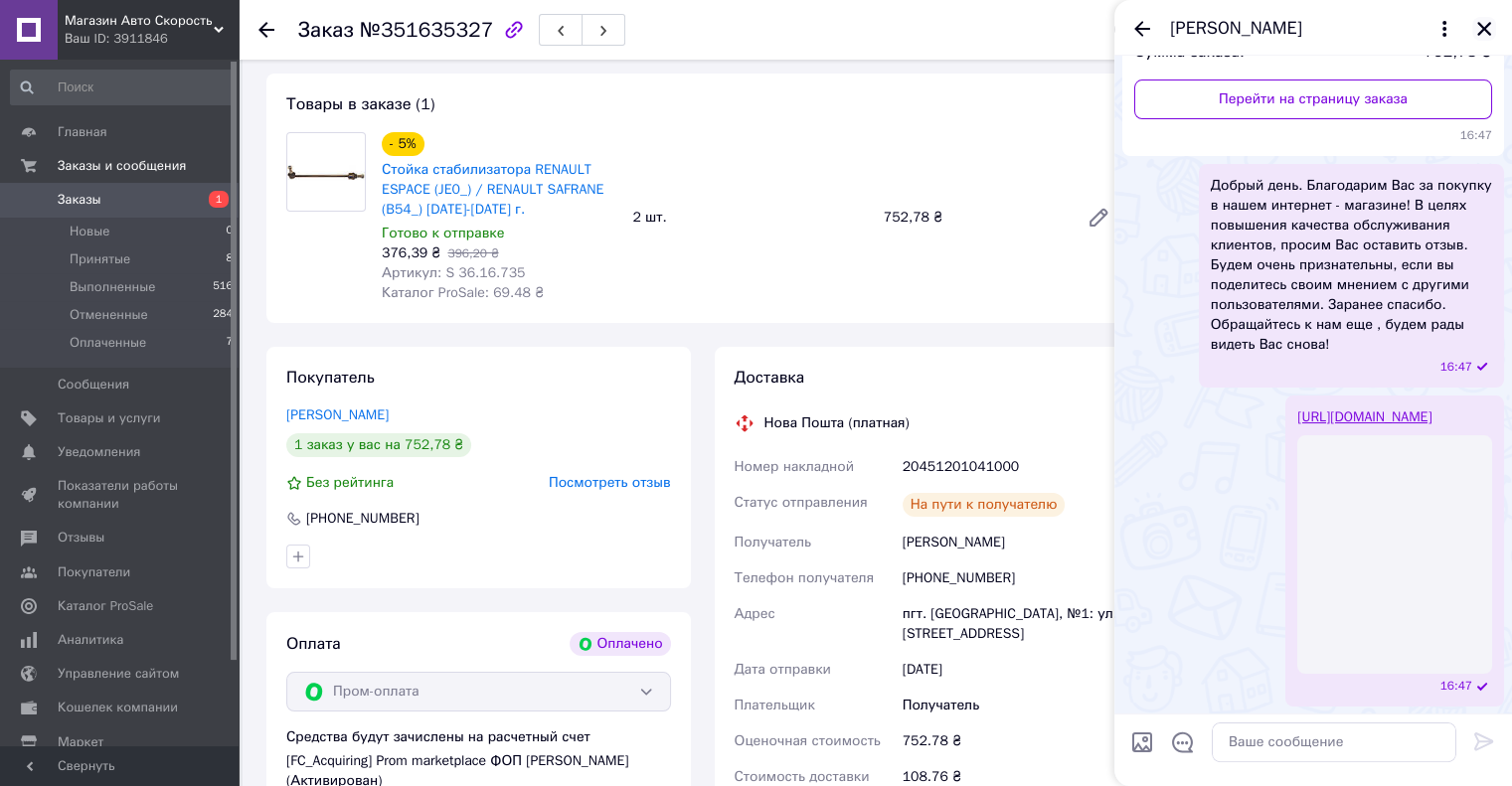 click at bounding box center (1484, 29) 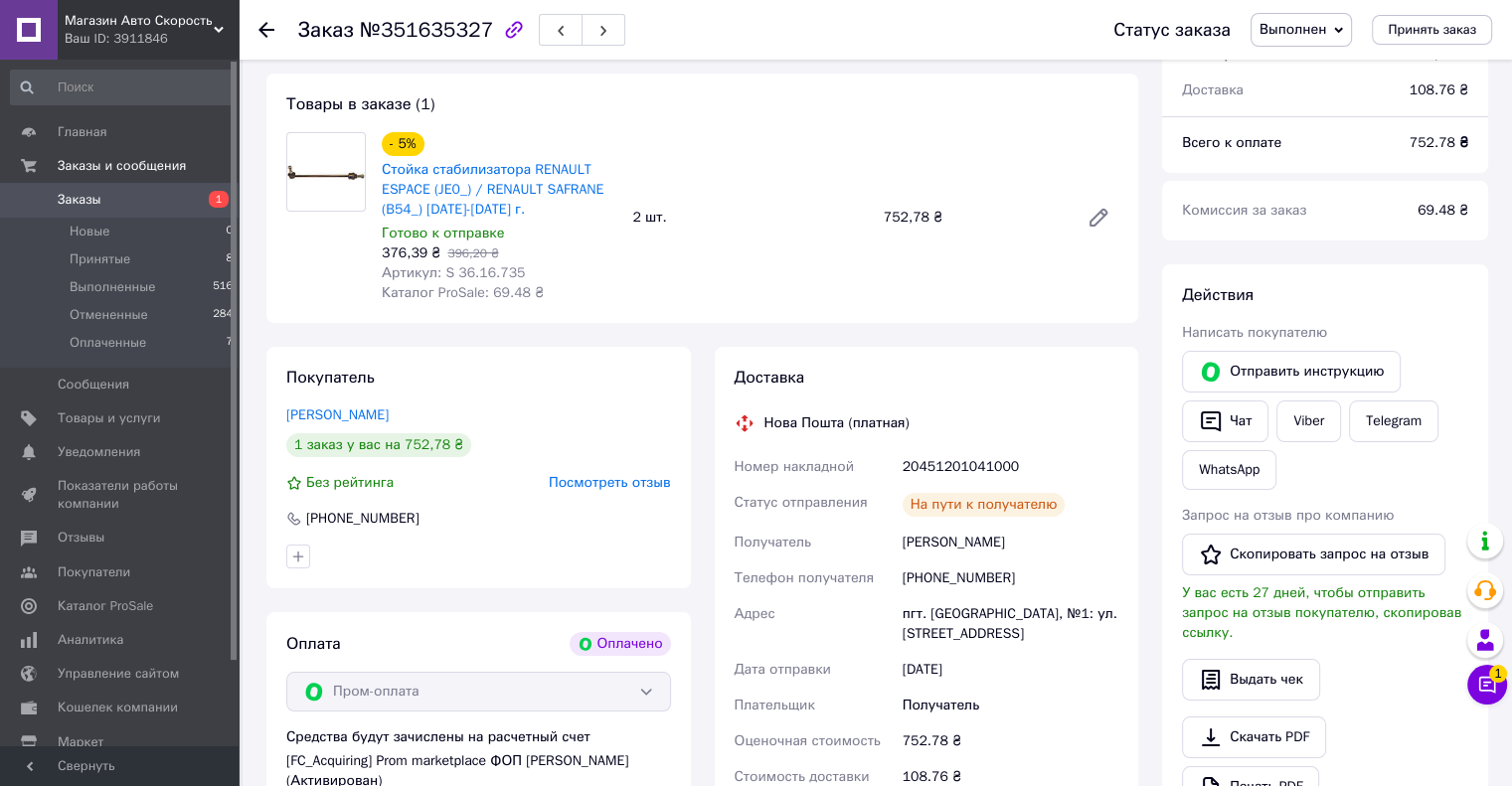 click on "Заказы" at bounding box center (80, 200) 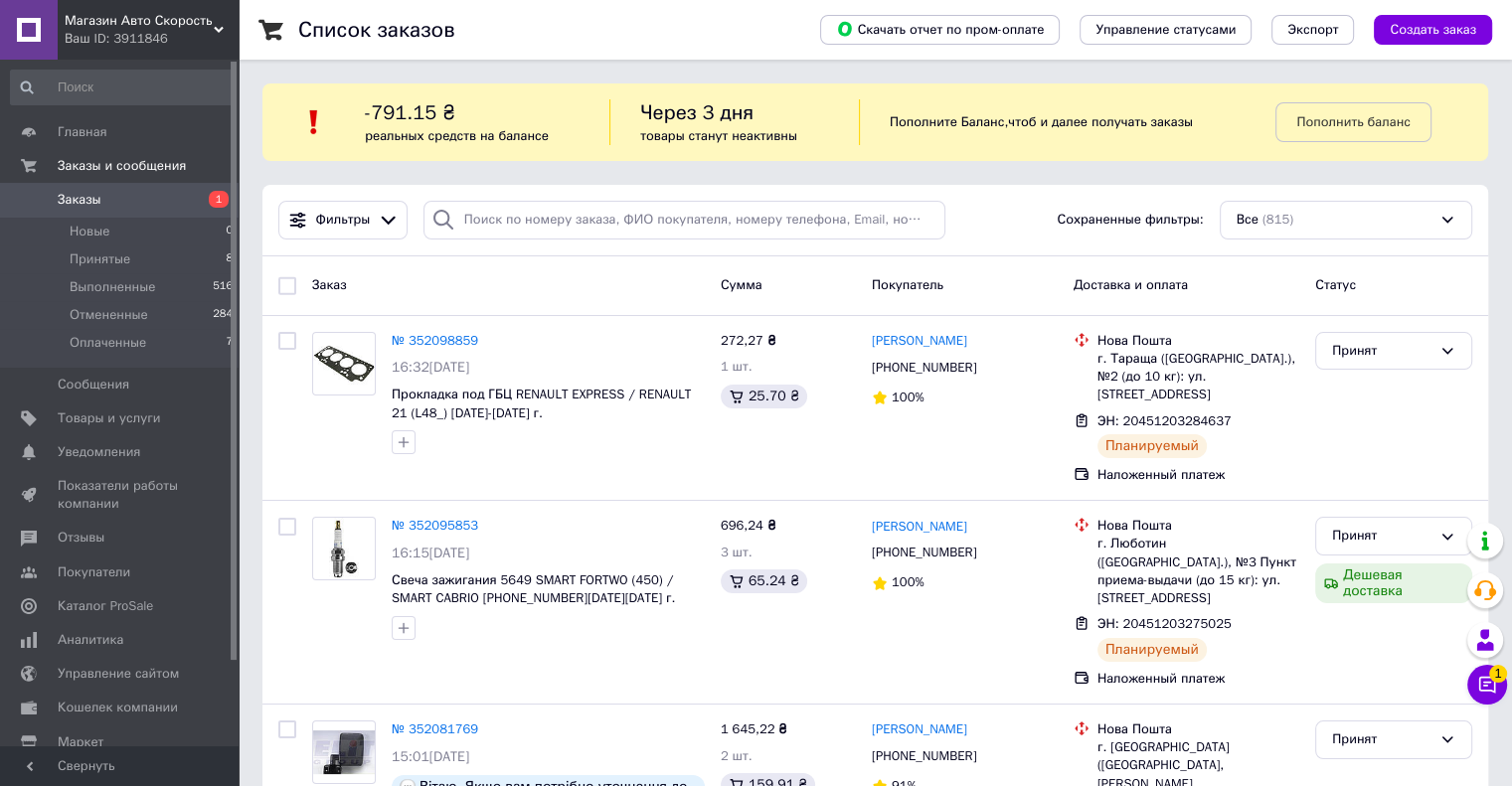 click on "Заказы" at bounding box center [80, 200] 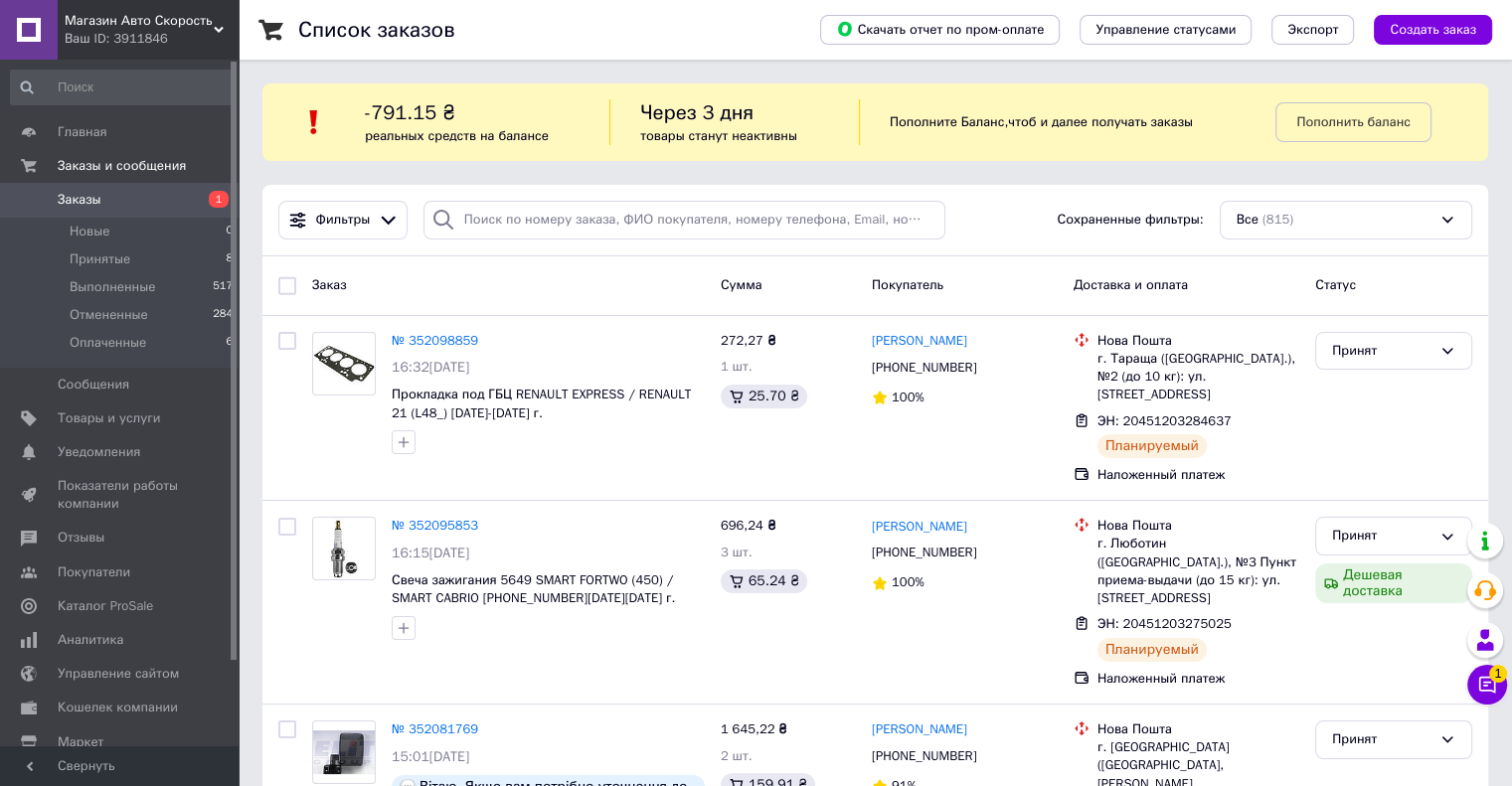 click on "Заказы" at bounding box center (80, 200) 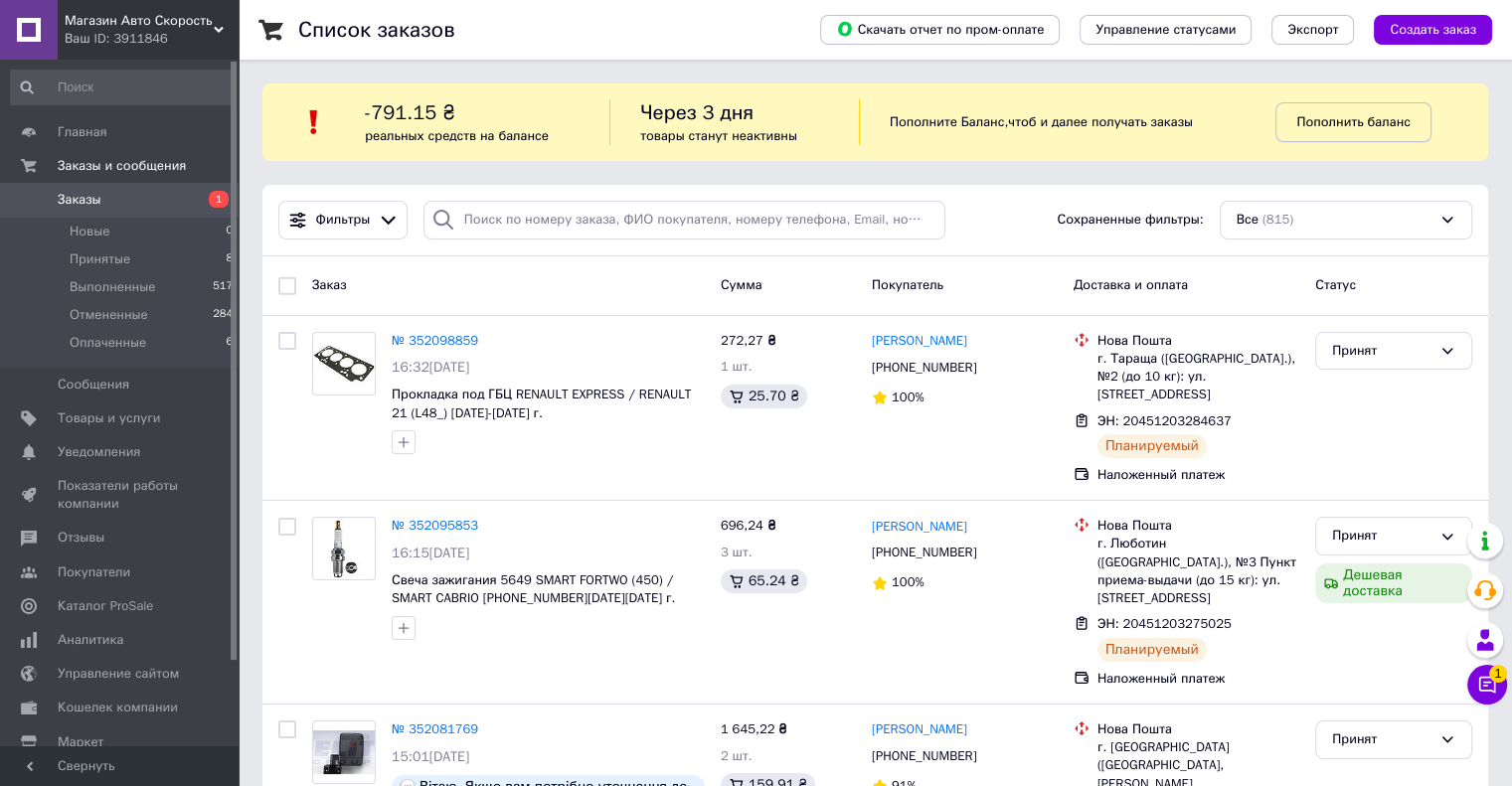 click on "Пополнить баланс" at bounding box center [1353, 121] 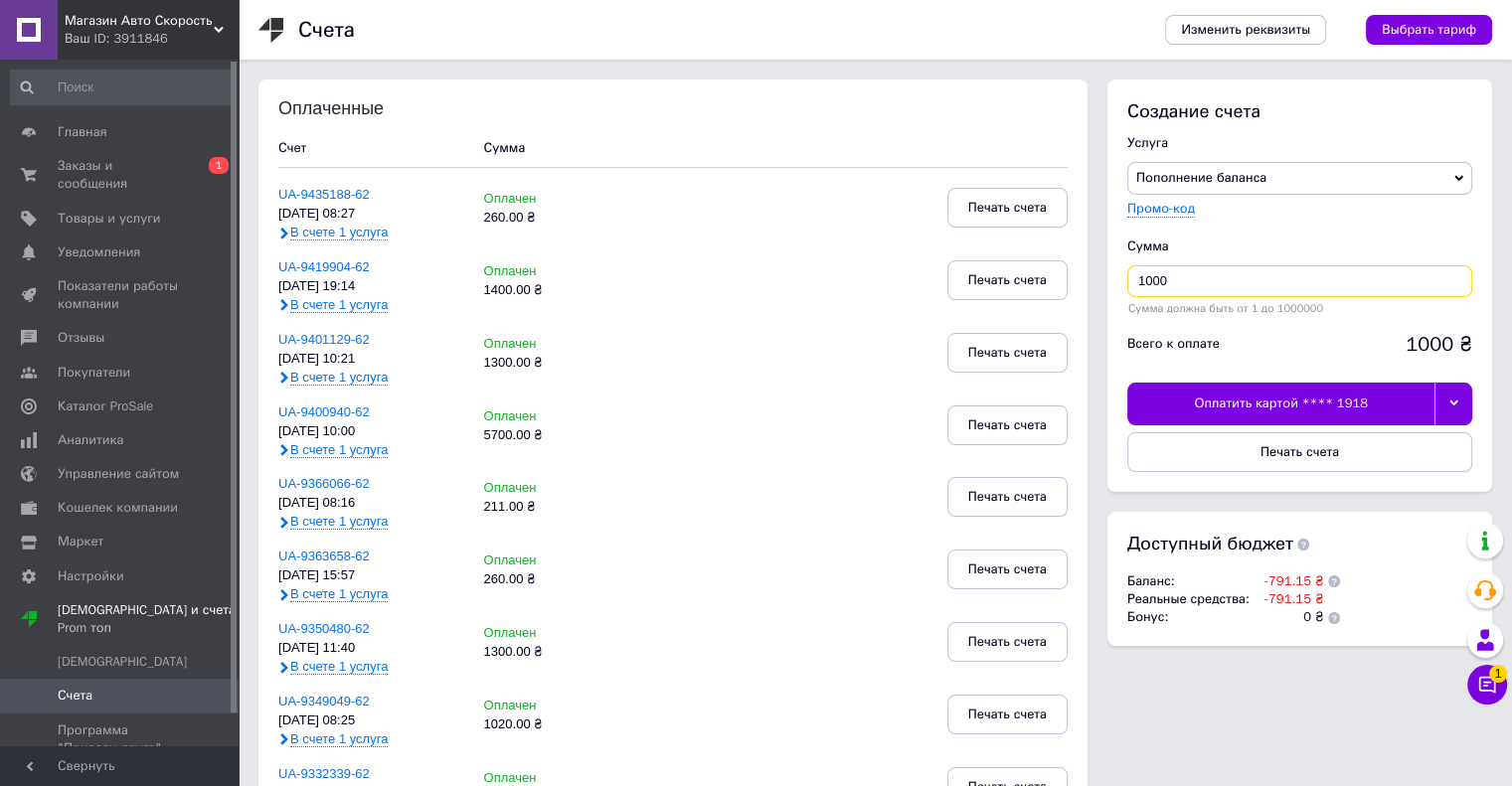 click on "1000" at bounding box center [1299, 281] 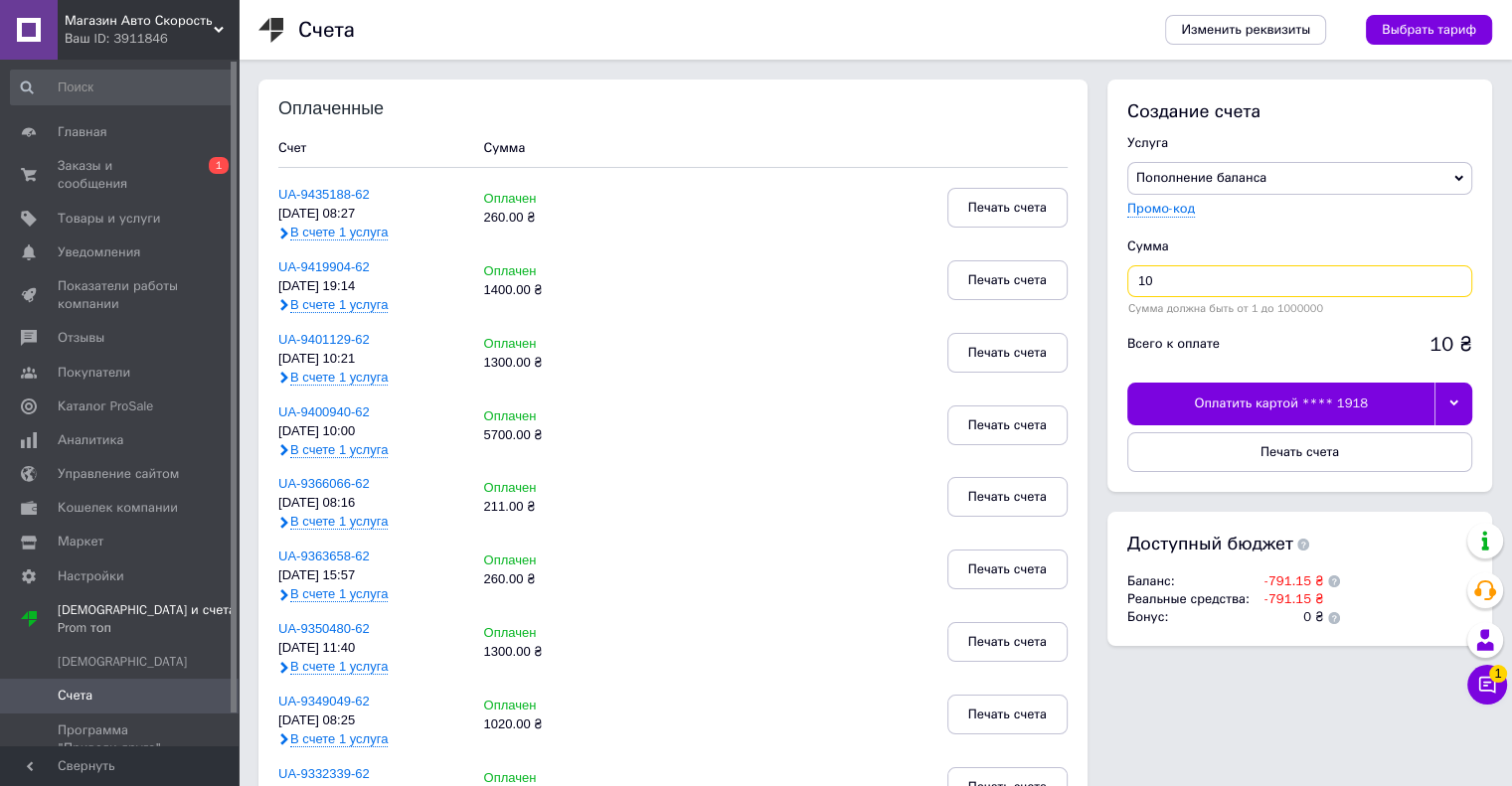 type on "1" 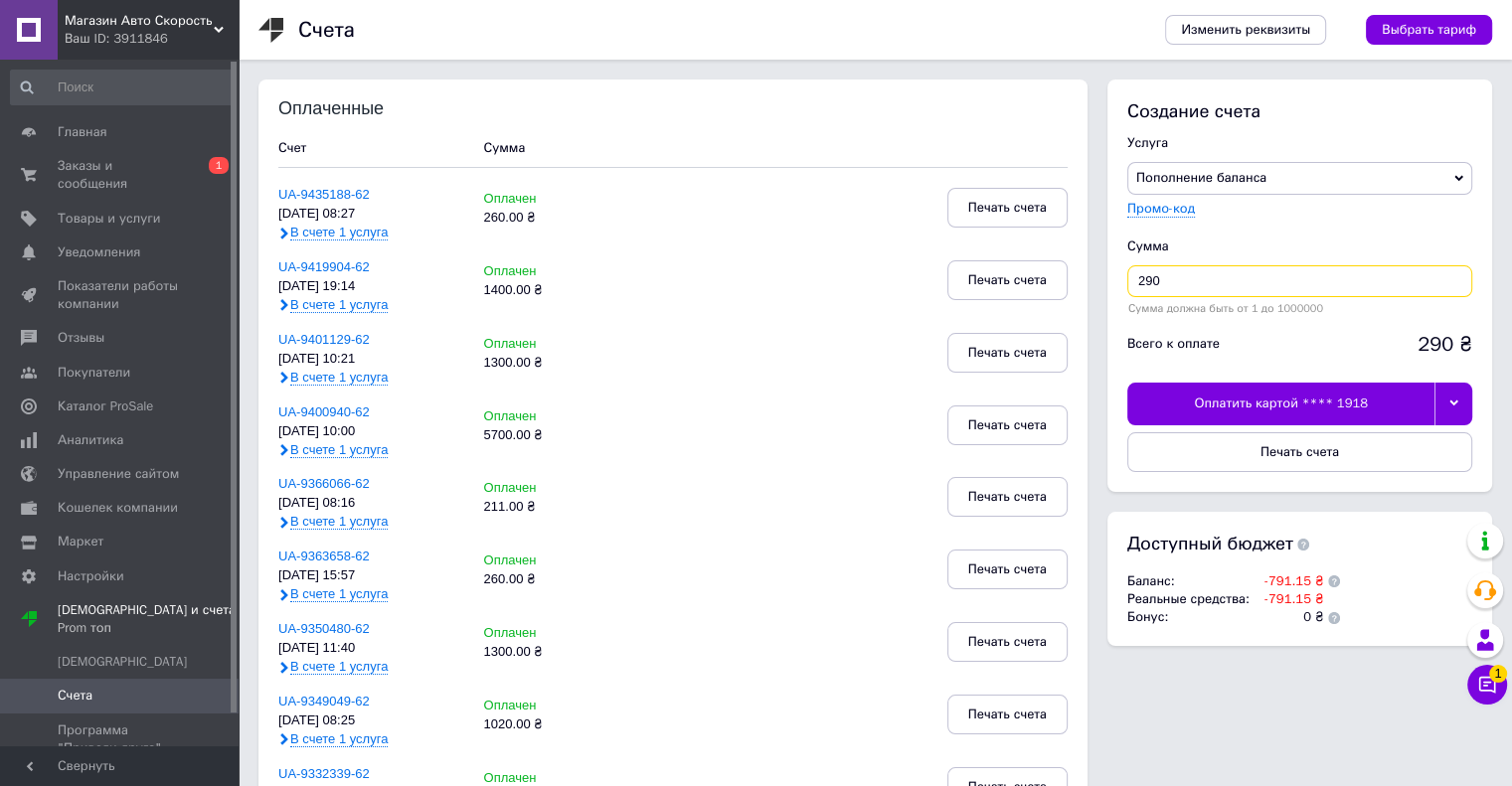 type on "290" 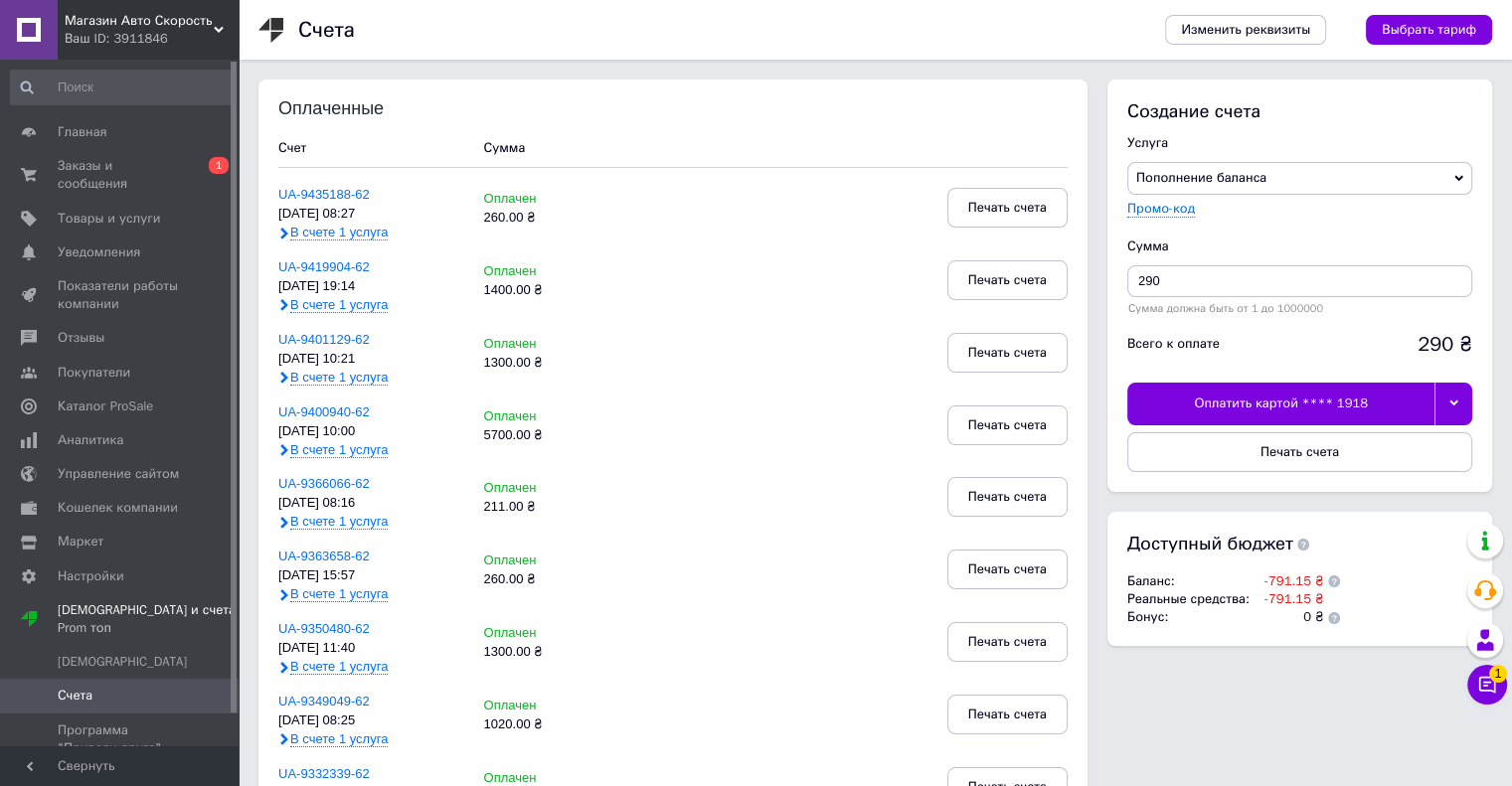 click at bounding box center [1453, 403] 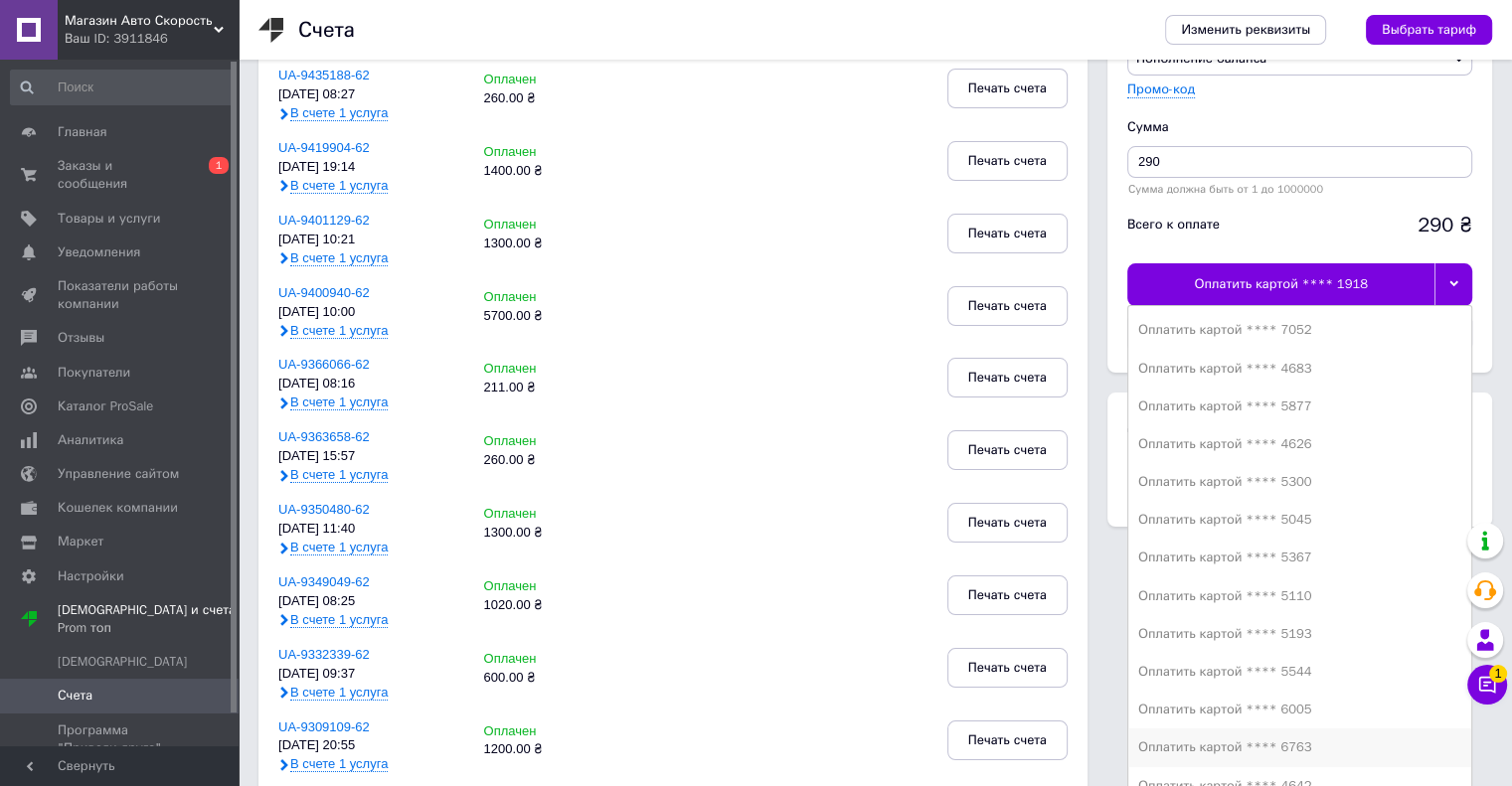 scroll, scrollTop: 298, scrollLeft: 0, axis: vertical 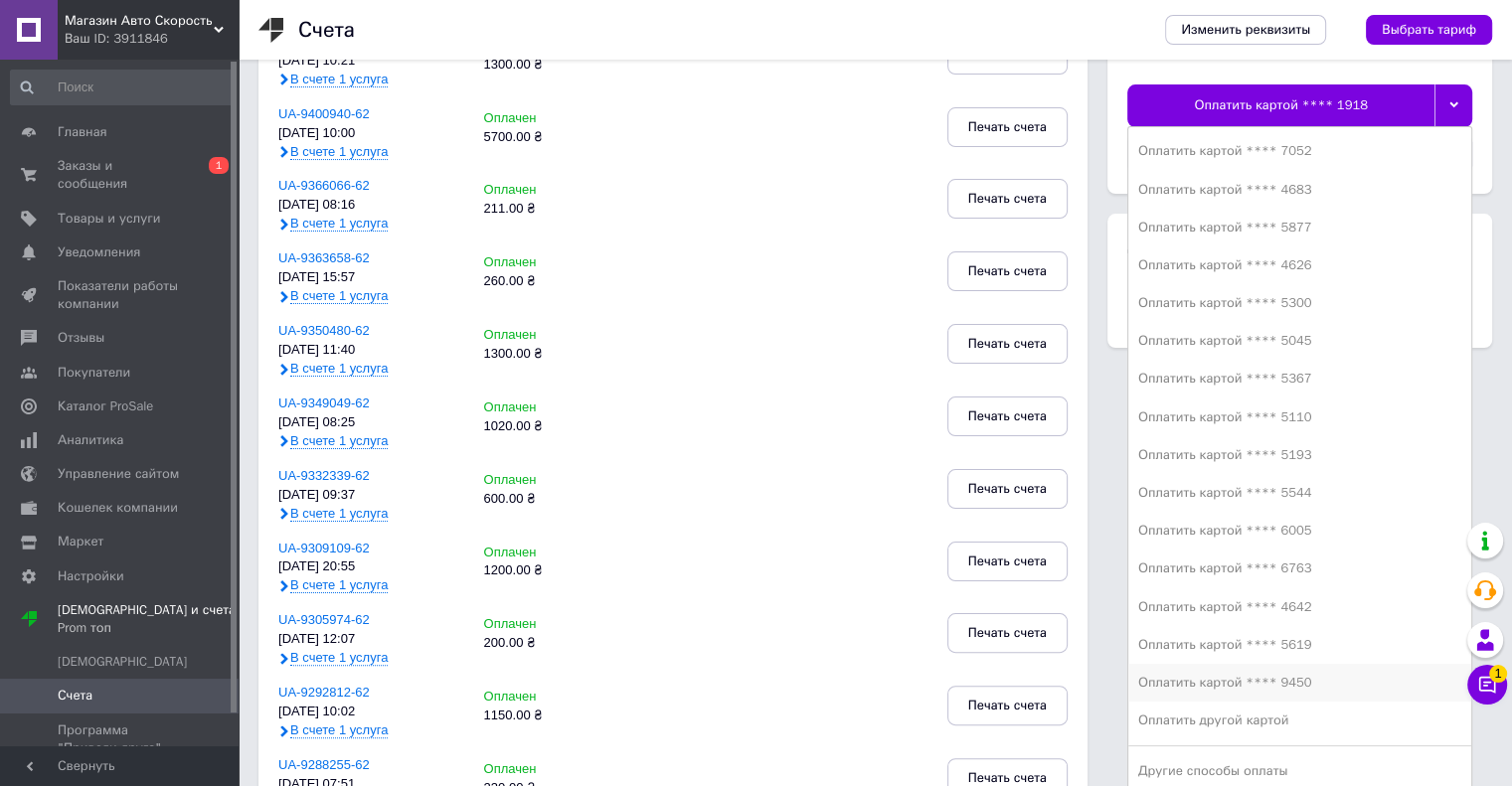 click on "Оплатить картой  **** 9450" at bounding box center [1299, 683] 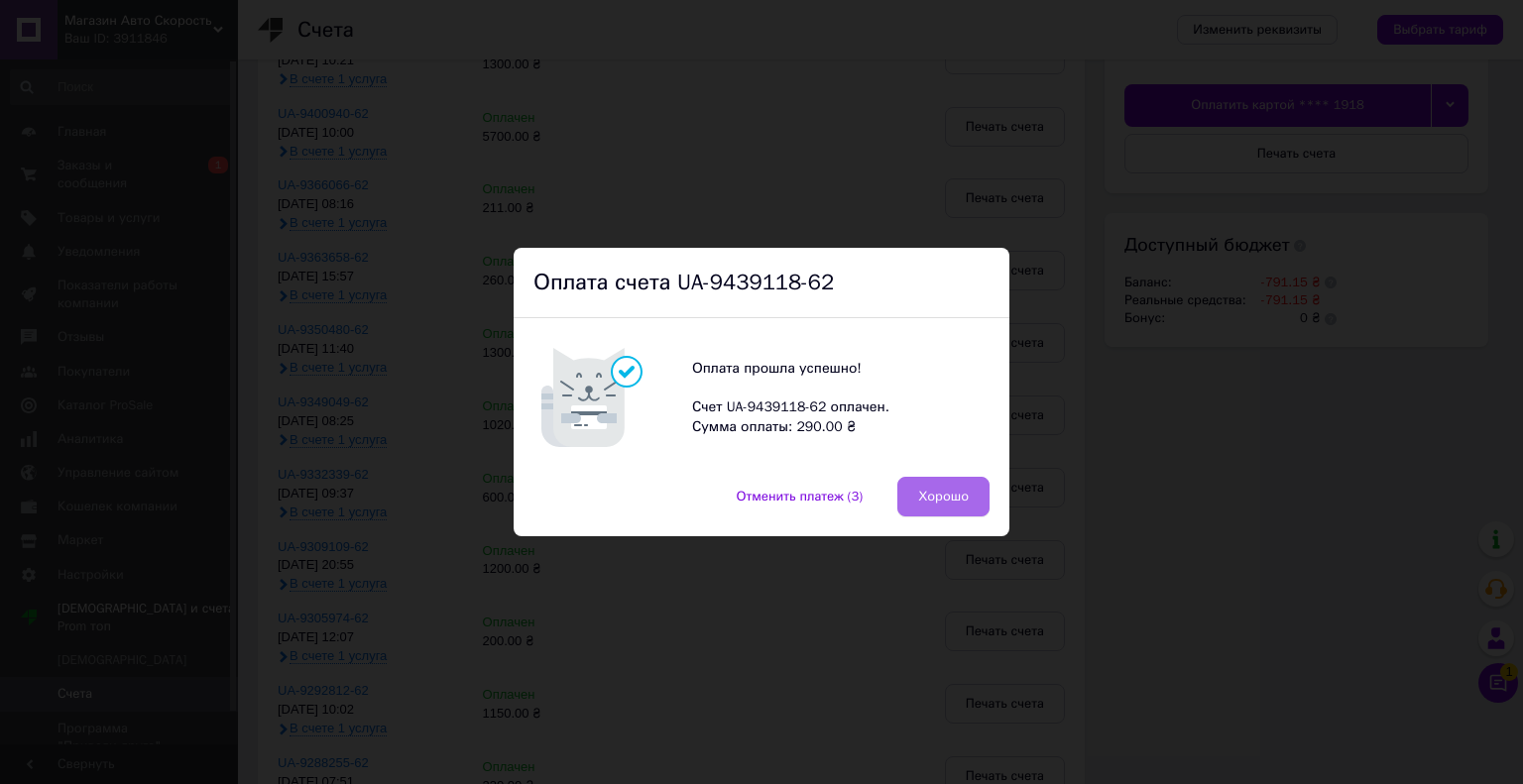 click on "Хорошо" at bounding box center (943, 497) 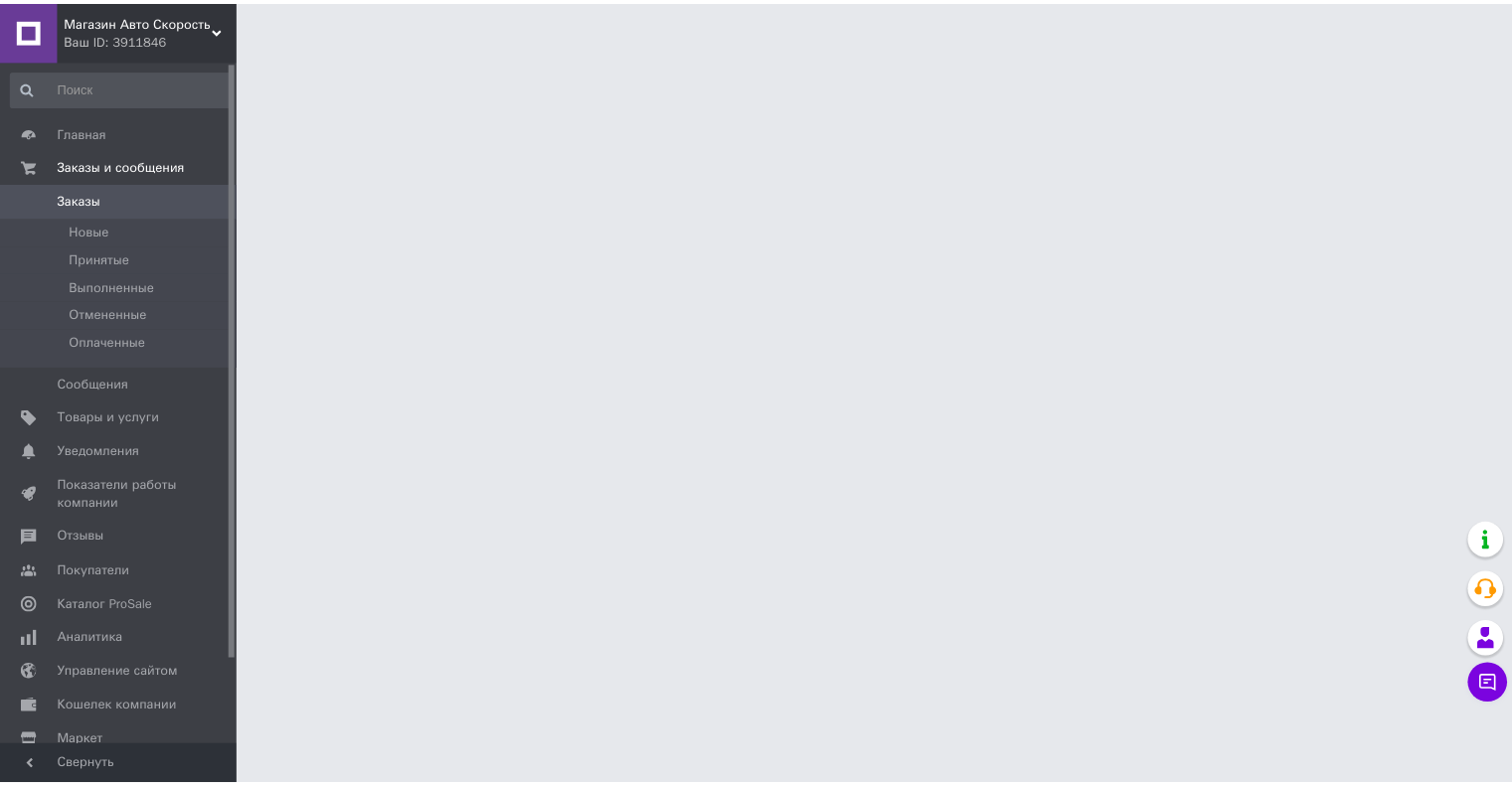 scroll, scrollTop: 0, scrollLeft: 0, axis: both 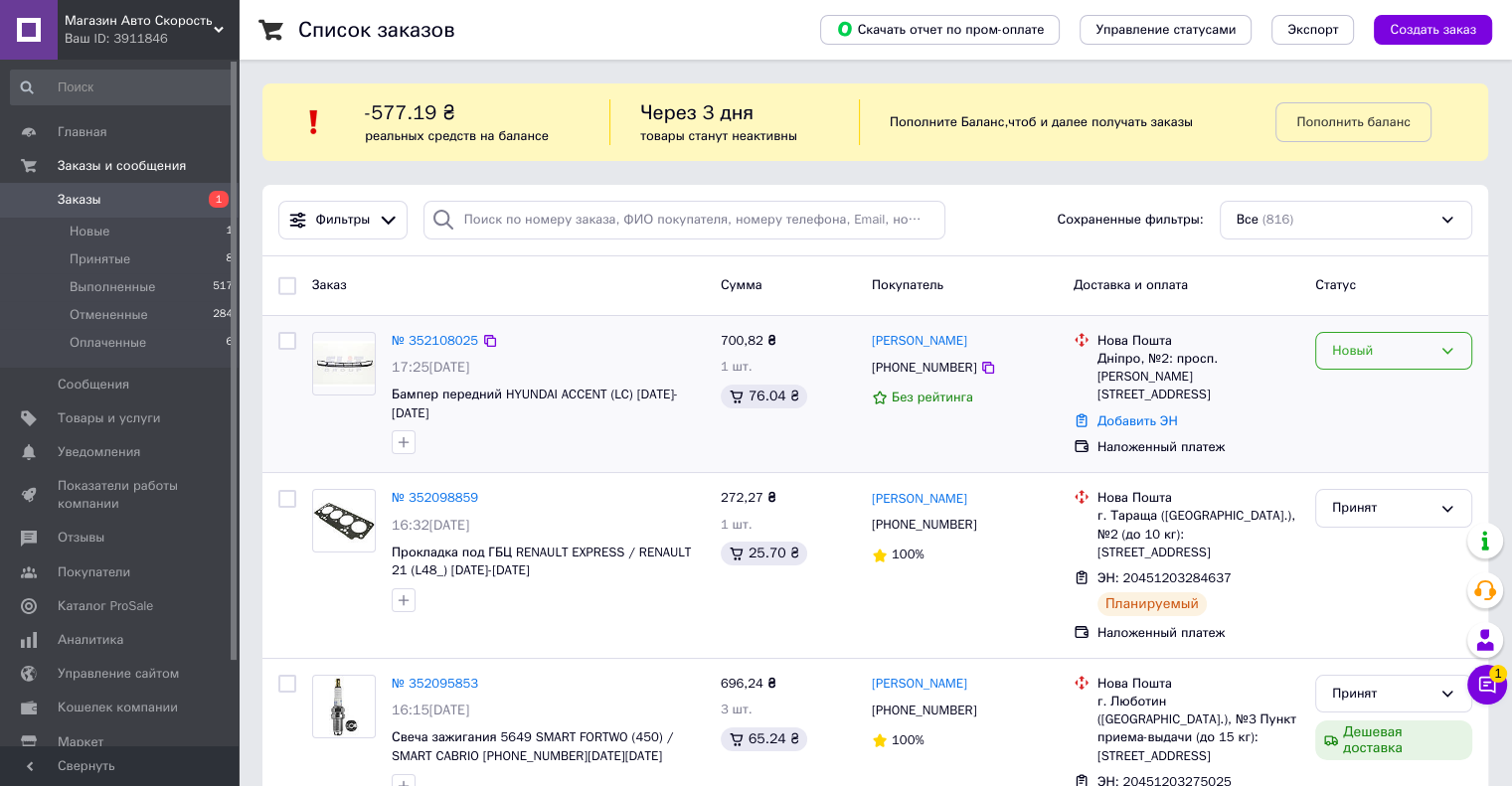 click on "Новый" at bounding box center [1382, 351] 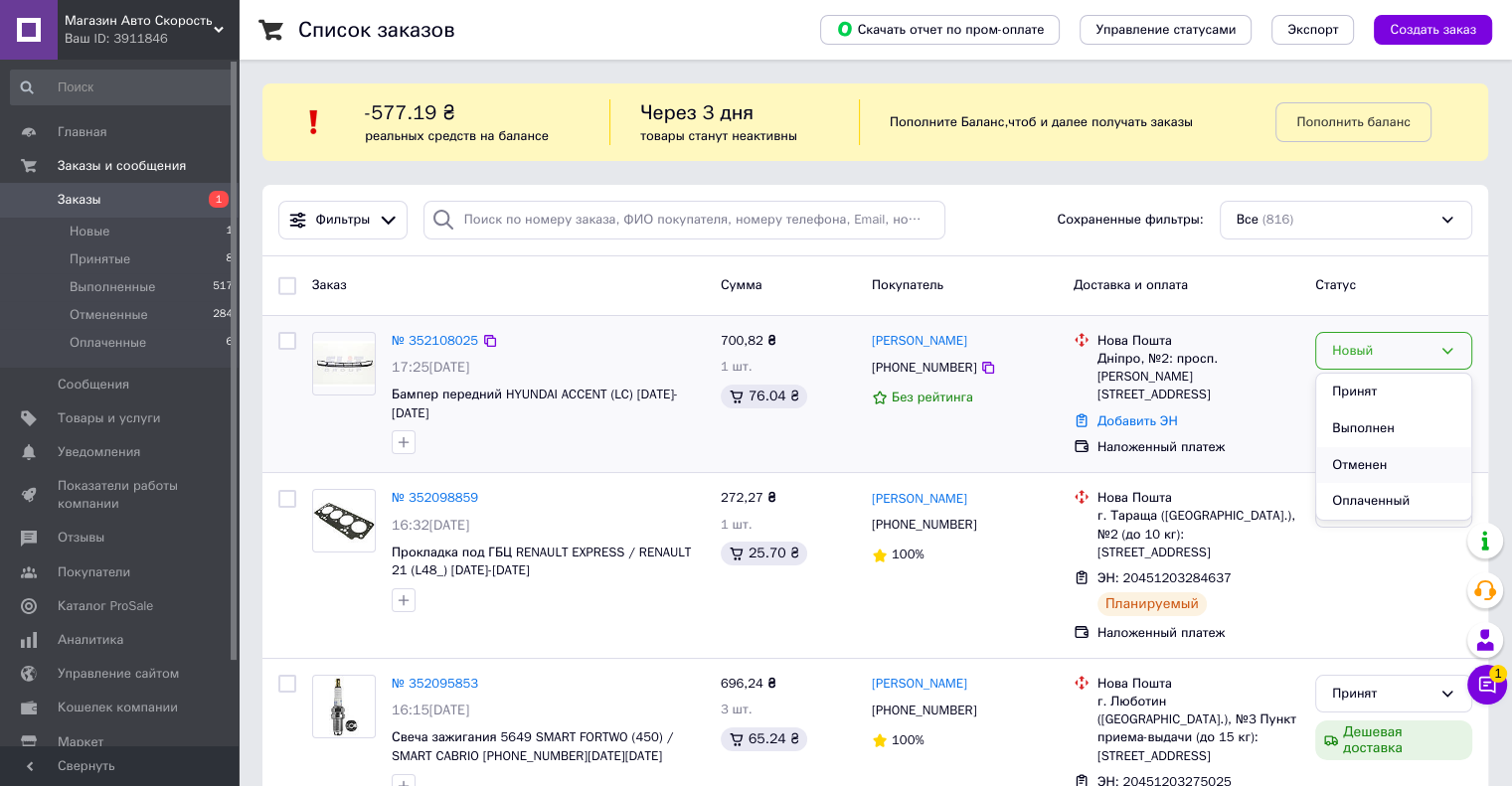 click on "Отменен" at bounding box center (1394, 465) 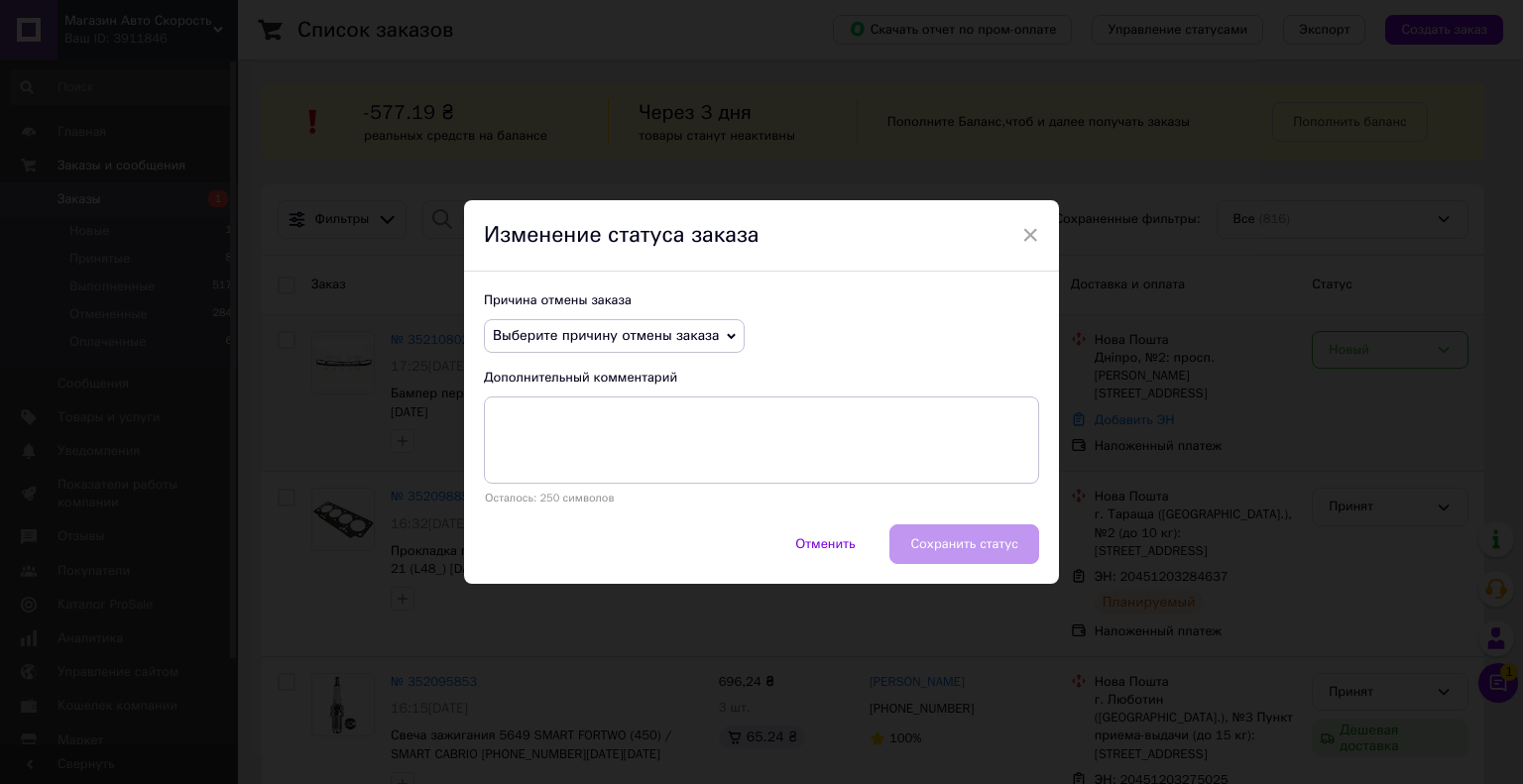 click on "Выберите причину отмены заказа" at bounding box center (606, 335) 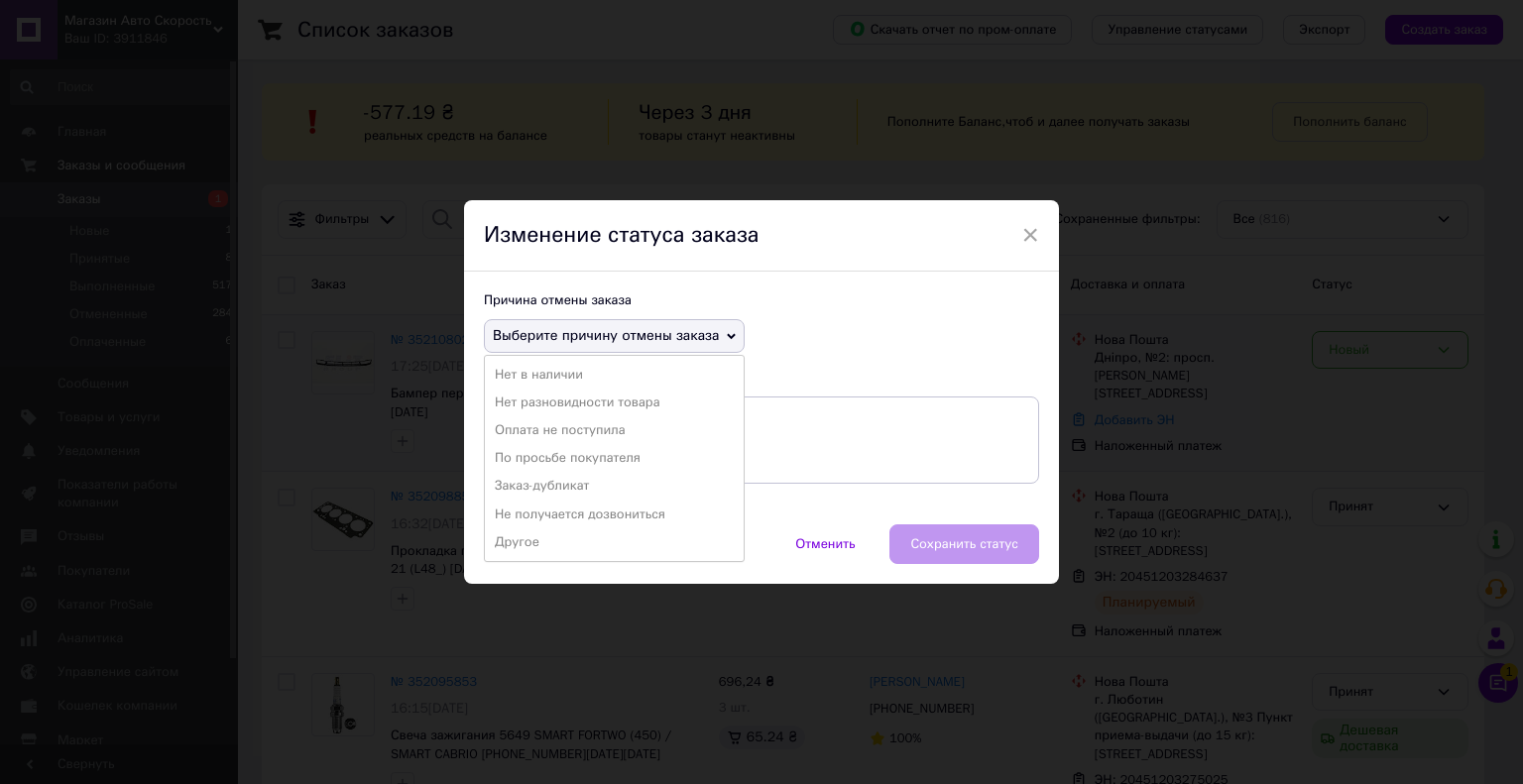 click on "Оплата не поступила" at bounding box center (614, 430) 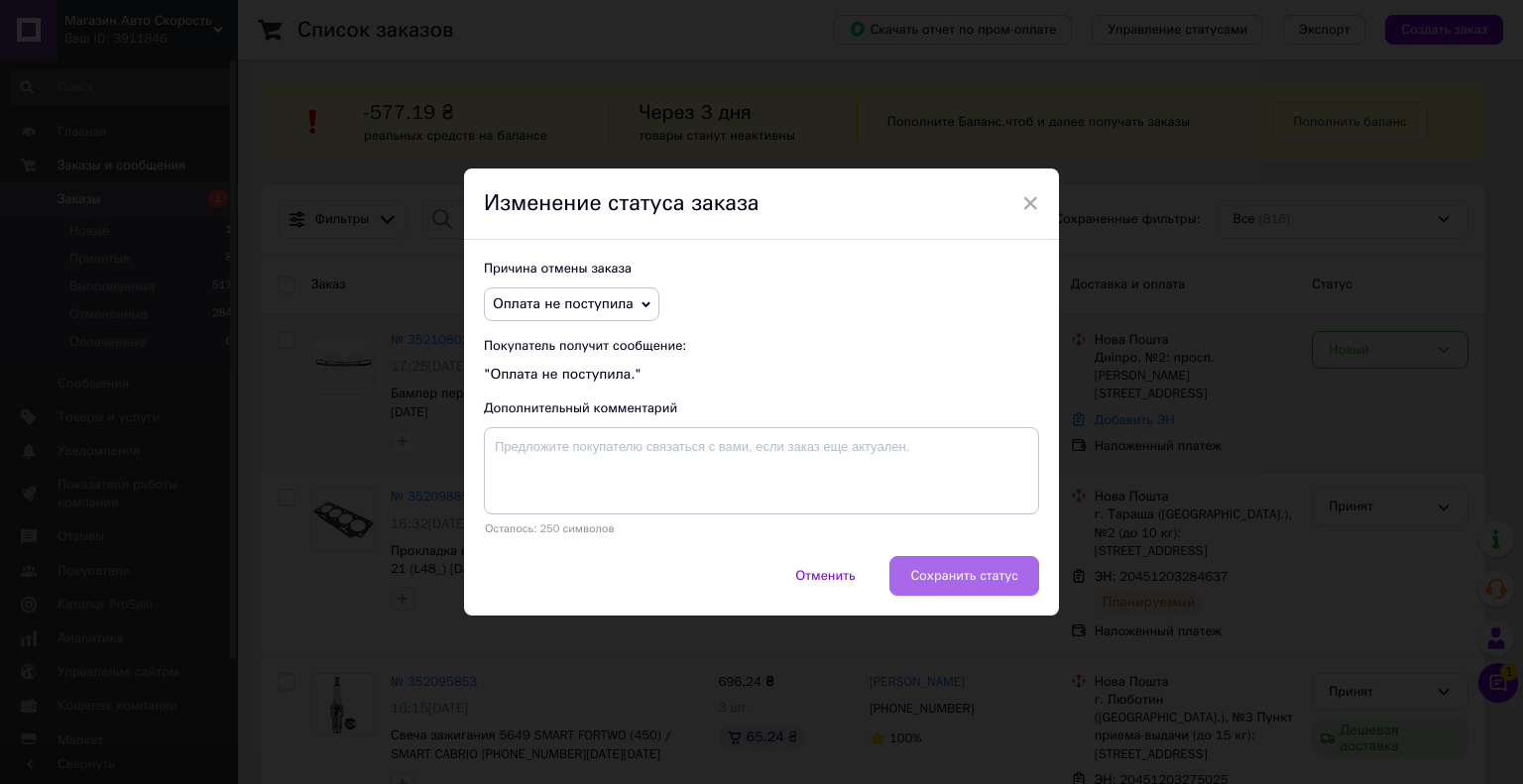 click on "Сохранить статус" at bounding box center (964, 576) 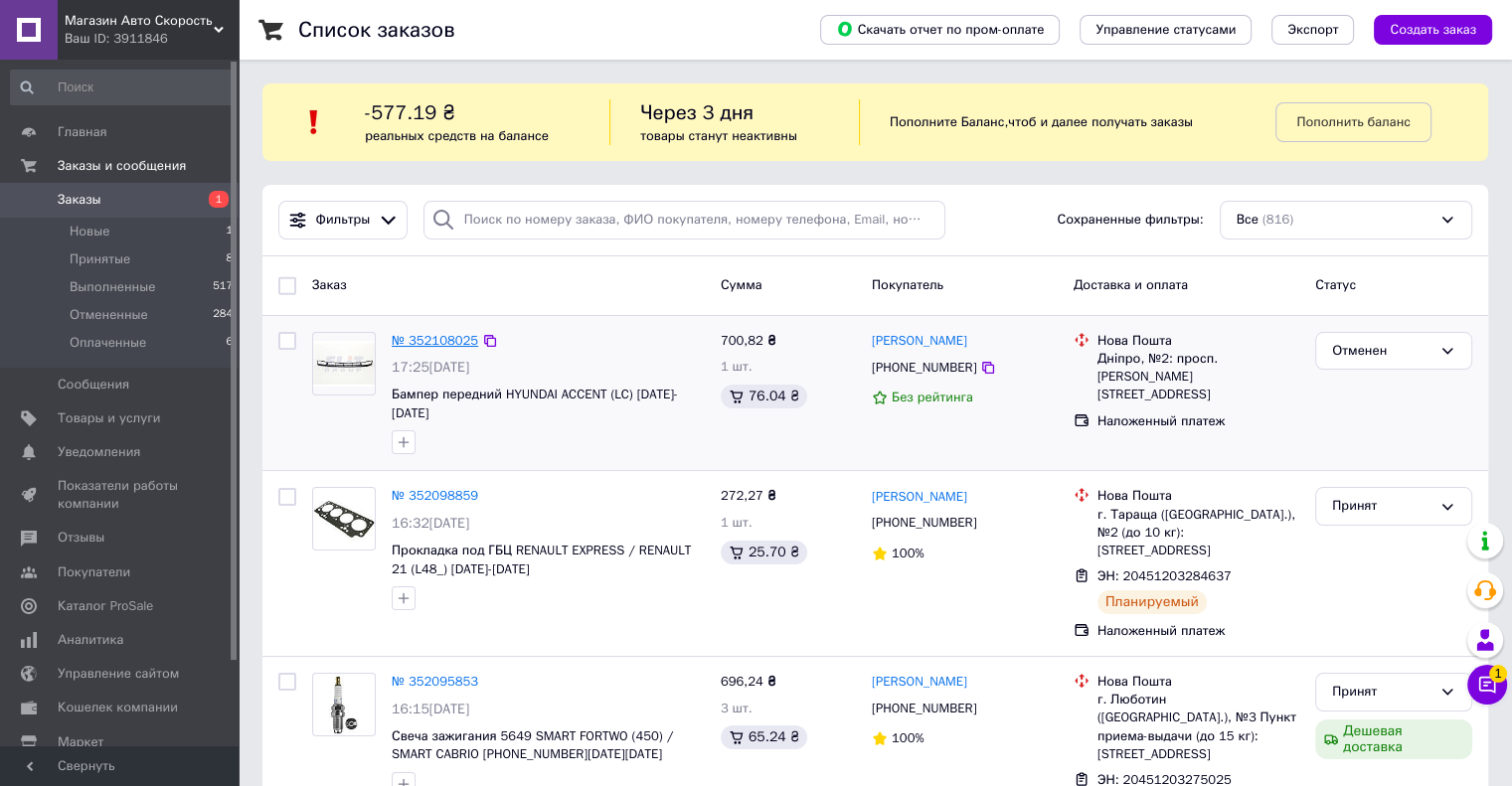 click on "№ 352108025" at bounding box center [434, 340] 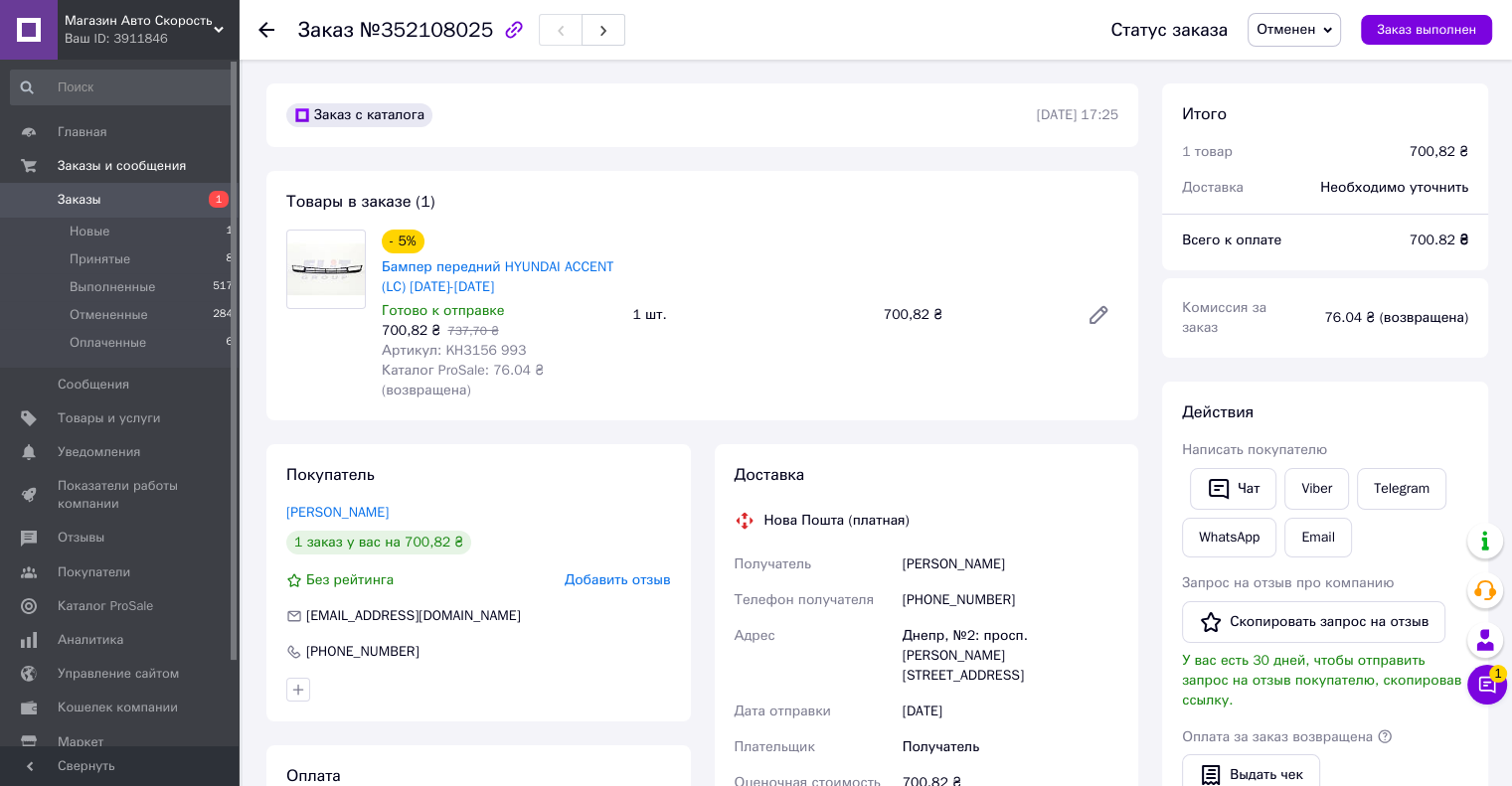 click on "Добавить отзыв" at bounding box center [617, 579] 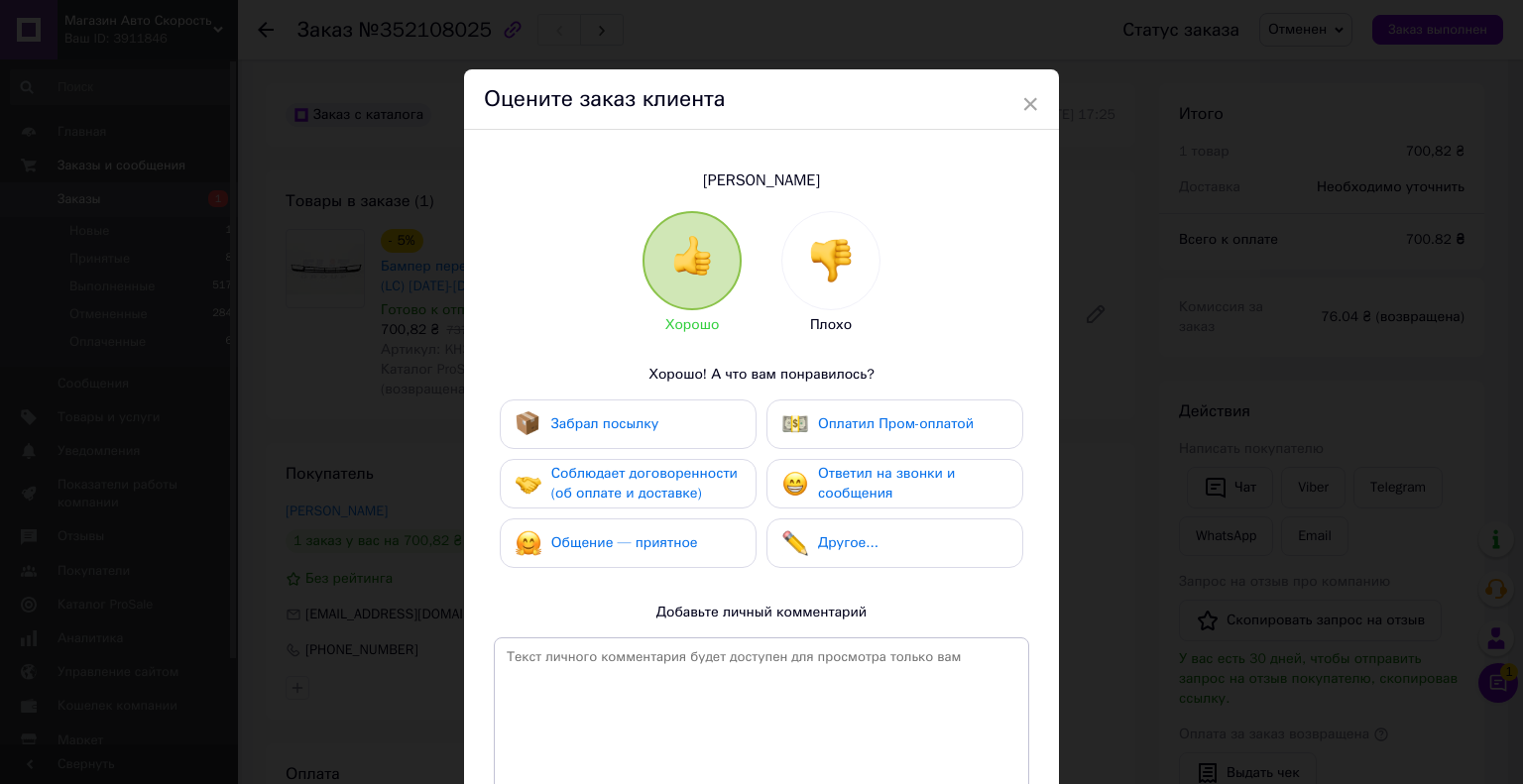 click at bounding box center (831, 261) 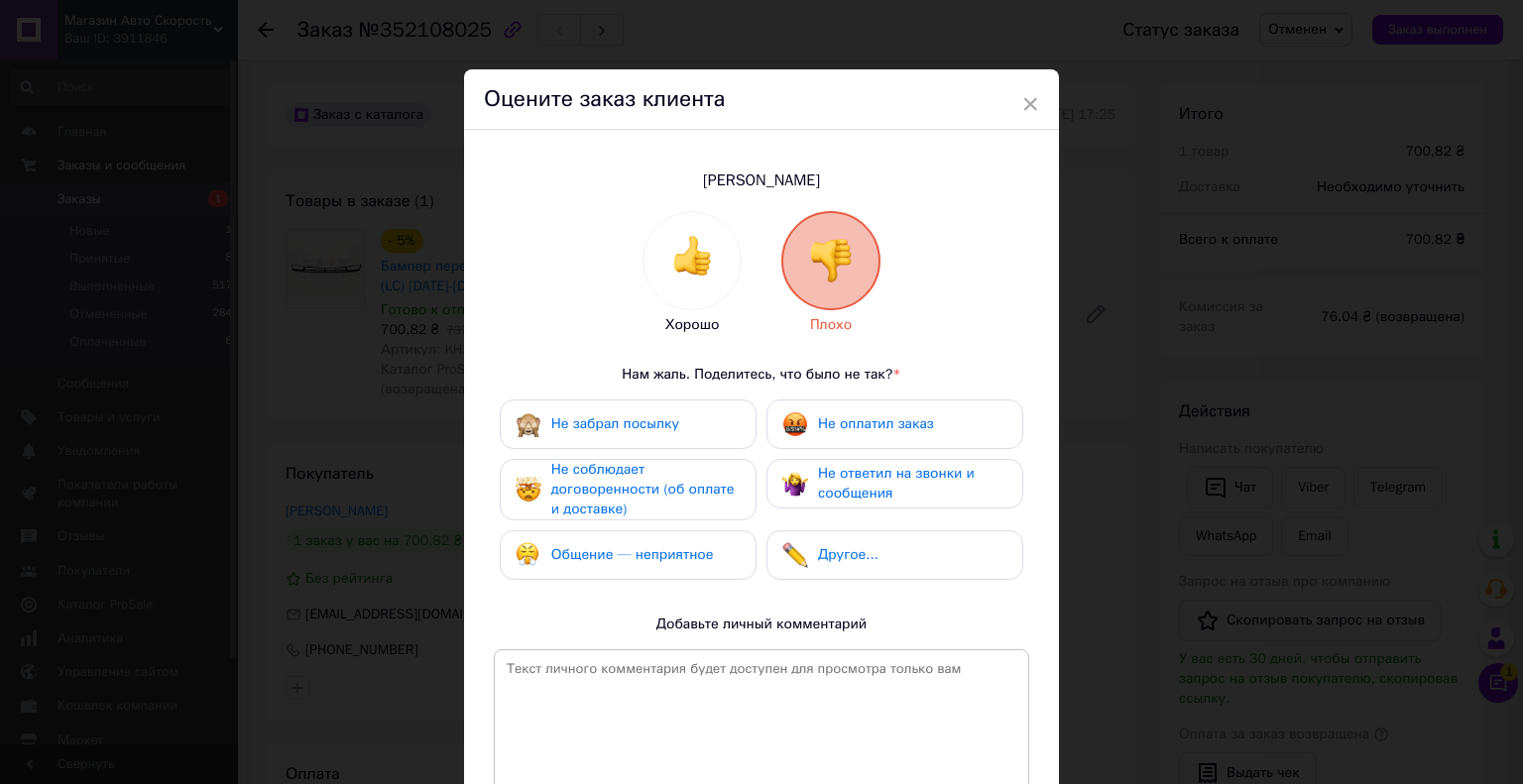drag, startPoint x: 858, startPoint y: 425, endPoint x: 748, endPoint y: 467, distance: 117.745488 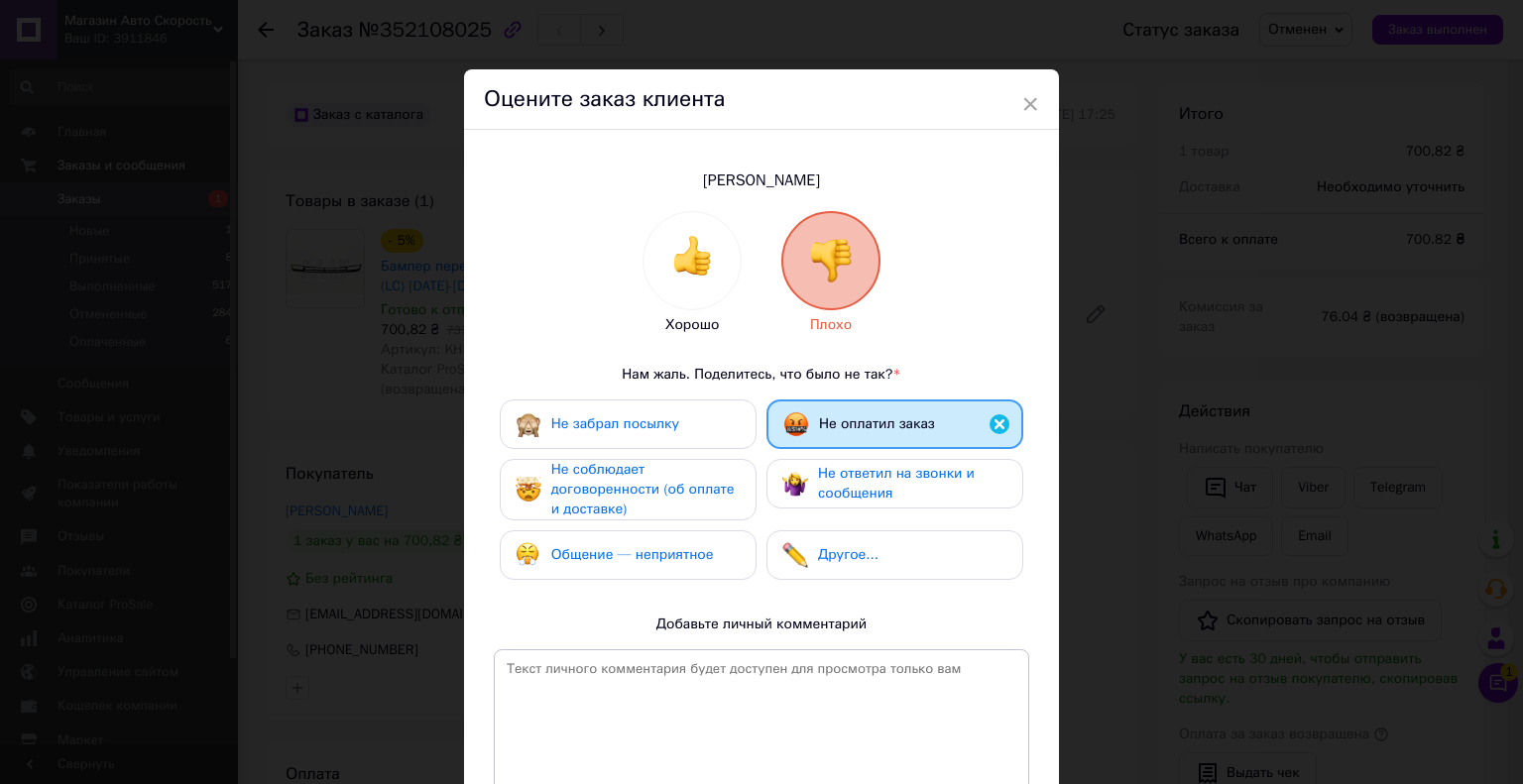 drag, startPoint x: 698, startPoint y: 473, endPoint x: 714, endPoint y: 472, distance: 16.03122 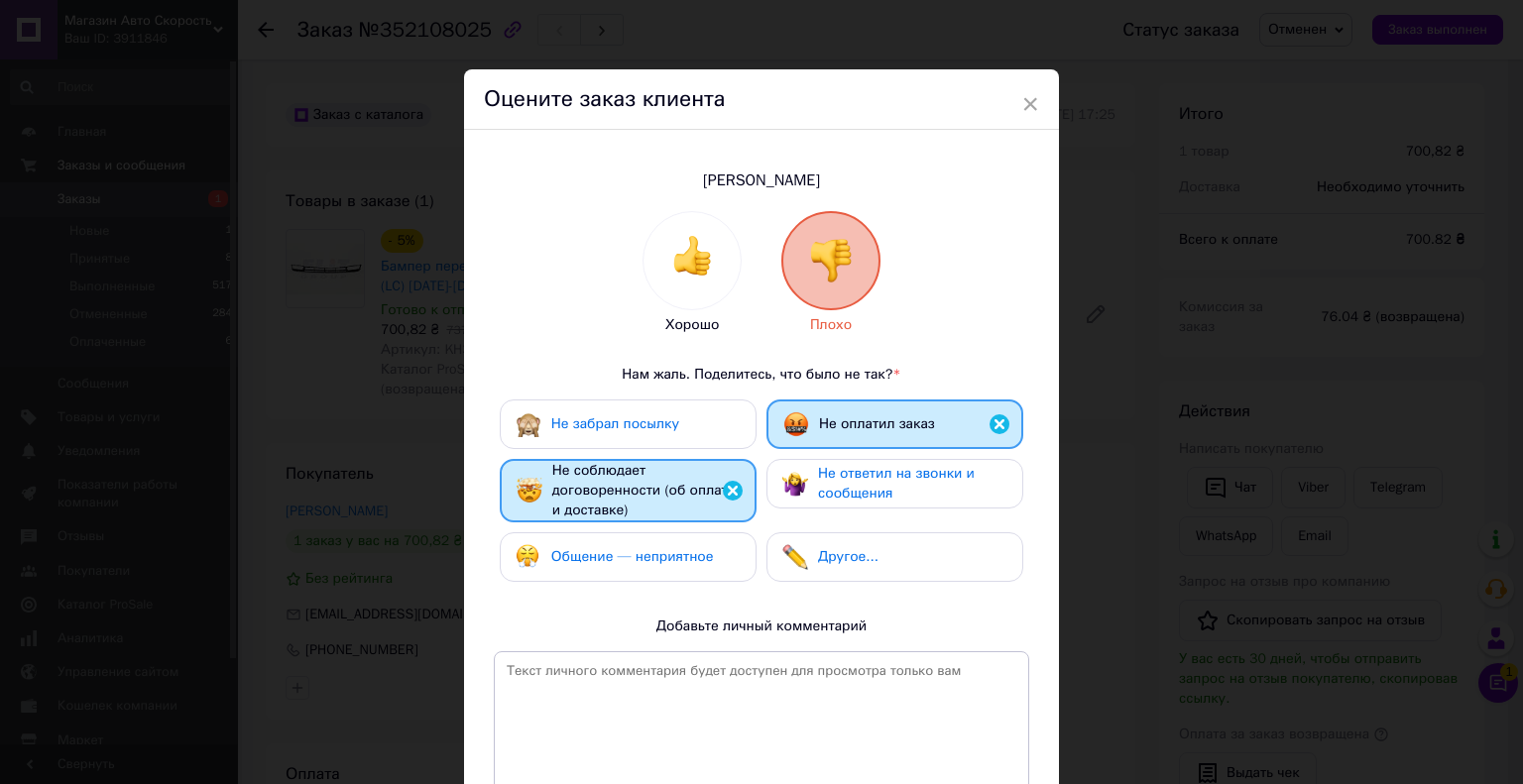 click at bounding box center [795, 484] 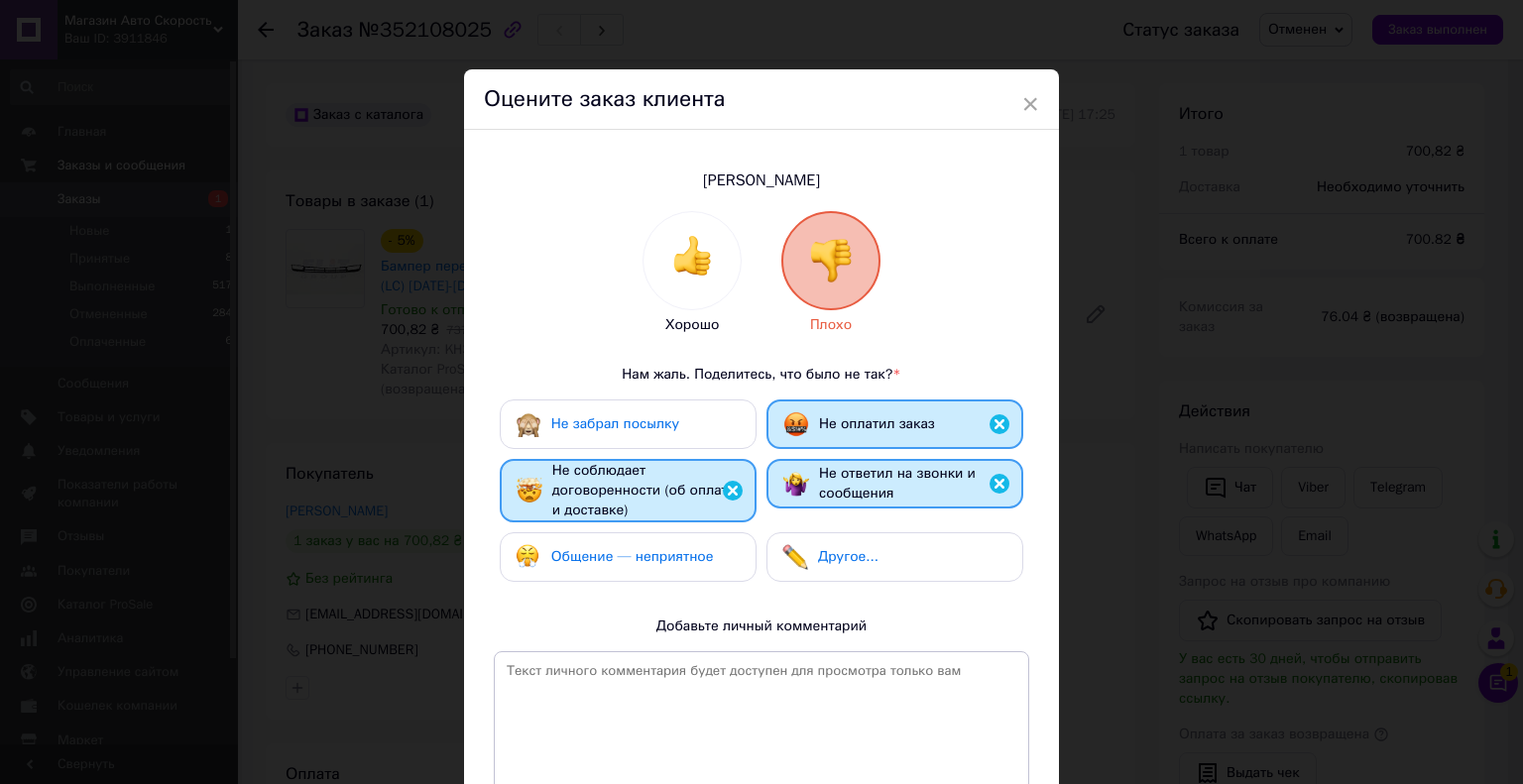 click on "Общение — неприятное" at bounding box center [633, 556] 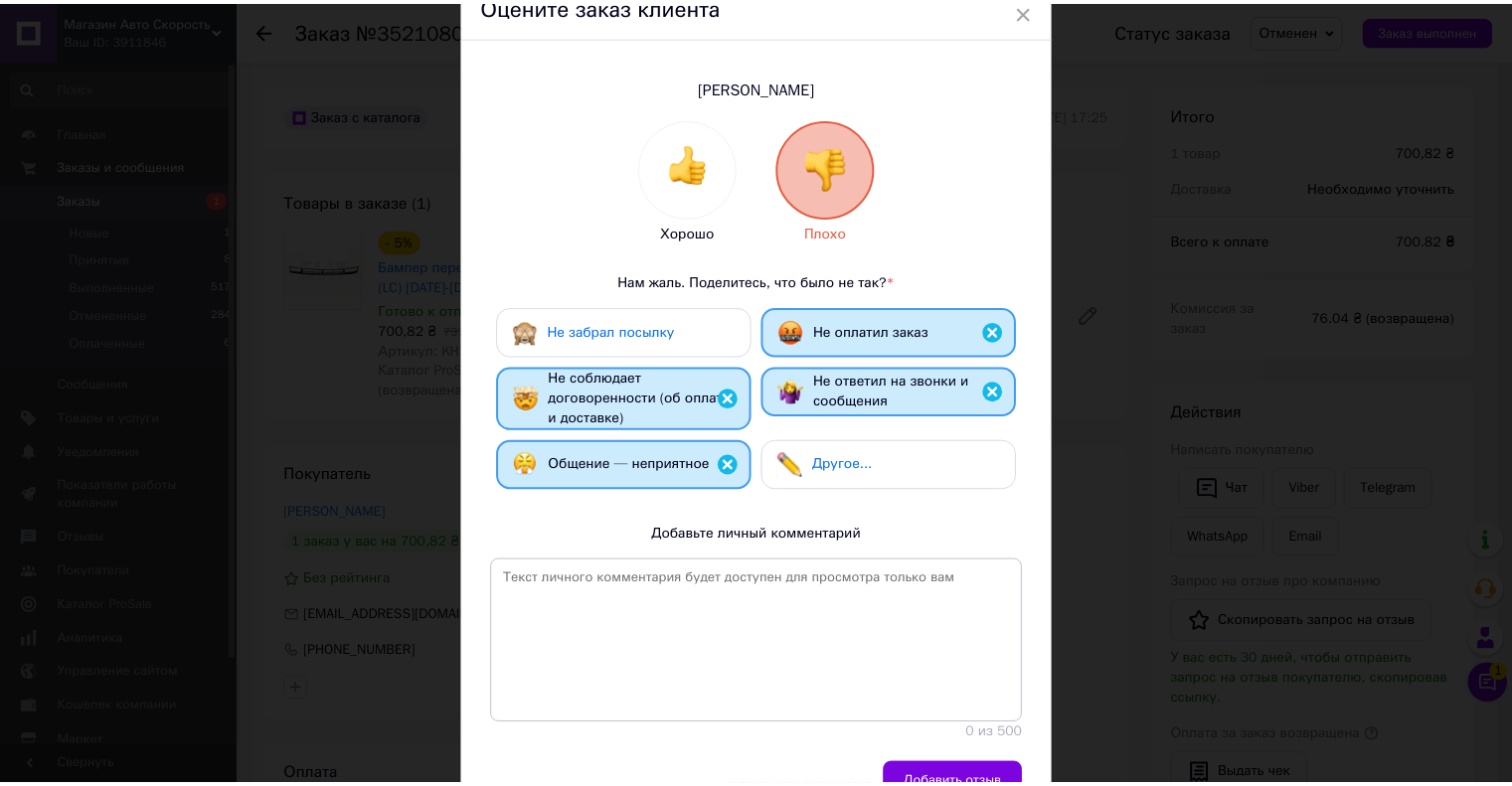 scroll, scrollTop: 198, scrollLeft: 0, axis: vertical 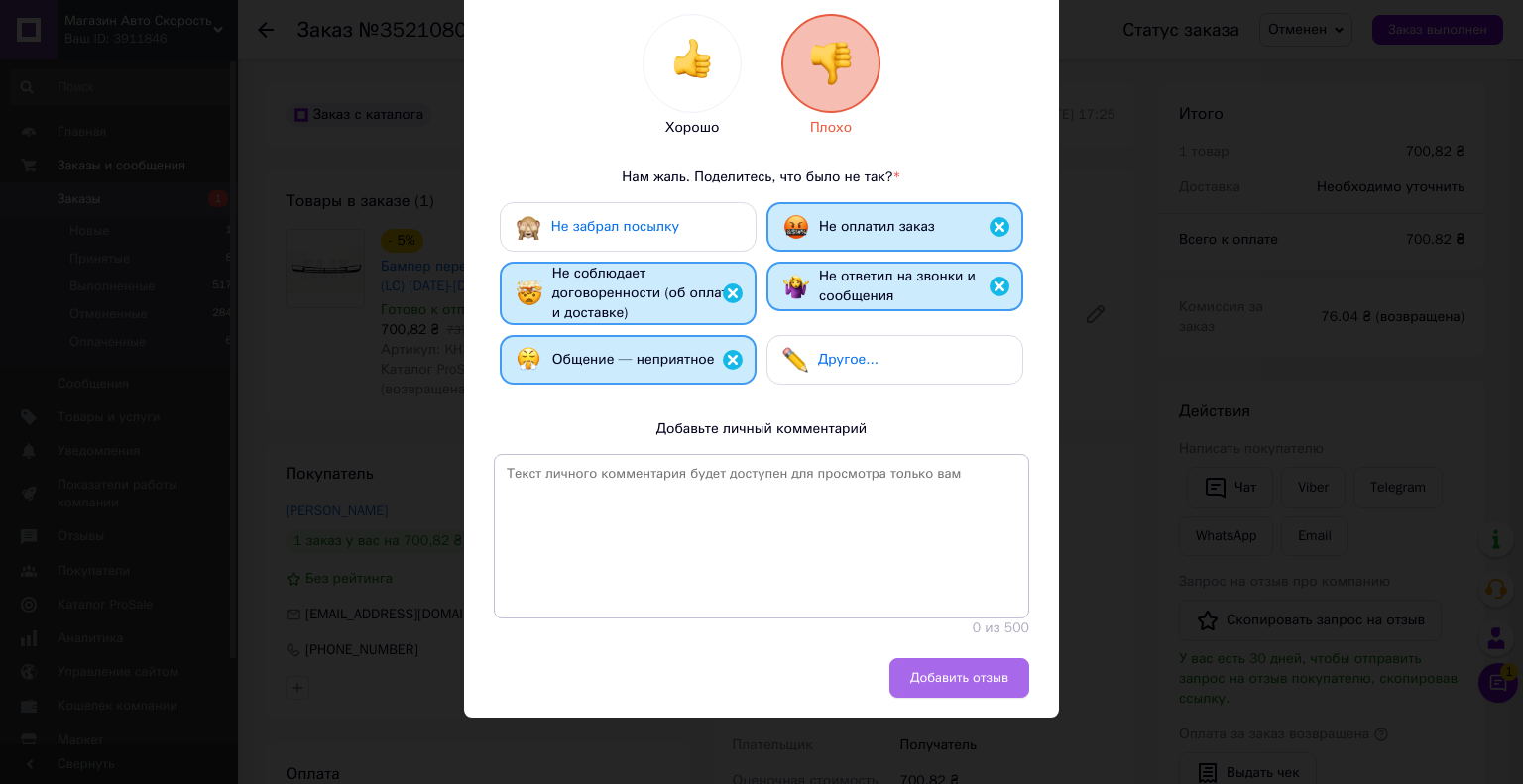 click on "Добавить отзыв" at bounding box center (959, 678) 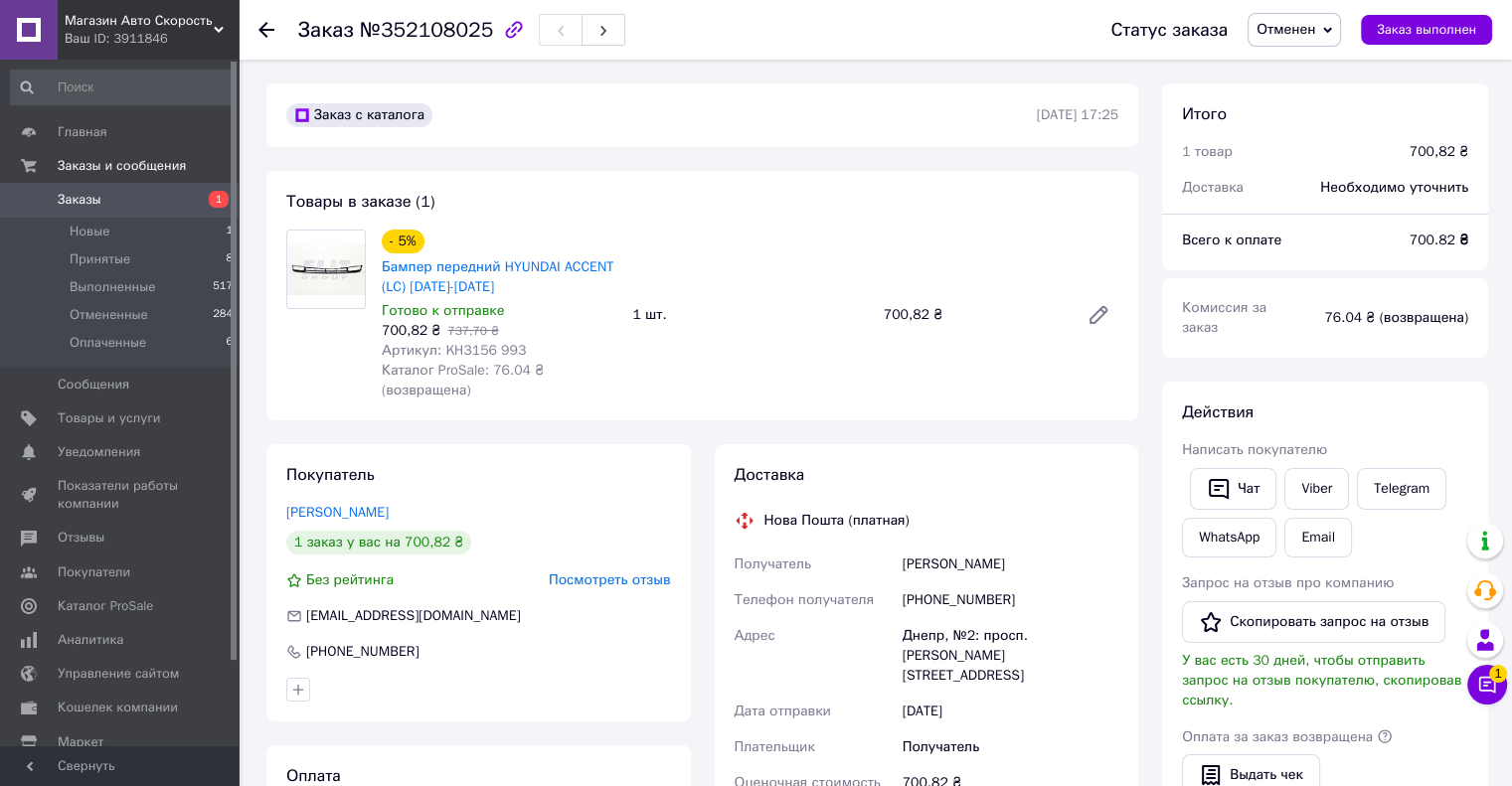 click on "Заказы" at bounding box center [80, 200] 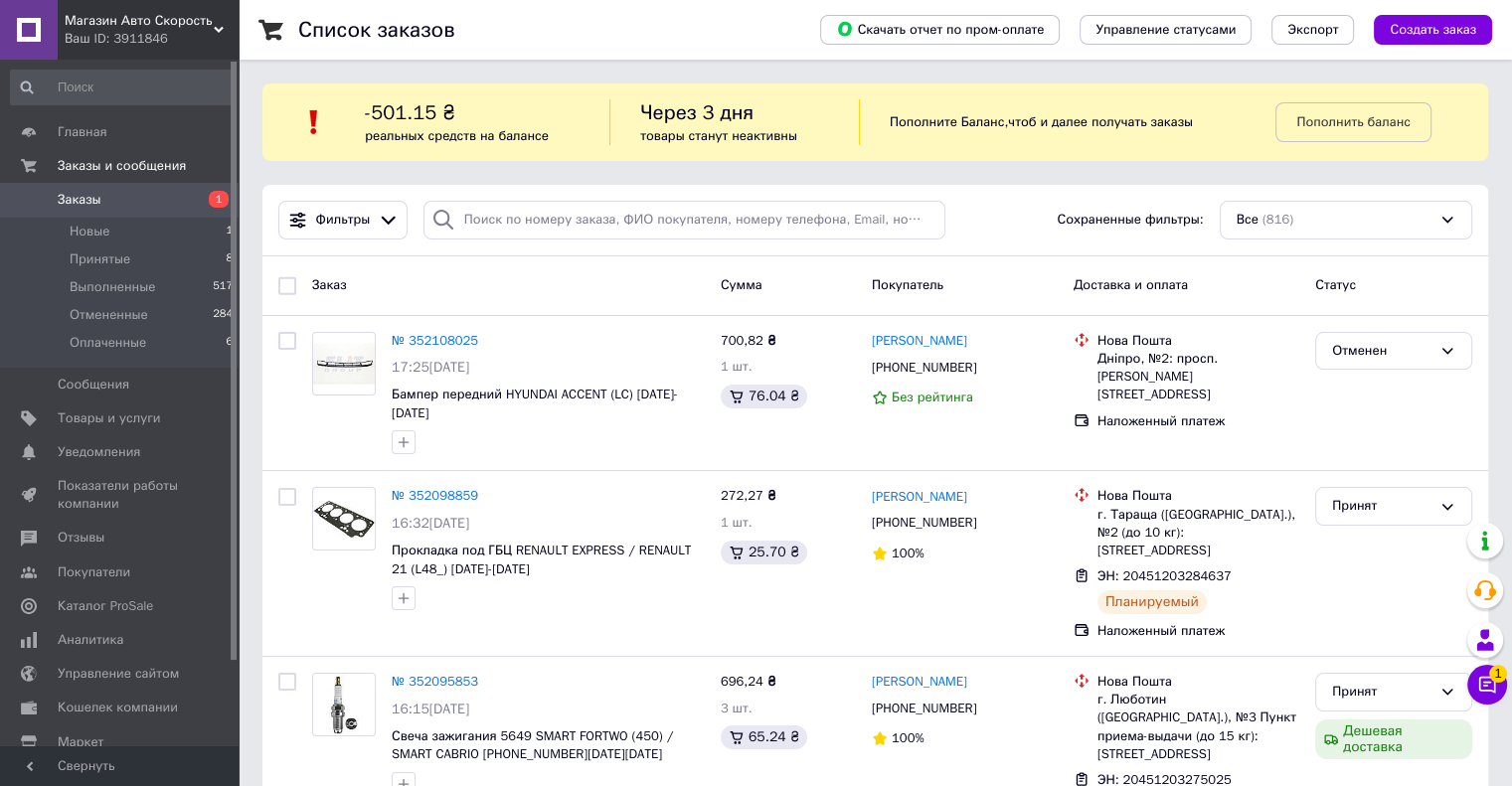 click on "Заказы" at bounding box center [80, 200] 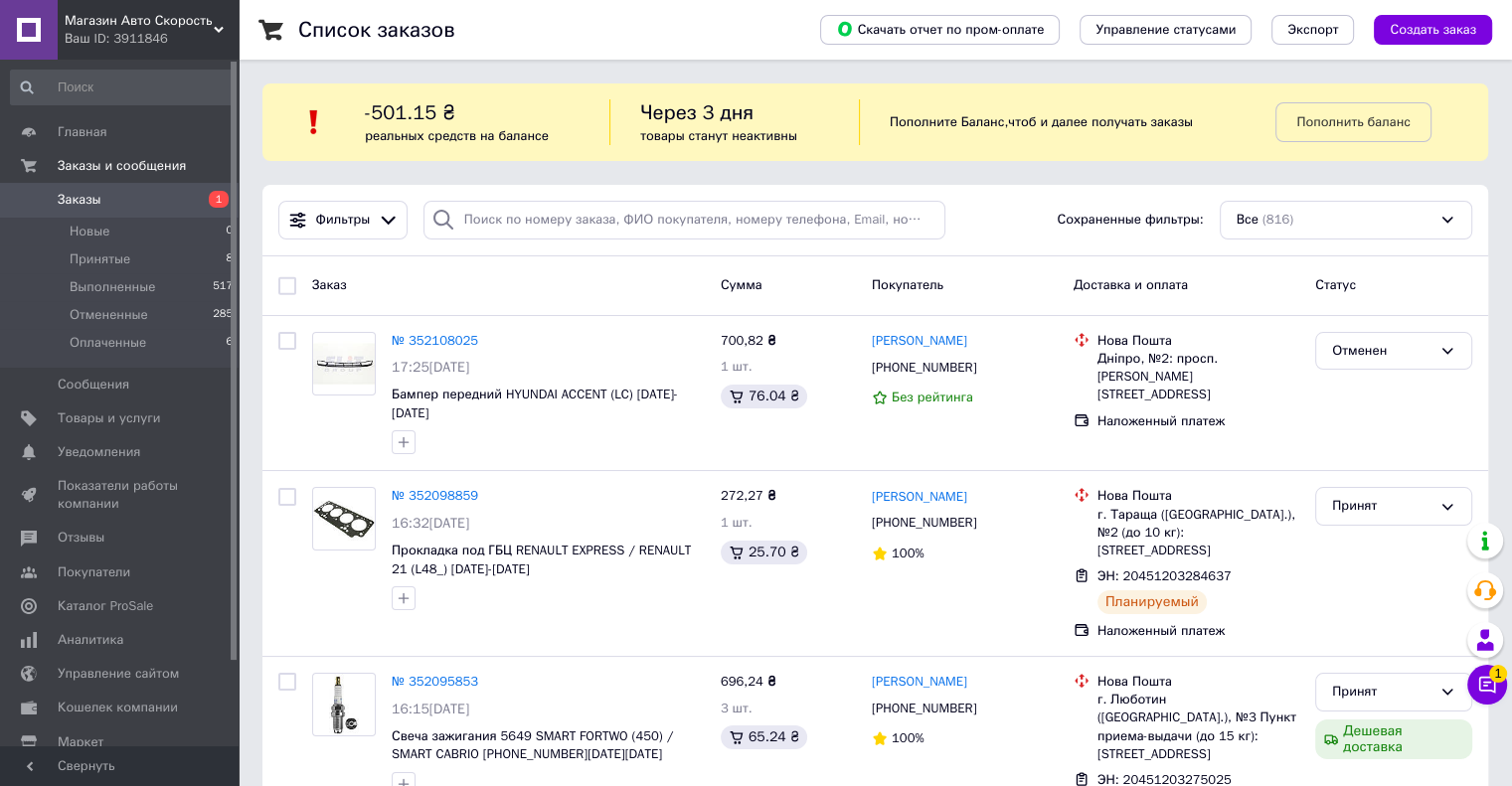 click on "Заказы" at bounding box center (80, 200) 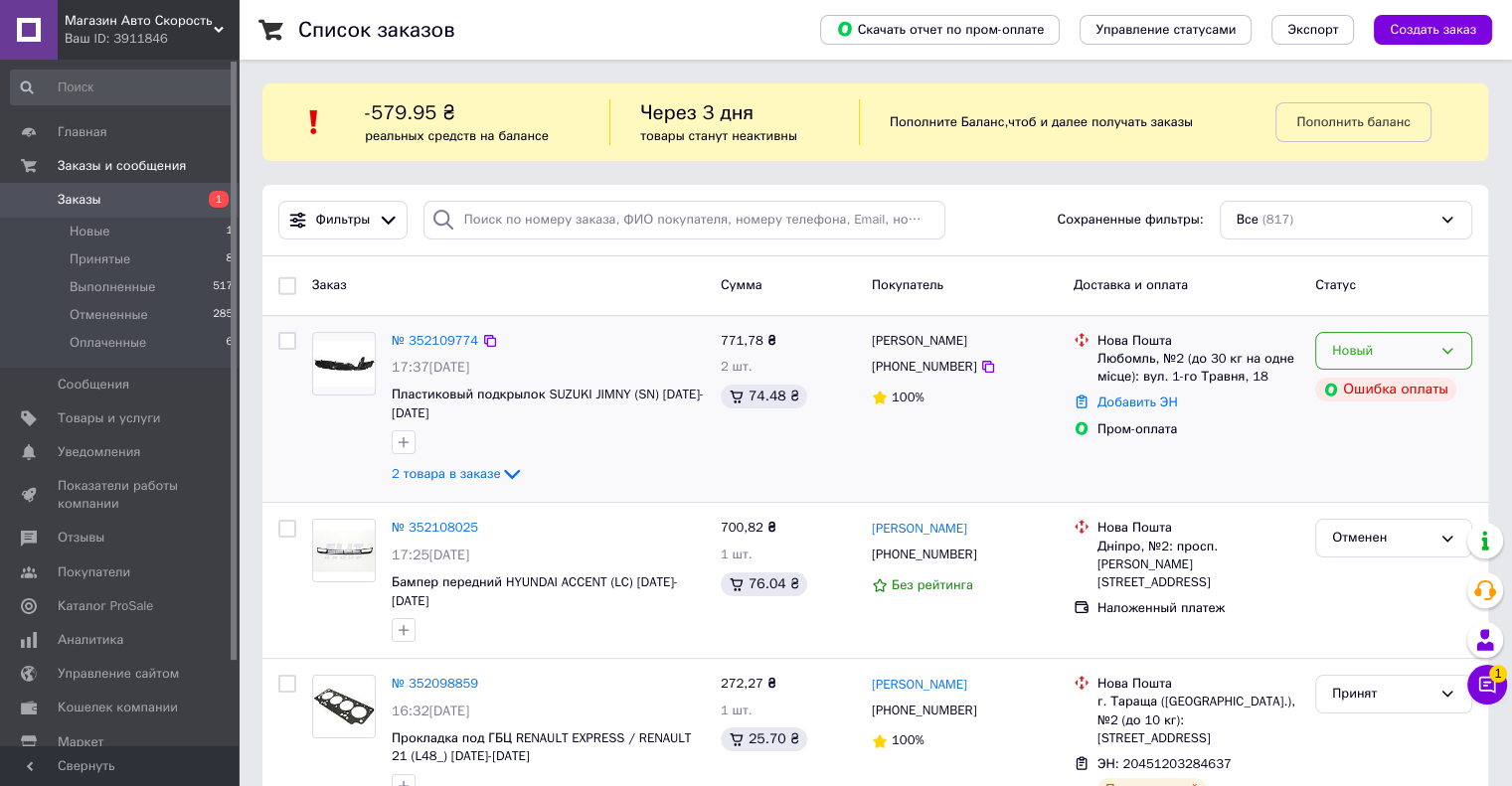 click 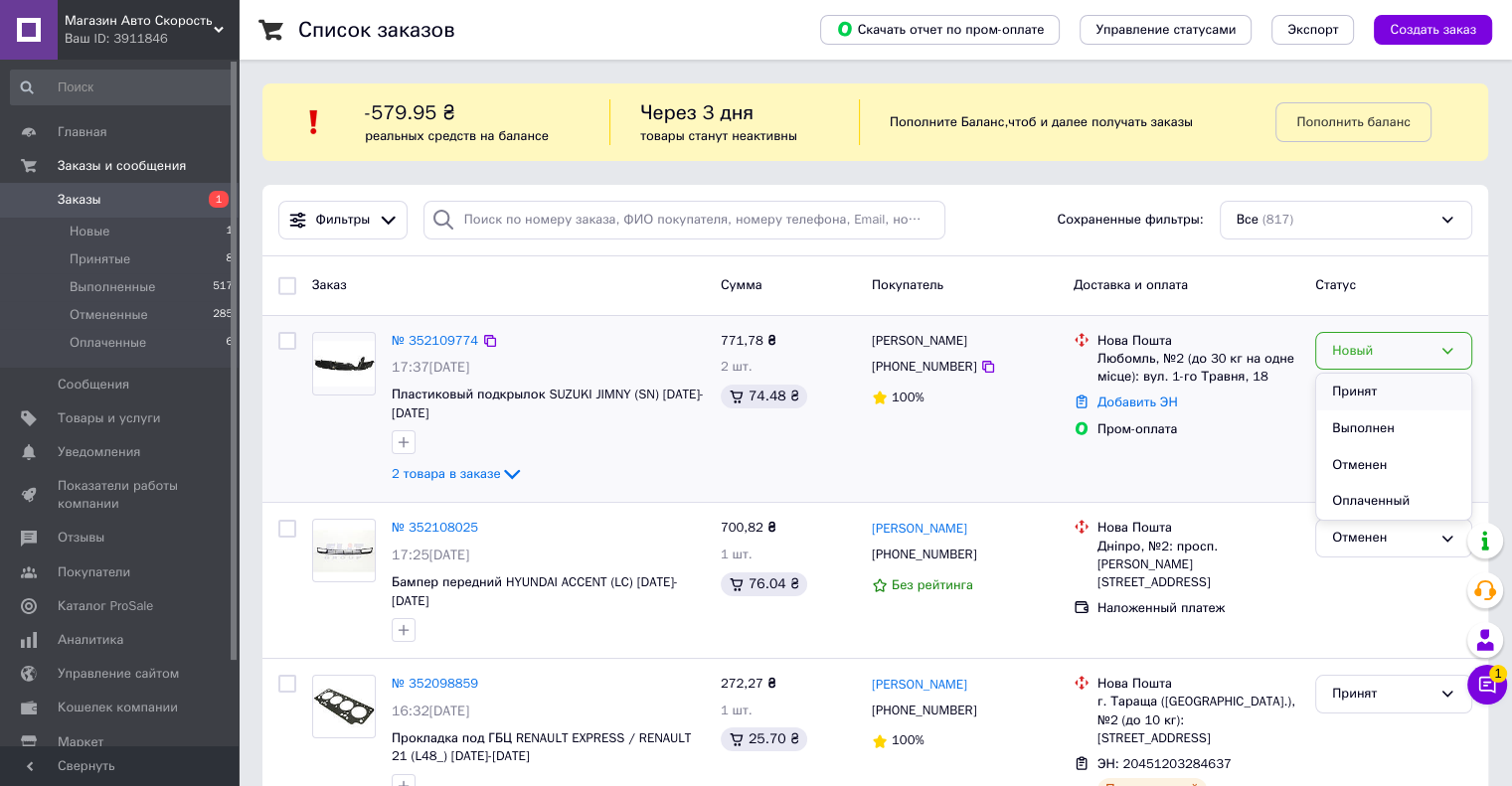 click on "Принят" at bounding box center (1394, 392) 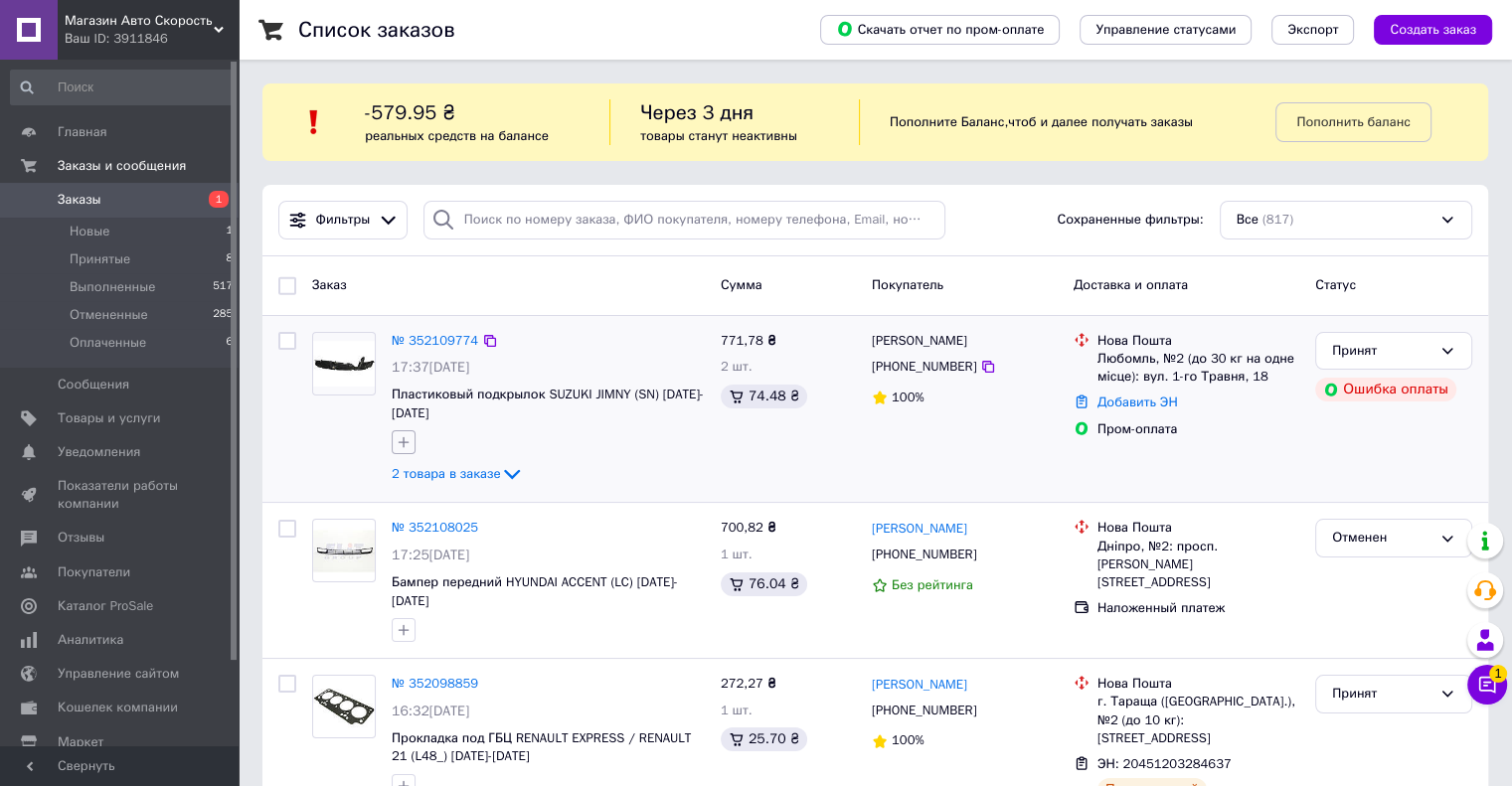 click 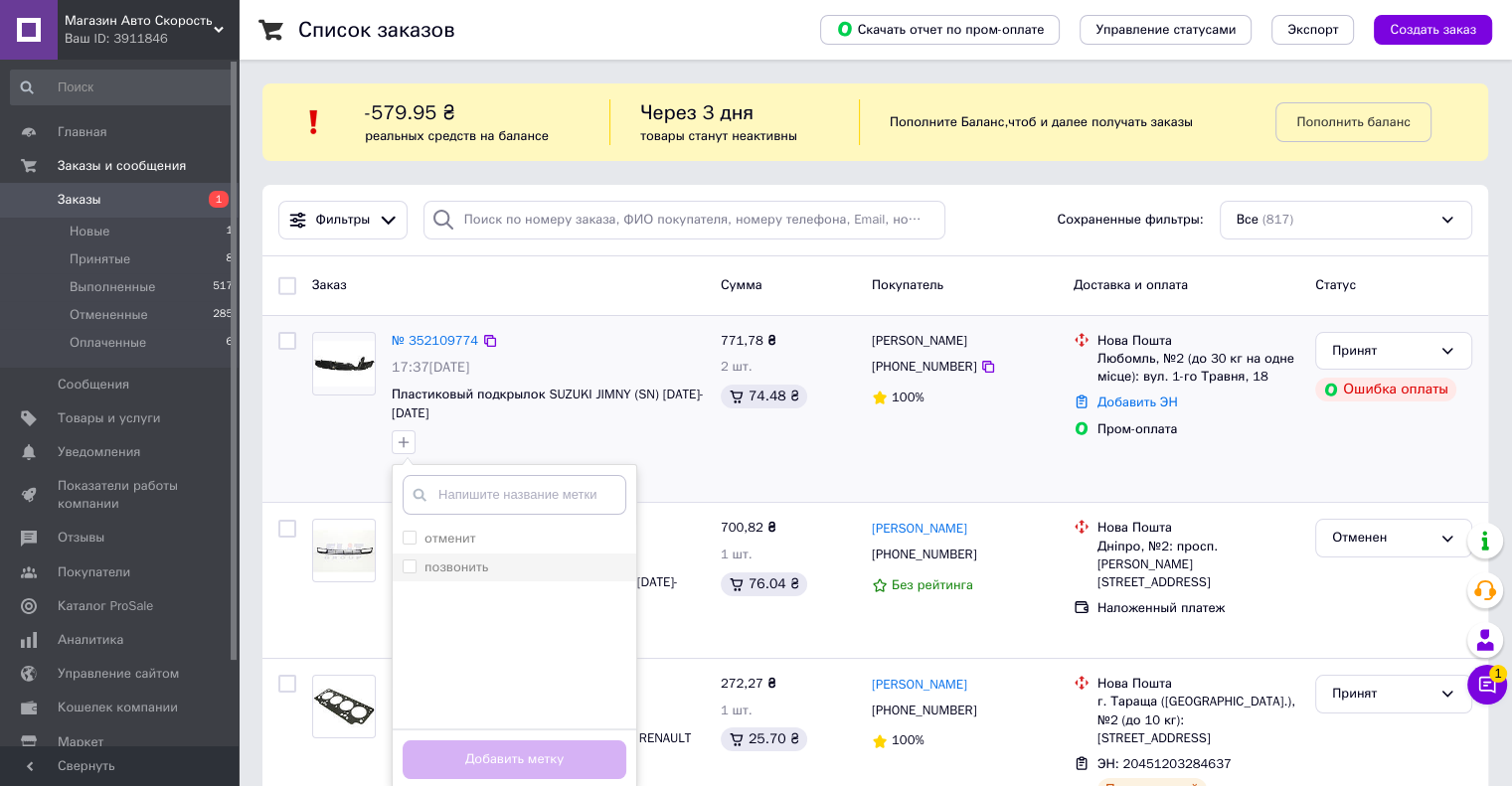 click on "позвонить" at bounding box center (409, 565) 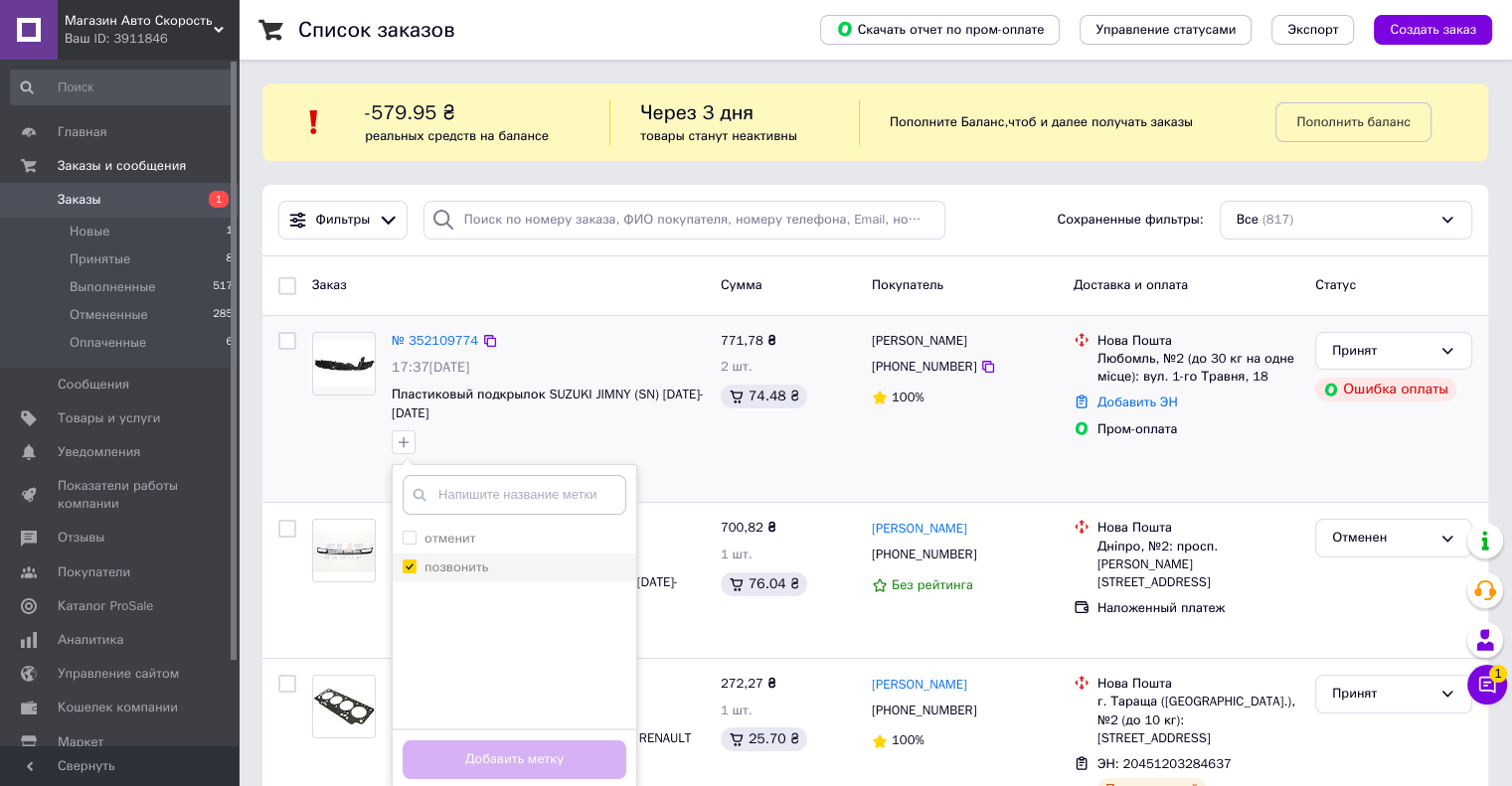 checkbox on "true" 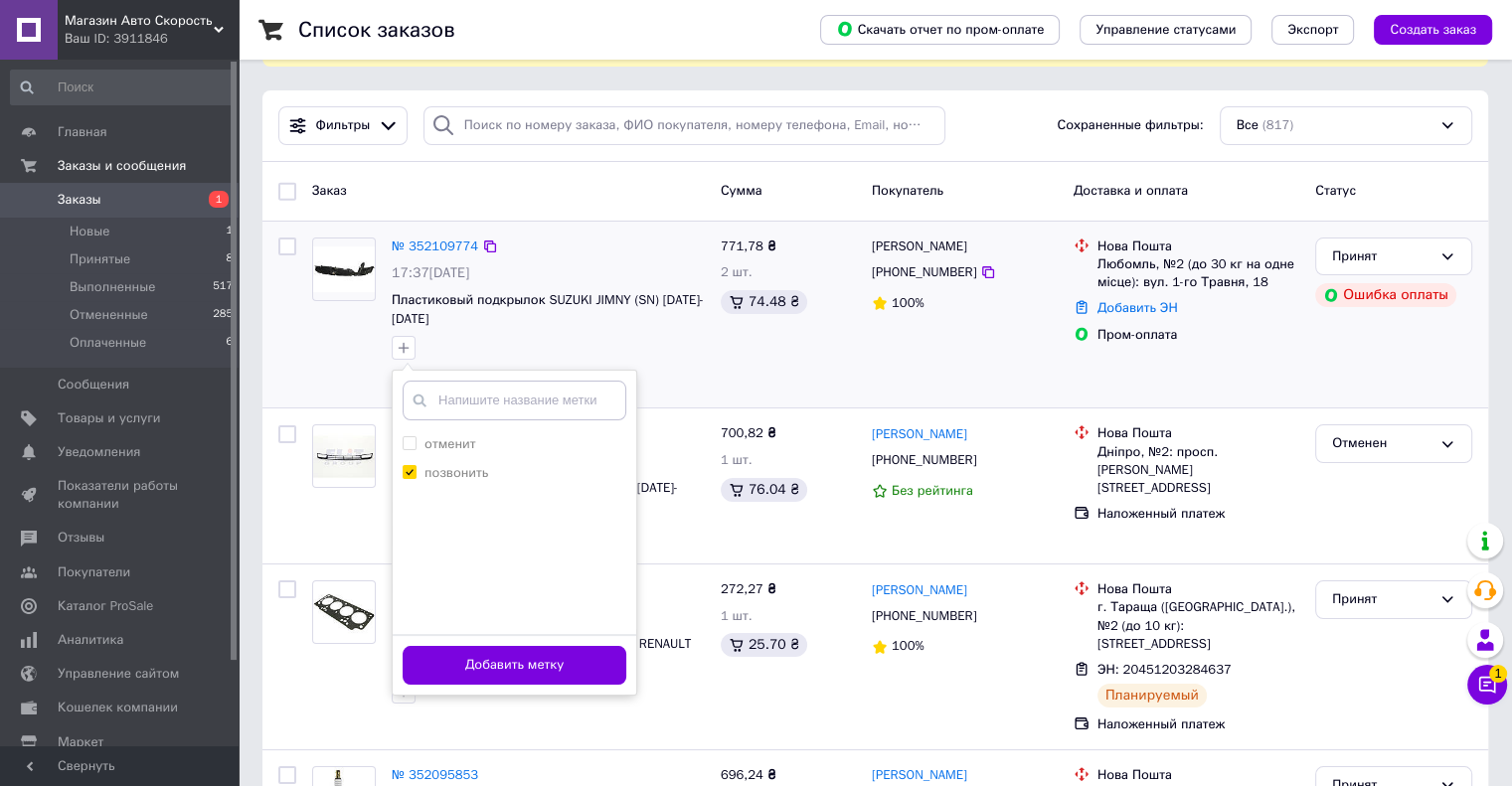 scroll, scrollTop: 99, scrollLeft: 0, axis: vertical 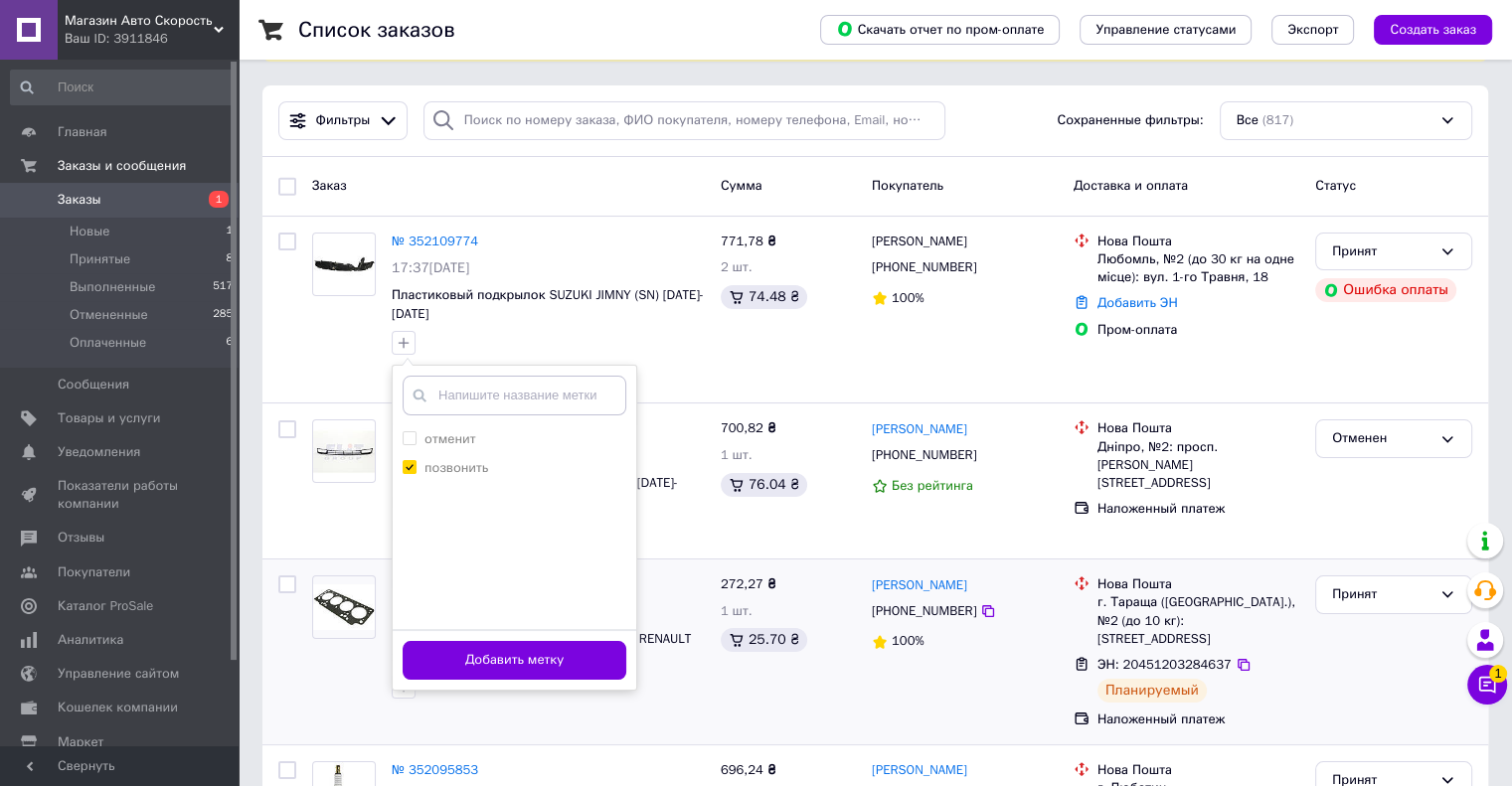 click on "Добавить метку" at bounding box center (514, 660) 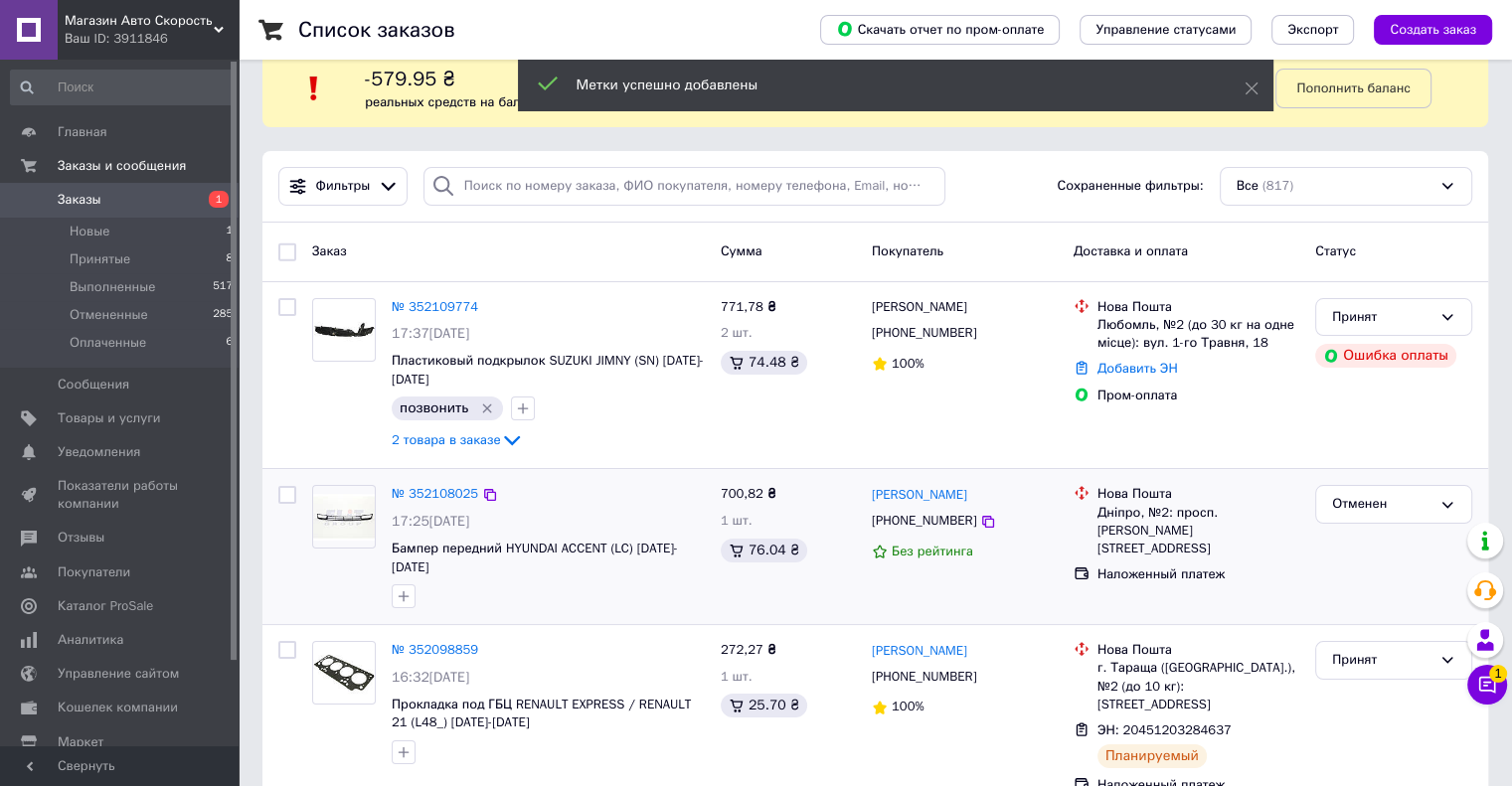 scroll, scrollTop: 0, scrollLeft: 0, axis: both 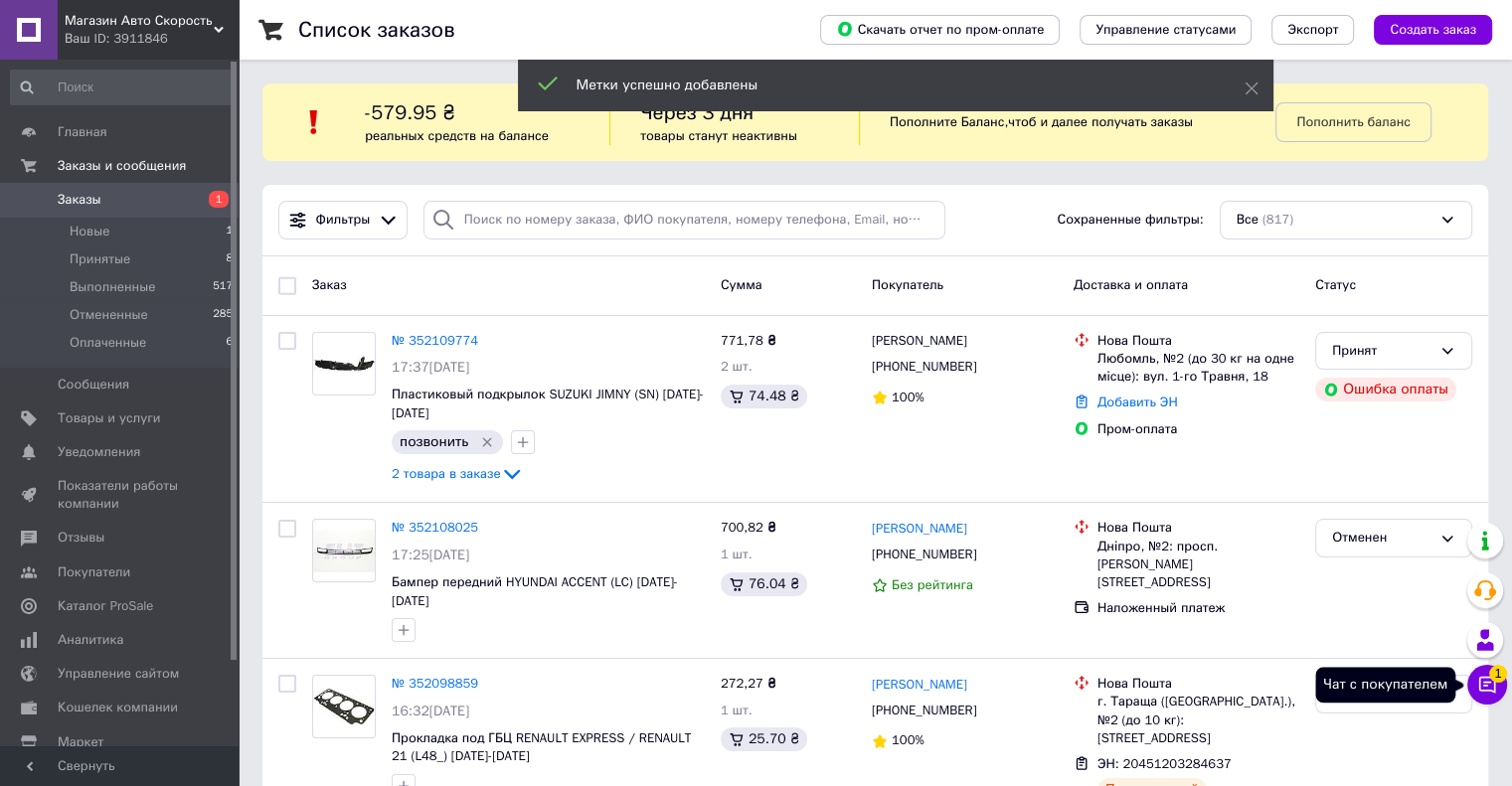 click 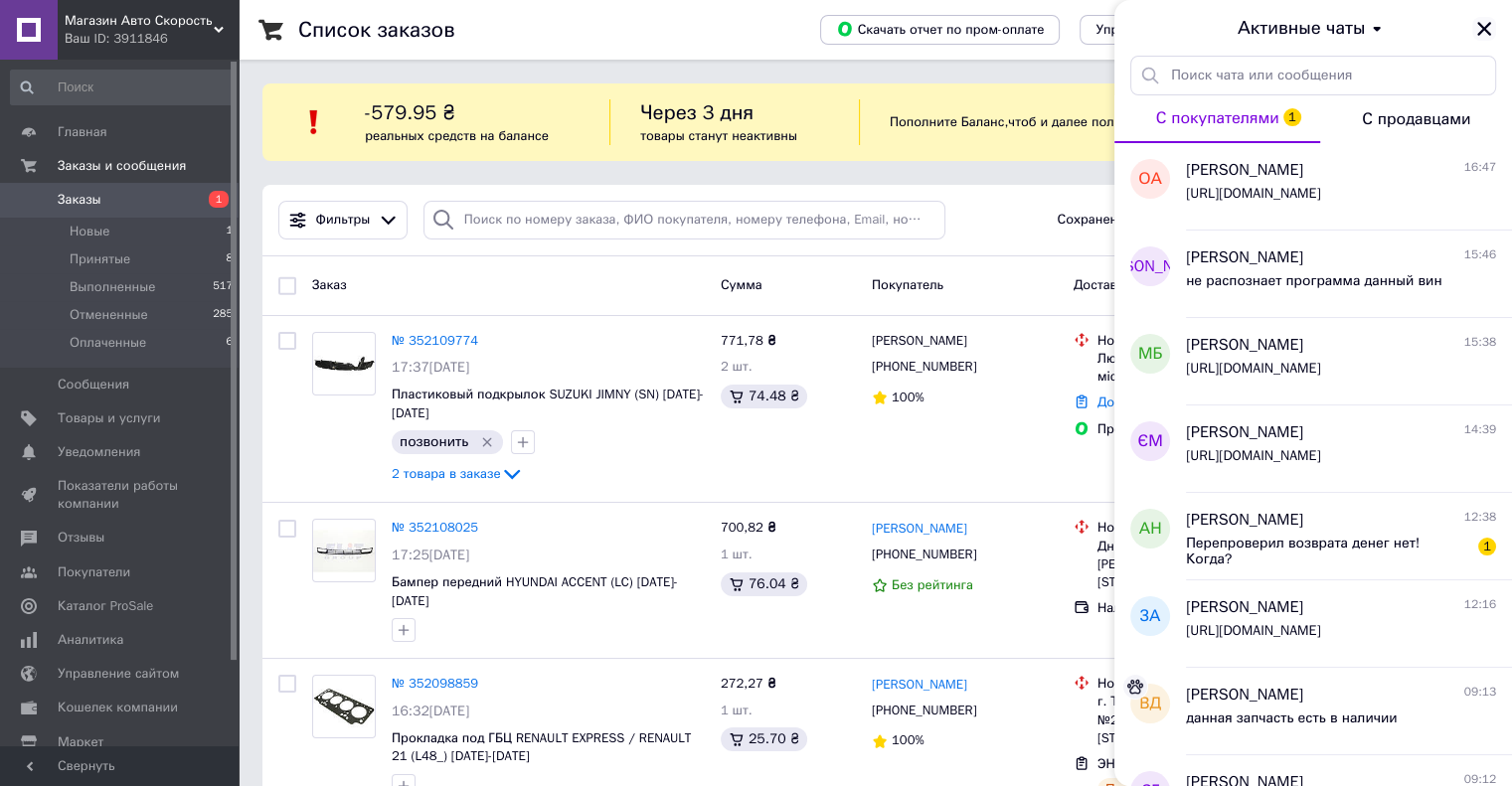click 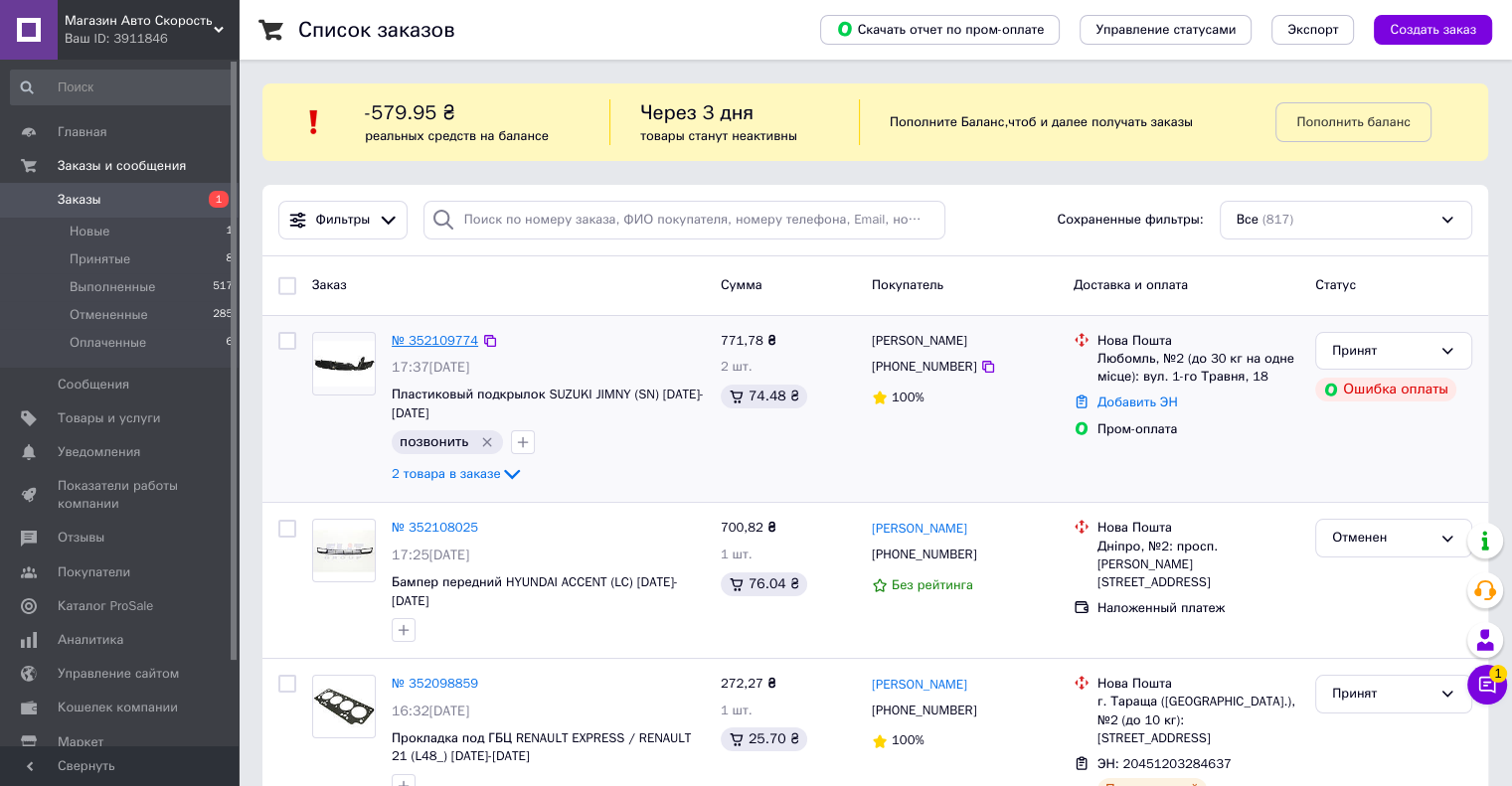 click on "№ 352109774" at bounding box center (434, 340) 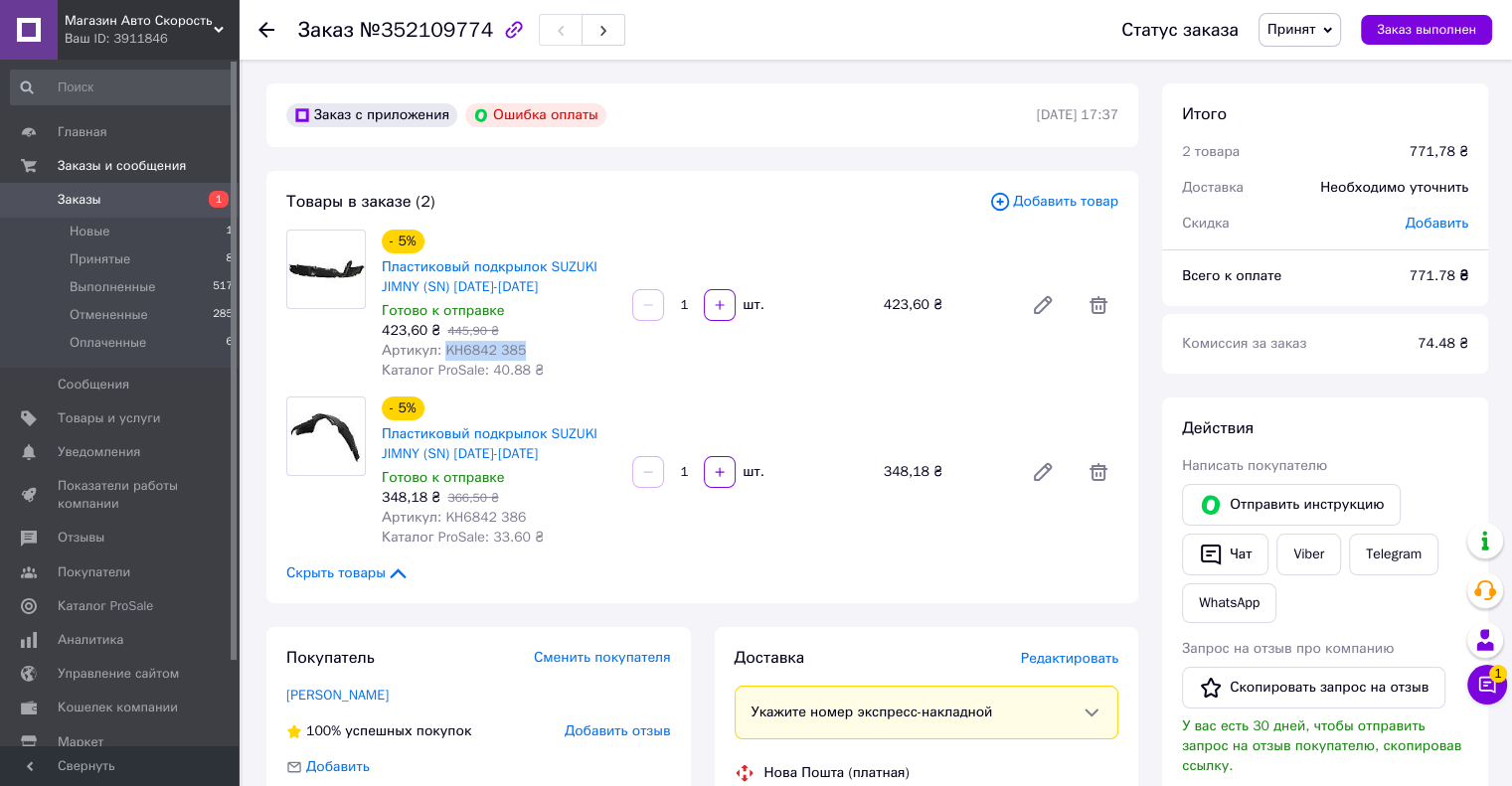 drag, startPoint x: 464, startPoint y: 347, endPoint x: 531, endPoint y: 347, distance: 67 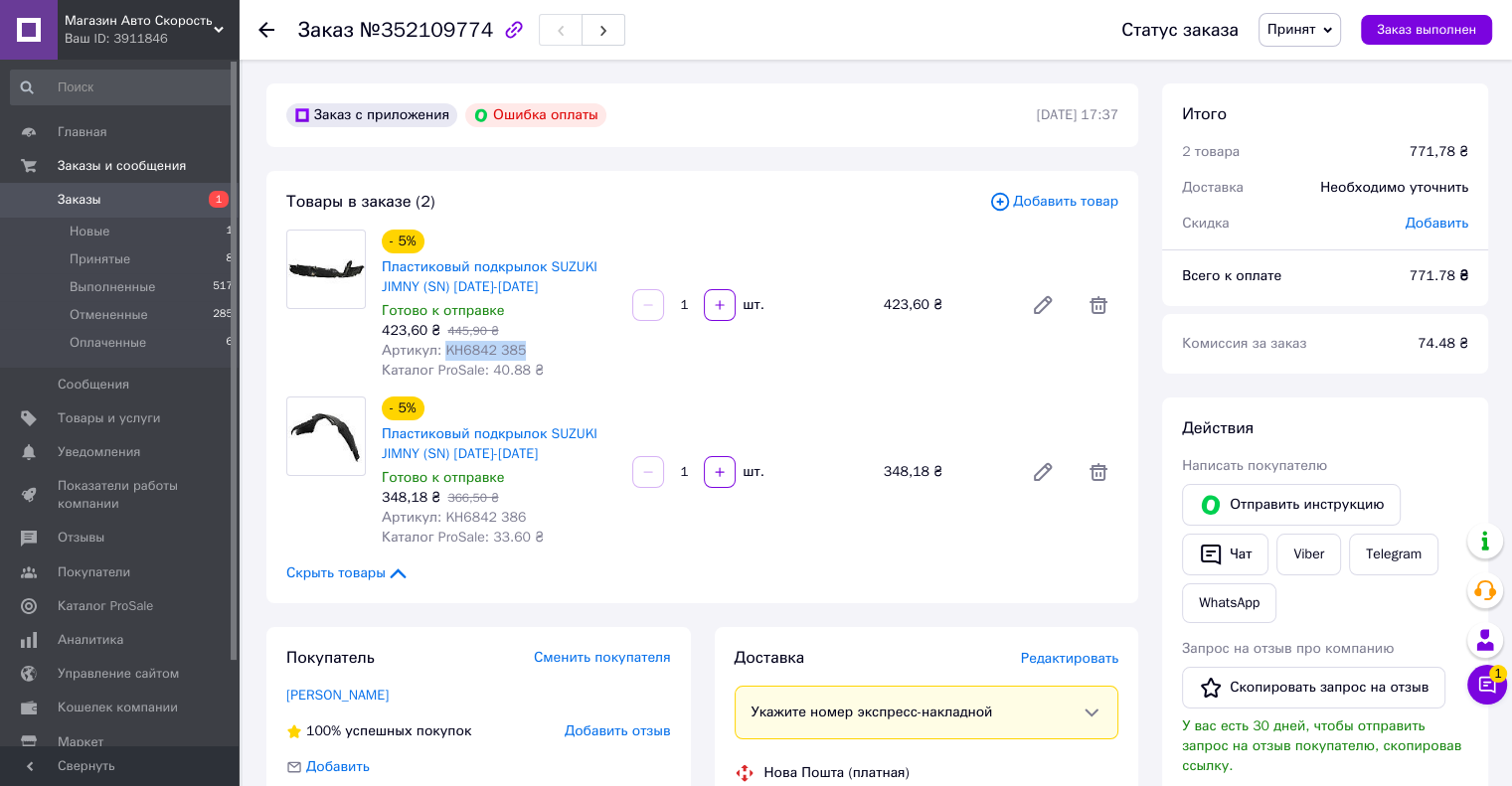copy on "KH6842 385" 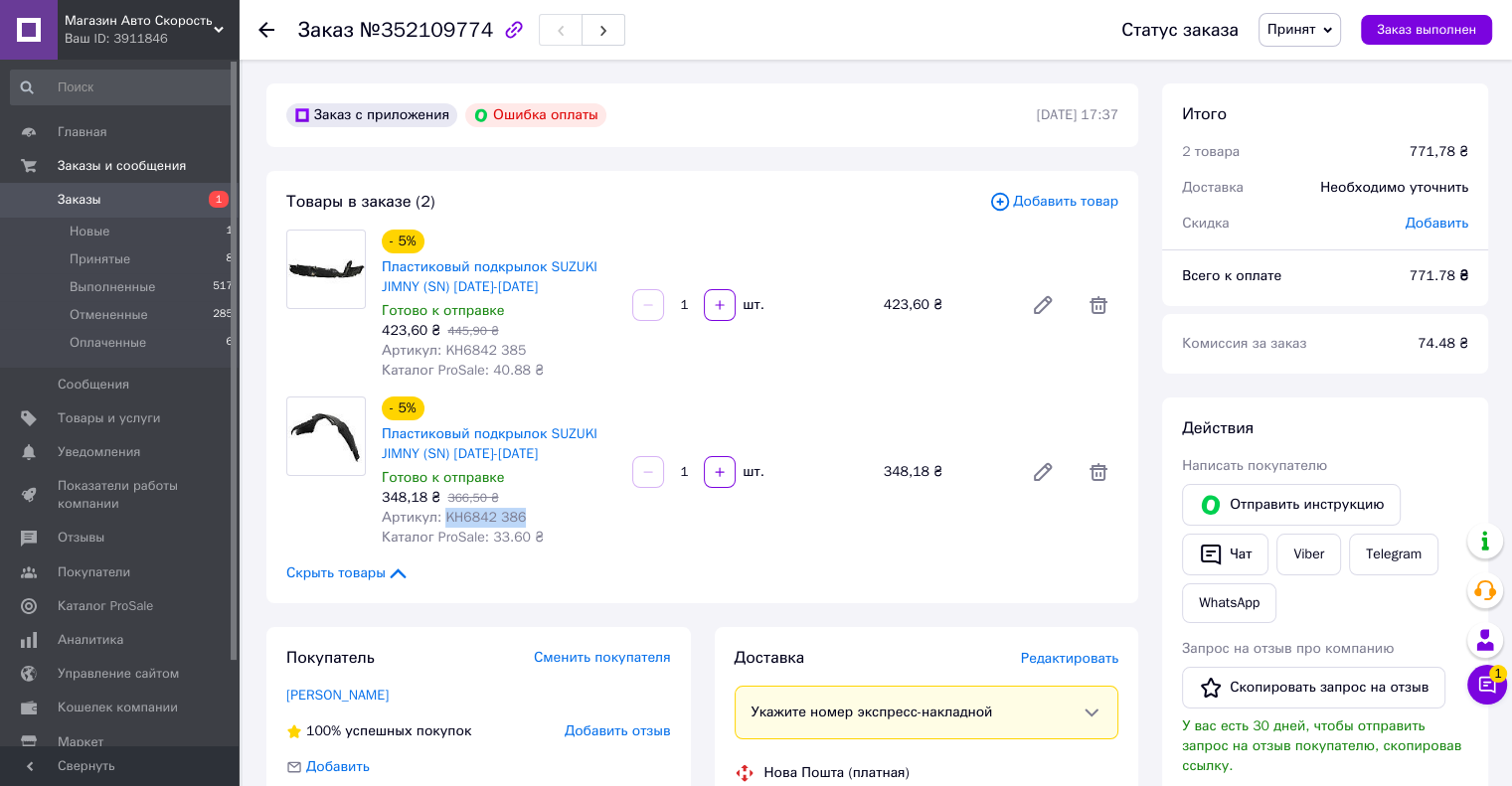 drag, startPoint x: 460, startPoint y: 524, endPoint x: 588, endPoint y: 528, distance: 128.062 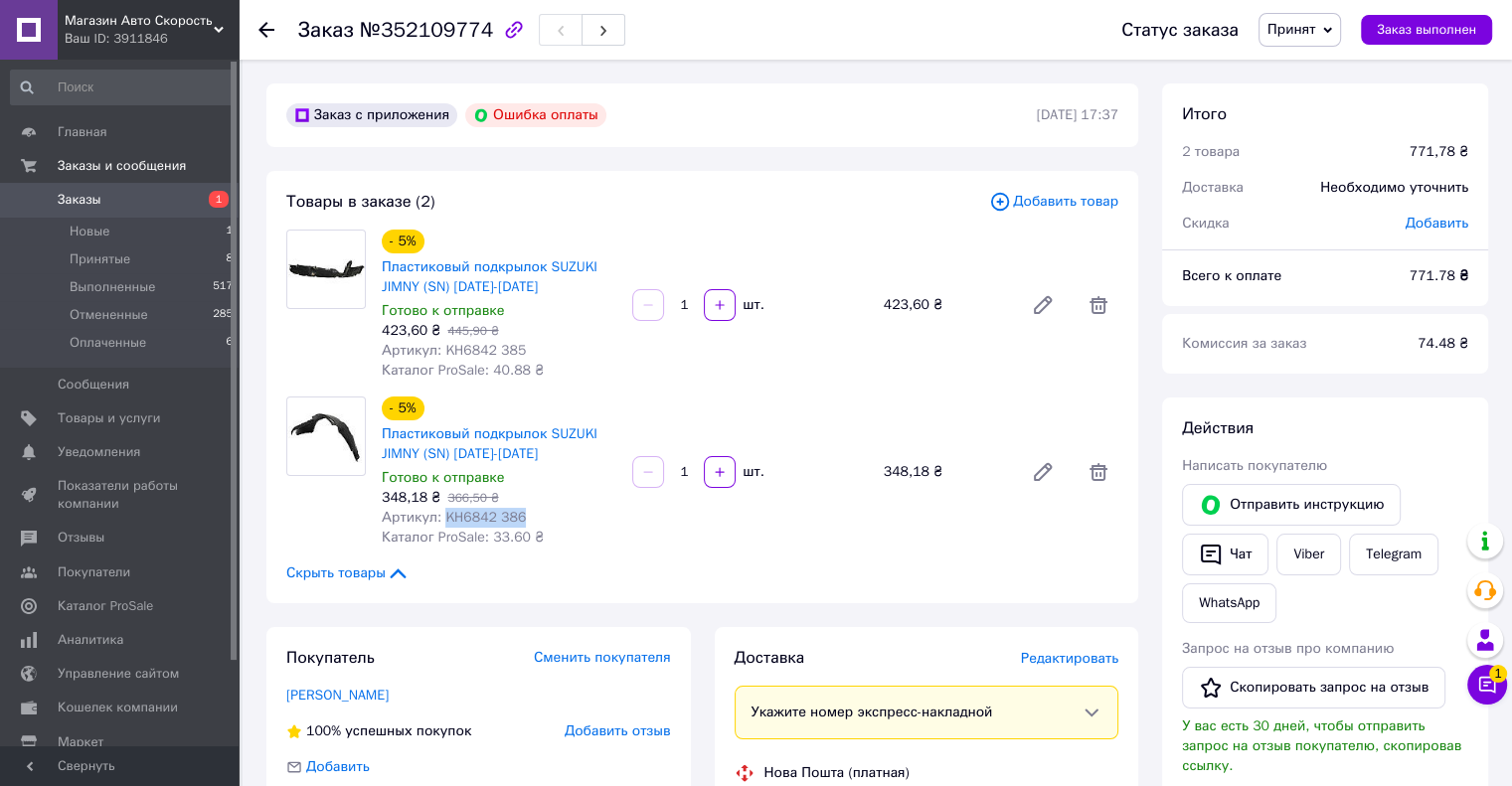 click on "Заказы 1" at bounding box center [122, 200] 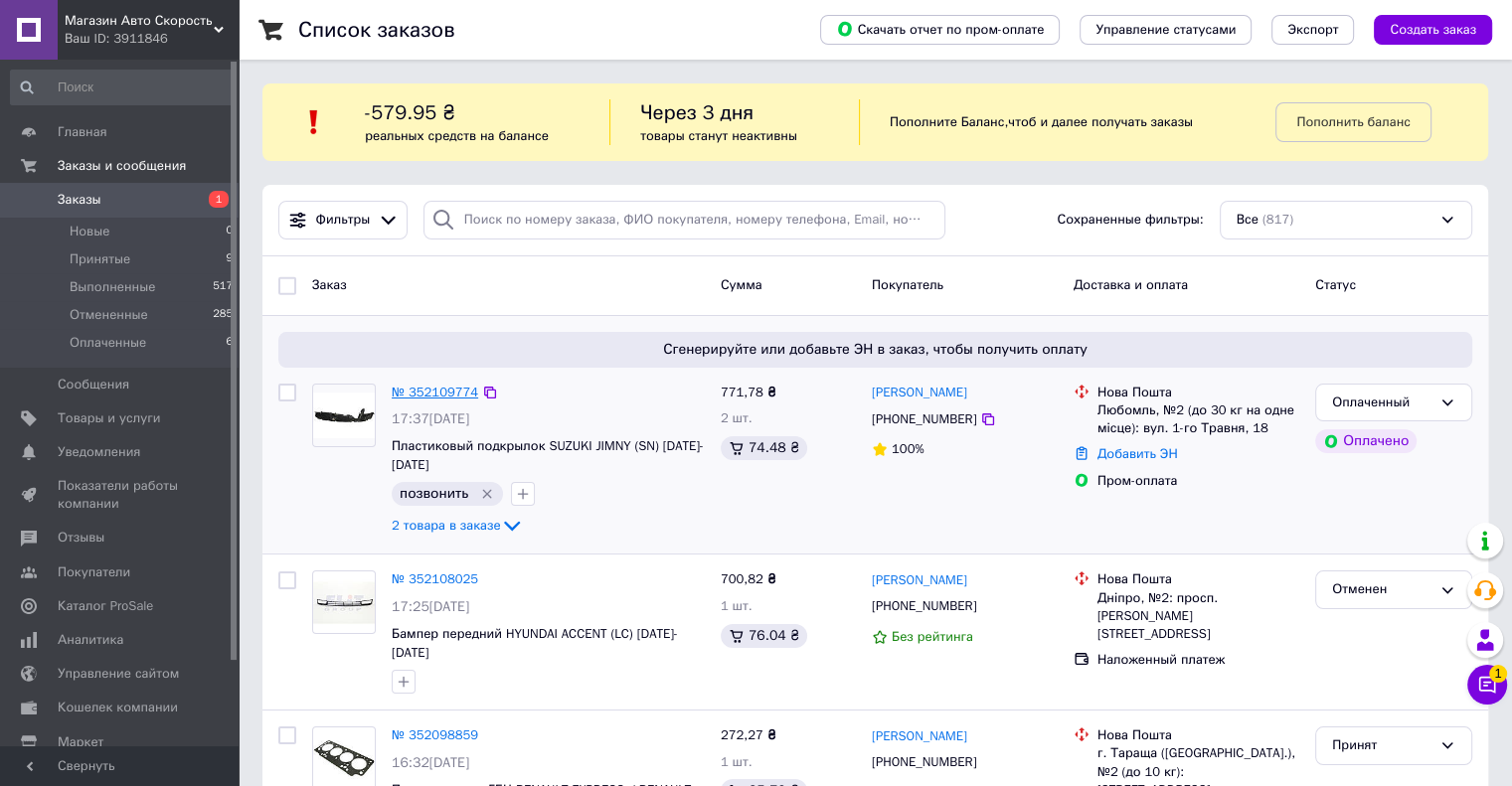 click on "№ 352109774" at bounding box center (434, 392) 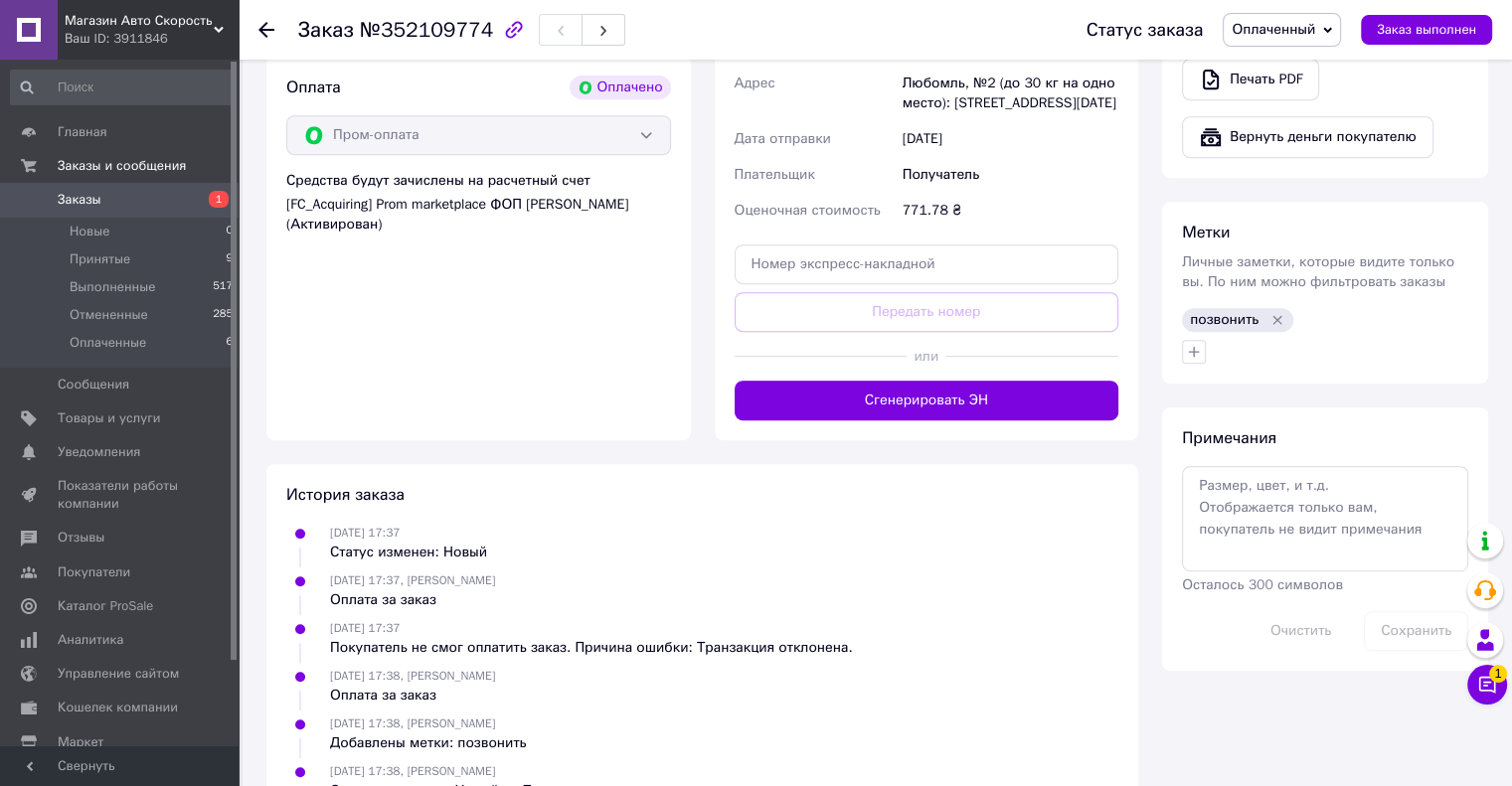 scroll, scrollTop: 986, scrollLeft: 0, axis: vertical 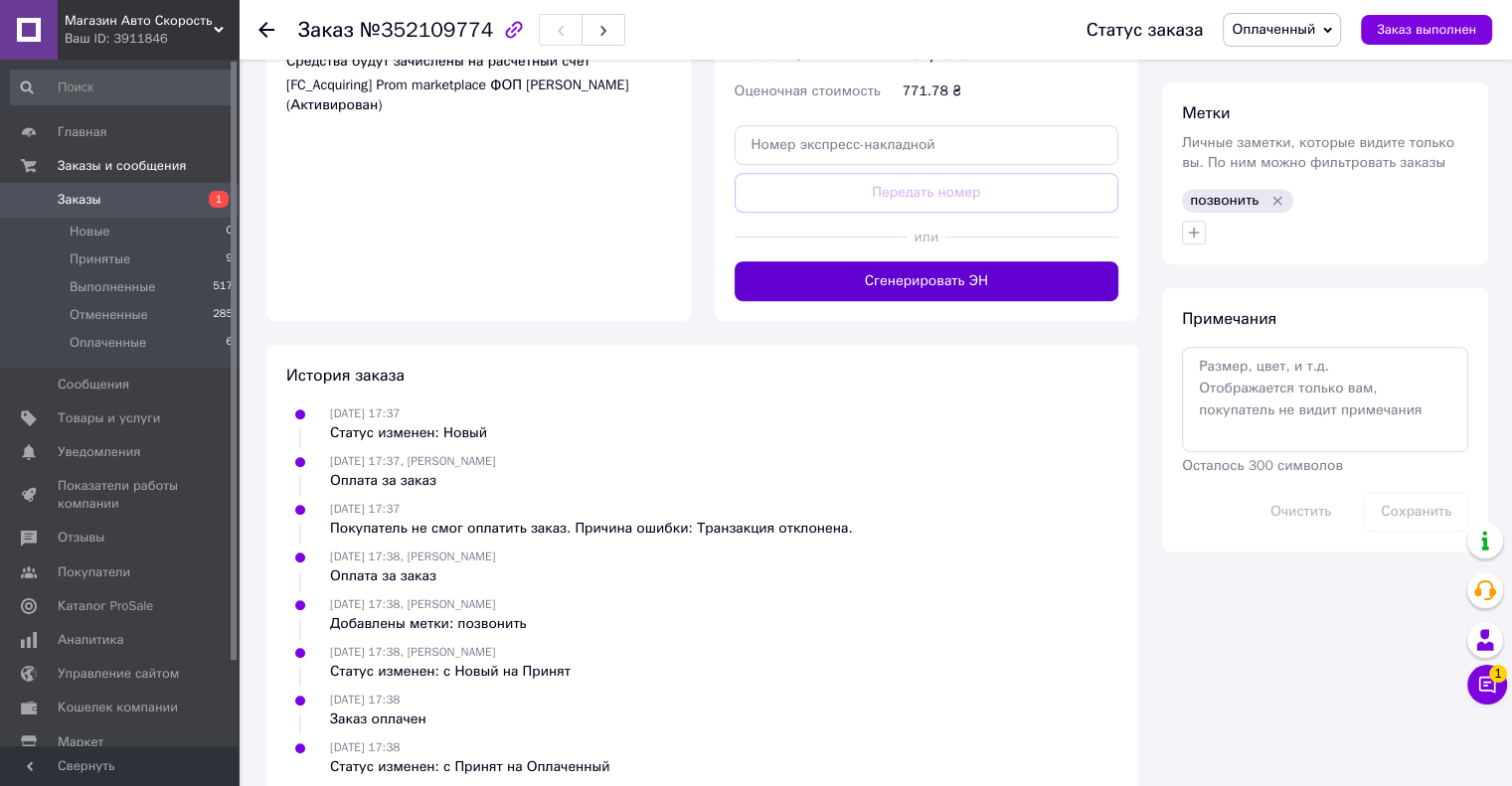 click on "Сгенерировать ЭН" at bounding box center (926, 281) 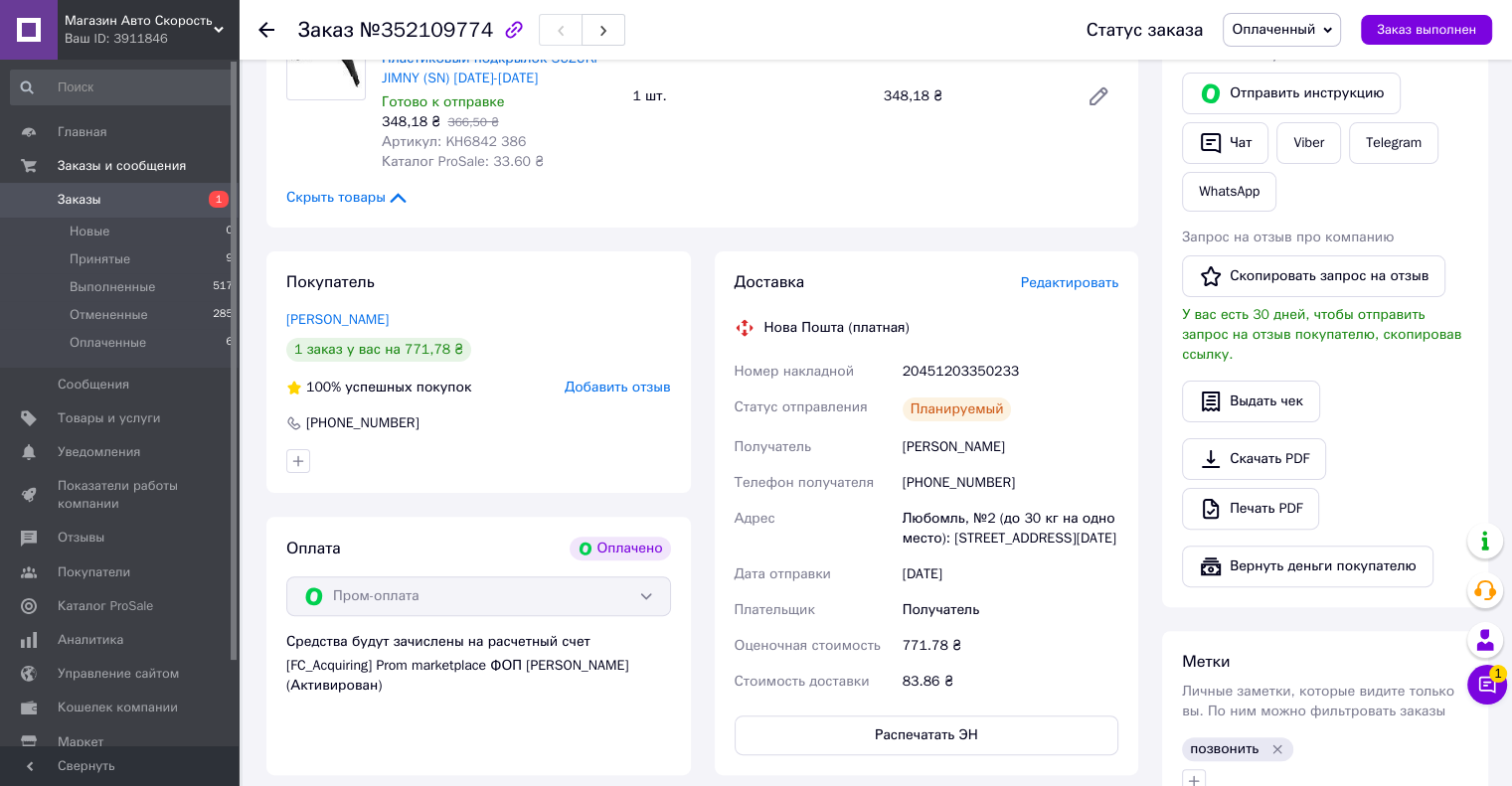 scroll, scrollTop: 199, scrollLeft: 0, axis: vertical 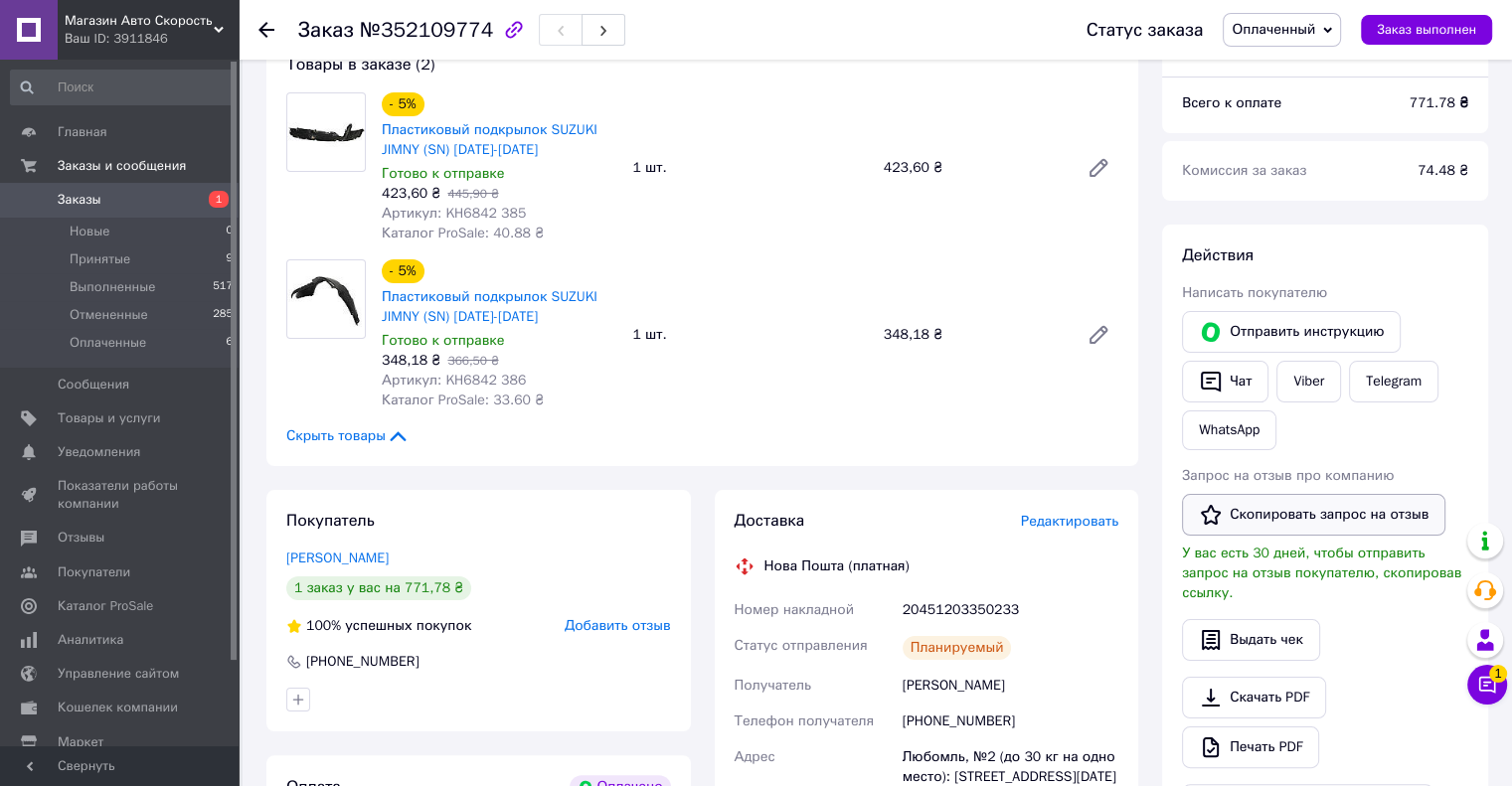 click on "Скопировать запрос на отзыв" at bounding box center (1313, 515) 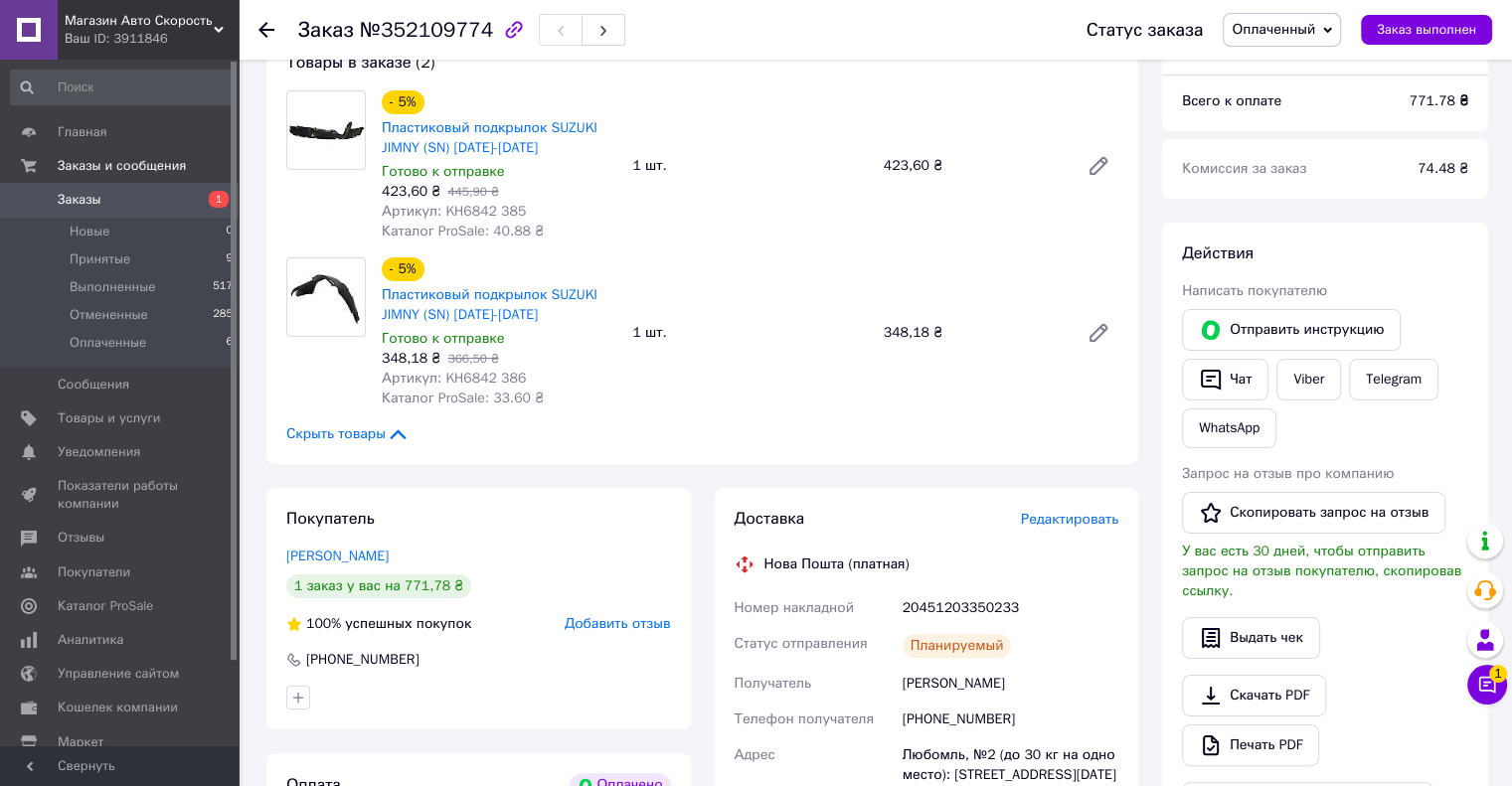 scroll, scrollTop: 99, scrollLeft: 0, axis: vertical 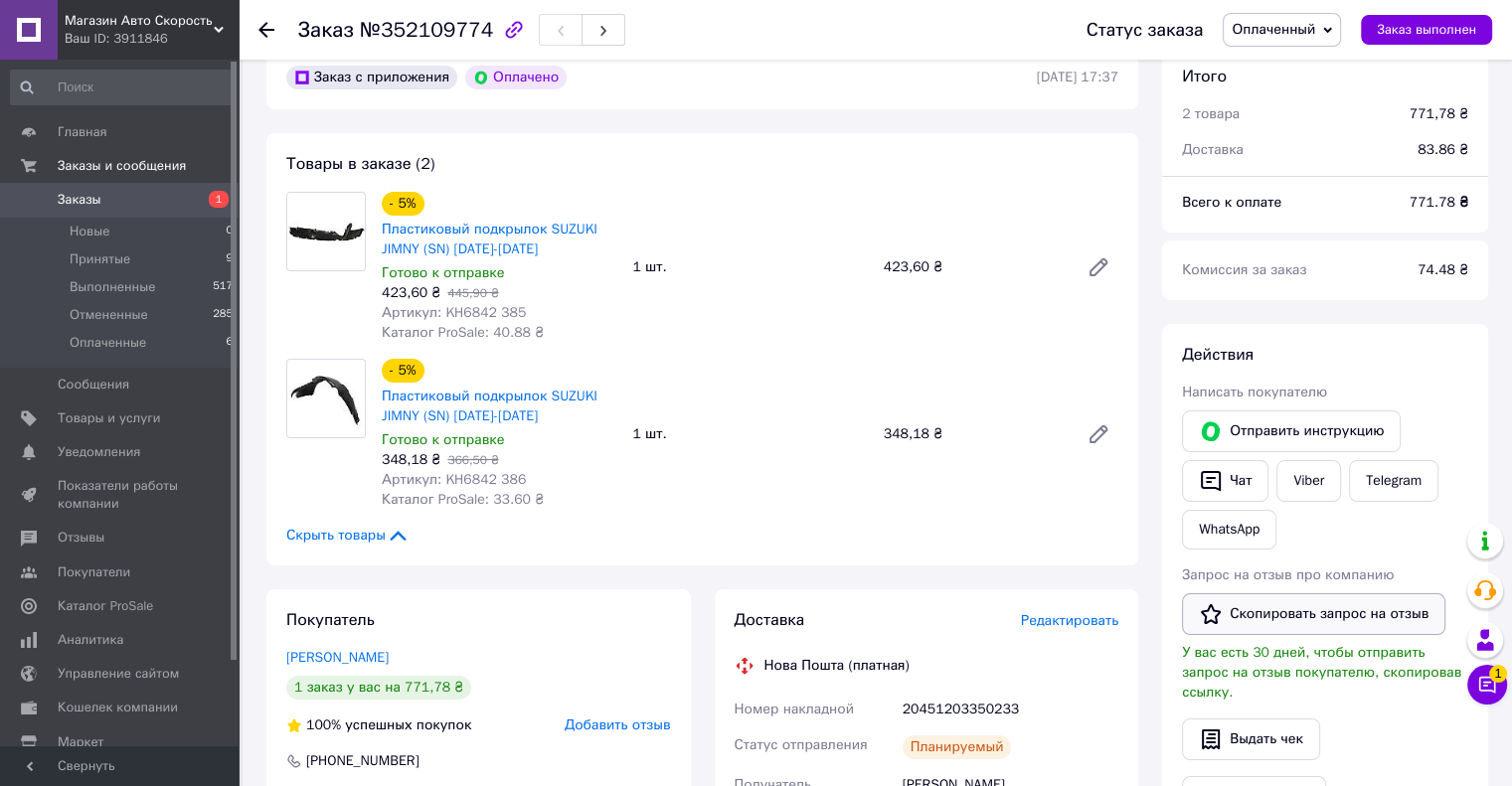 click on "Скопировать запрос на отзыв" at bounding box center (1313, 614) 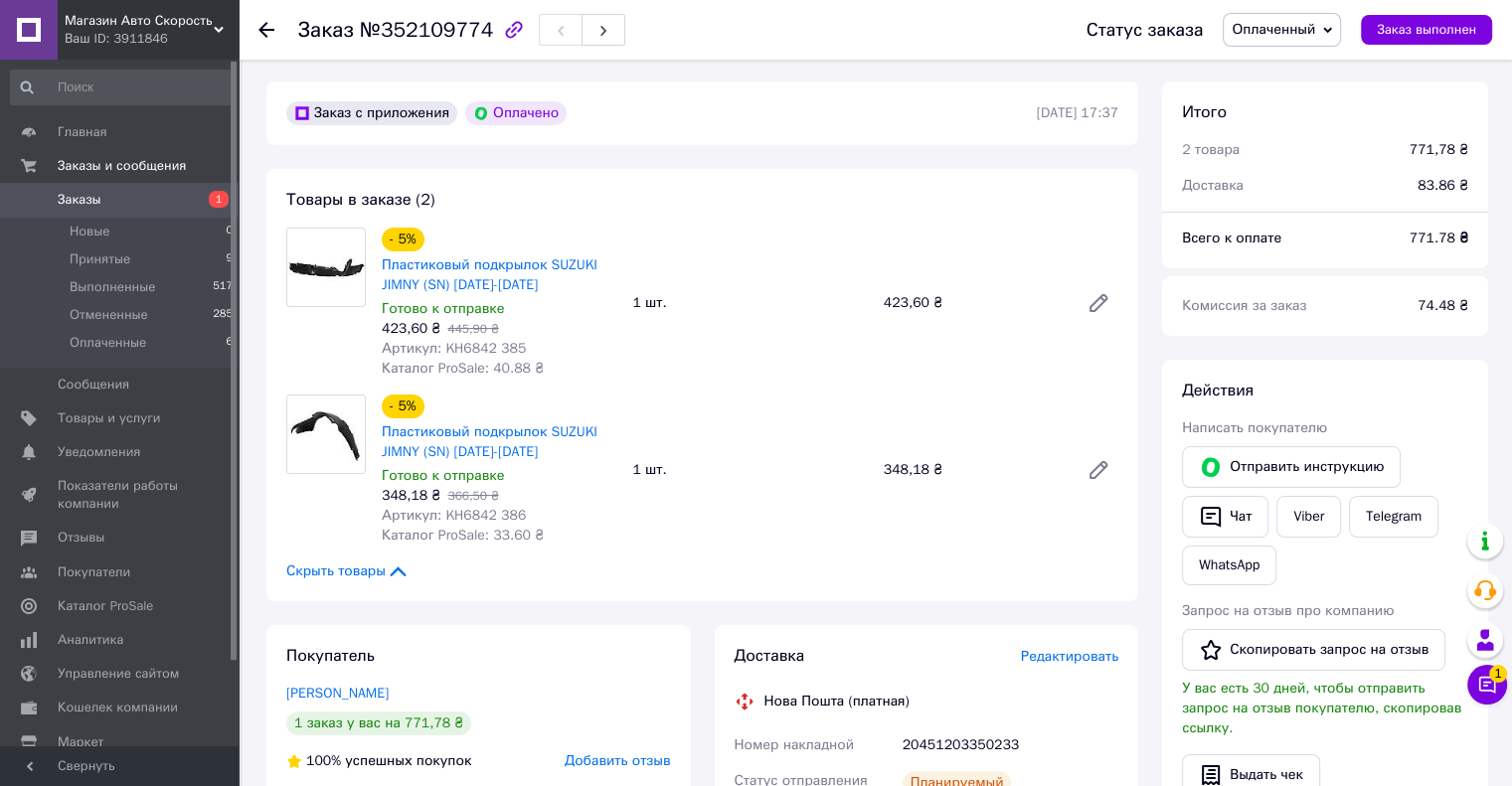 scroll, scrollTop: 99, scrollLeft: 0, axis: vertical 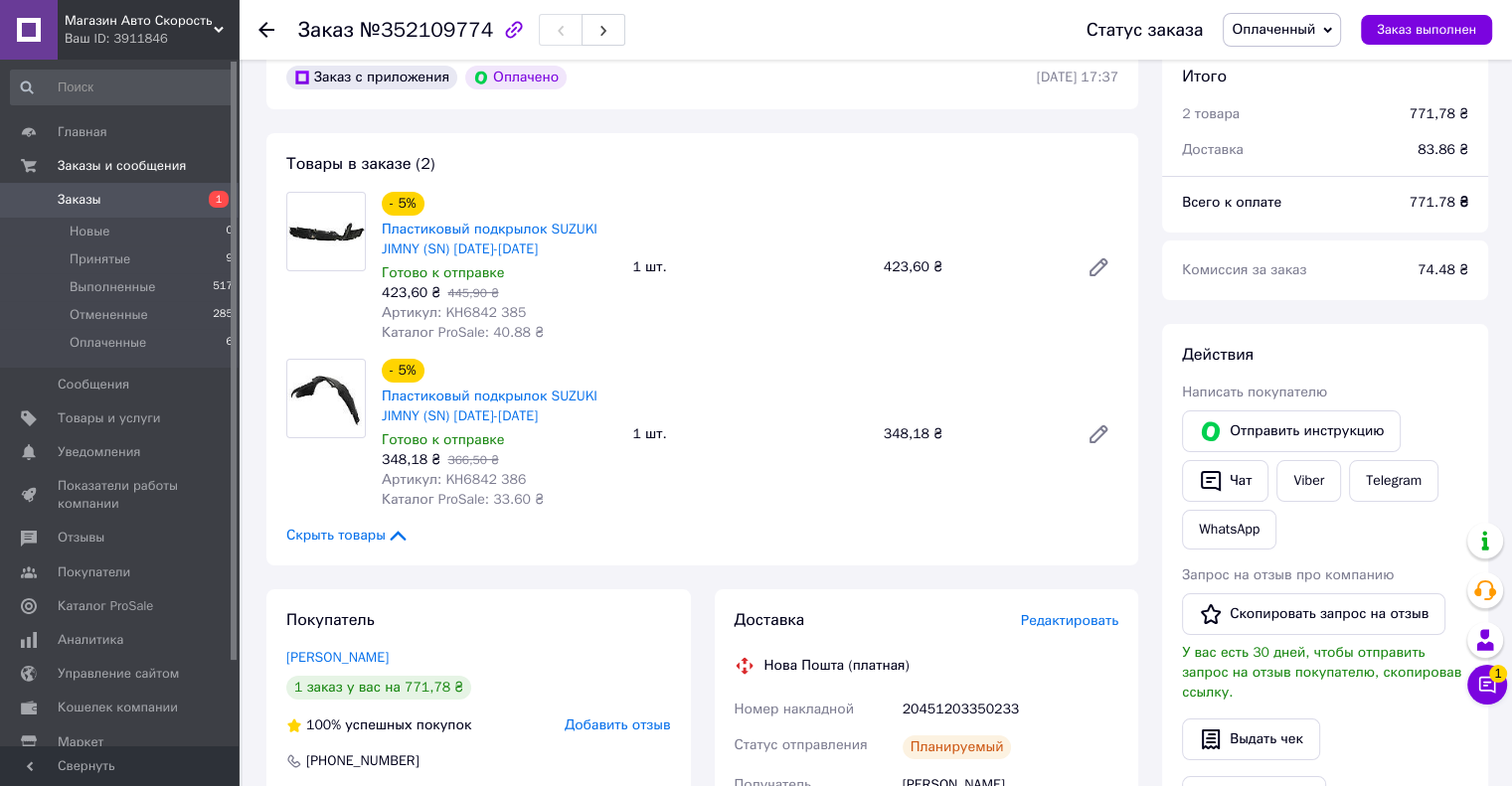 click on "Заказы" at bounding box center (80, 200) 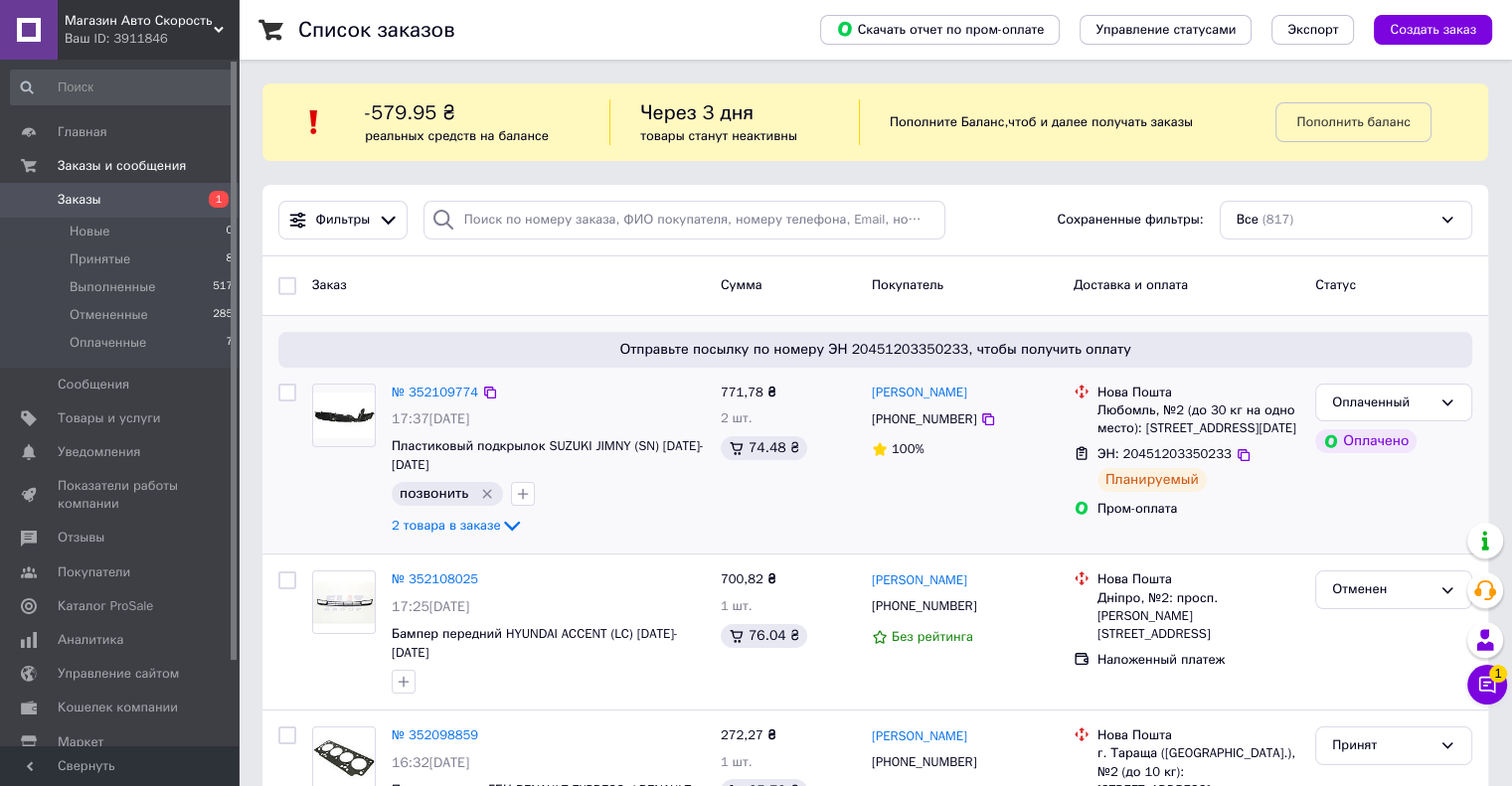 click 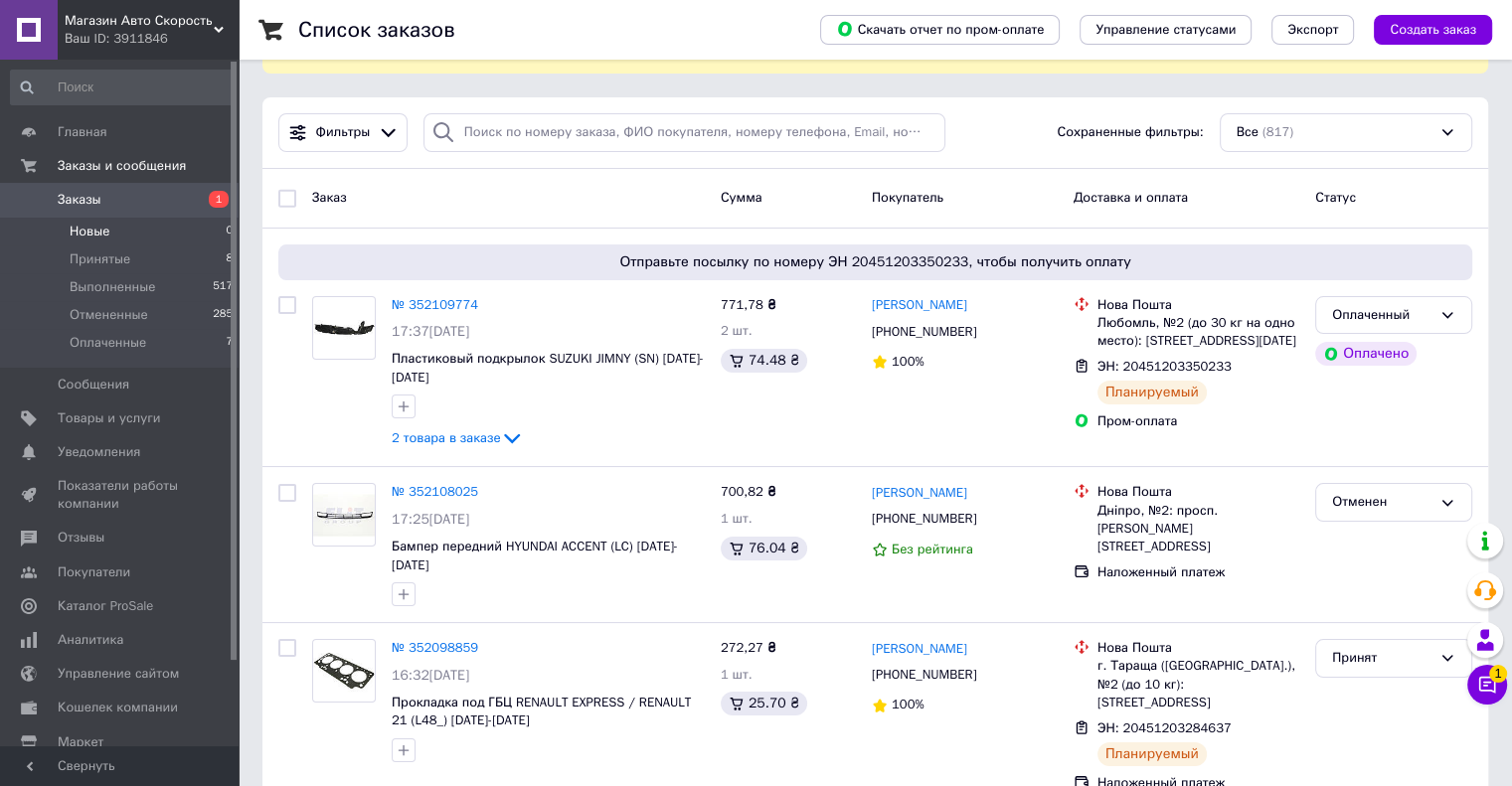 scroll, scrollTop: 99, scrollLeft: 0, axis: vertical 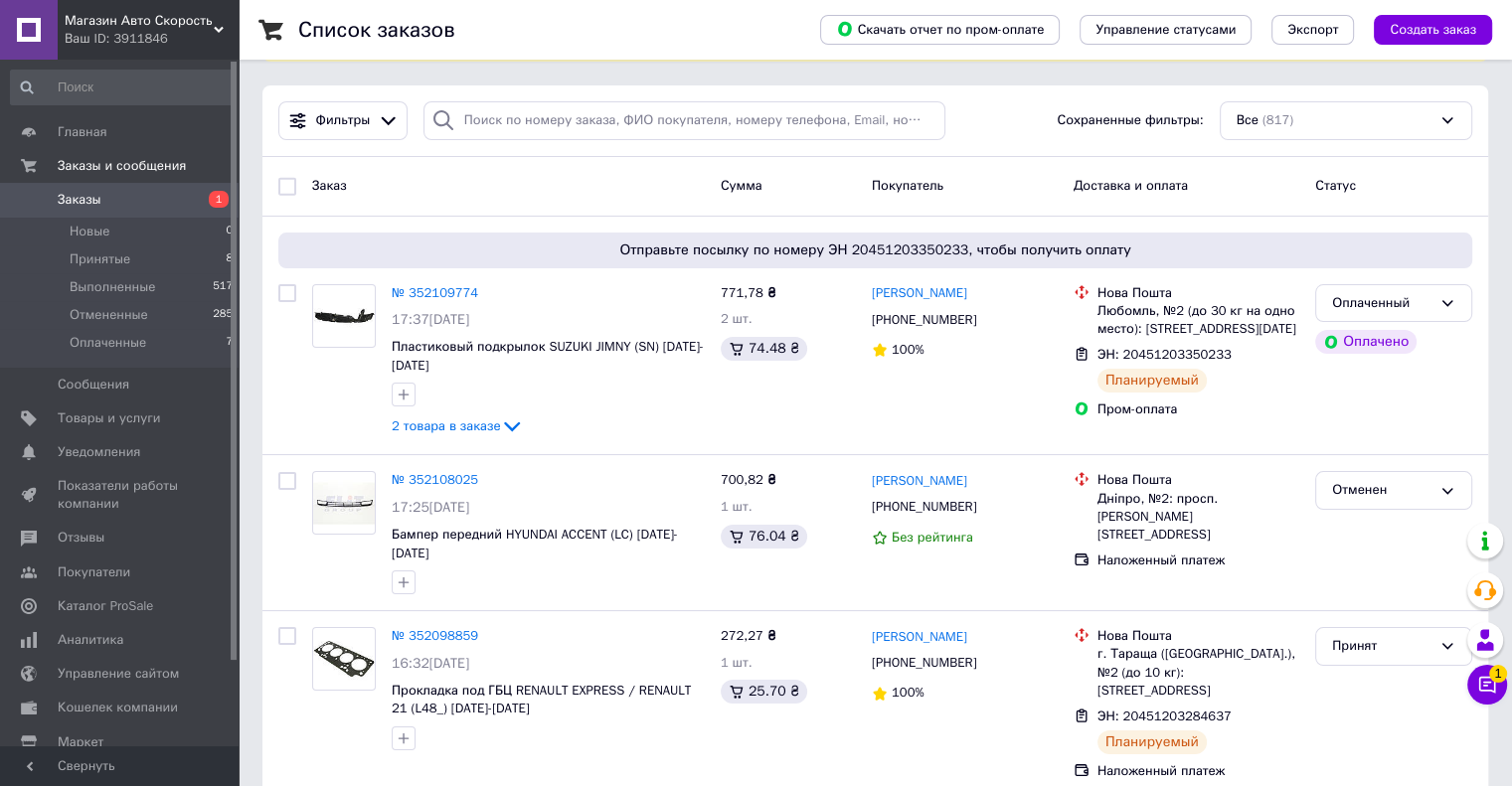click on "Заказы 1" at bounding box center [122, 200] 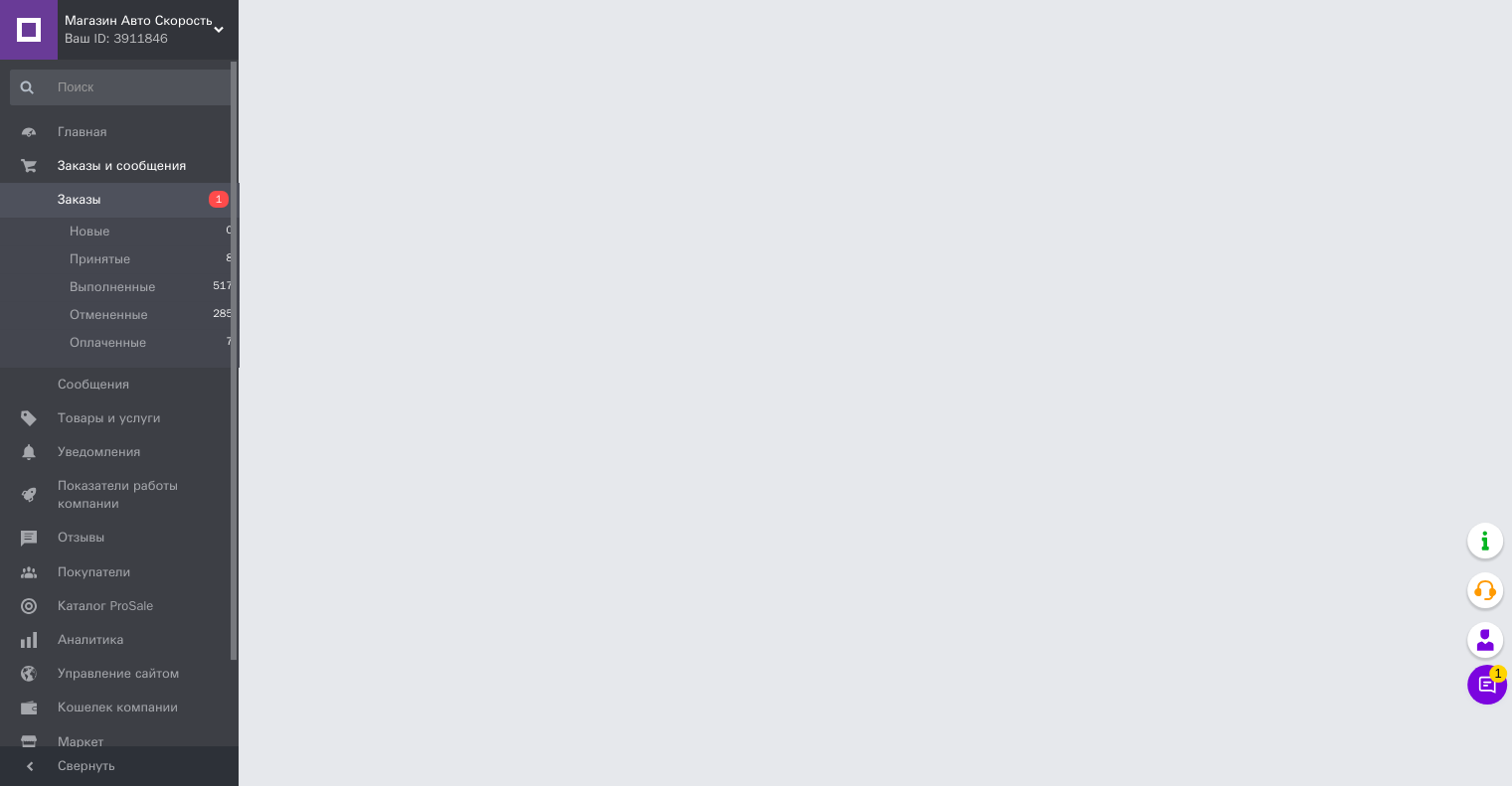 scroll, scrollTop: 0, scrollLeft: 0, axis: both 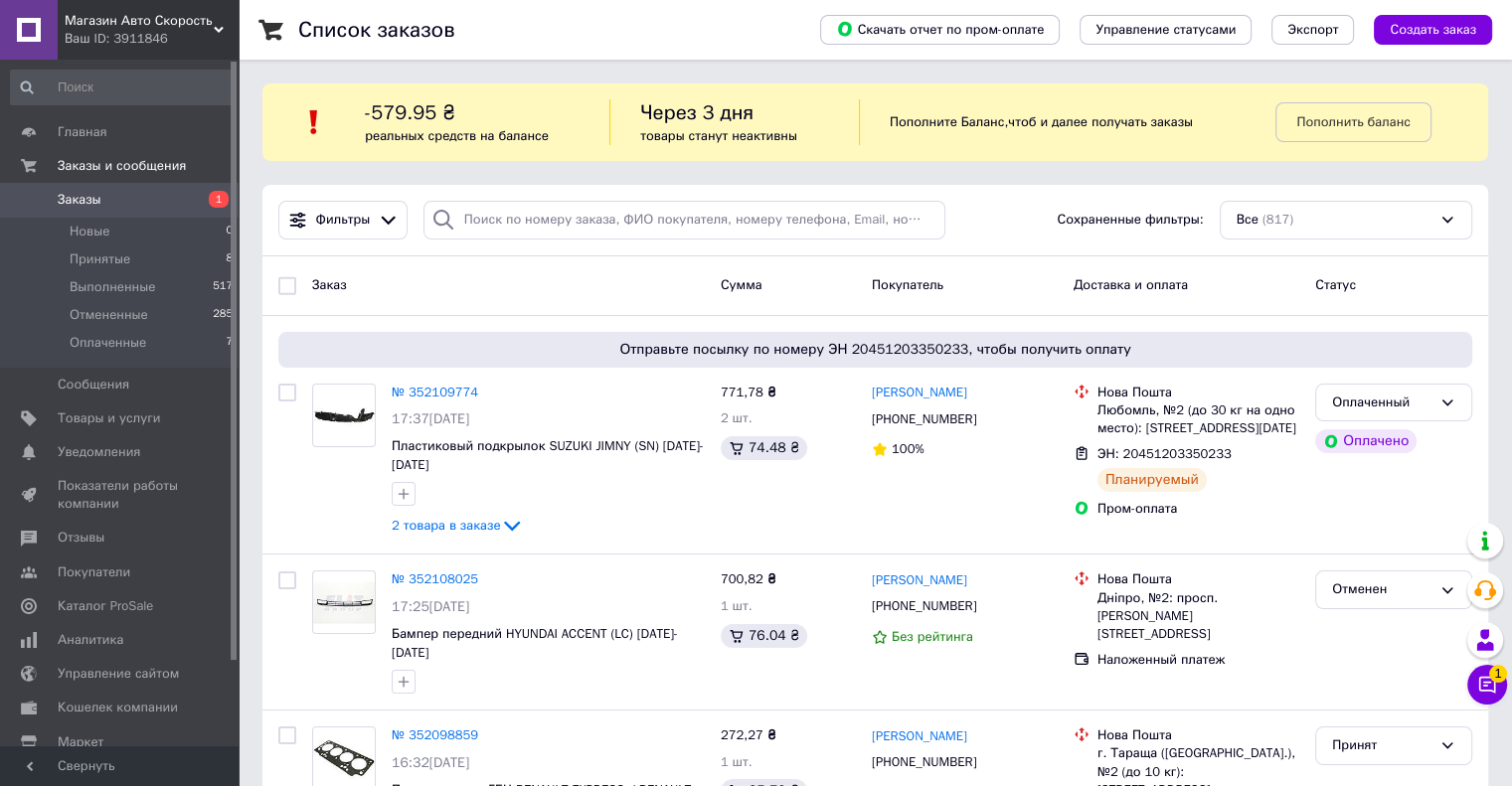 click on "Заказы" at bounding box center [80, 200] 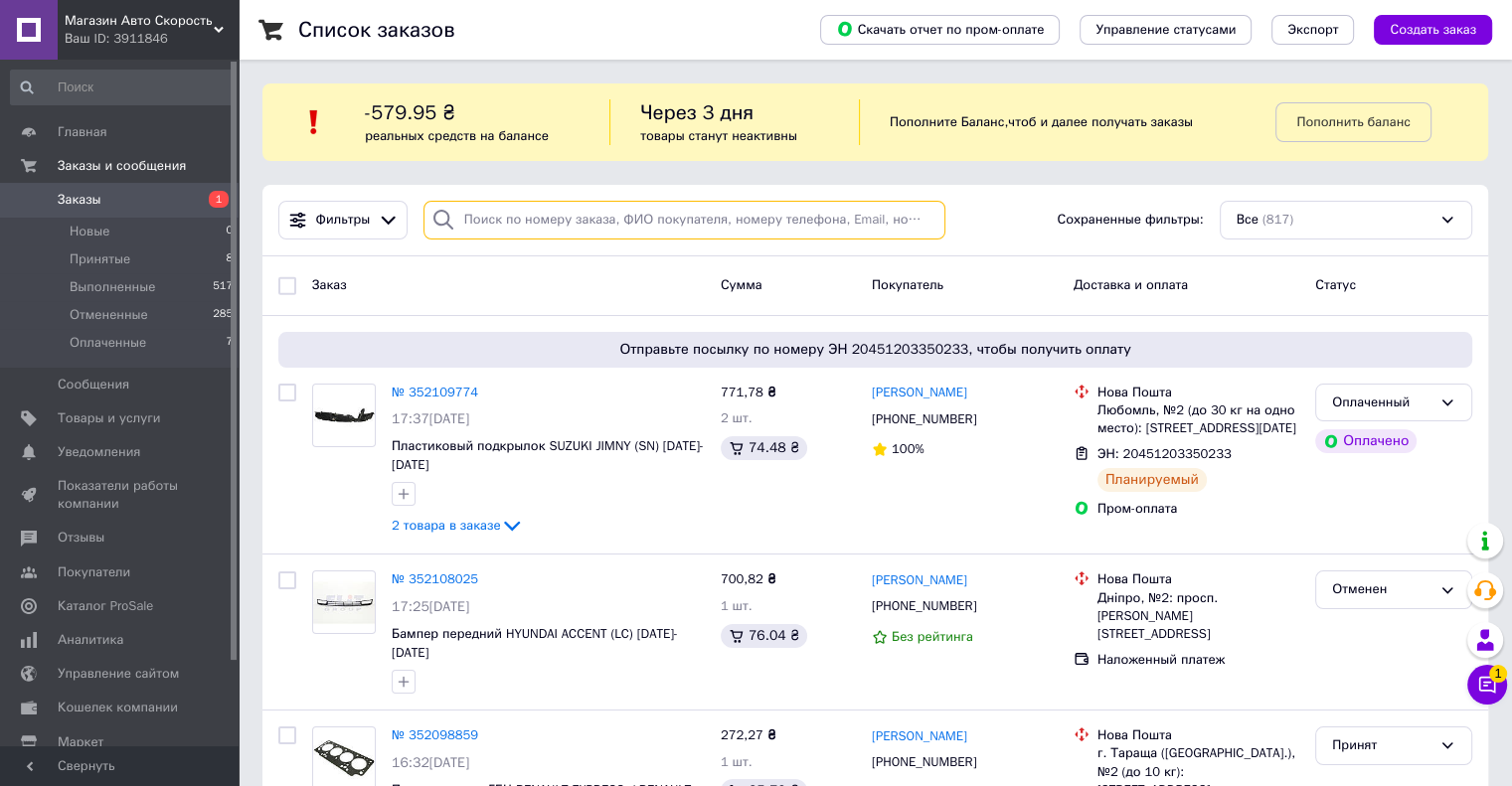 click at bounding box center [684, 220] 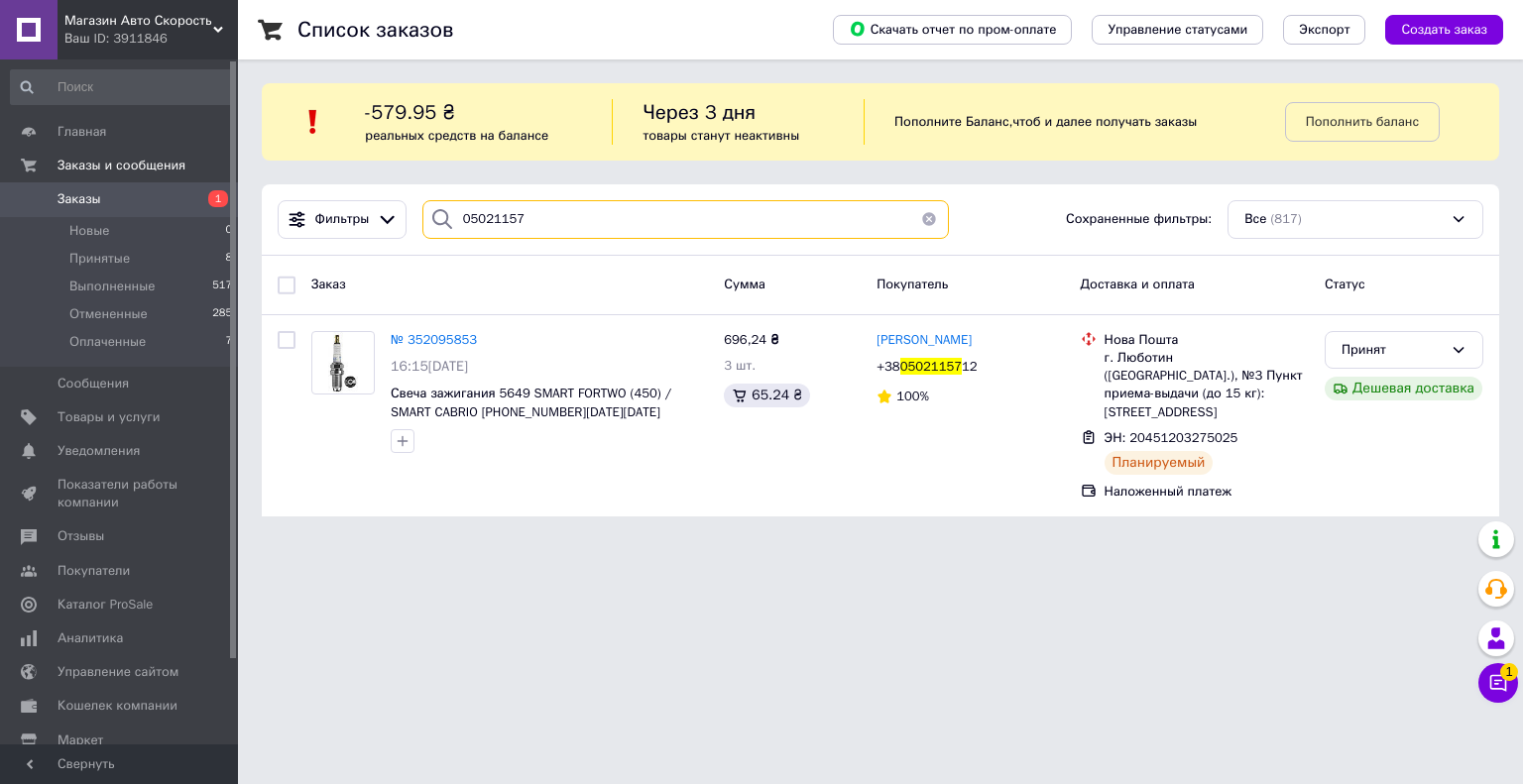 type on "05021157" 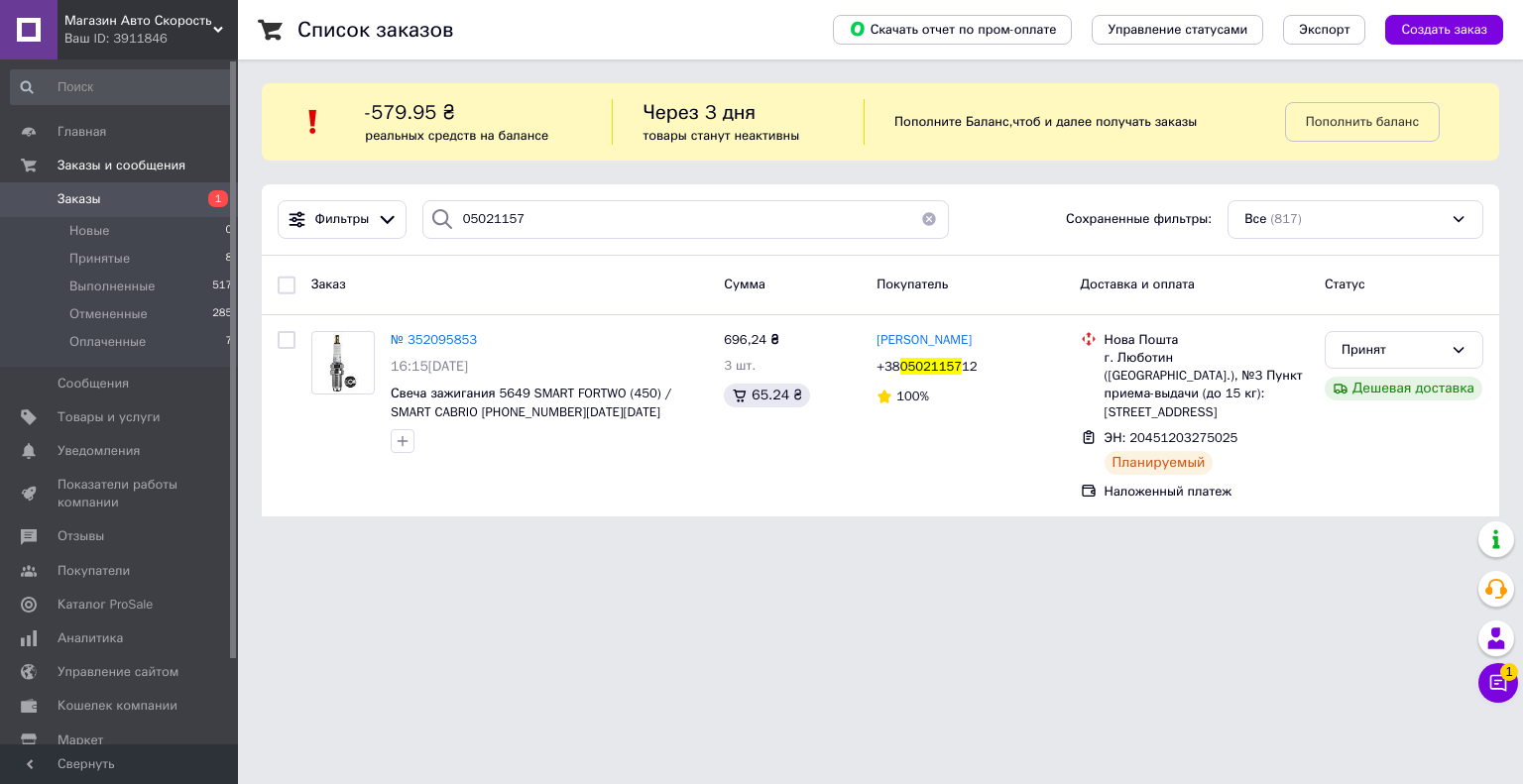click on "Заказы" at bounding box center [79, 199] 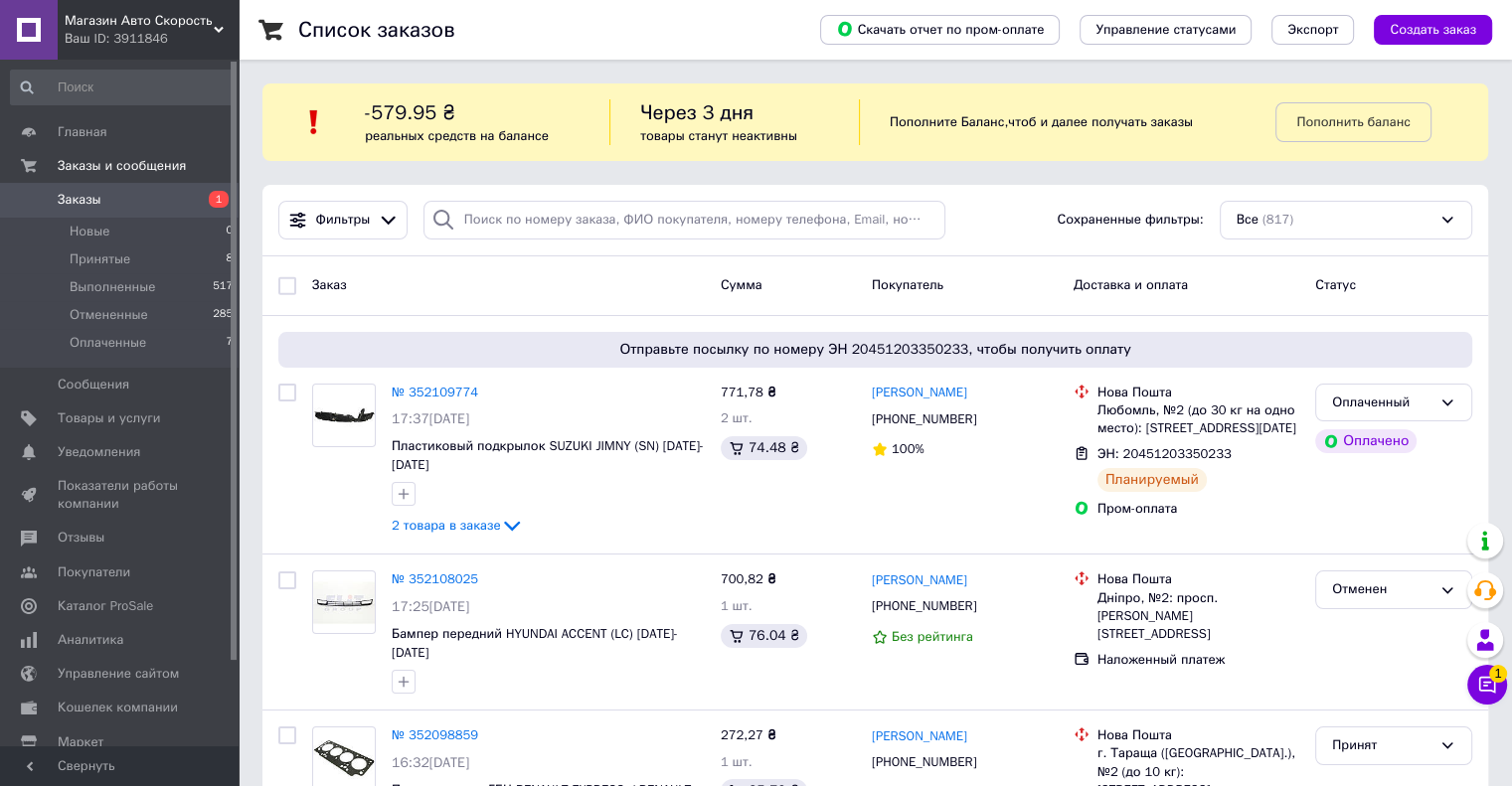 click on "Заказы" at bounding box center (80, 200) 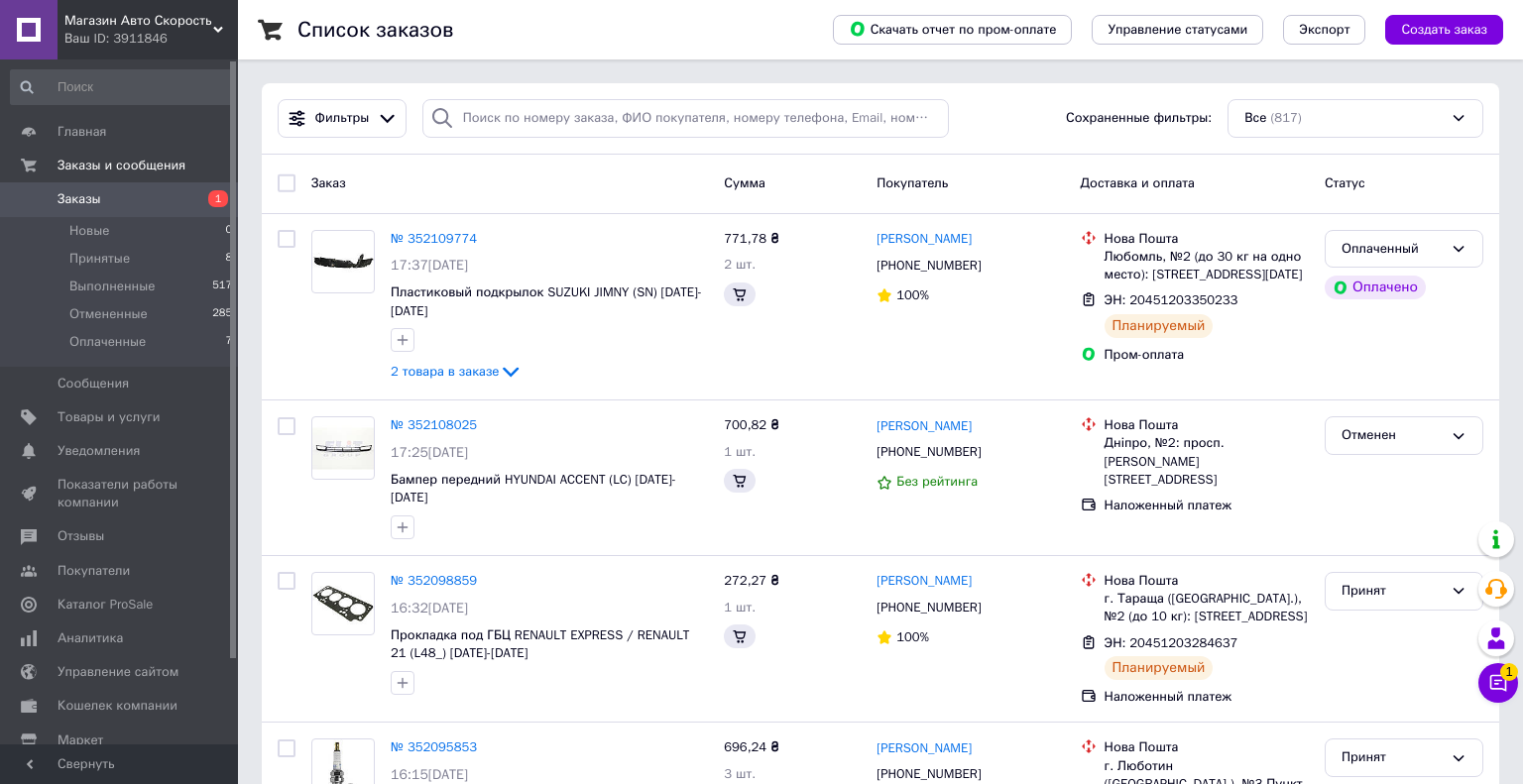 click on "1" at bounding box center (1509, 672) 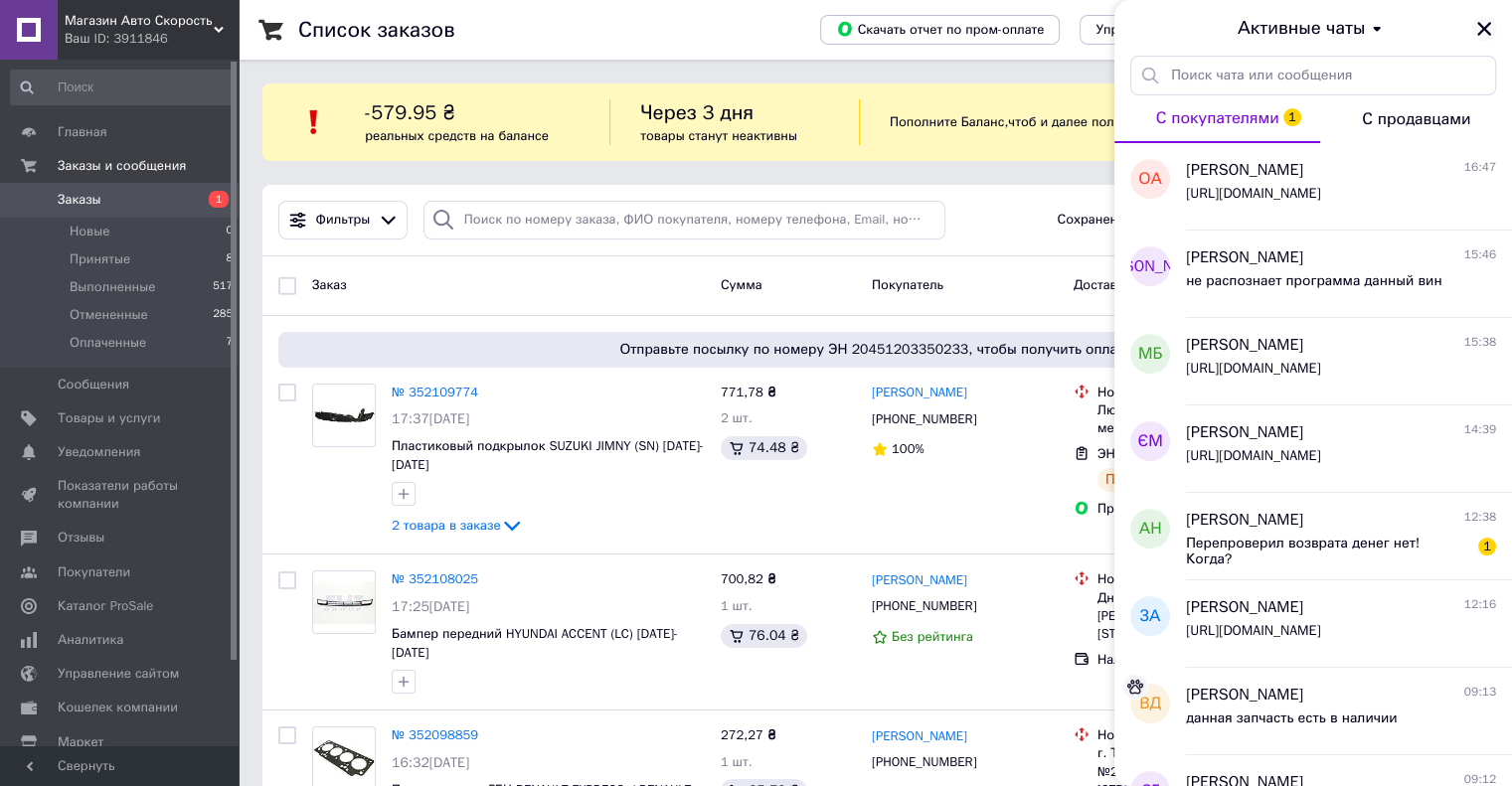 click 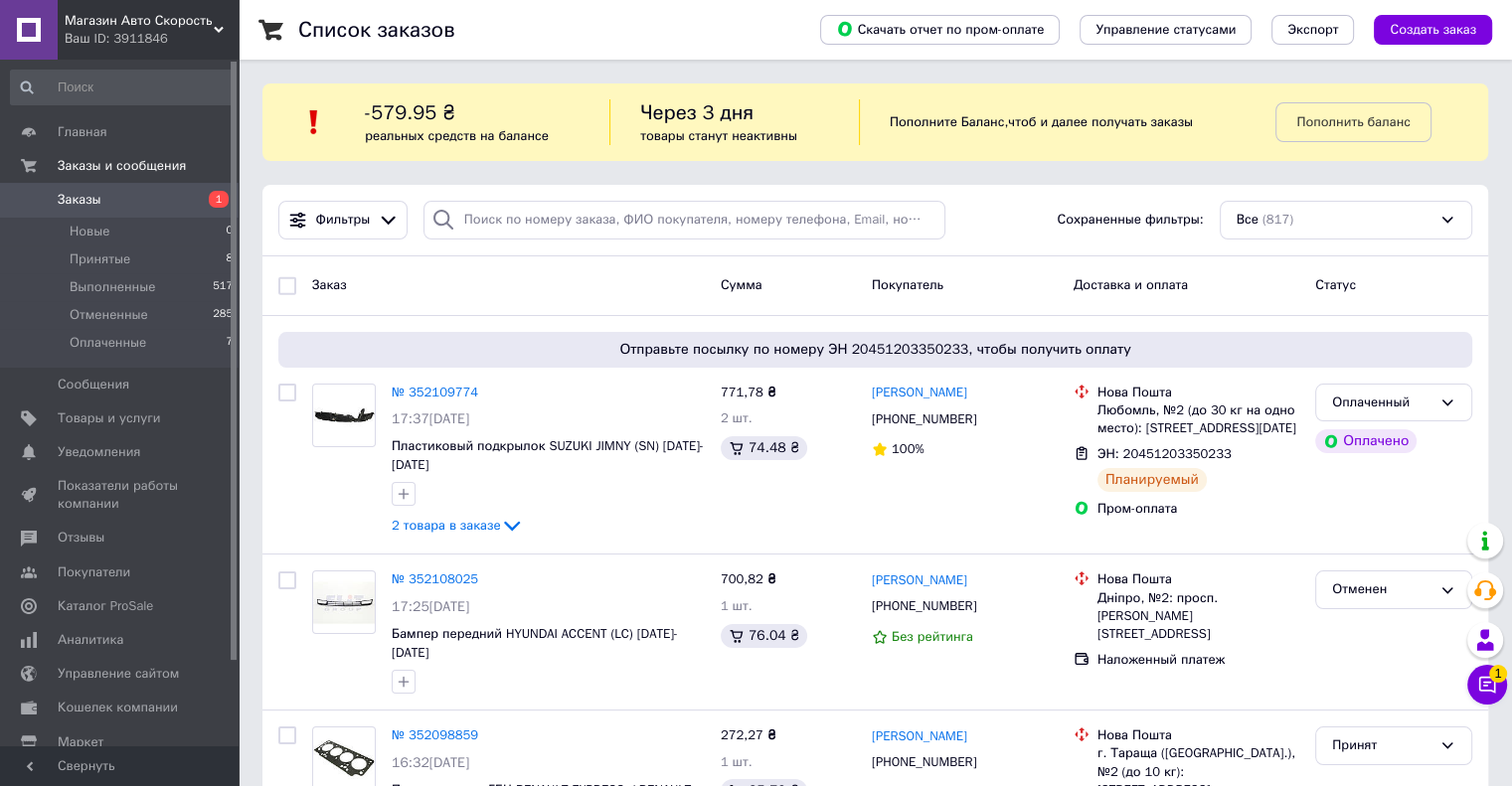 click on "Заказы" at bounding box center (80, 200) 